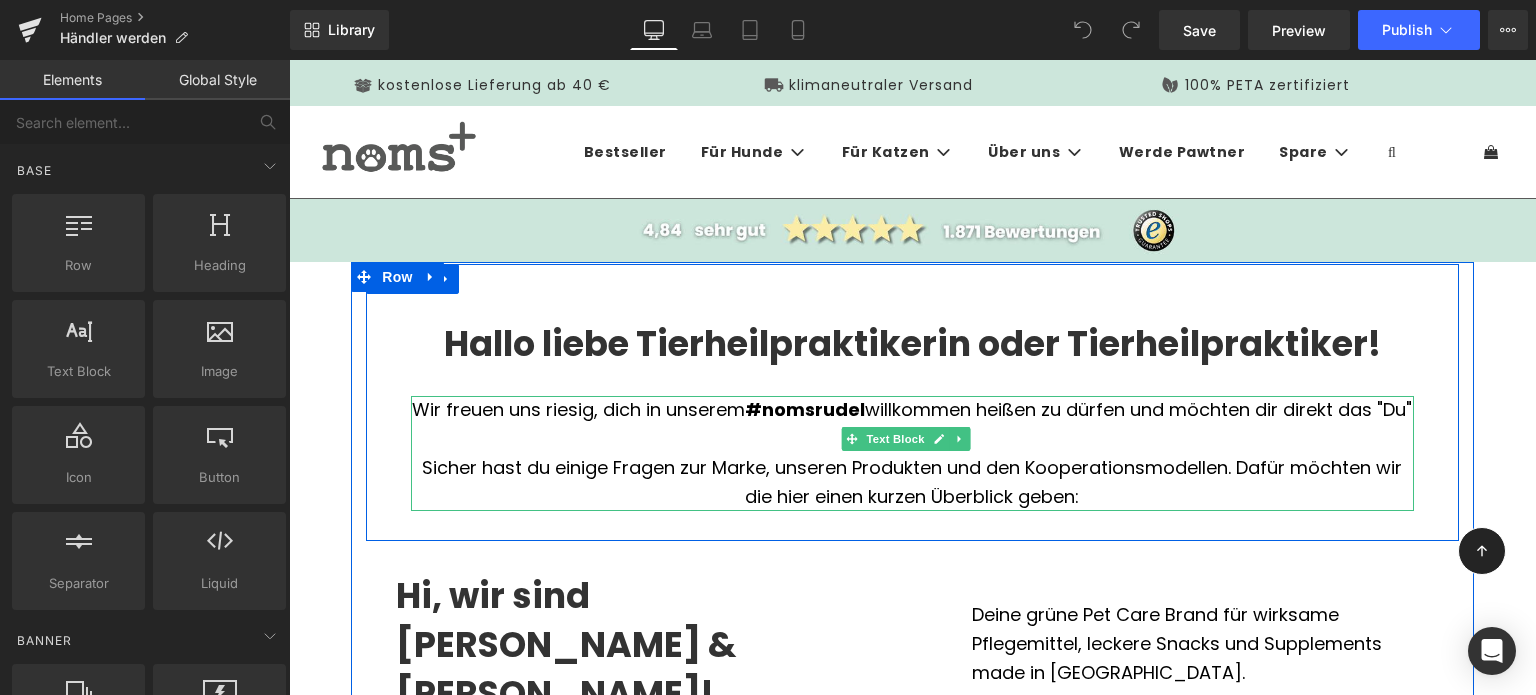scroll, scrollTop: 0, scrollLeft: 0, axis: both 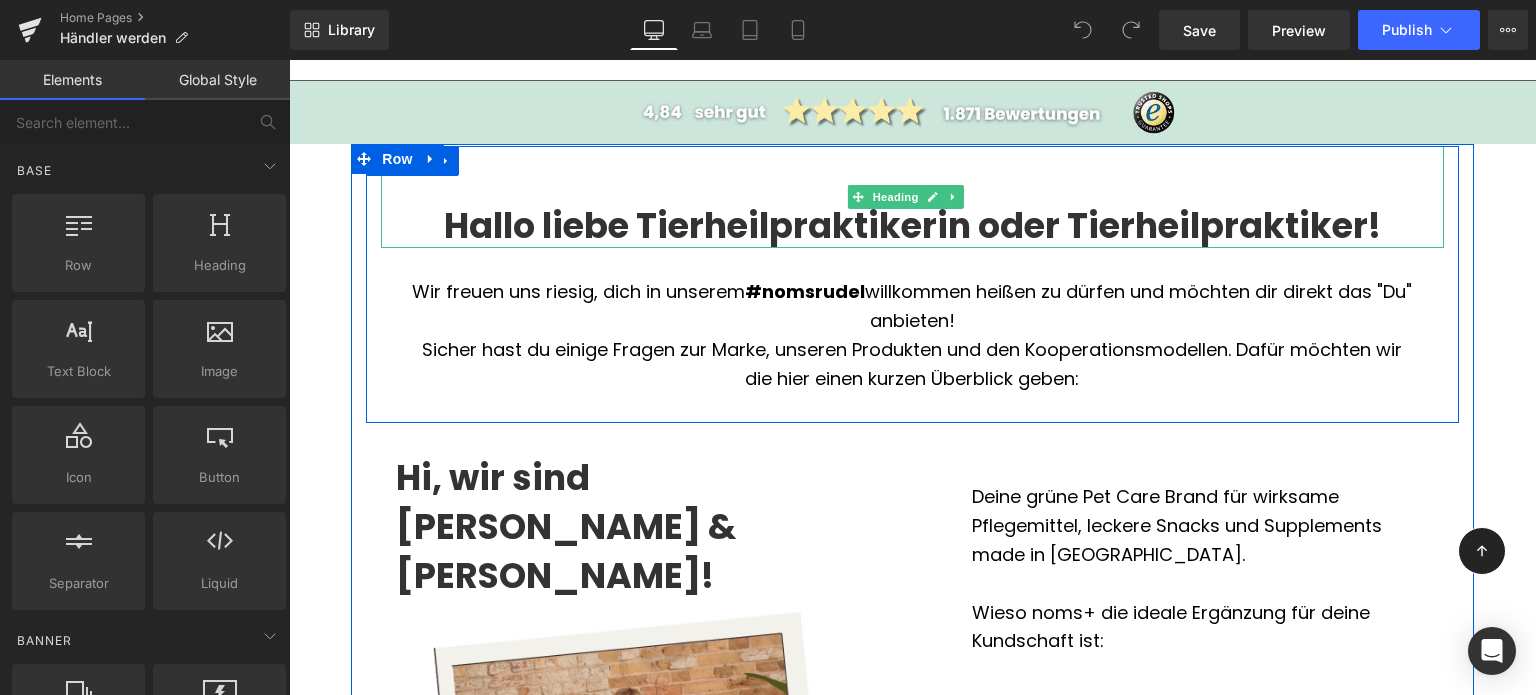 click on "Hallo liebe Tierheilpraktikerin oder Tierheilpraktiker!" at bounding box center (912, 226) 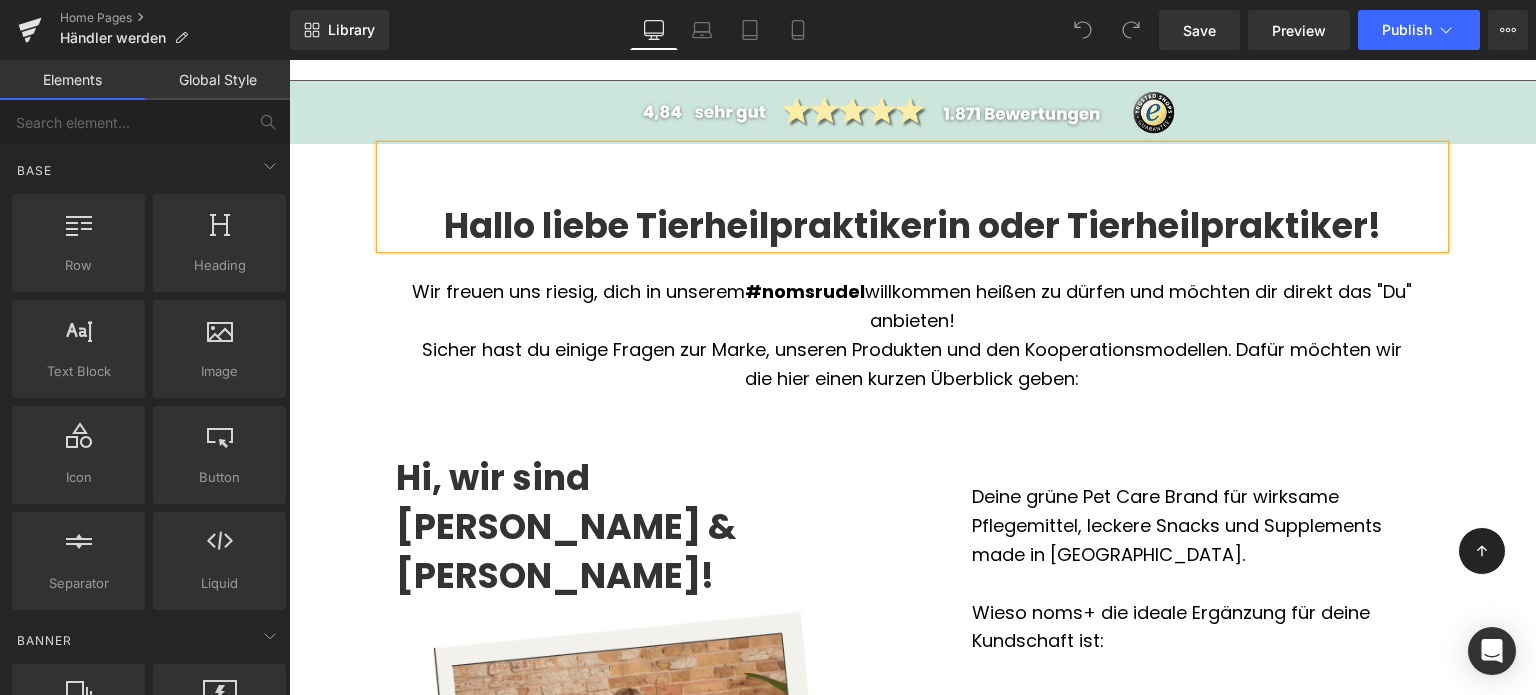 click on "Hallo liebe Tierheilpraktikerin oder Tierheilpraktiker!" at bounding box center [912, 226] 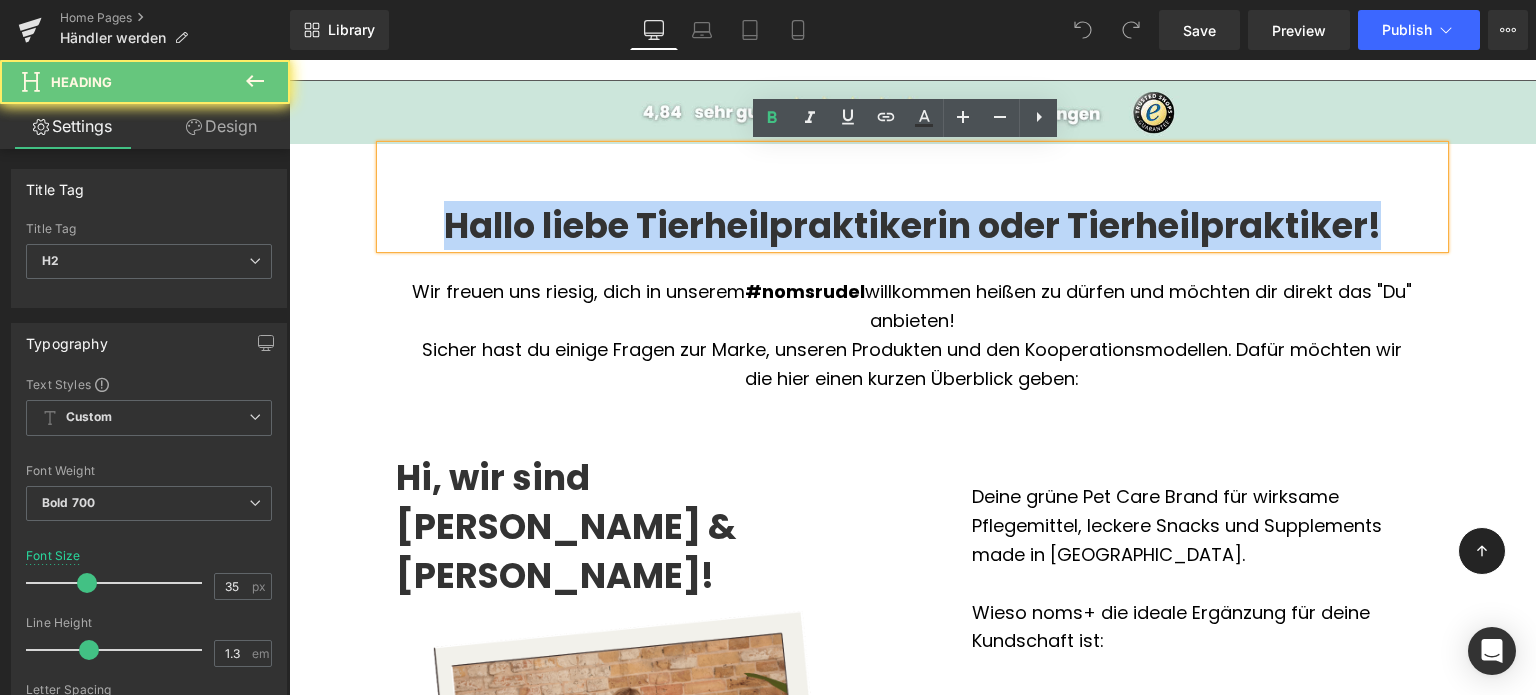 click on "Hallo liebe Tierheilpraktikerin oder Tierheilpraktiker!" at bounding box center [912, 226] 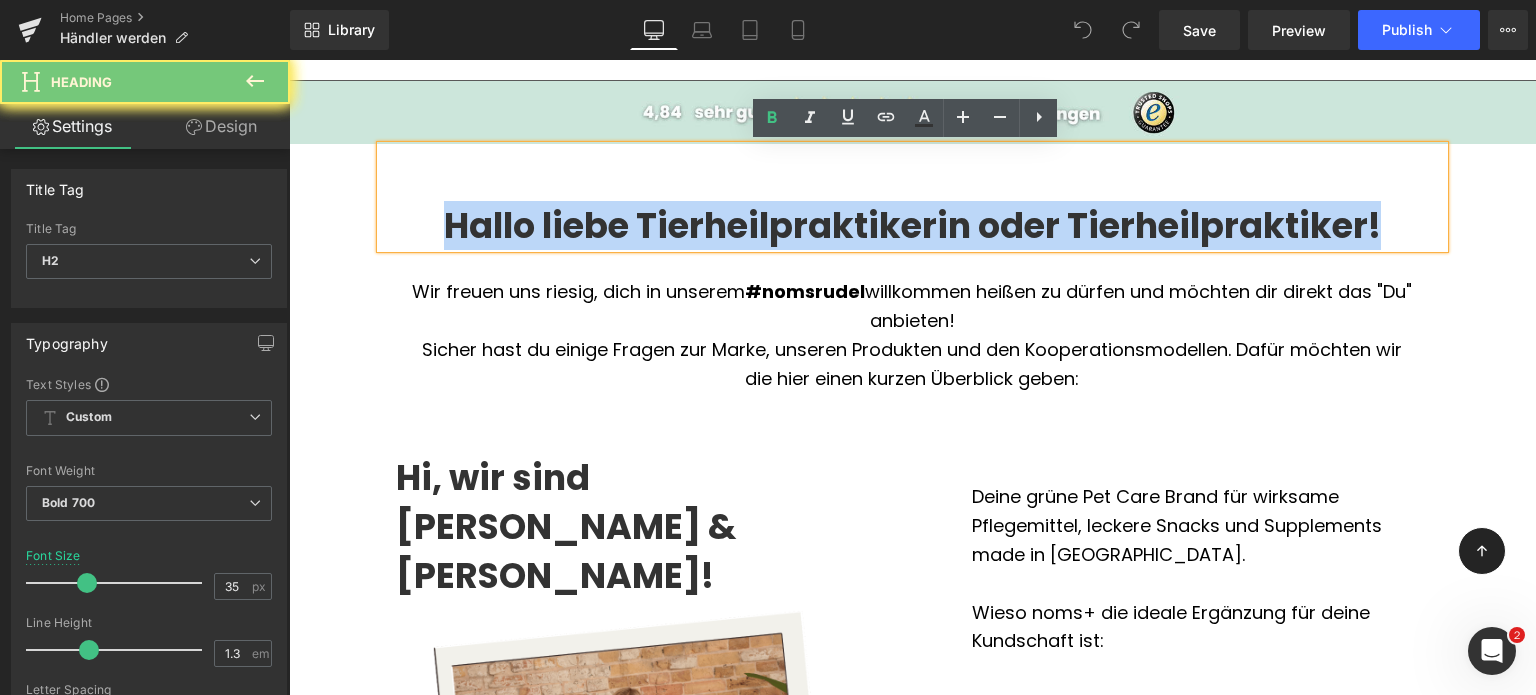 scroll, scrollTop: 0, scrollLeft: 0, axis: both 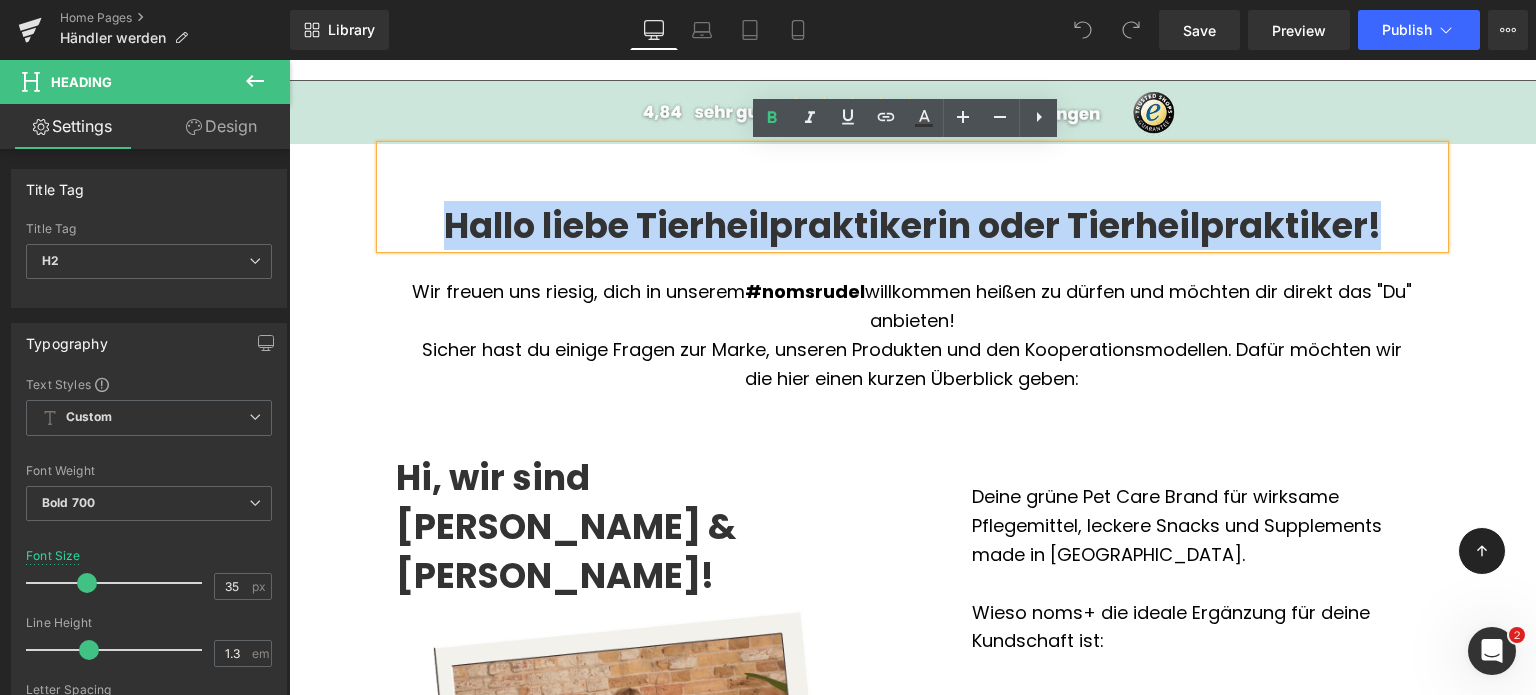 click on "Hallo liebe Tierheilpraktikerin oder Tierheilpraktiker!" at bounding box center [912, 226] 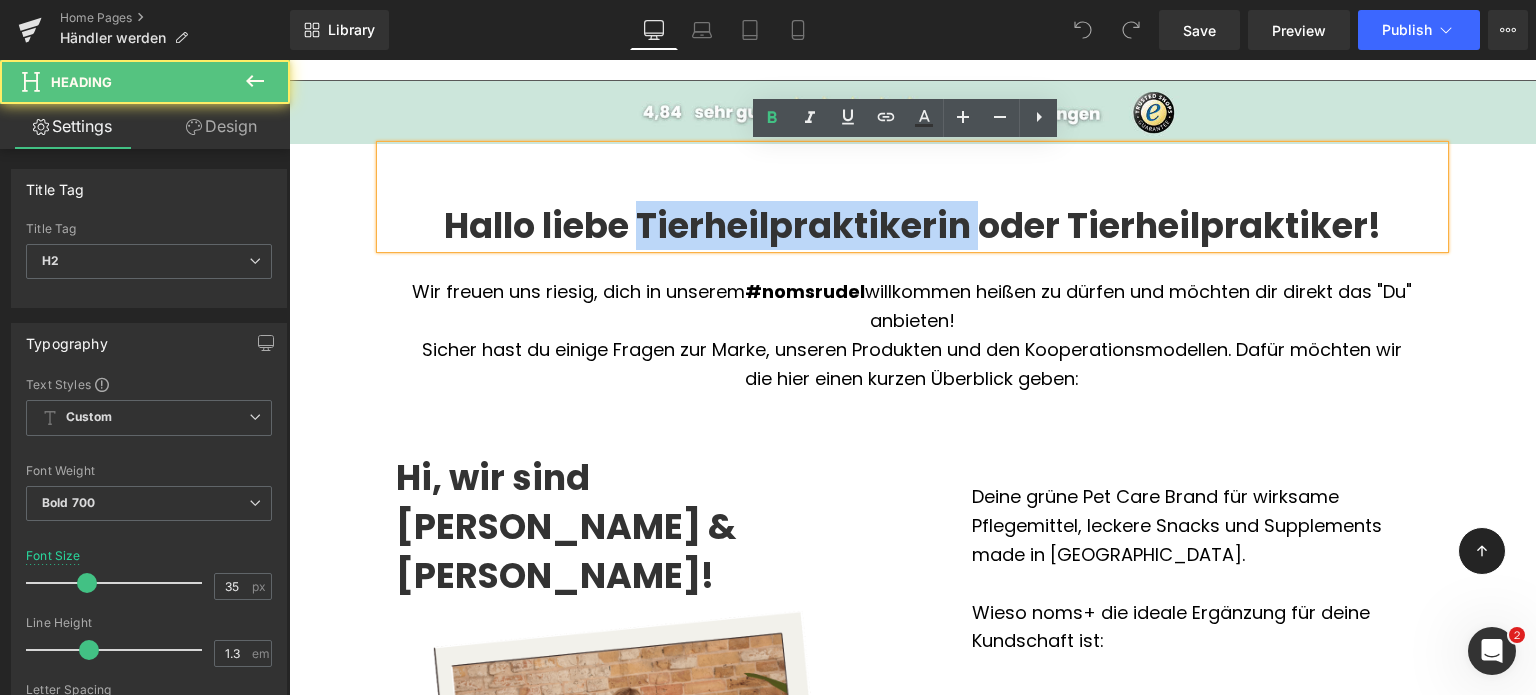 click on "Hallo liebe Tierheilpraktikerin oder Tierheilpraktiker!" at bounding box center (912, 226) 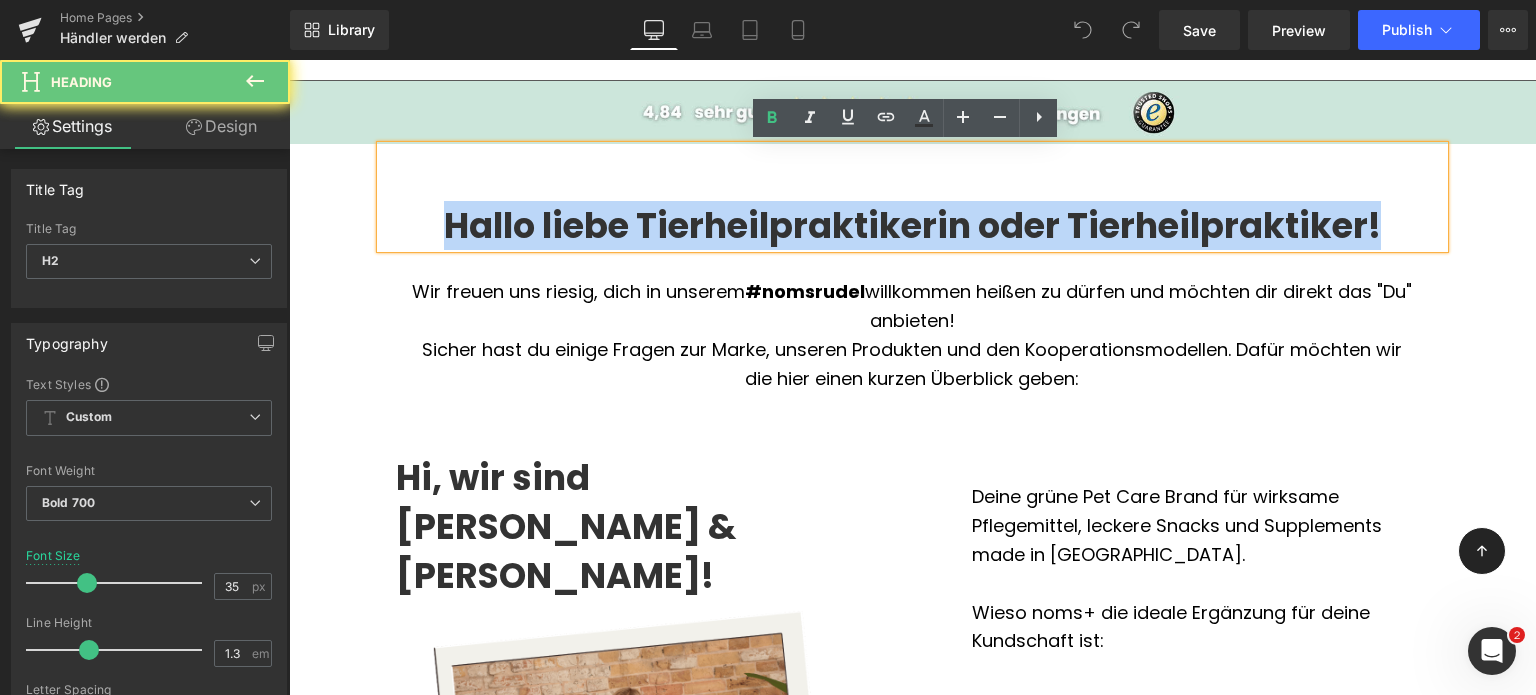 click on "Hallo liebe Tierheilpraktikerin oder Tierheilpraktiker!" at bounding box center (912, 226) 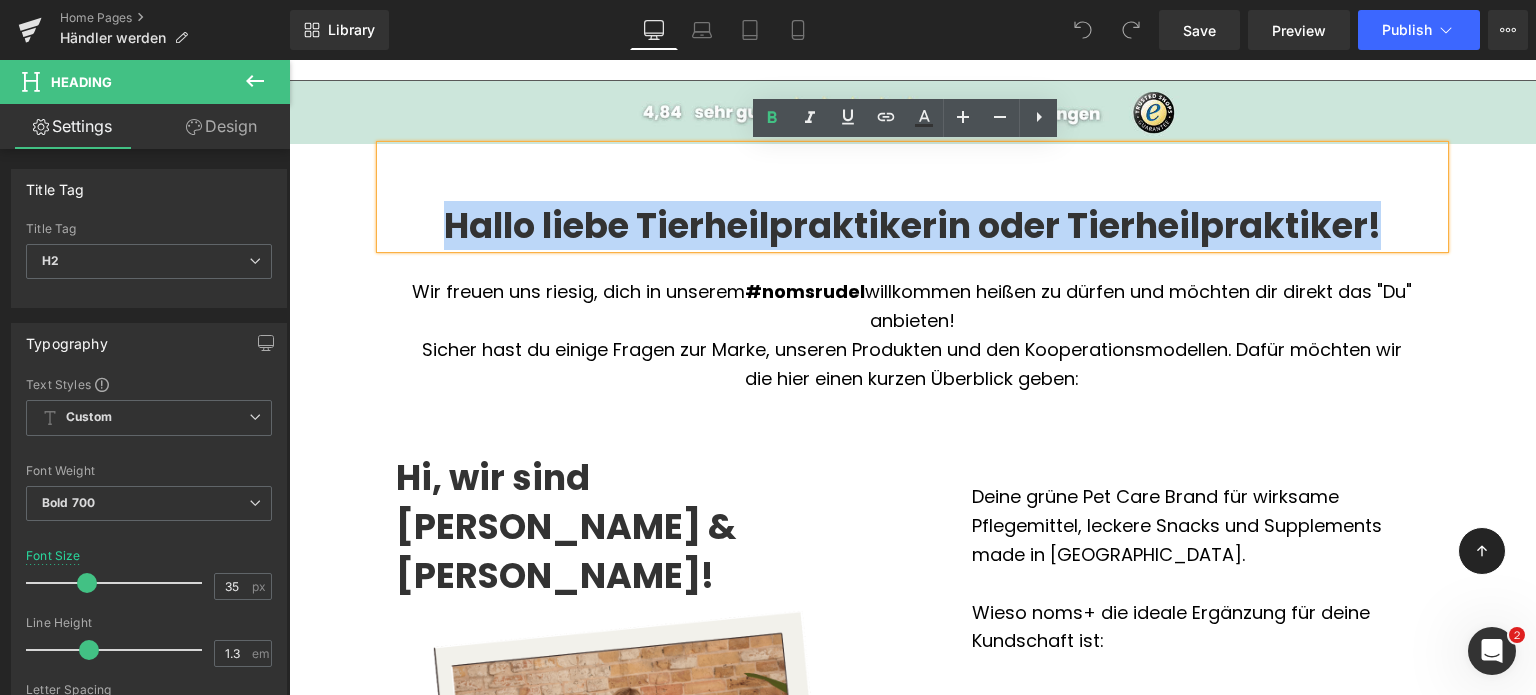 type 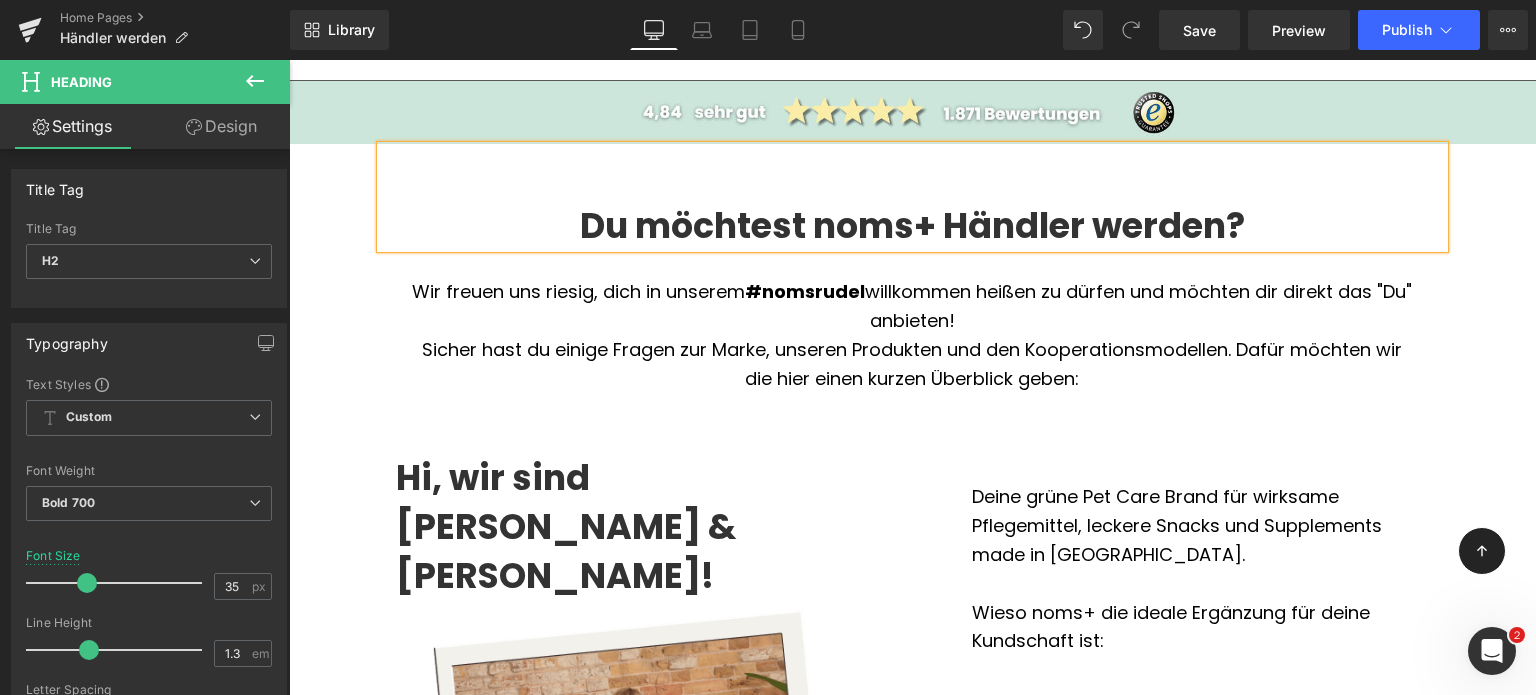 click at bounding box center (289, 60) 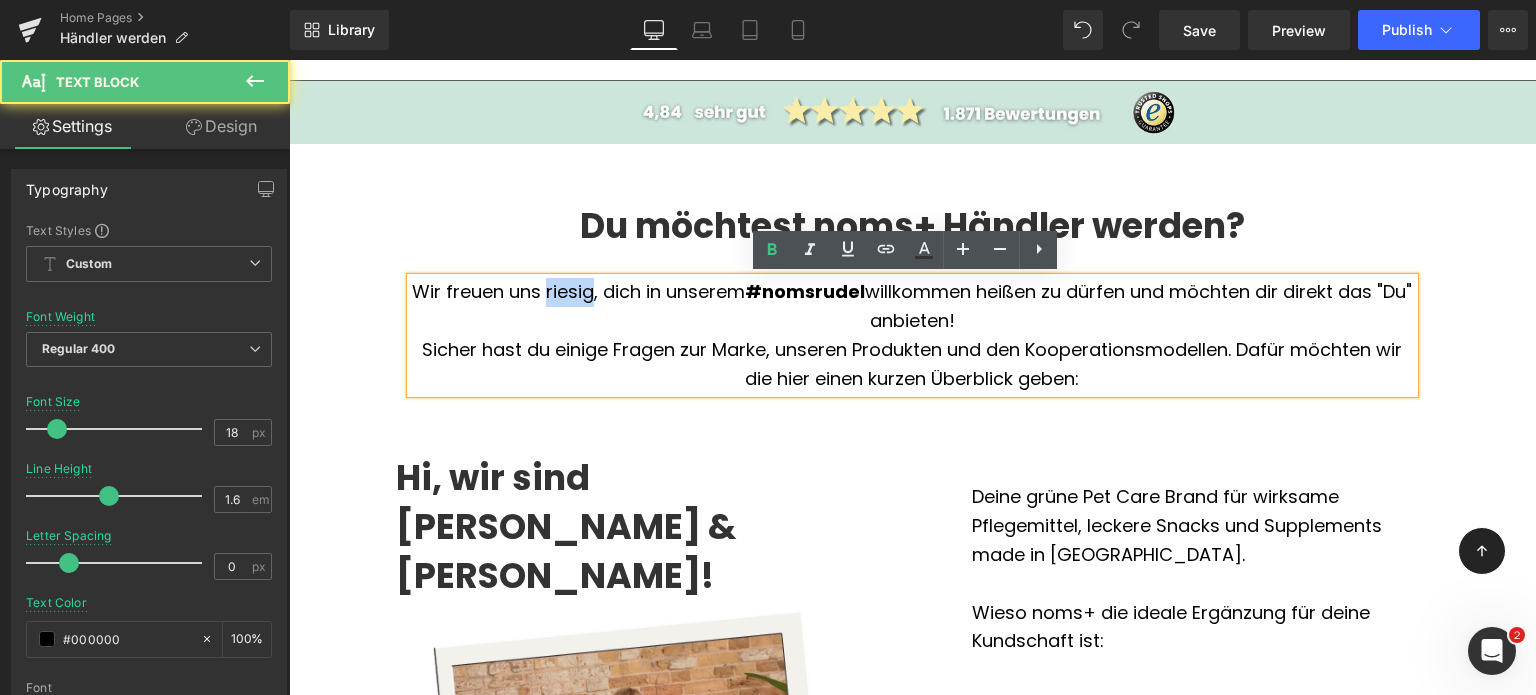 click on "Wir freuen uns riesig, dich in unserem  #nomsrudel  willkommen heißen zu dürfen und möchten dir direkt das "Du" anbieten!" at bounding box center [912, 306] 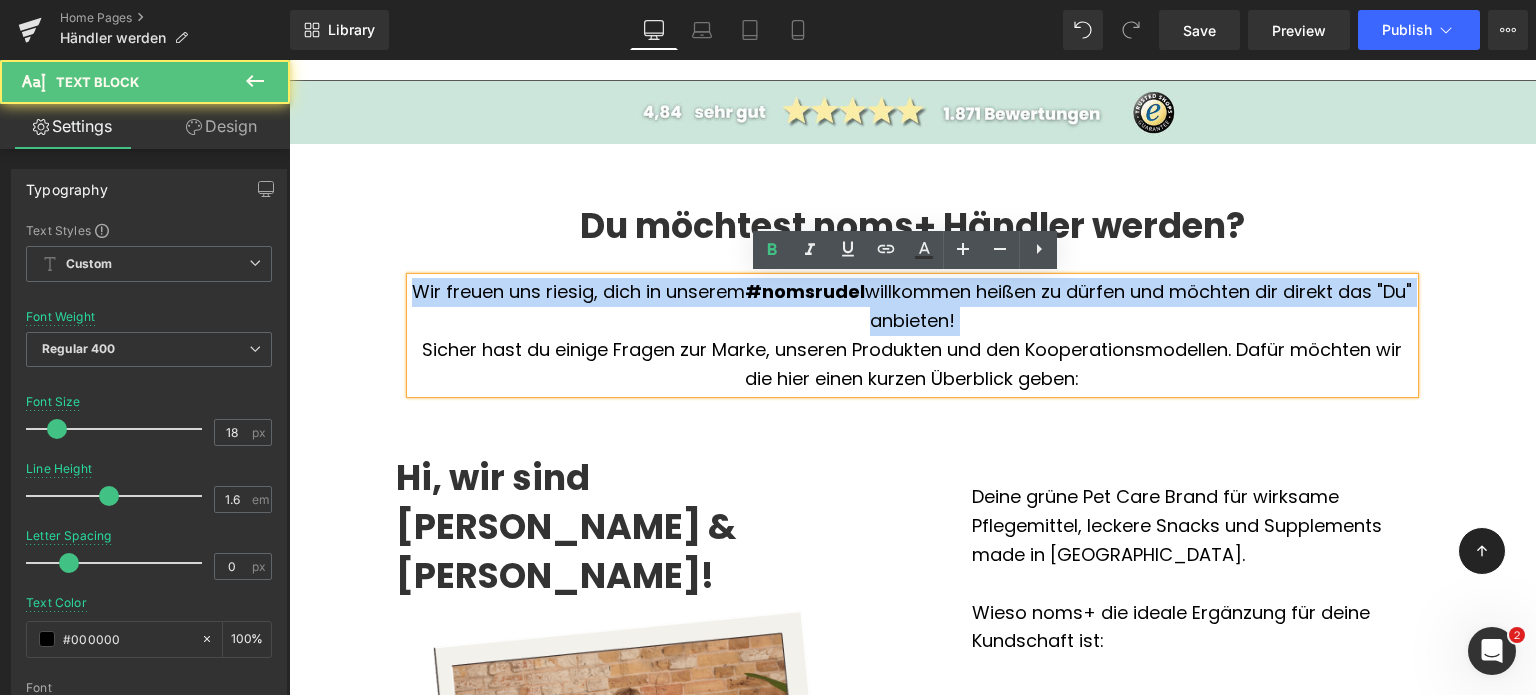 click on "Wir freuen uns riesig, dich in unserem  #nomsrudel  willkommen heißen zu dürfen und möchten dir direkt das "Du" anbieten!" at bounding box center (912, 306) 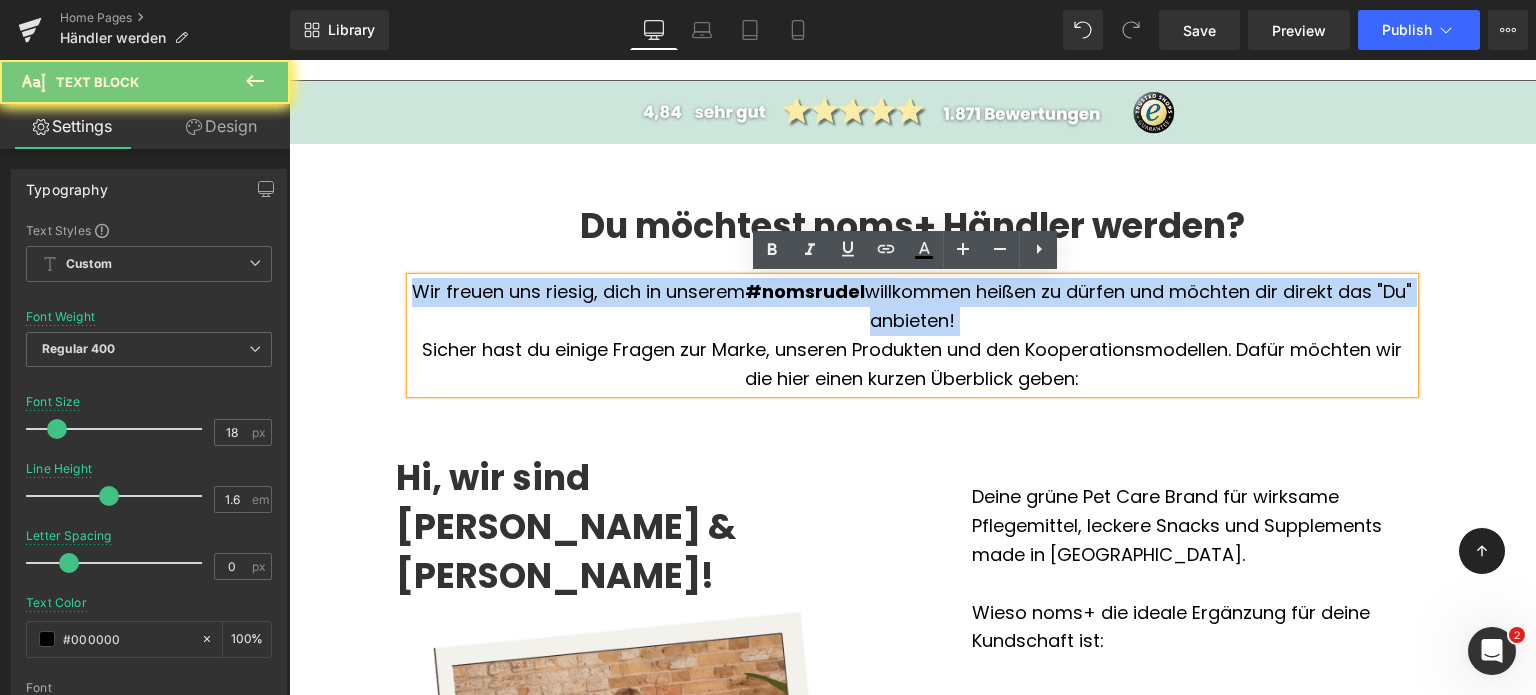 scroll, scrollTop: 135, scrollLeft: 0, axis: vertical 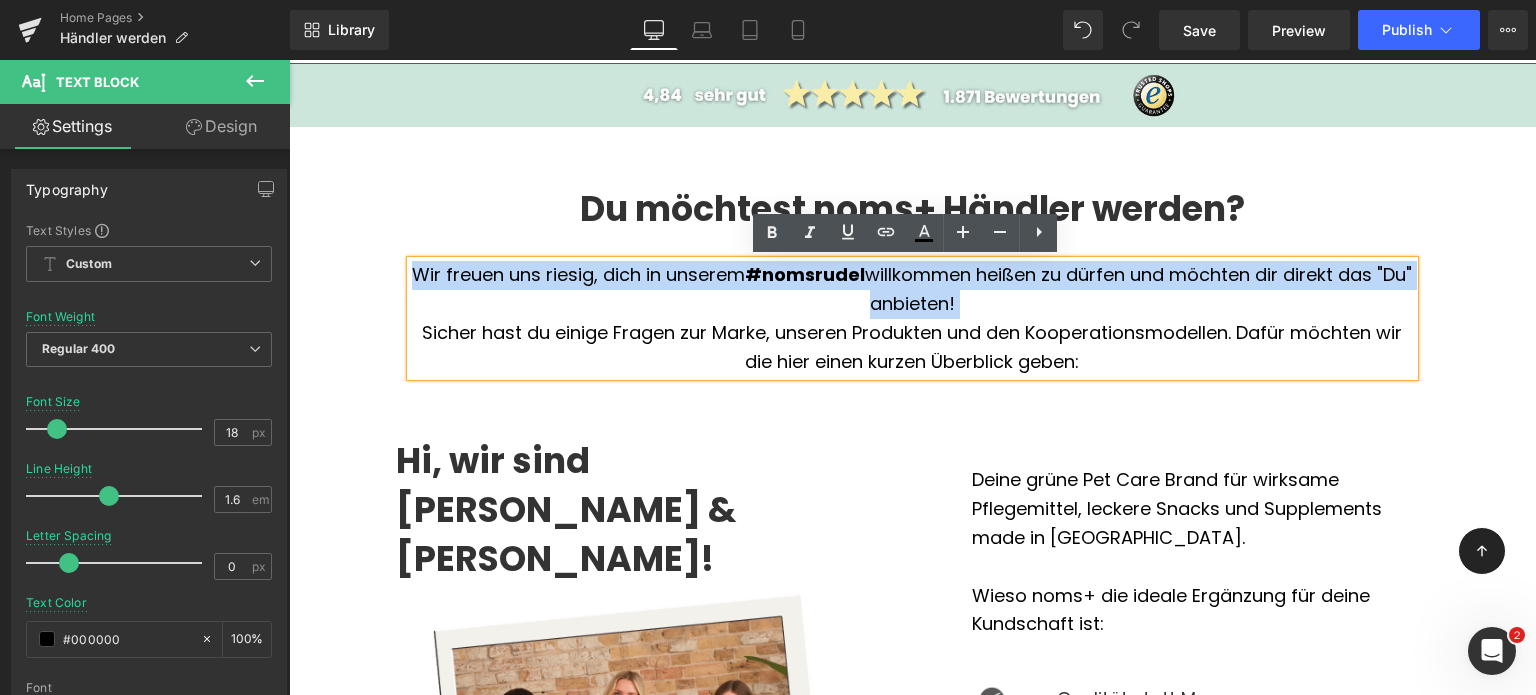click on "Wir freuen uns riesig, dich in unserem  #nomsrudel  willkommen heißen zu dürfen und möchten dir direkt das "Du" anbieten!" at bounding box center (912, 290) 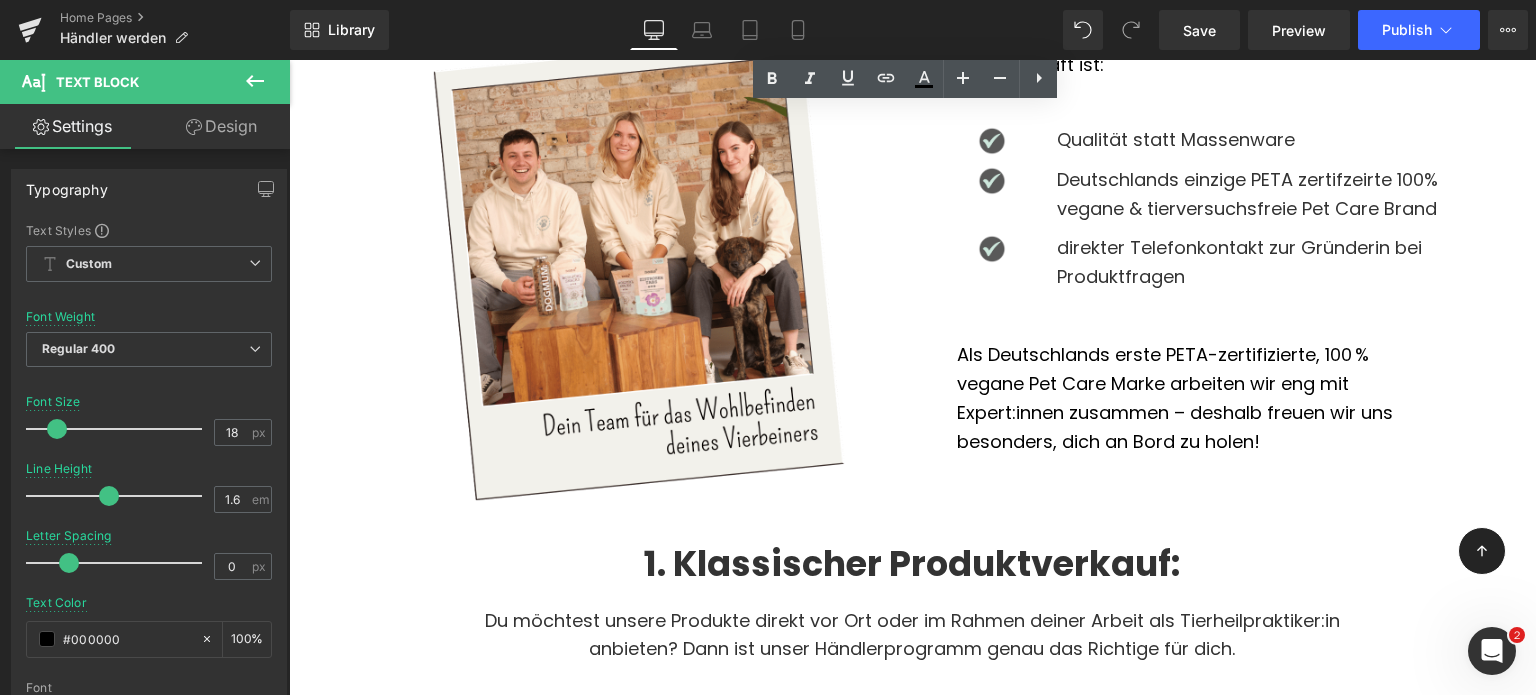 scroll, scrollTop: 876, scrollLeft: 0, axis: vertical 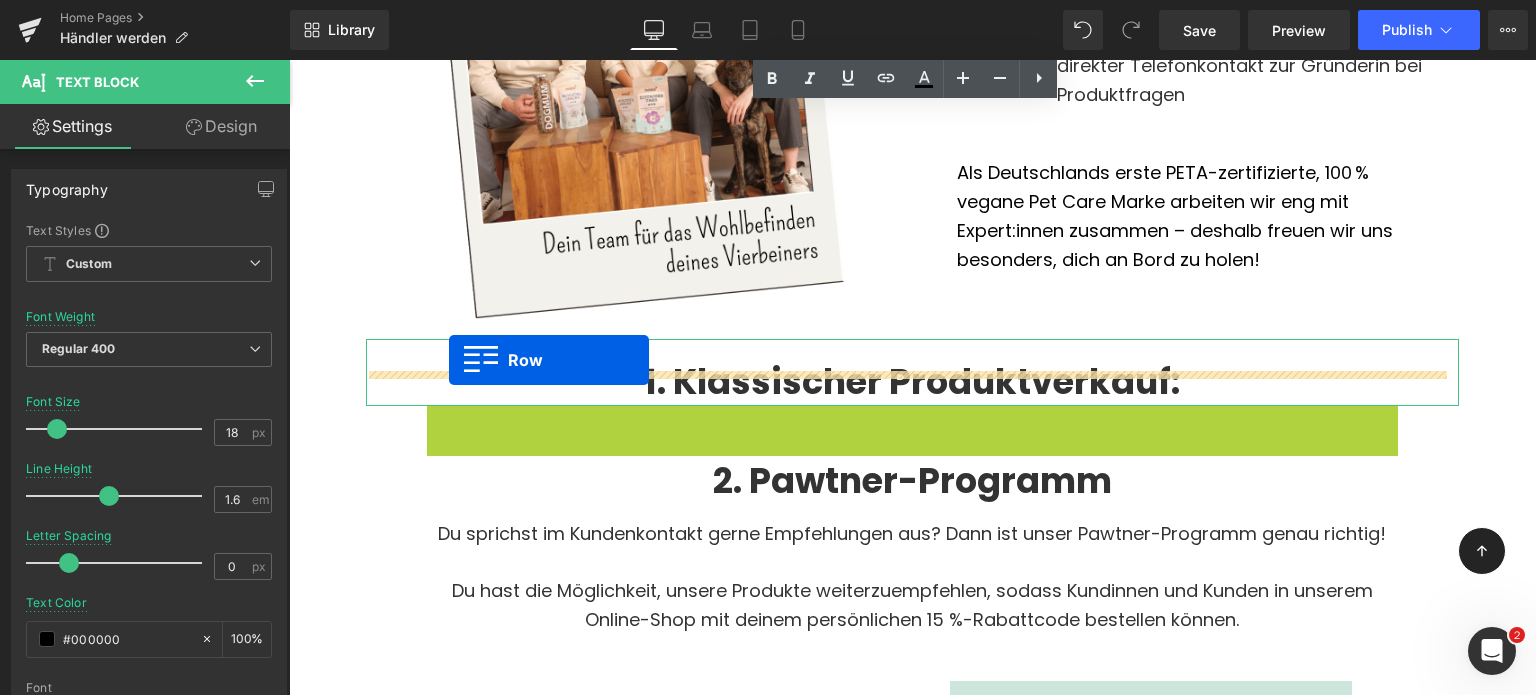 drag, startPoint x: 440, startPoint y: 382, endPoint x: 449, endPoint y: 360, distance: 23.769728 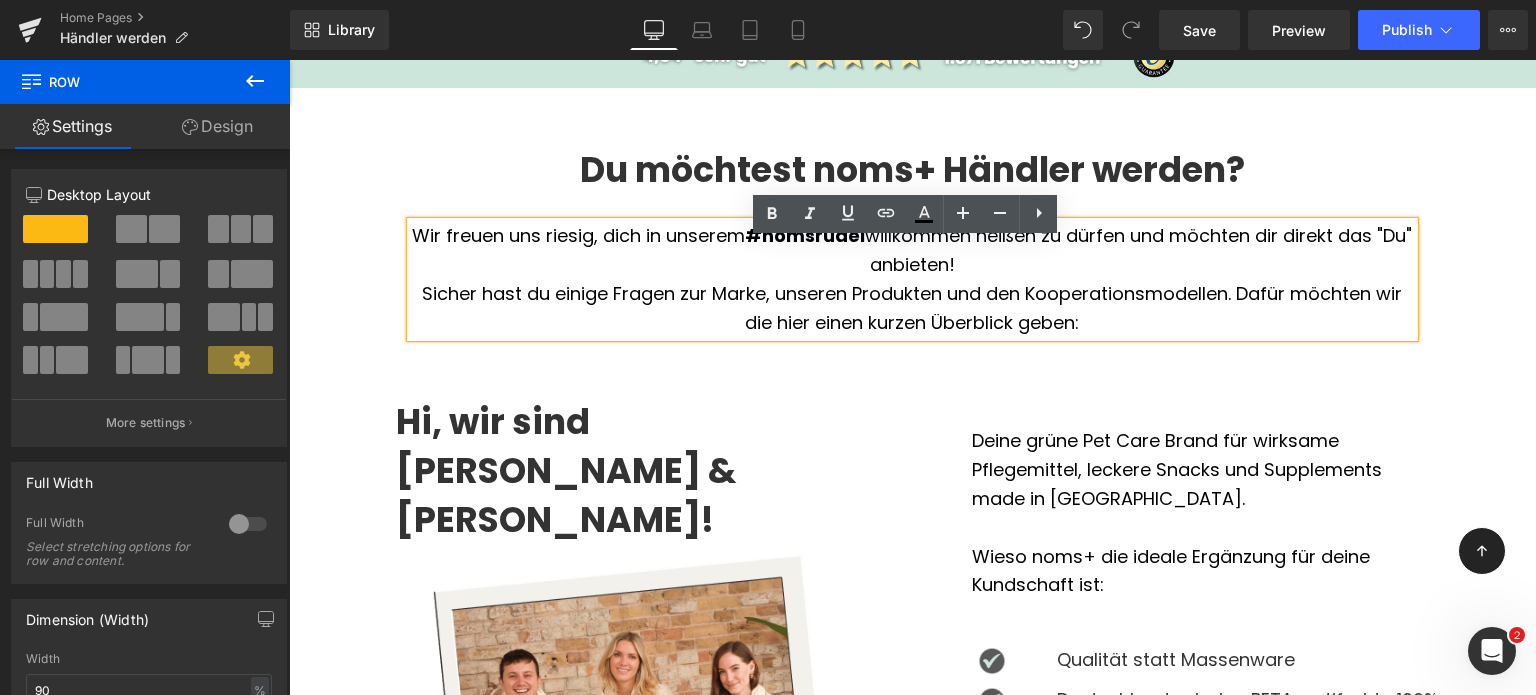 scroll, scrollTop: 60, scrollLeft: 0, axis: vertical 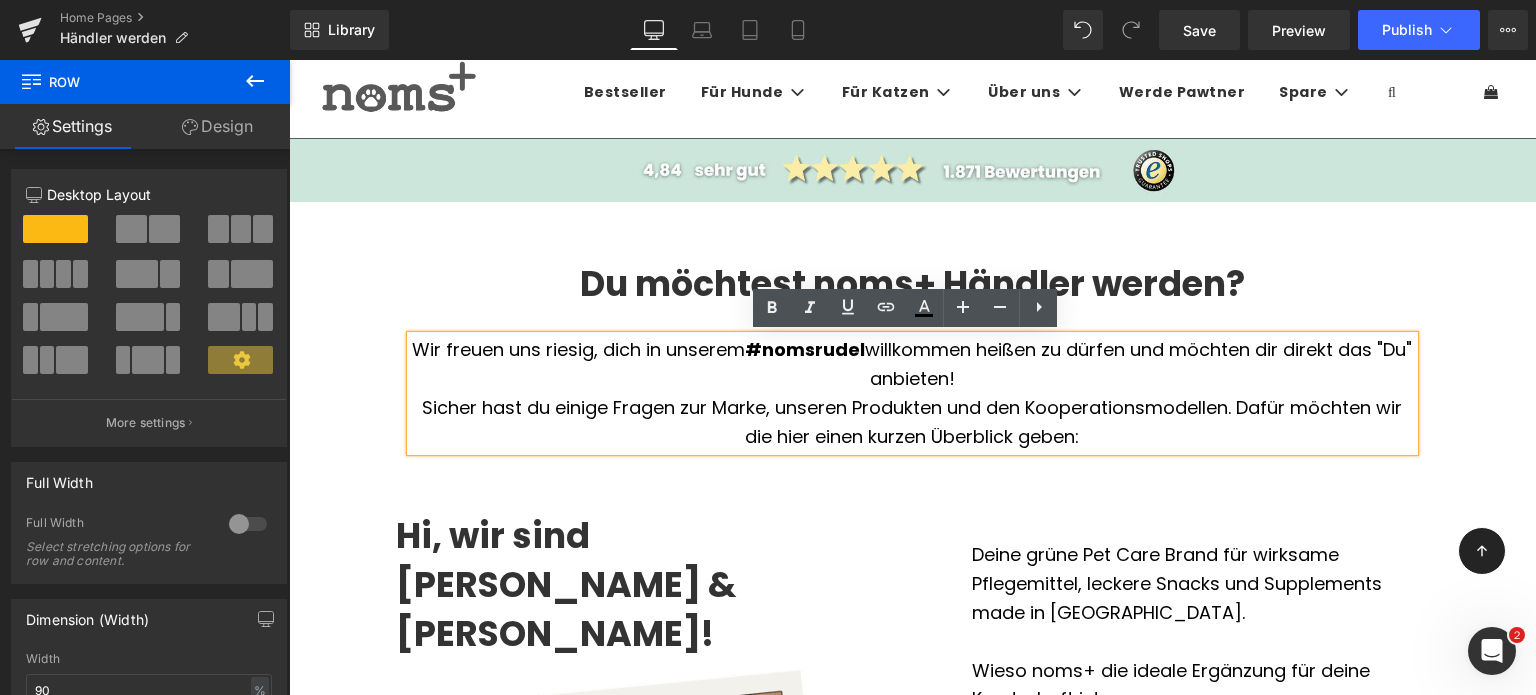 click on "Wir freuen uns riesig, dich in unserem  #nomsrudel  willkommen heißen zu dürfen und möchten dir direkt das "Du" anbieten!" at bounding box center [912, 365] 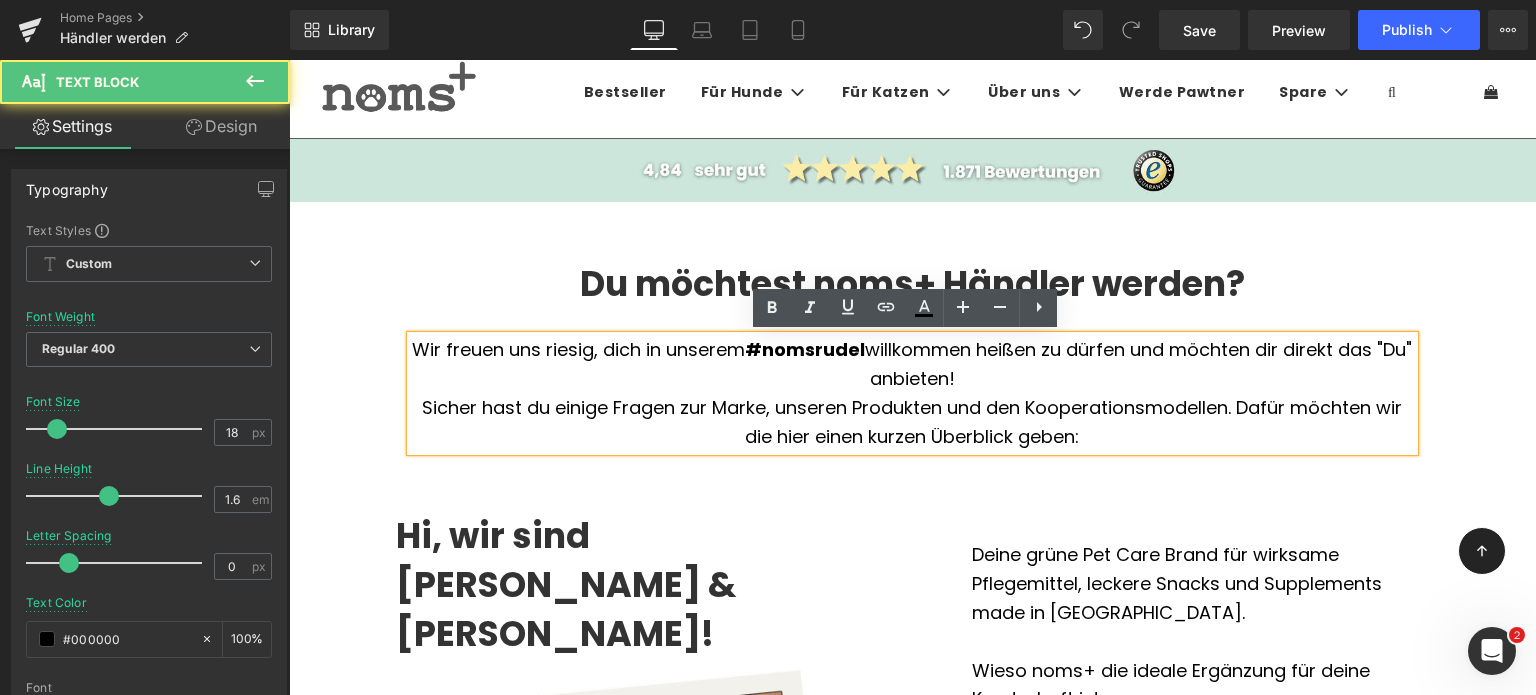 click on "Wir freuen uns riesig, dich in unserem  #nomsrudel  willkommen heißen zu dürfen und möchten dir direkt das "Du" anbieten!" at bounding box center (912, 365) 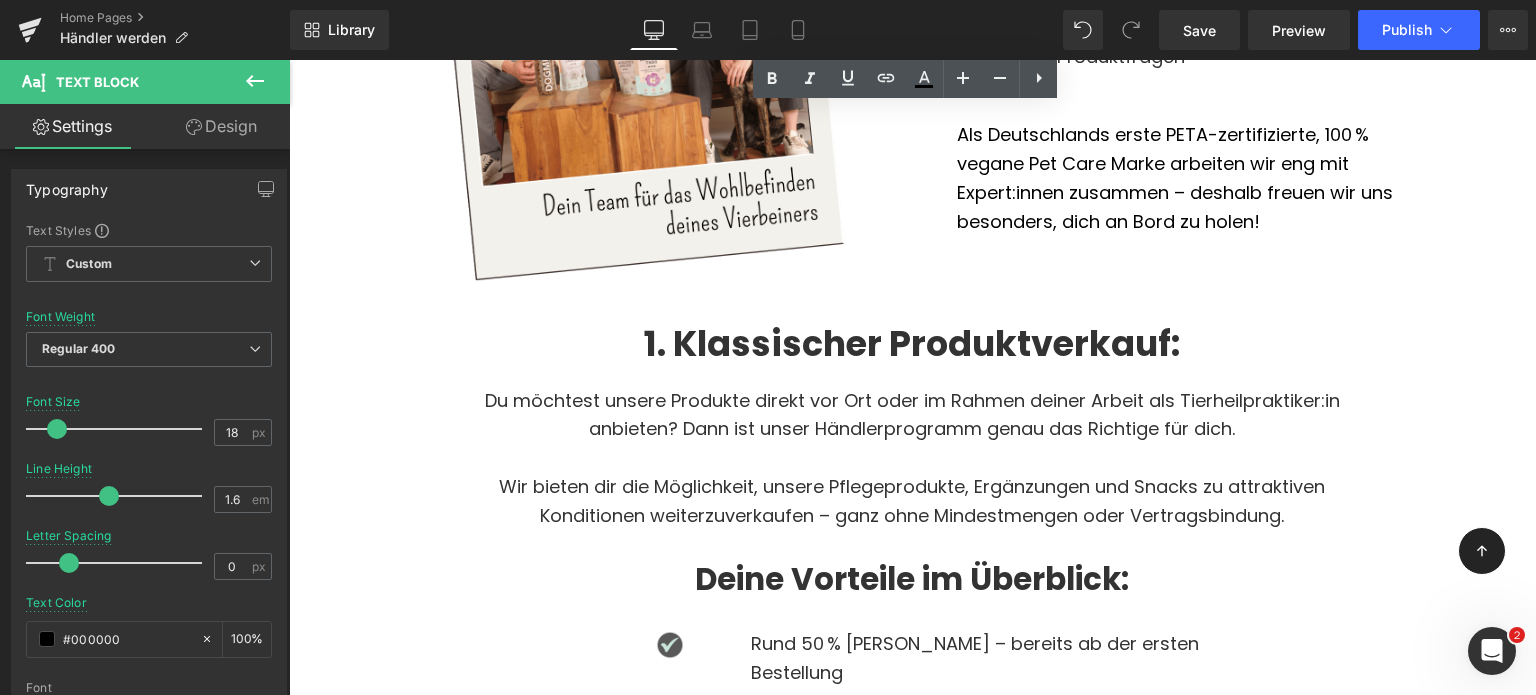 scroll, scrollTop: 936, scrollLeft: 0, axis: vertical 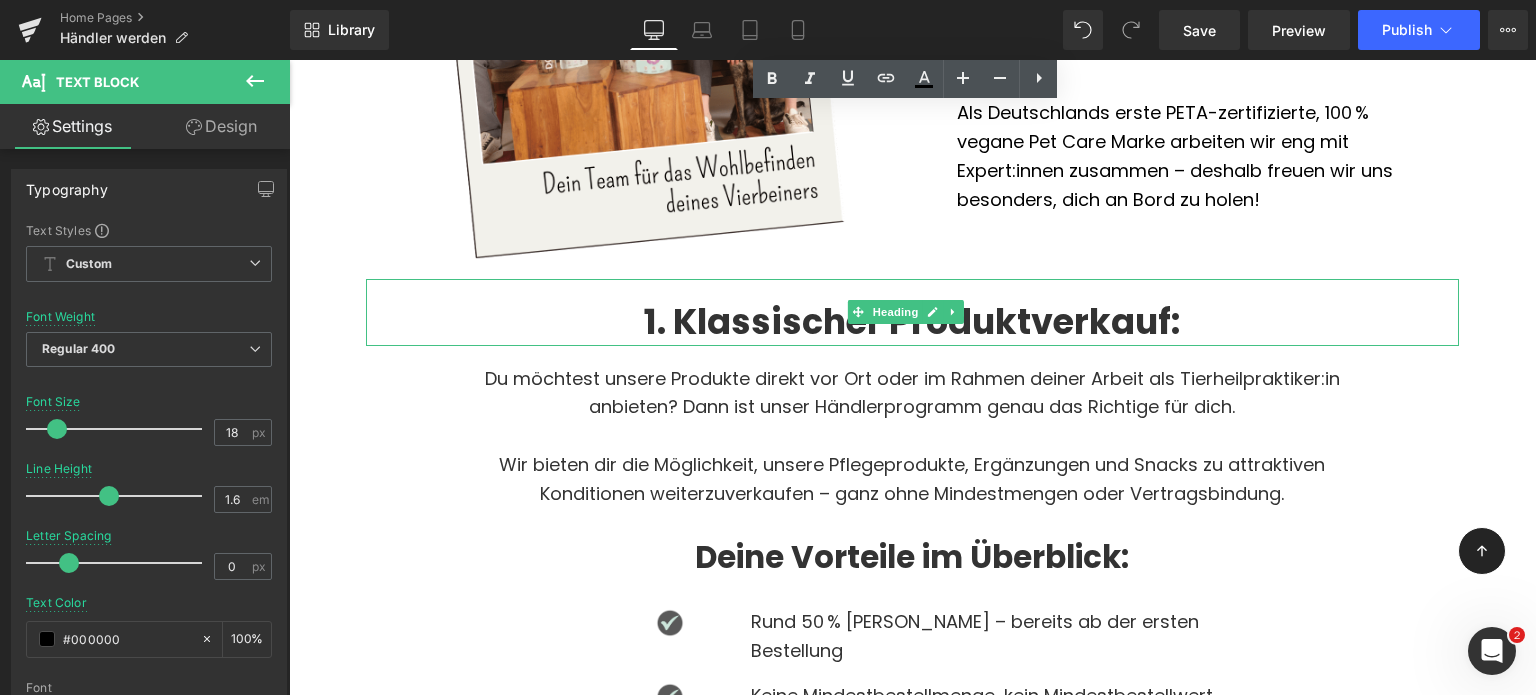 click on "1. Klassischer Produktverkauf:" at bounding box center (912, 321) 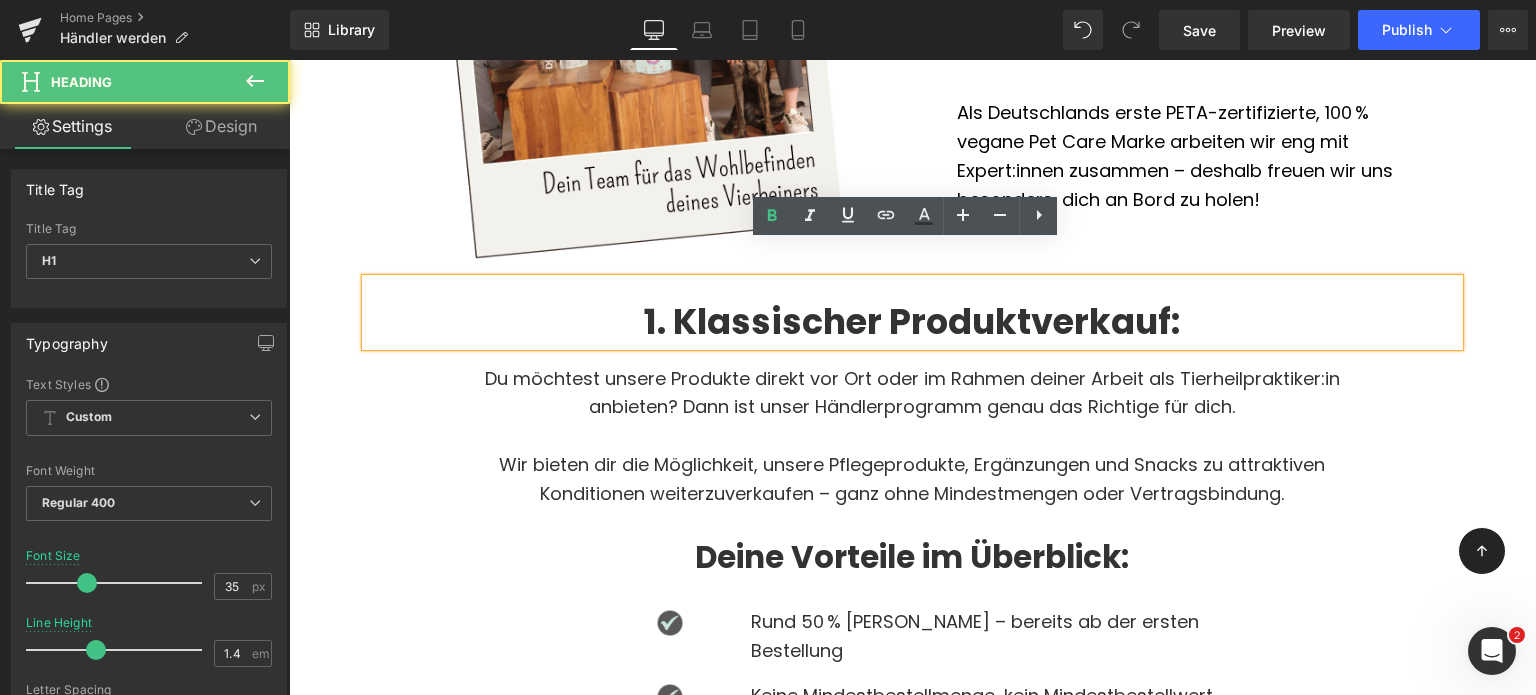 click on "1. Klassischer Produktverkauf:" at bounding box center (912, 321) 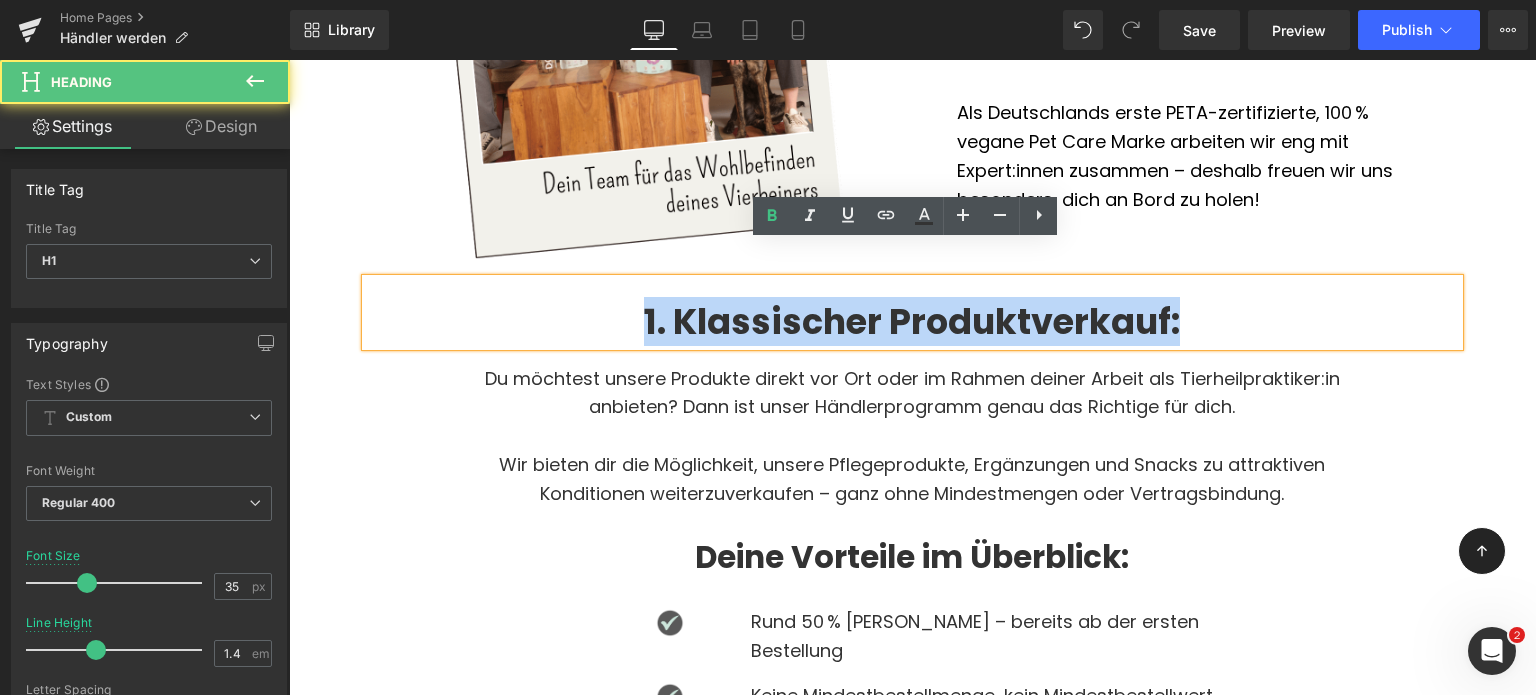click on "1. Klassischer Produktverkauf:" at bounding box center (912, 321) 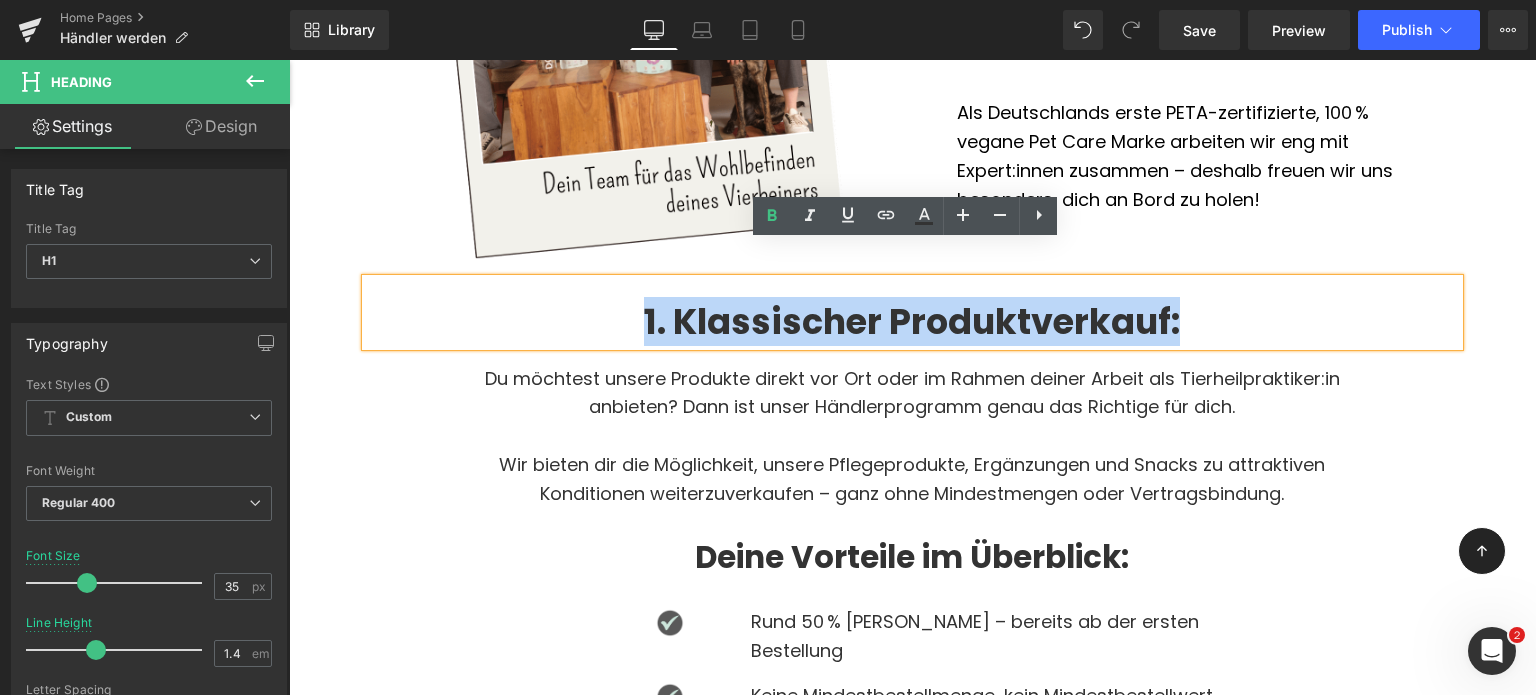 click at bounding box center [289, 60] 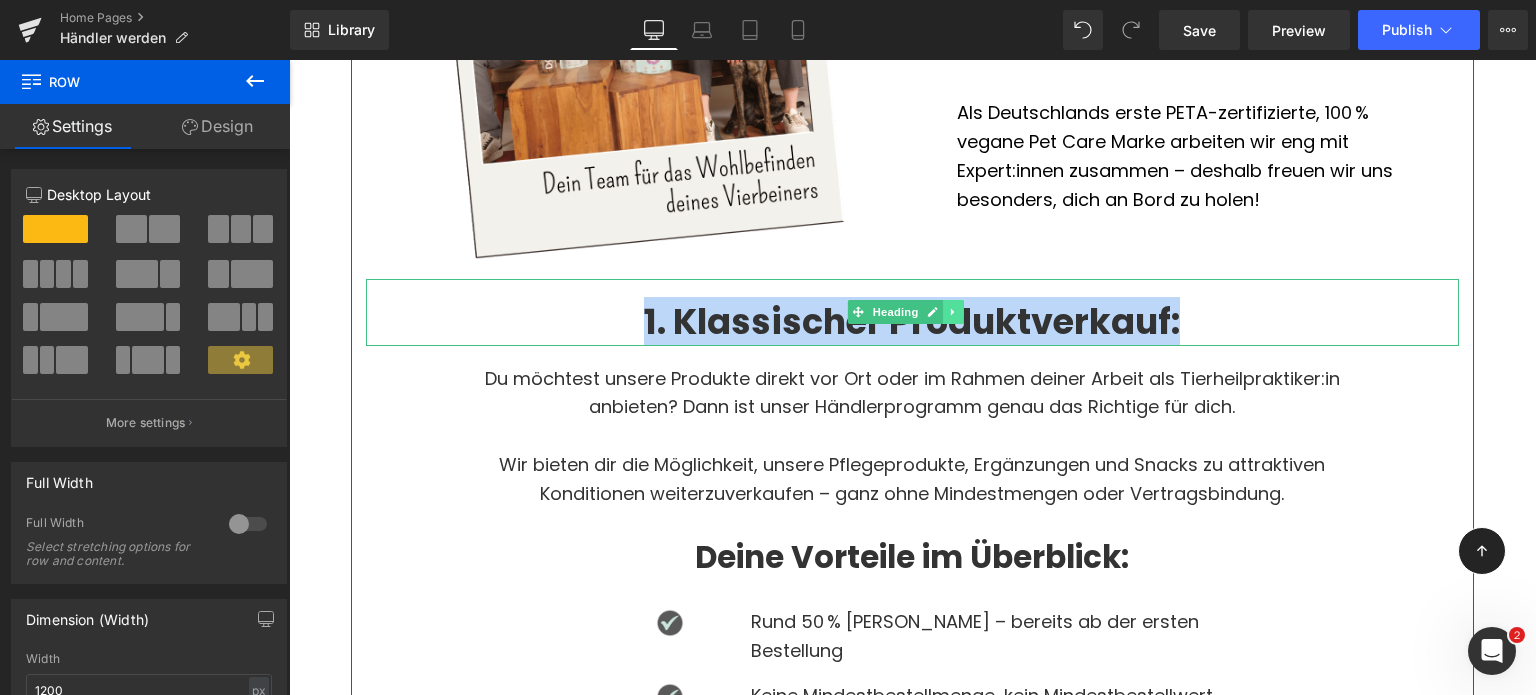 click 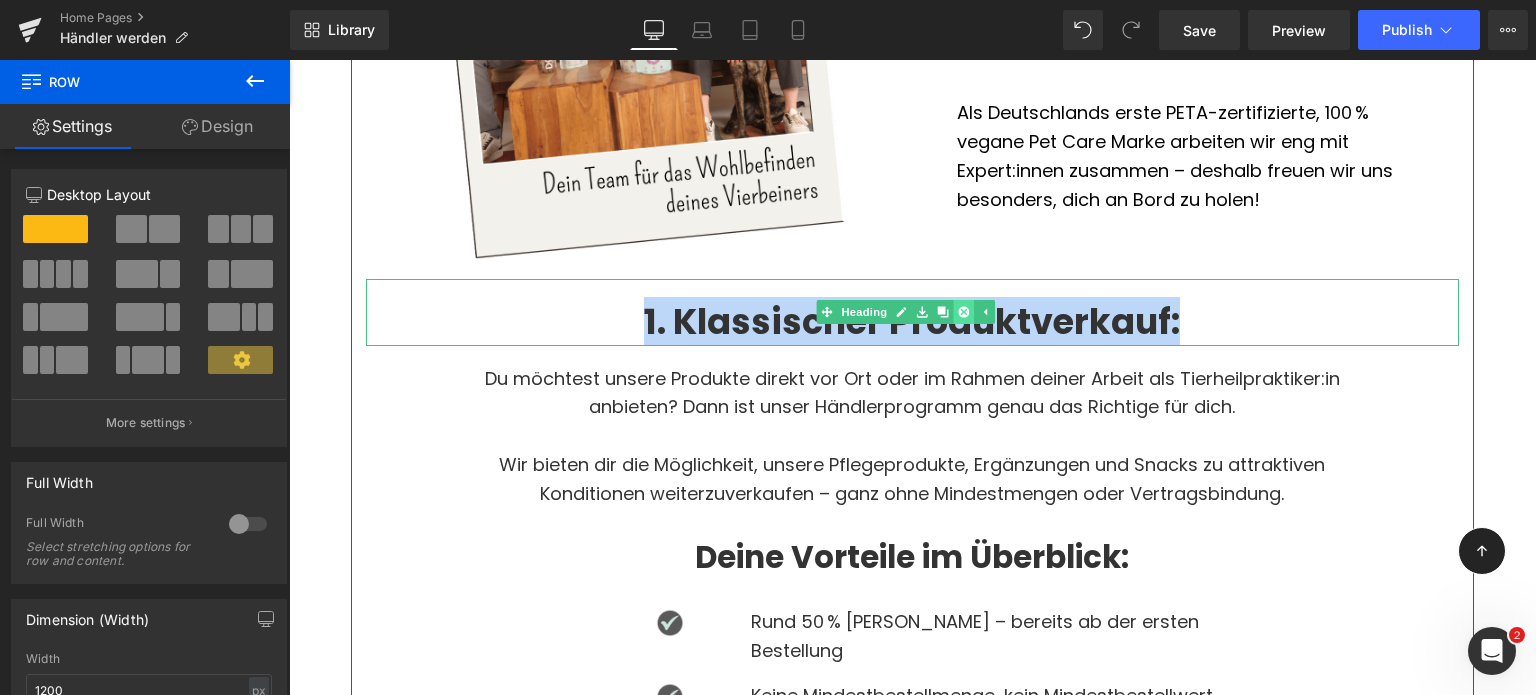 click 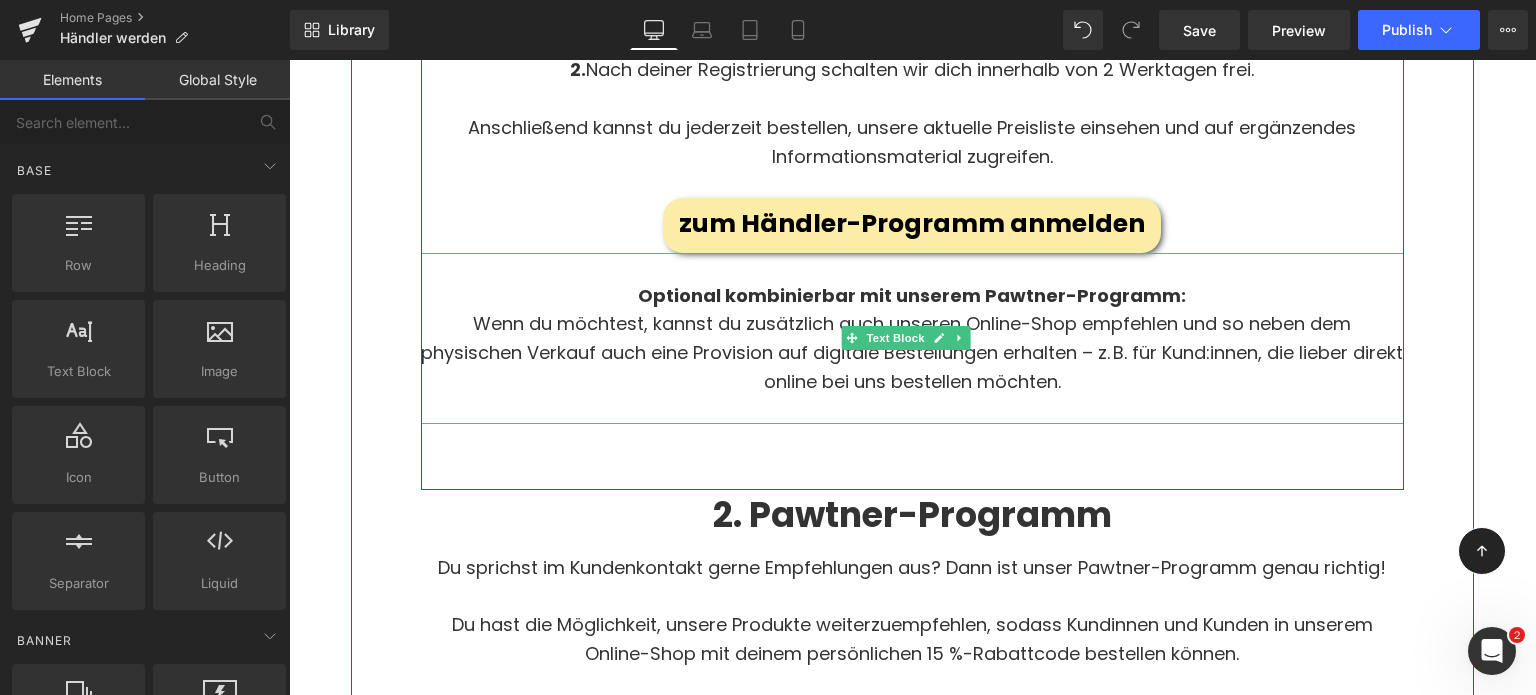 scroll, scrollTop: 1936, scrollLeft: 0, axis: vertical 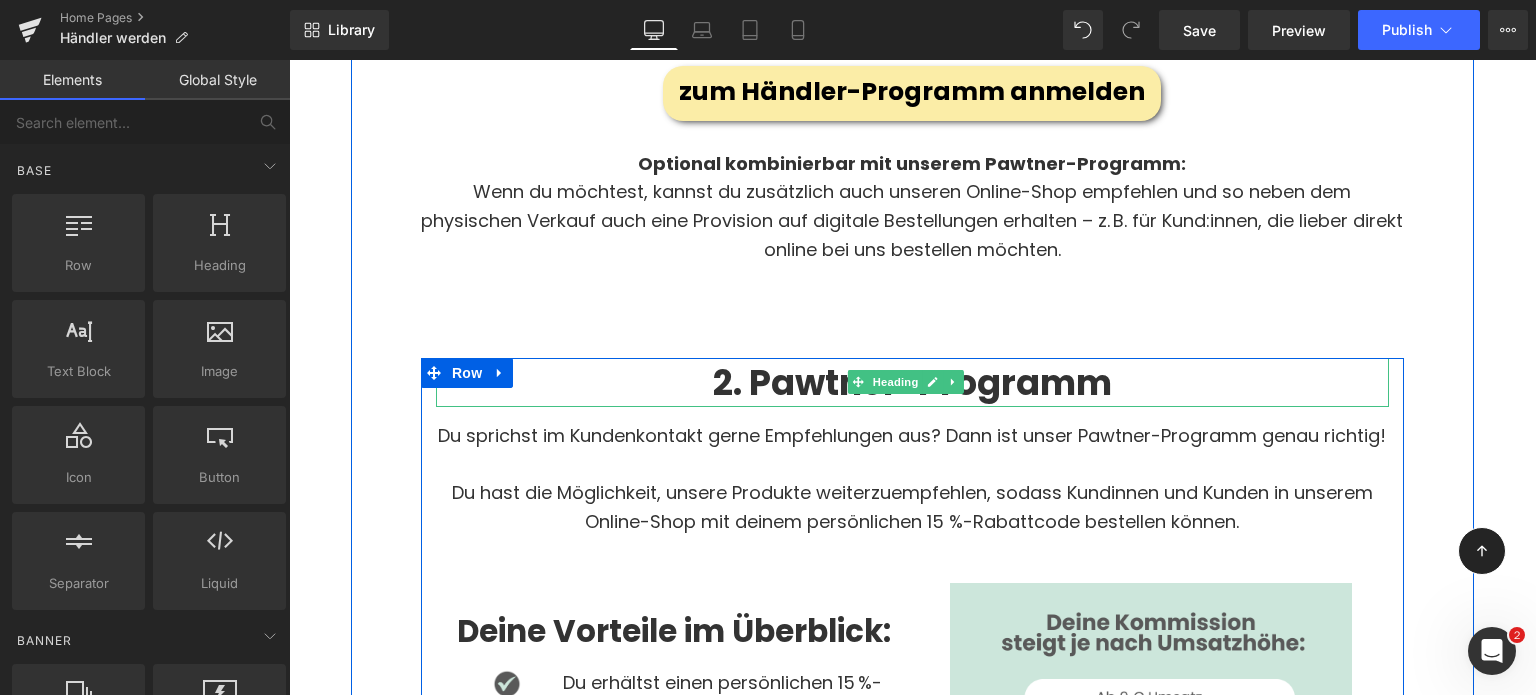 click on "2. Pawtner-Programm" at bounding box center [912, 382] 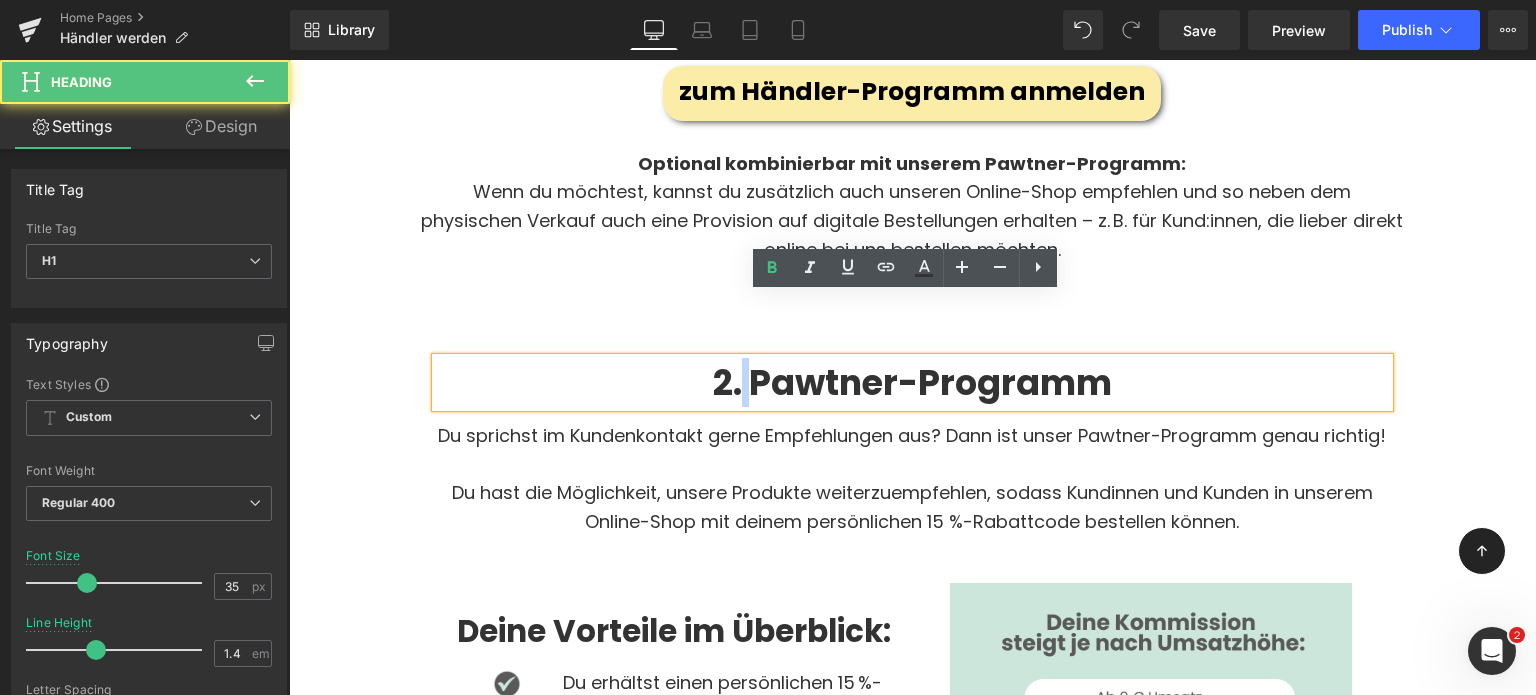 click on "2. Pawtner-Programm" at bounding box center [912, 382] 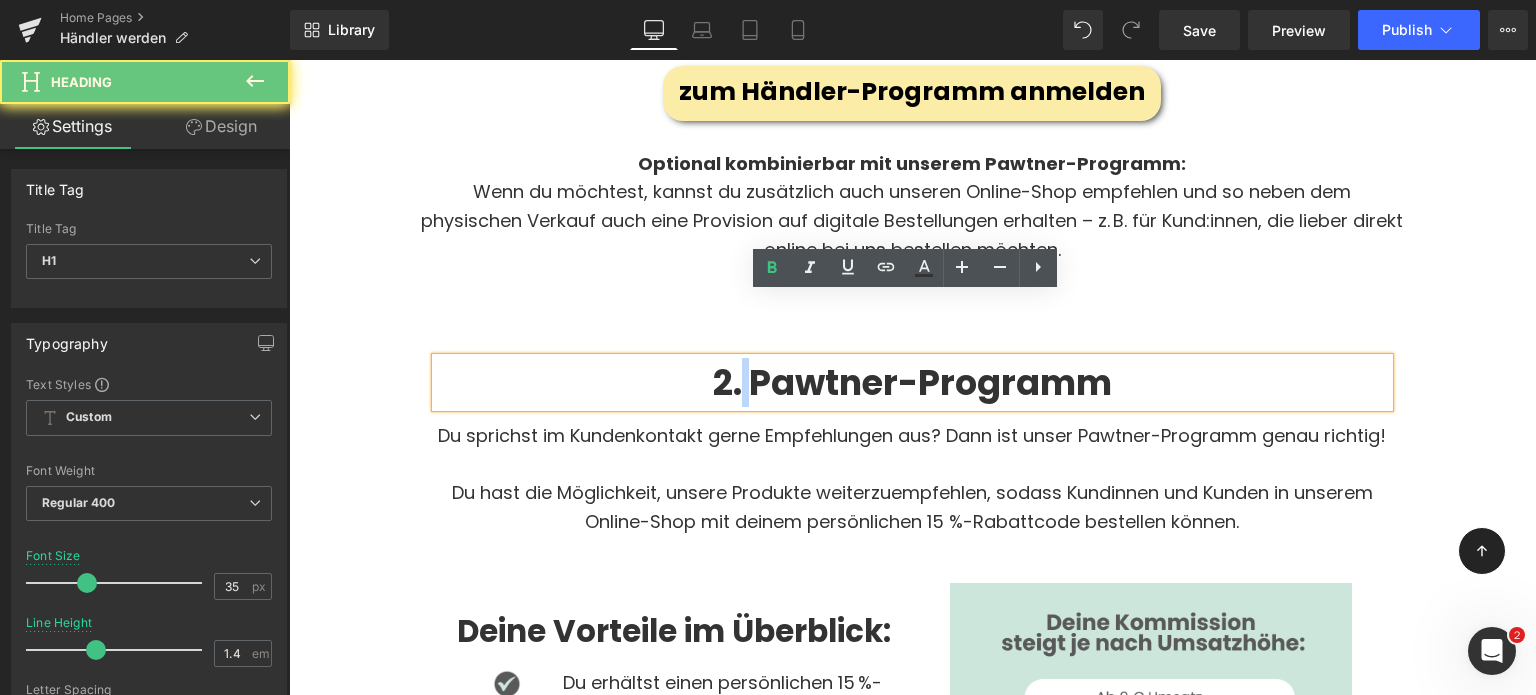 type 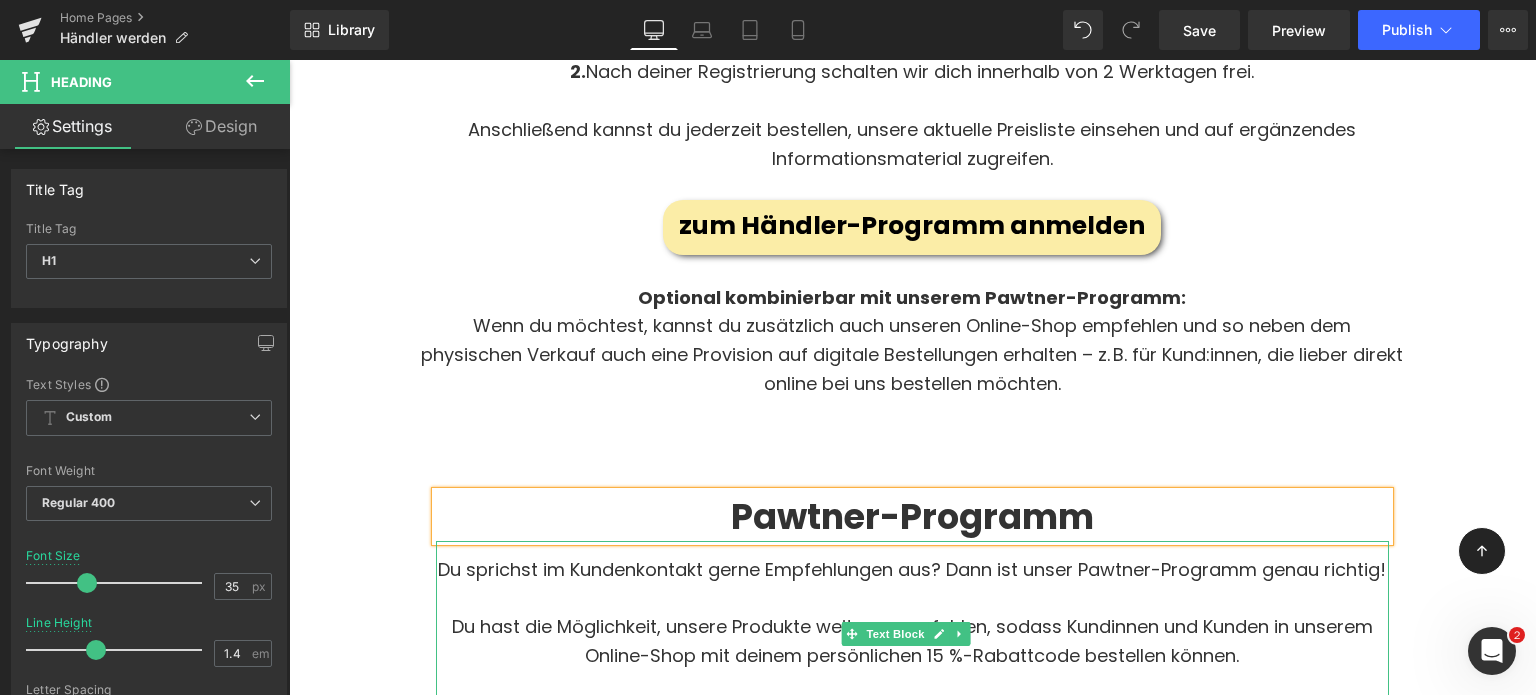 scroll, scrollTop: 1798, scrollLeft: 0, axis: vertical 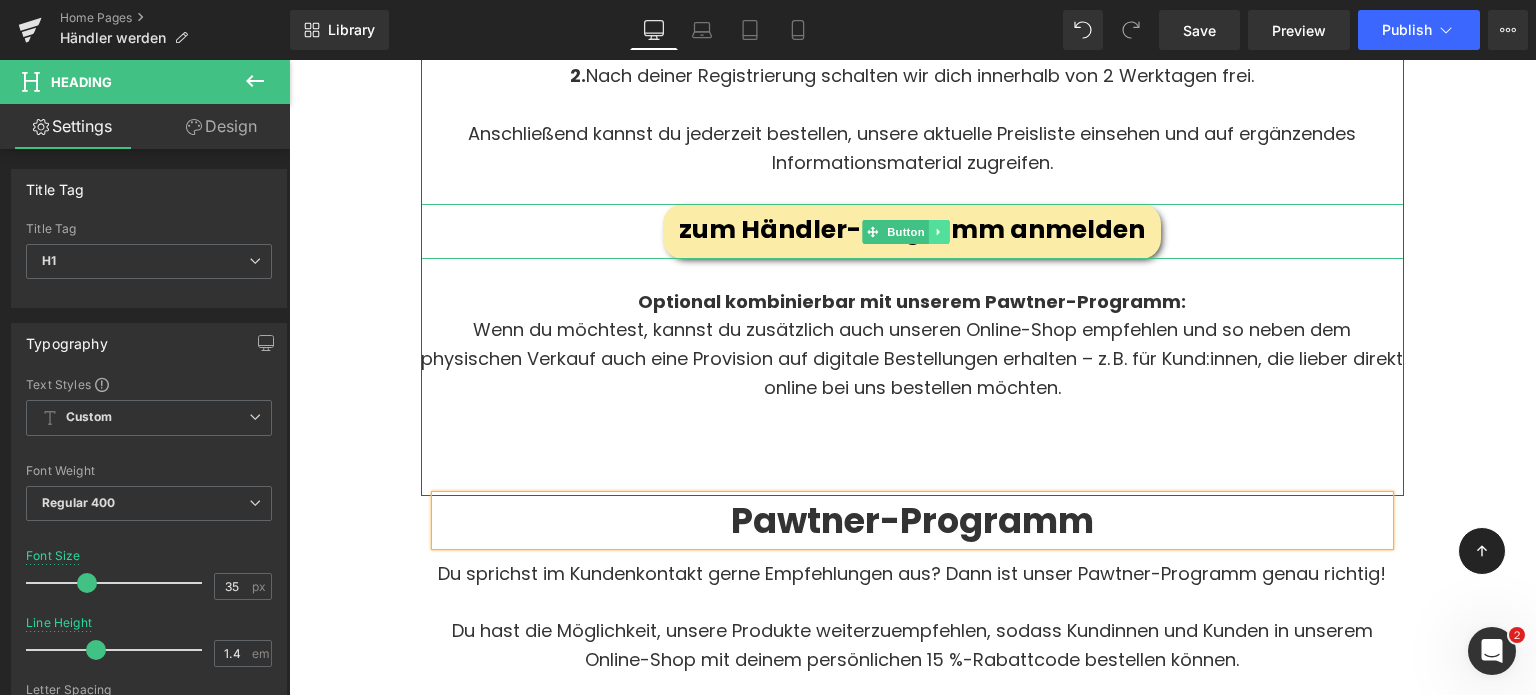 click 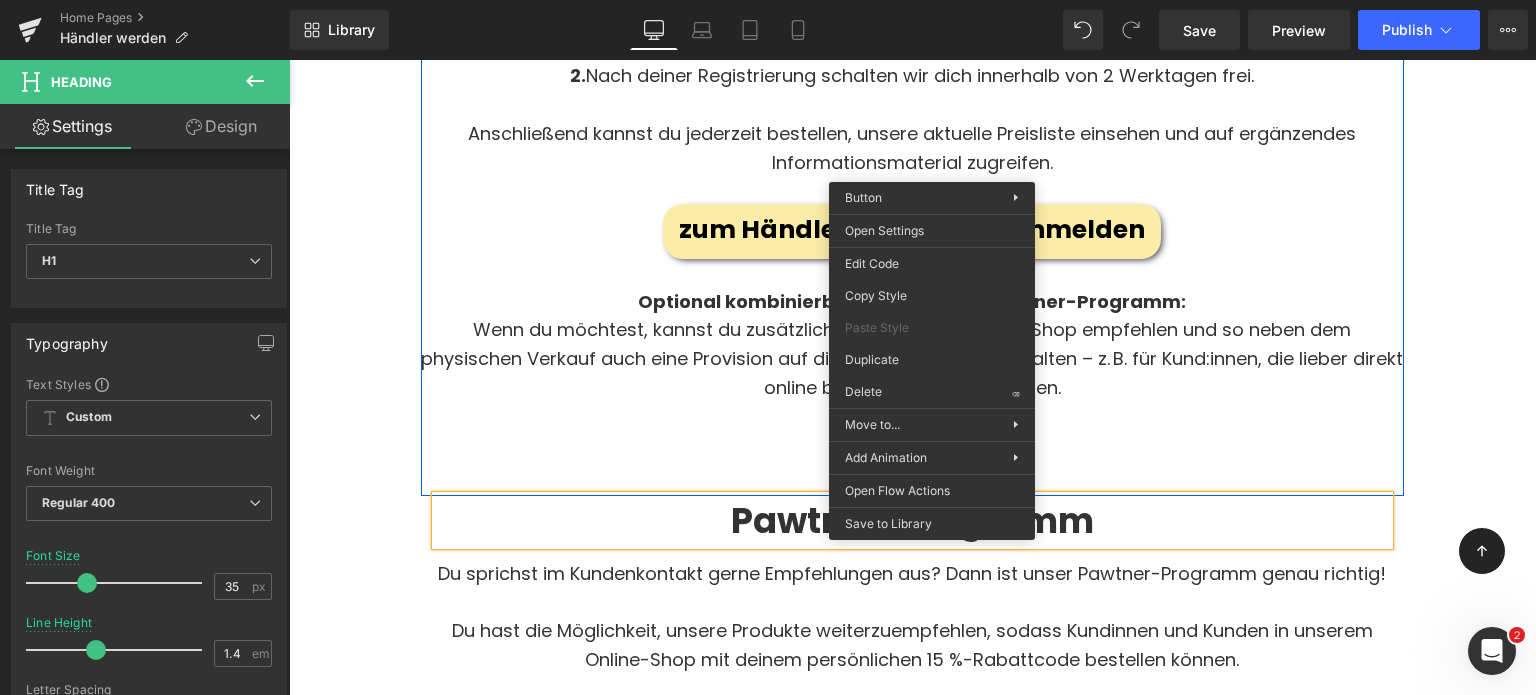click on "zum Händler-Programm anmelden Button" at bounding box center (912, 231) 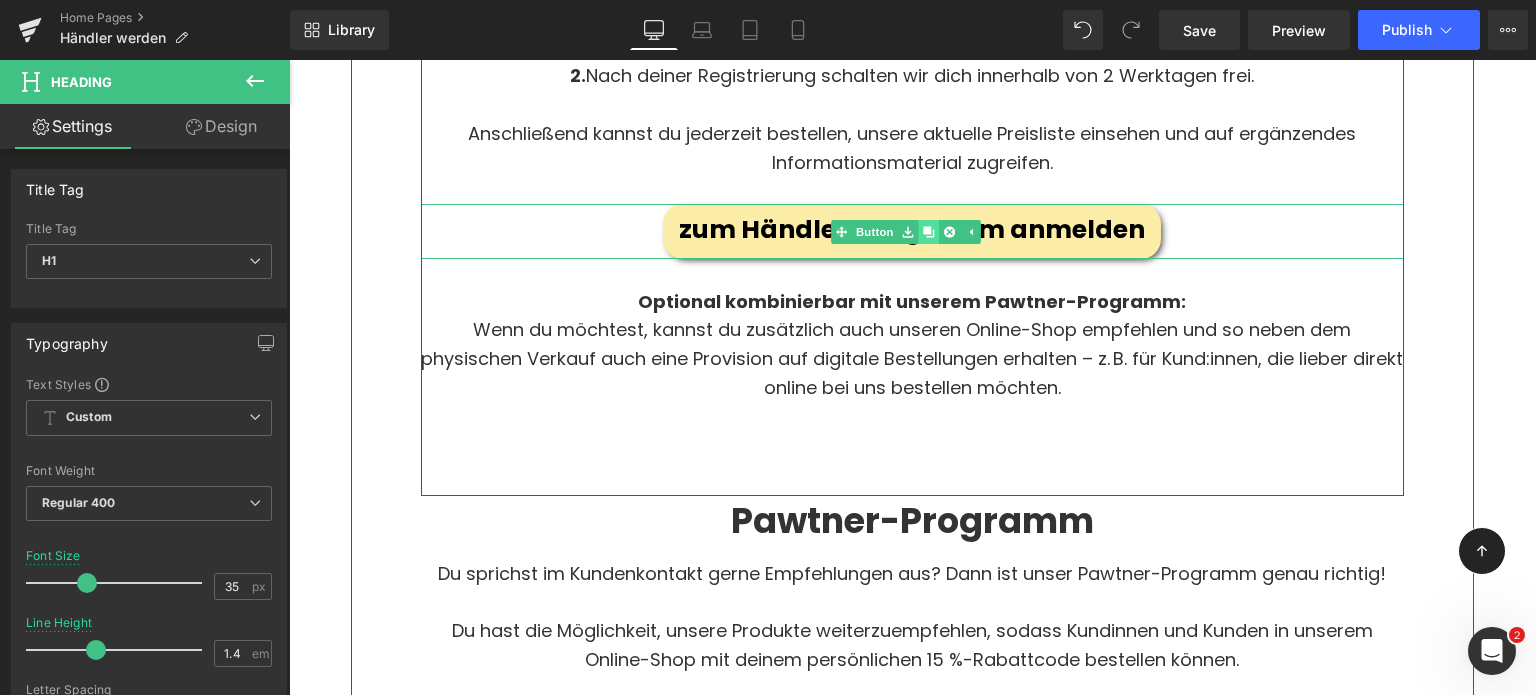 click 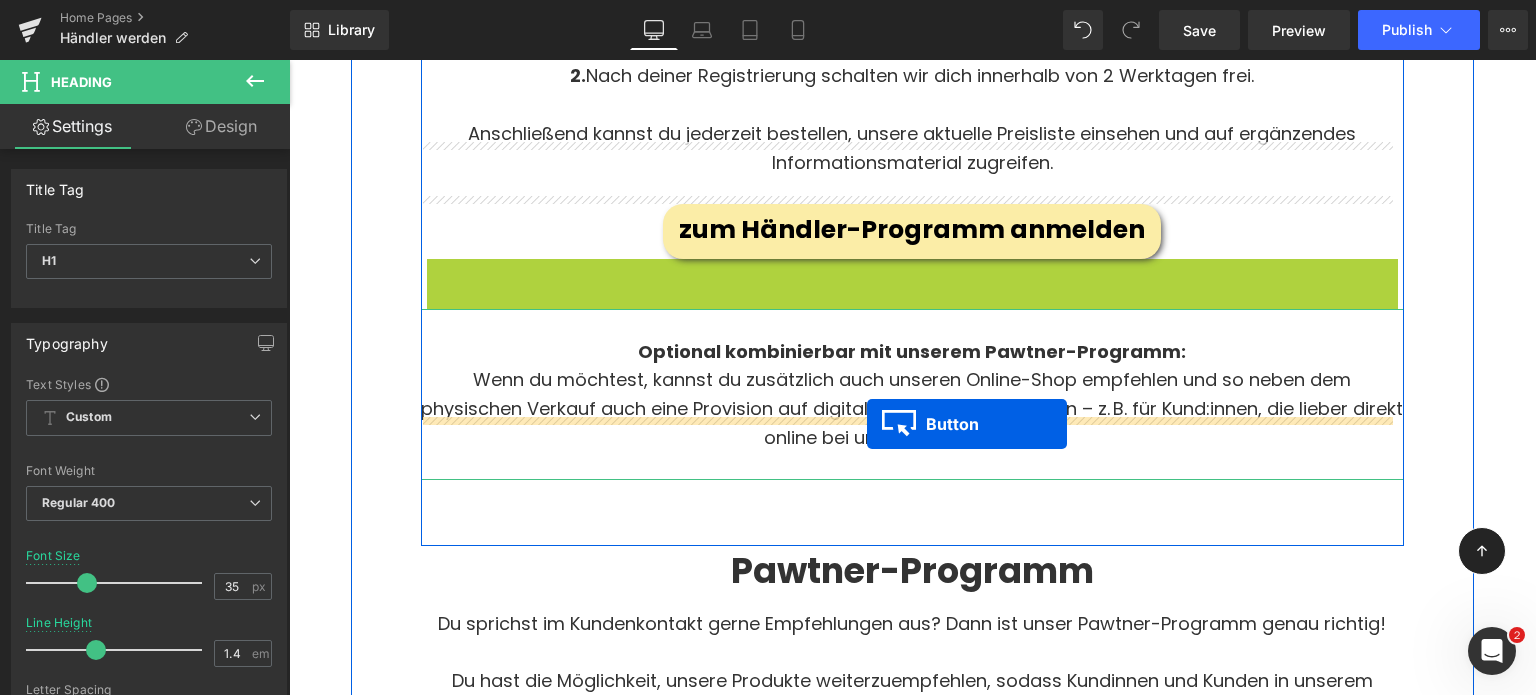drag, startPoint x: 872, startPoint y: 225, endPoint x: 867, endPoint y: 423, distance: 198.06313 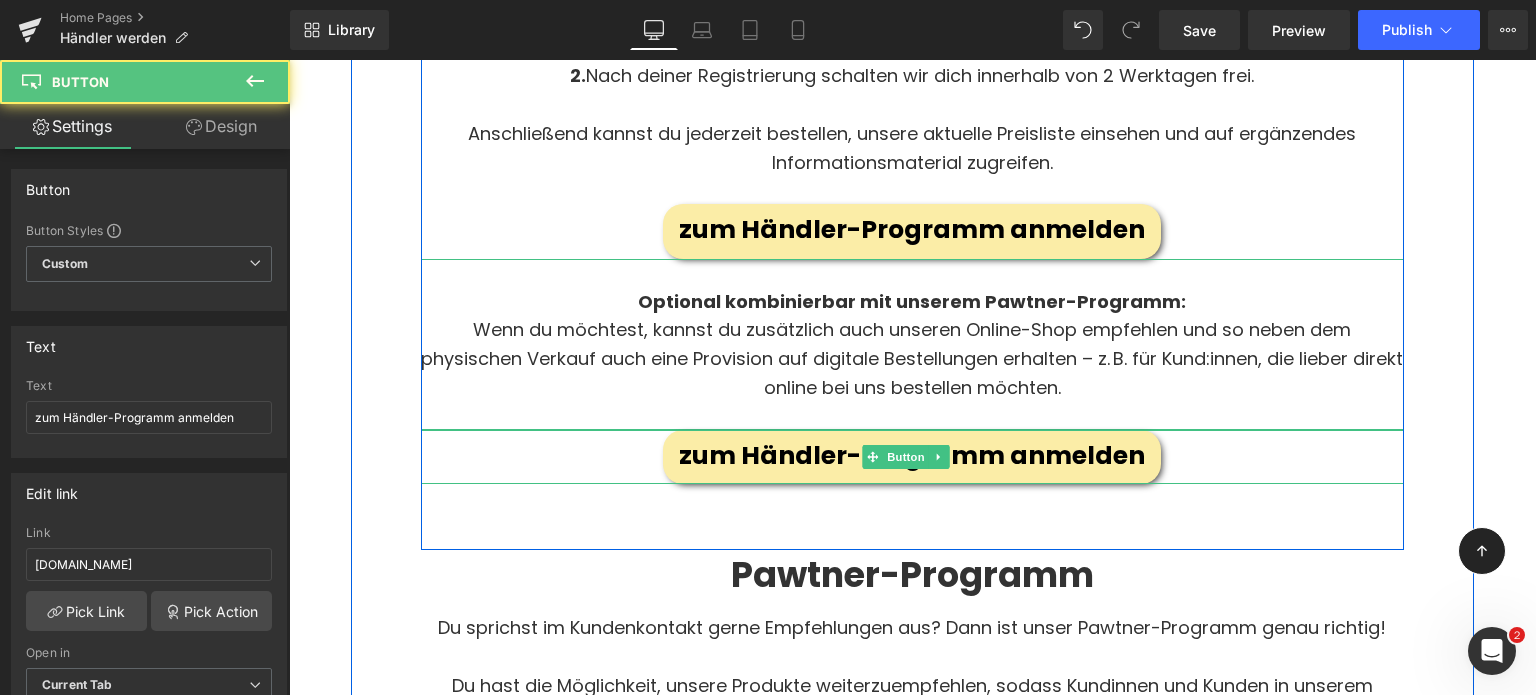 click on "zum Händler-Programm anmelden" at bounding box center (912, 456) 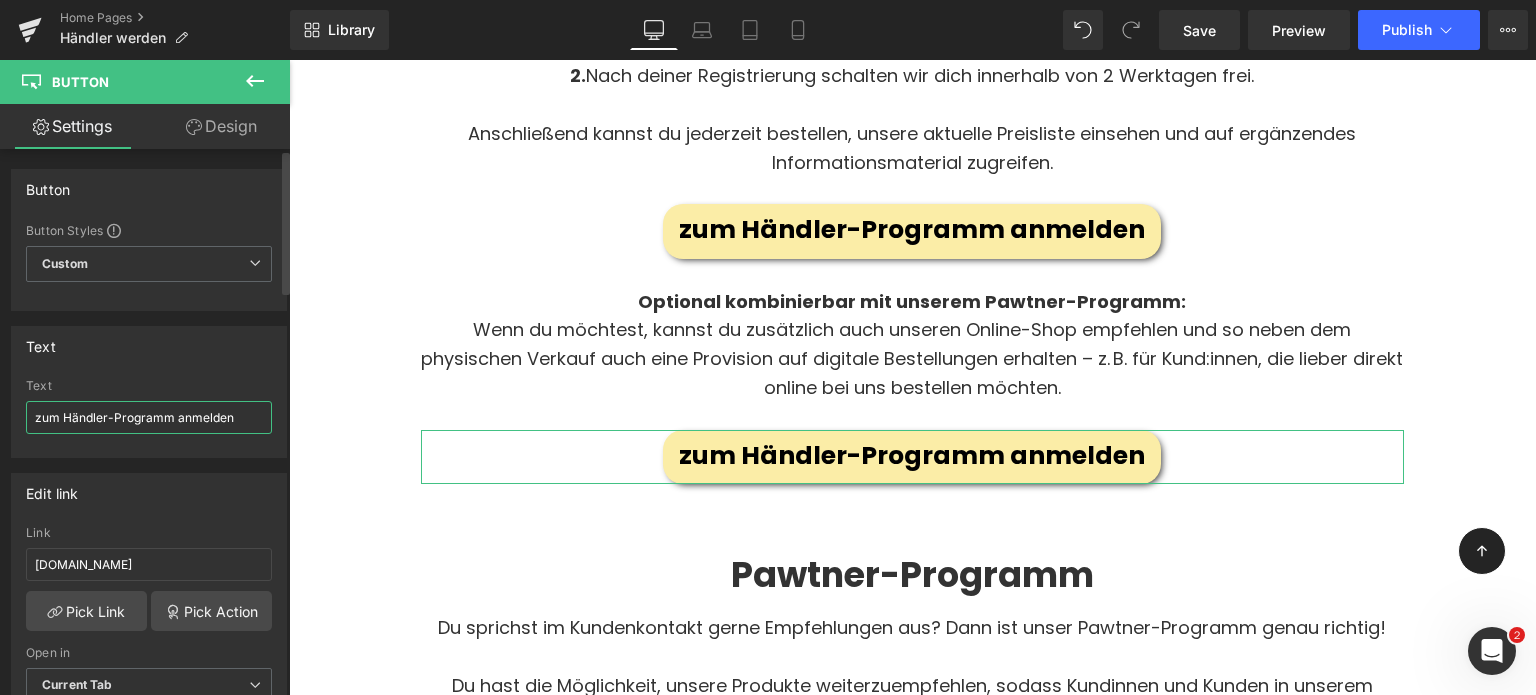 click on "zum Händler-Programm anmelden" at bounding box center [149, 417] 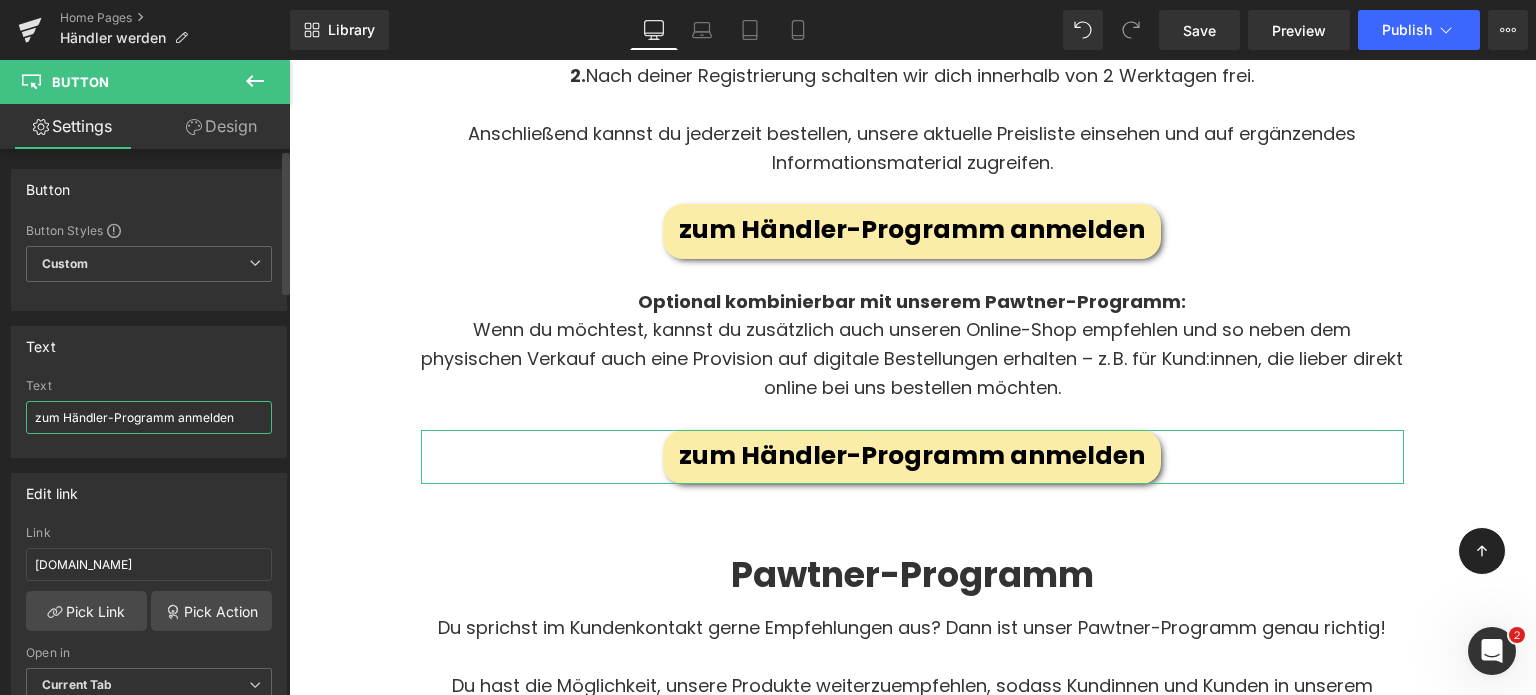 click on "zum Händler-Programm anmelden" at bounding box center [149, 417] 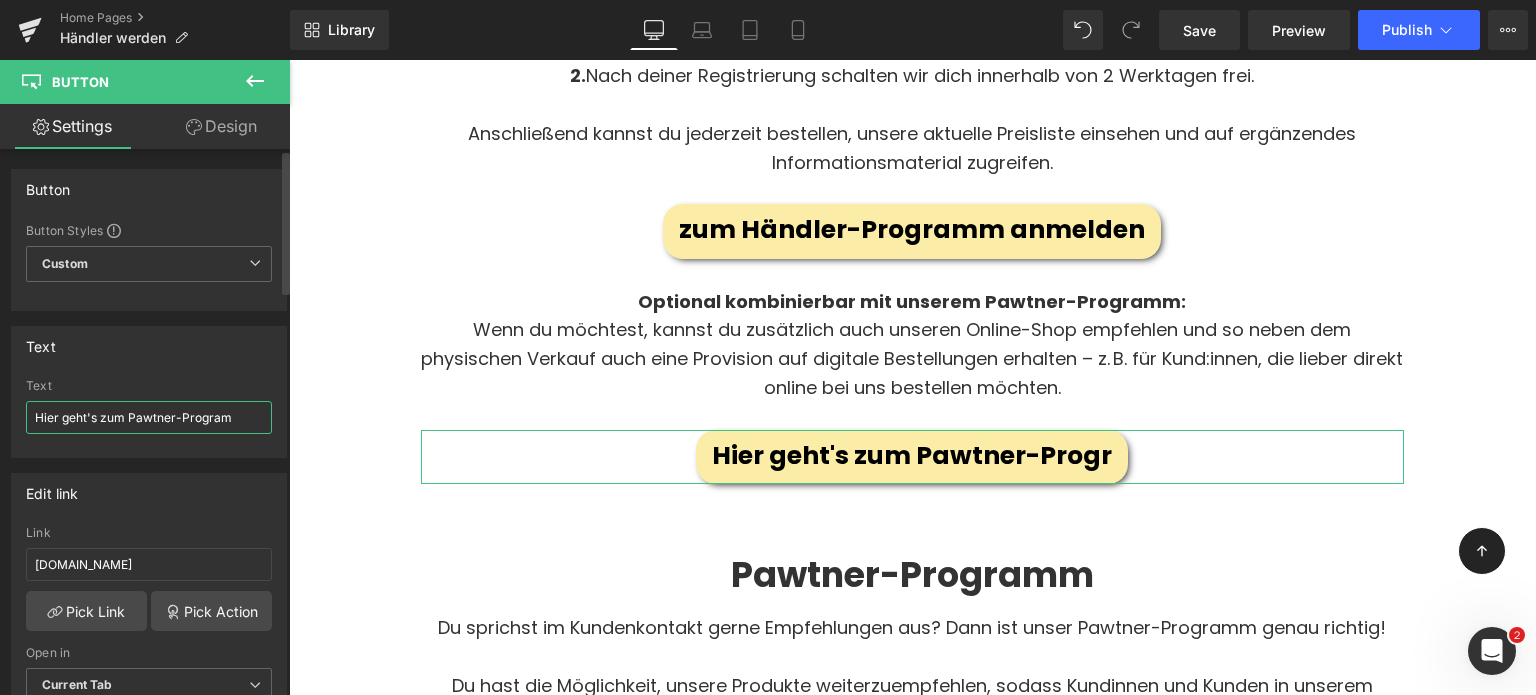 type on "Hier geht's zum Pawtner-Programm" 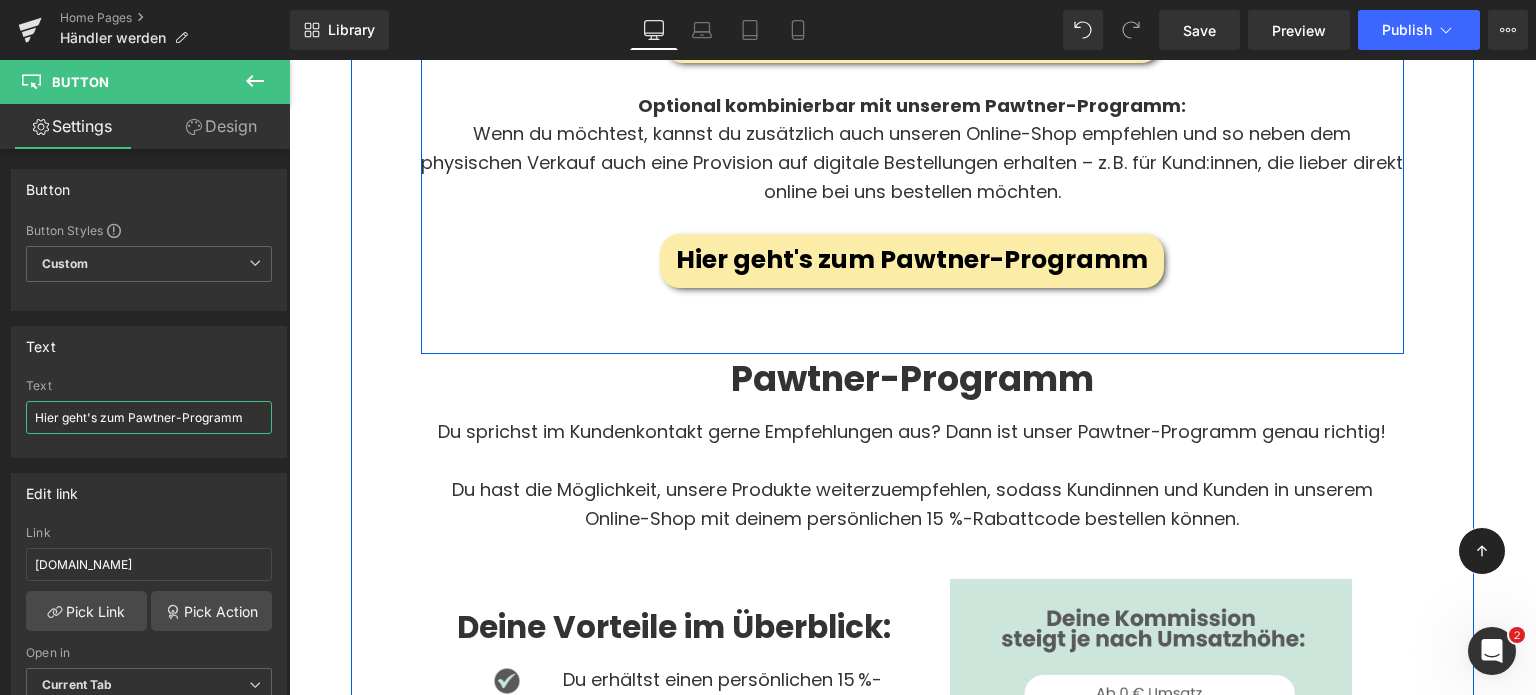 scroll, scrollTop: 1995, scrollLeft: 0, axis: vertical 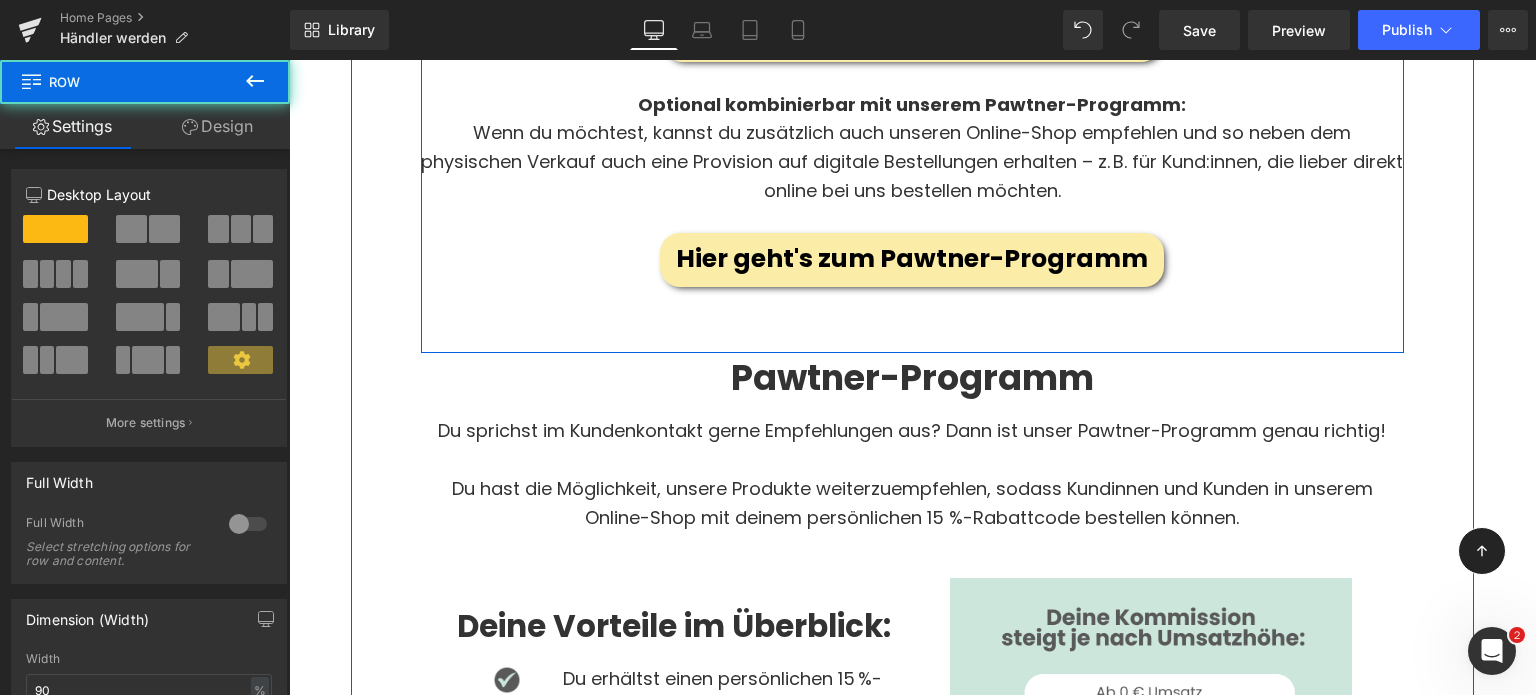 click on "Du möchtest unsere Produkte direkt vor Ort oder im Rahmen deiner Arbeit als Tierheilpraktiker:in anbieten? Dann ist unser Händlerprogramm genau das Richtige für dich.  Wir bieten dir die Möglichkeit, unsere Pflegeprodukte, Ergänzungen und Snacks zu attraktiven Konditionen weiterzuverkaufen – ganz ohne Mindestmengen oder Vertragsbindung. Text Block         Deine Vorteile im Überblick: Heading         Image         Rund 50 % Marge – bereits ab der ersten Bestellung Text Block         Row         Image         Keine Mindestbestellmenge, kein Mindestbestellwert  – du bestellst flexibel, was du brauchst Text Block         Row         Image         Gratis Versand ab 150 € Bestellwert (DE) Text Block         Row         Row         Row         So einfach funktioniert's: Heading         1.  Du registrierst dich einmalig über unseren Händler-Shop: 👉 www.nomsplus.eu Text Block         2.  Nach deiner Registrierung schalten wir dich innerhalb von 2 Werktagen frei. Text Block         Button" at bounding box center (912, -213) 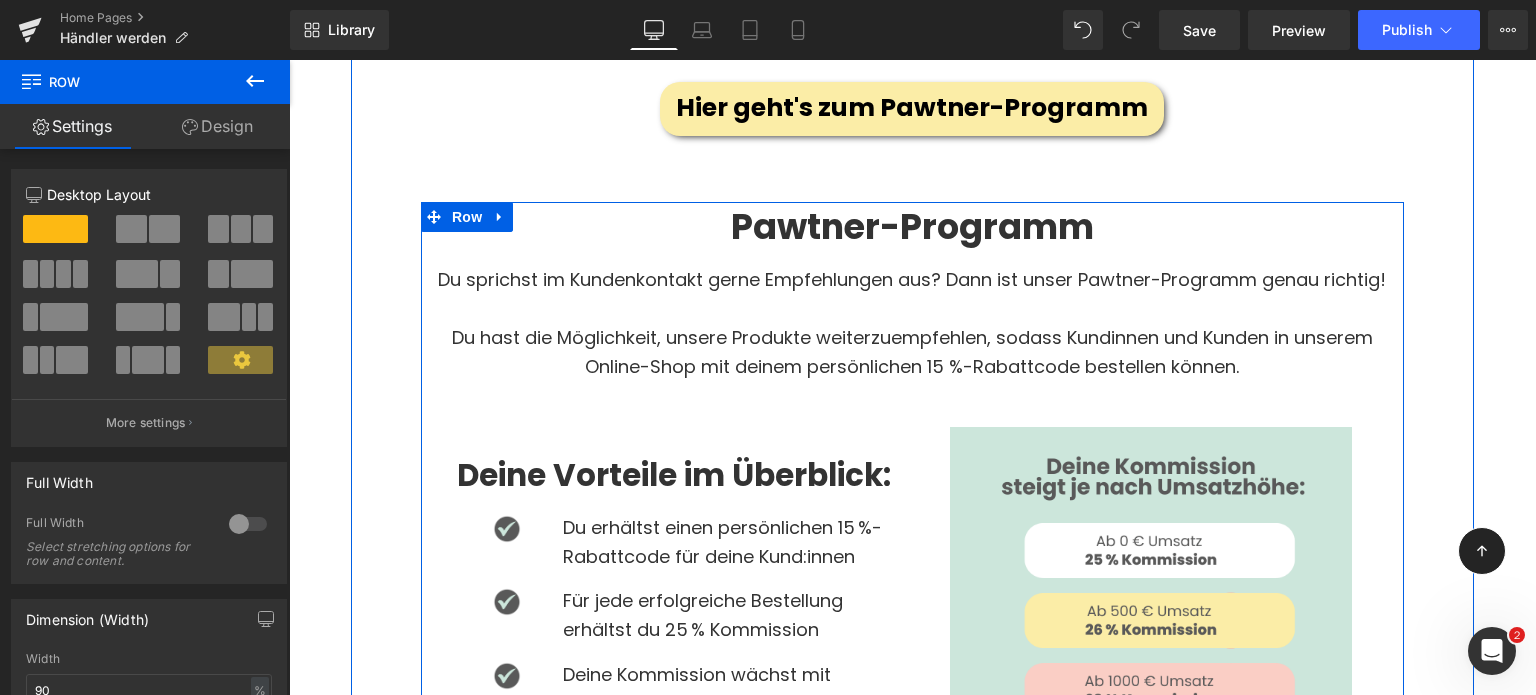 scroll, scrollTop: 2140, scrollLeft: 0, axis: vertical 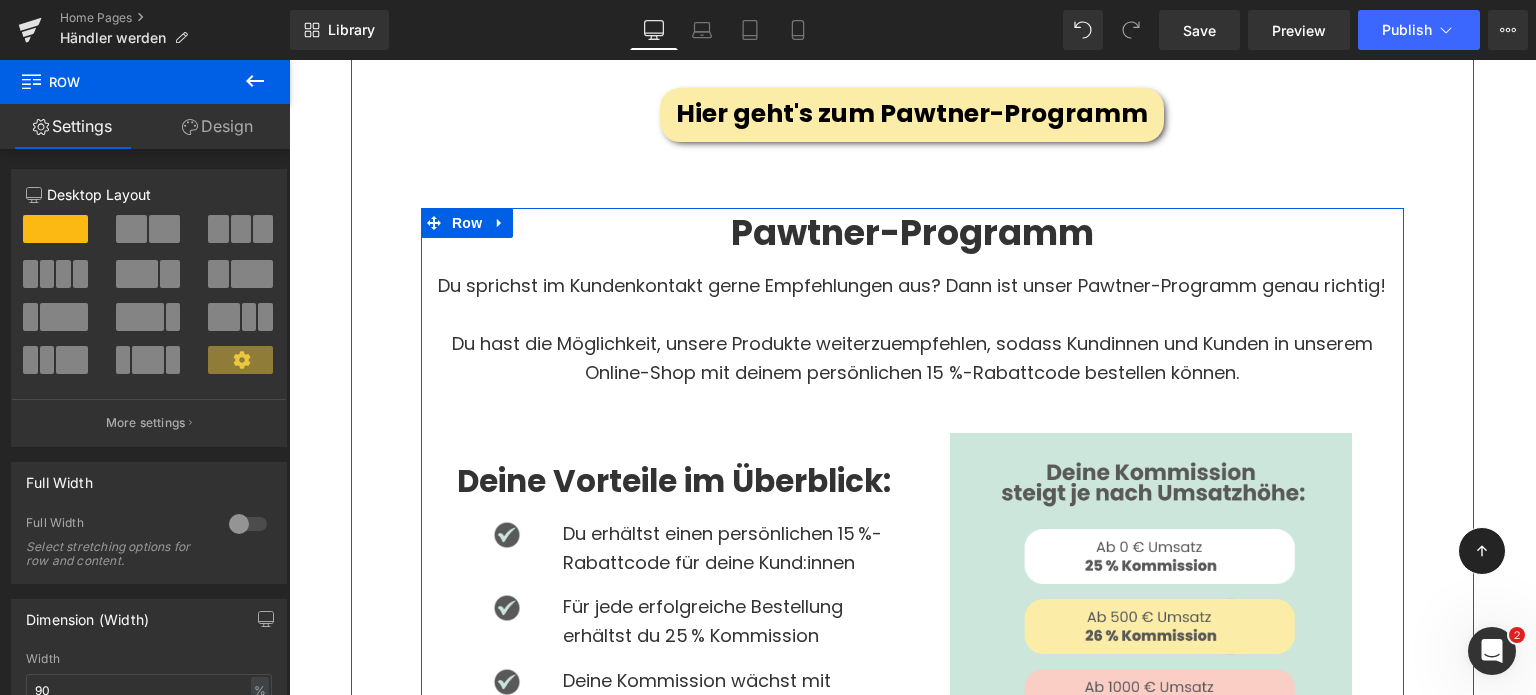 click 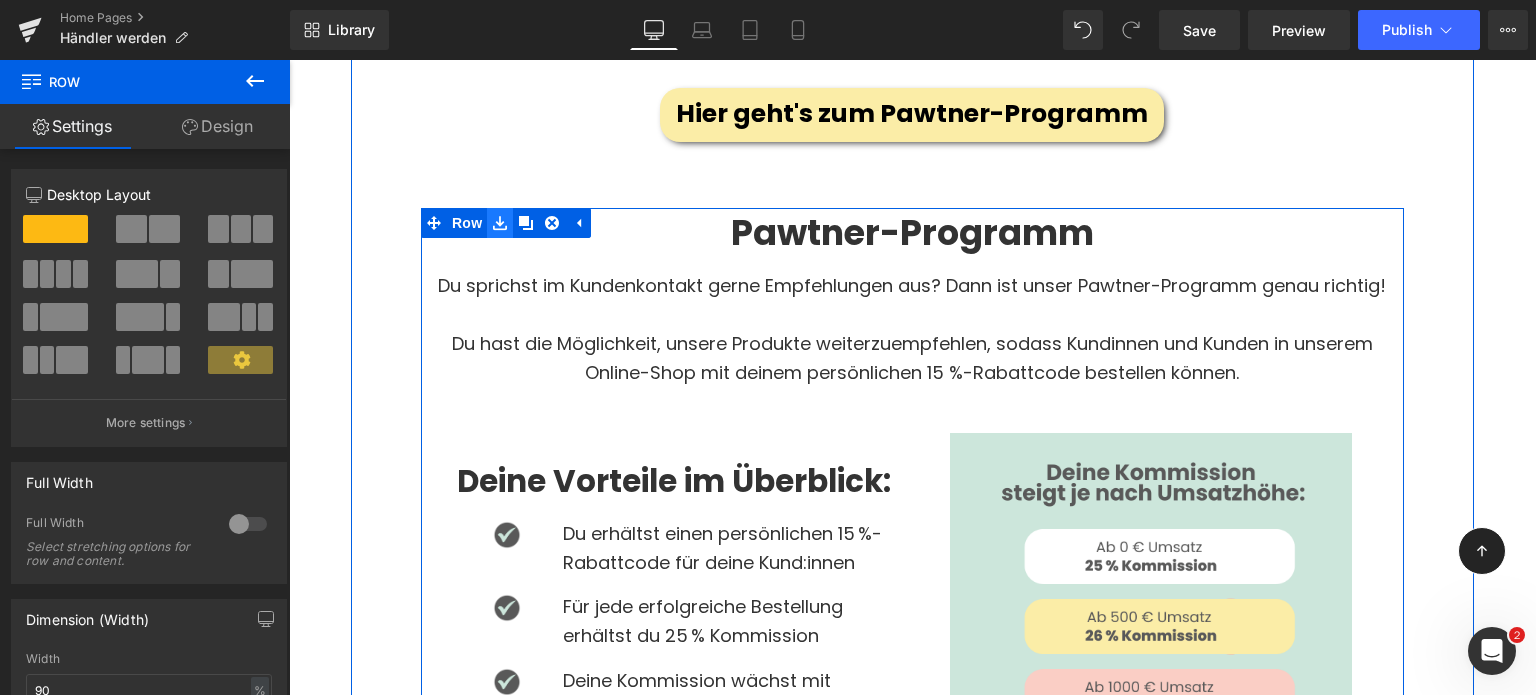 click 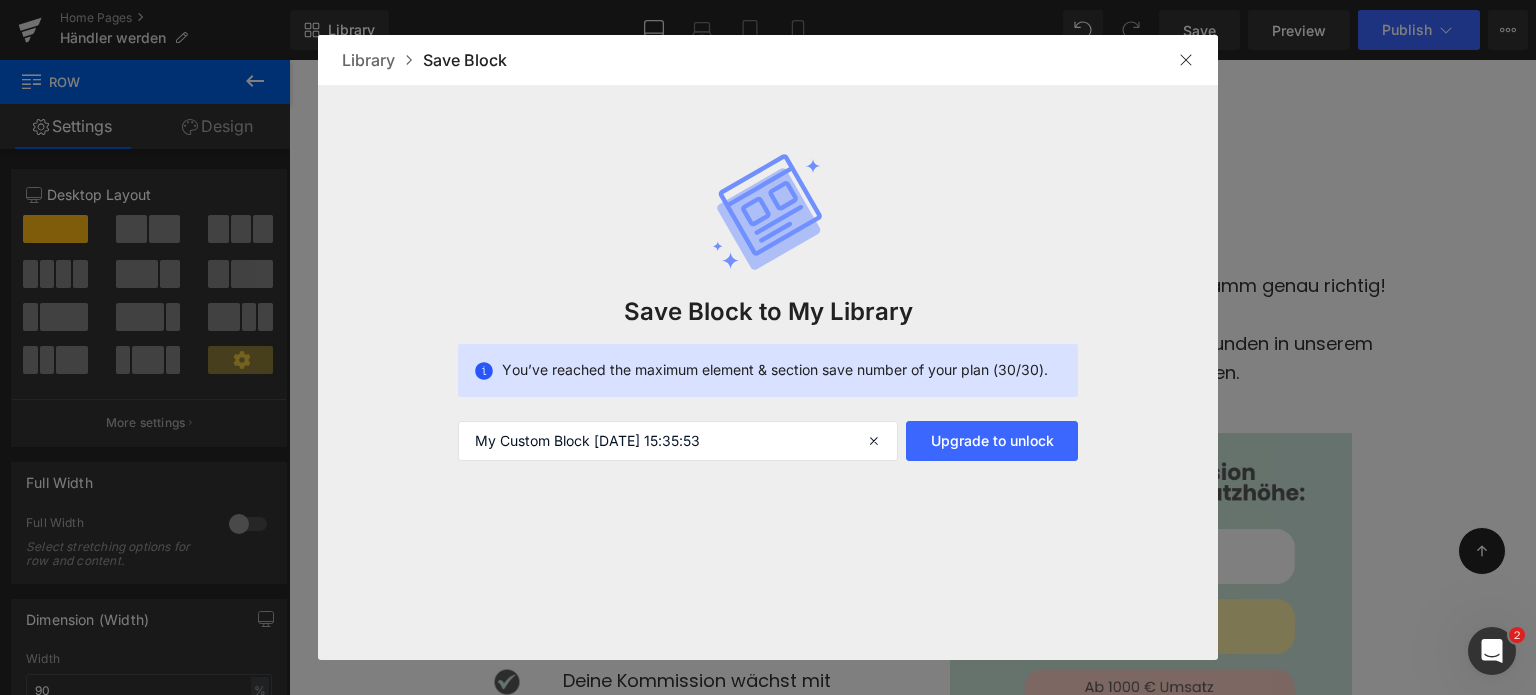 click at bounding box center (1186, 60) 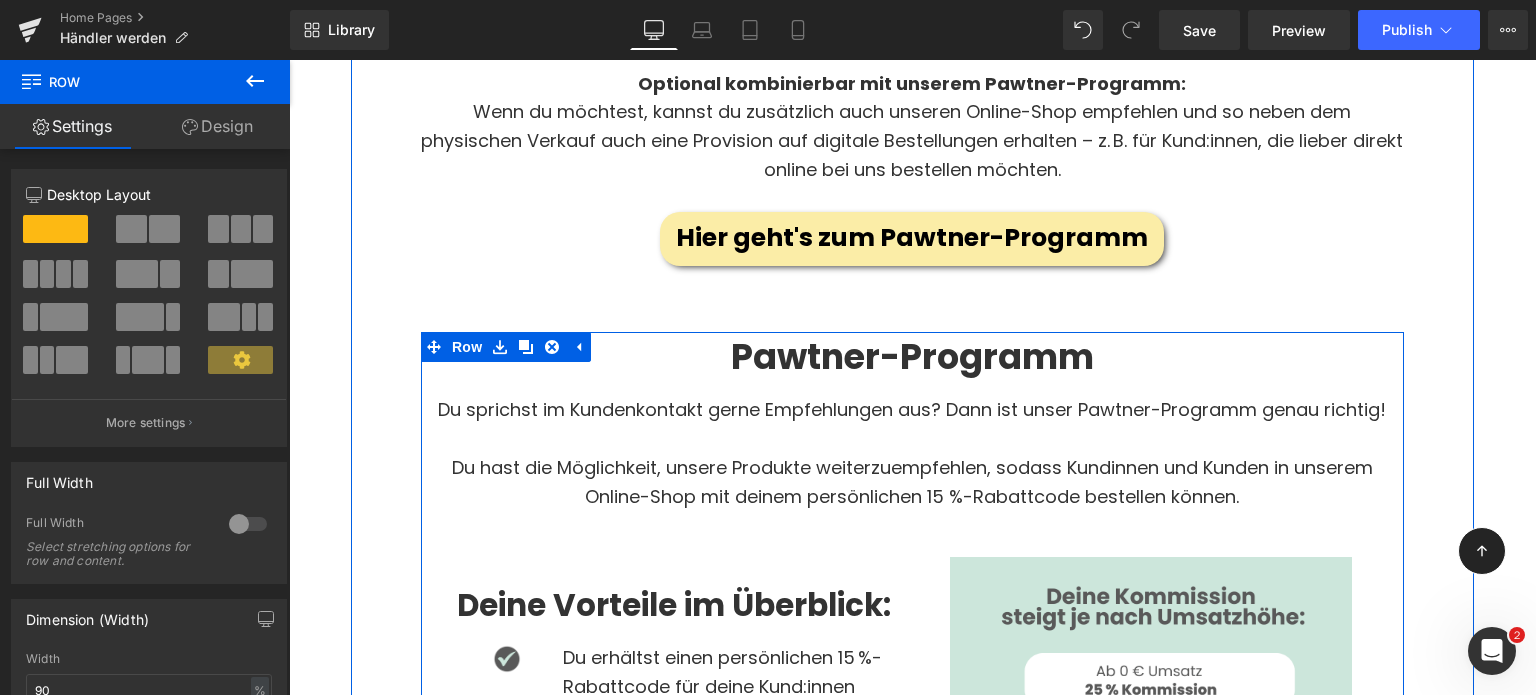 scroll, scrollTop: 2016, scrollLeft: 0, axis: vertical 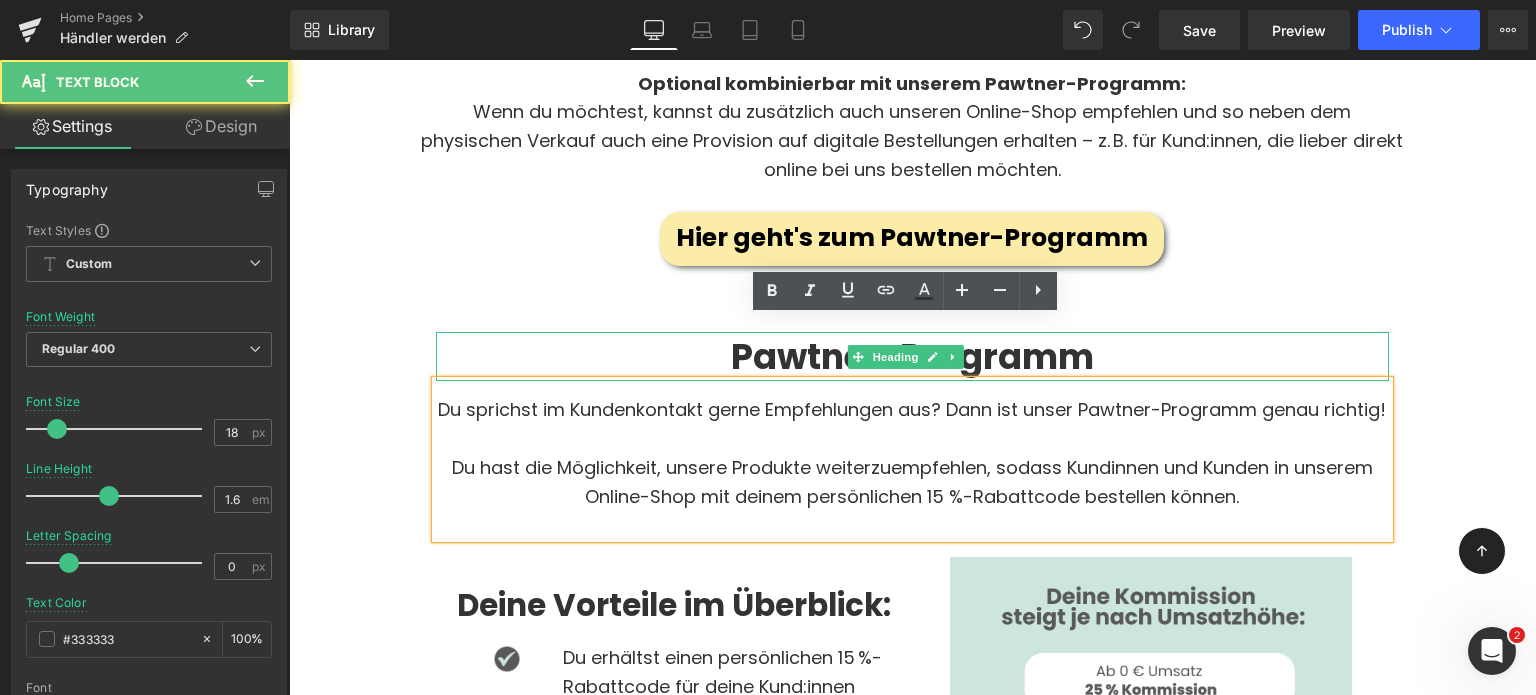 click on "Du möchtest unsere Produkte direkt vor Ort oder im Rahmen deiner Arbeit als Tierheilpraktiker:in anbieten? Dann ist unser Händlerprogramm genau das Richtige für dich.  Wir bieten dir die Möglichkeit, unsere Pflegeprodukte, Ergänzungen und Snacks zu attraktiven Konditionen weiterzuverkaufen – ganz ohne Mindestmengen oder Vertragsbindung. Text Block         Deine Vorteile im Überblick: Heading         Image         Rund 50 % Marge – bereits ab der ersten Bestellung Text Block         Row         Image         Keine Mindestbestellmenge, kein Mindestbestellwert  – du bestellst flexibel, was du brauchst Text Block         Row         Image         Gratis Versand ab 150 € Bestellwert (DE) Text Block         Row         Row         Row         So einfach funktioniert's: Heading         1.  Du registrierst dich einmalig über unseren Händler-Shop: 👉 www.nomsplus.eu Text Block         2.  Nach deiner Registrierung schalten wir dich innerhalb von 2 Werktagen frei. Text Block         Button" at bounding box center [912, -234] 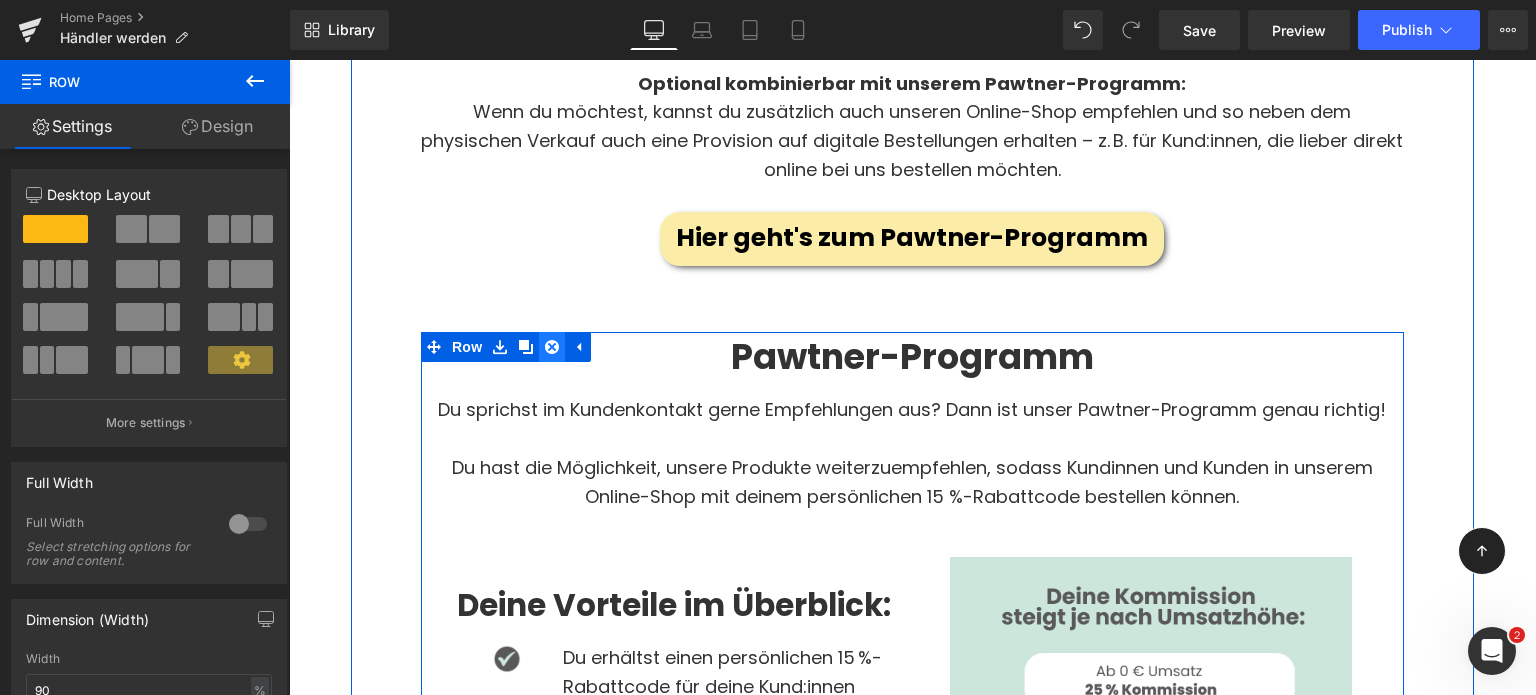 click at bounding box center [552, 347] 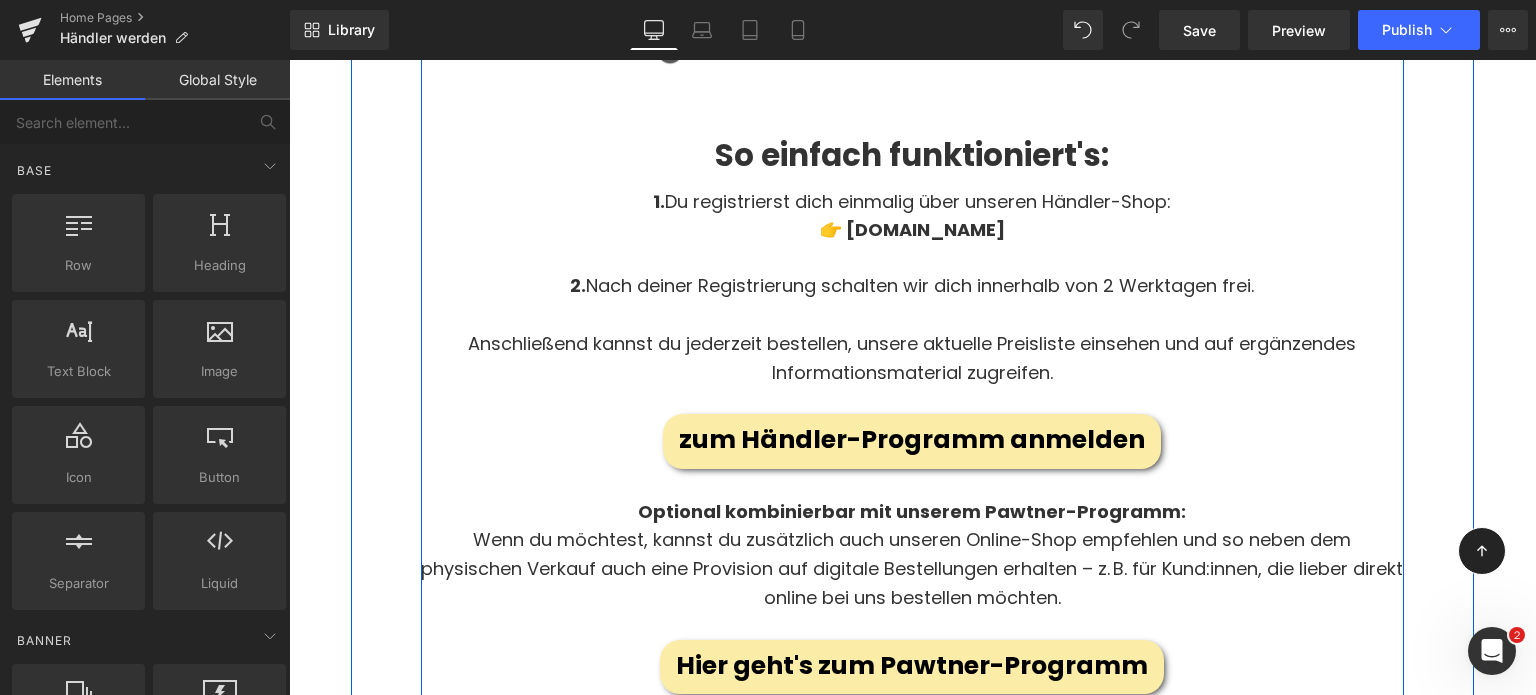 scroll, scrollTop: 1588, scrollLeft: 0, axis: vertical 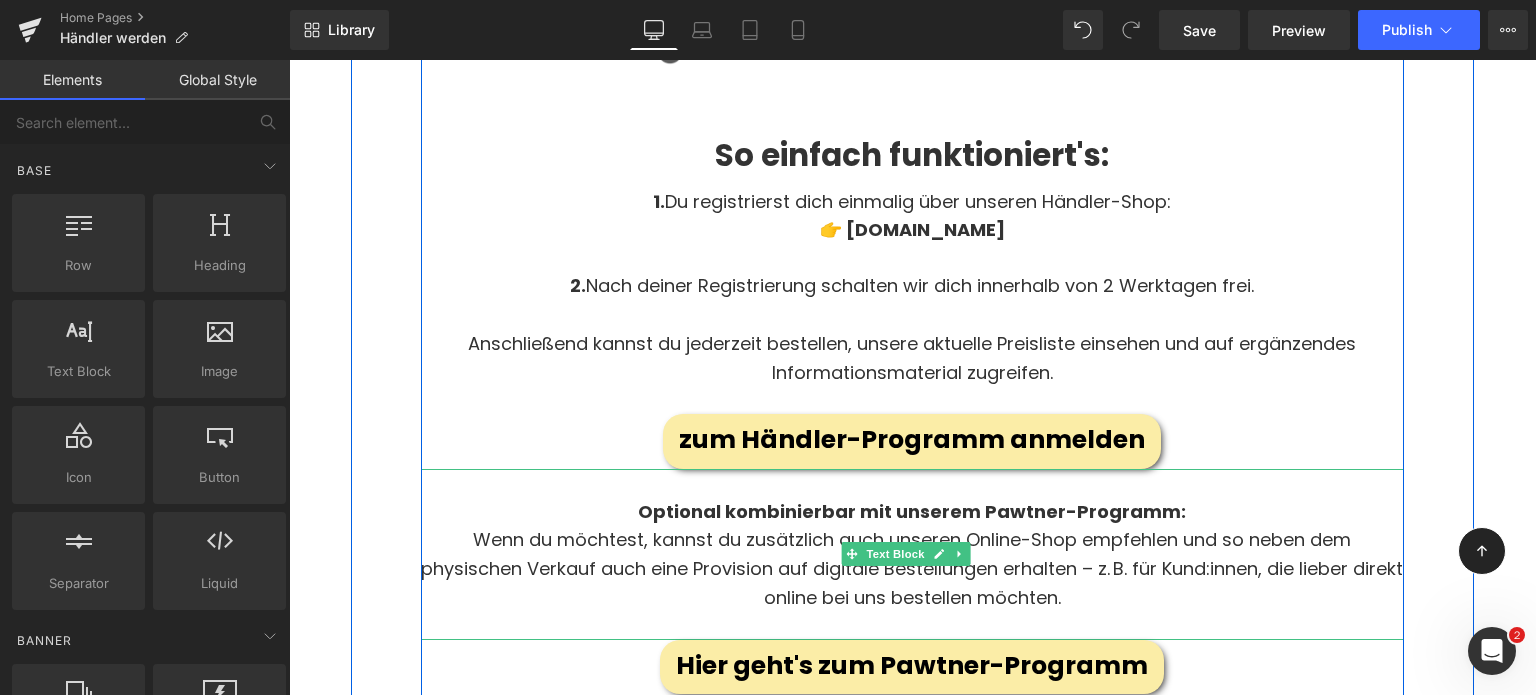 click on "Wenn du möchtest, kannst du zusätzlich auch unseren Online-Shop empfehlen und so neben dem physischen Verkauf auch eine Provision auf digitale Bestellungen erhalten – z. B. für Kund:innen, die lieber direkt online bei uns bestellen möchten." at bounding box center (912, 569) 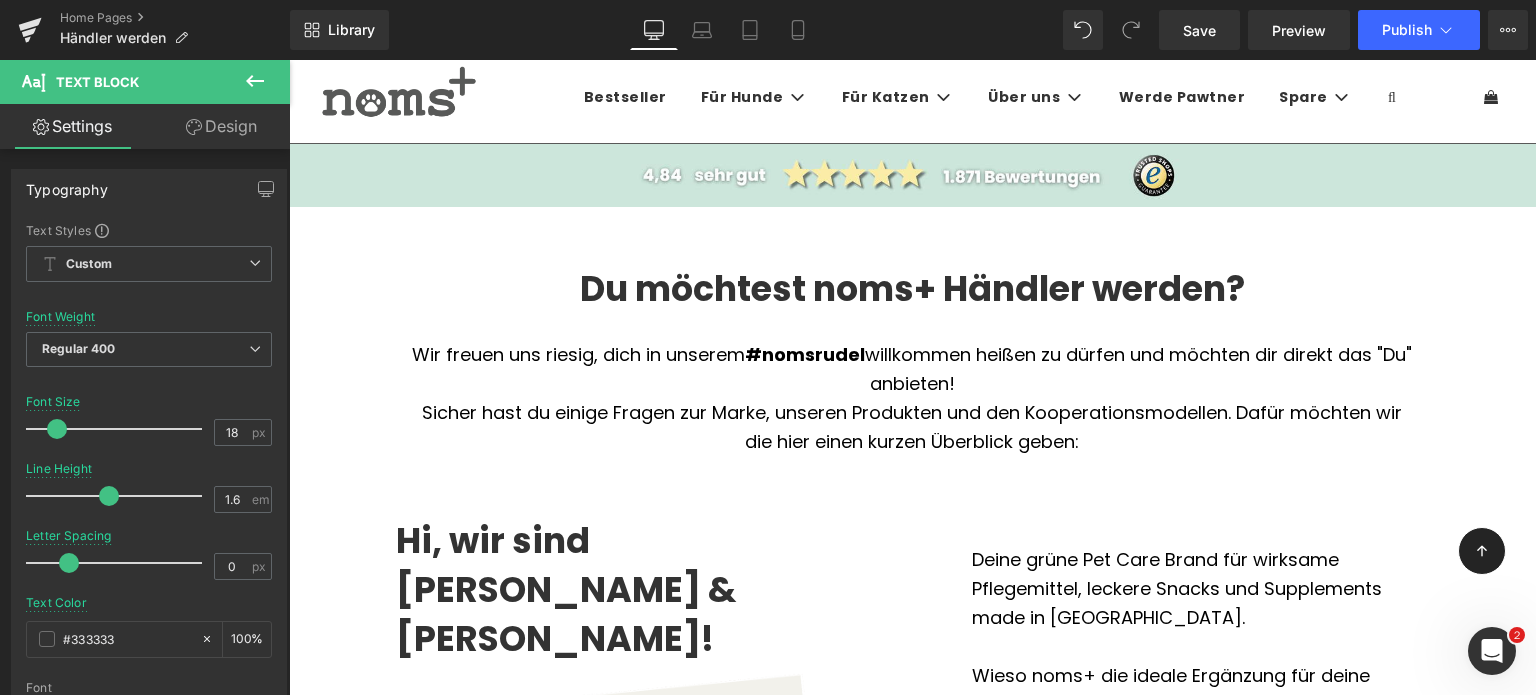 scroll, scrollTop: 0, scrollLeft: 0, axis: both 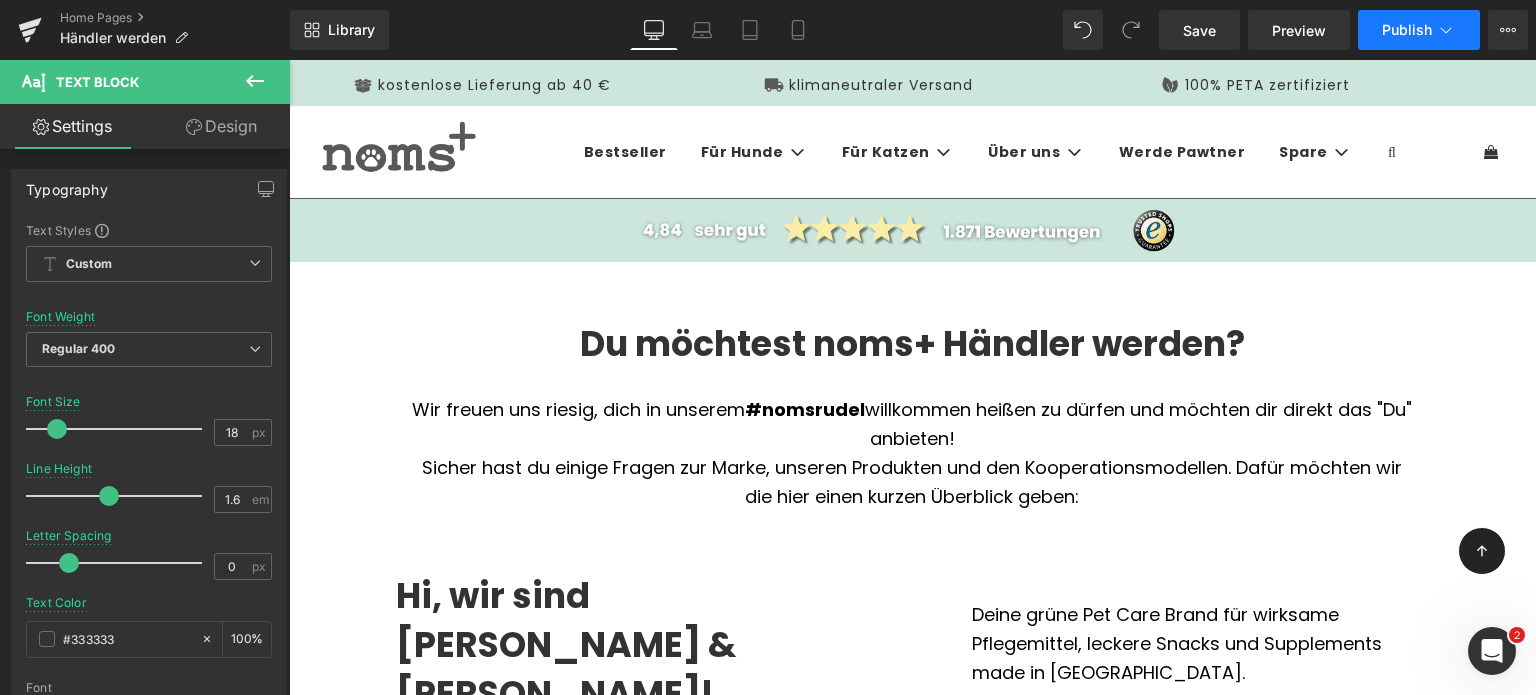 click on "Publish" at bounding box center (1407, 30) 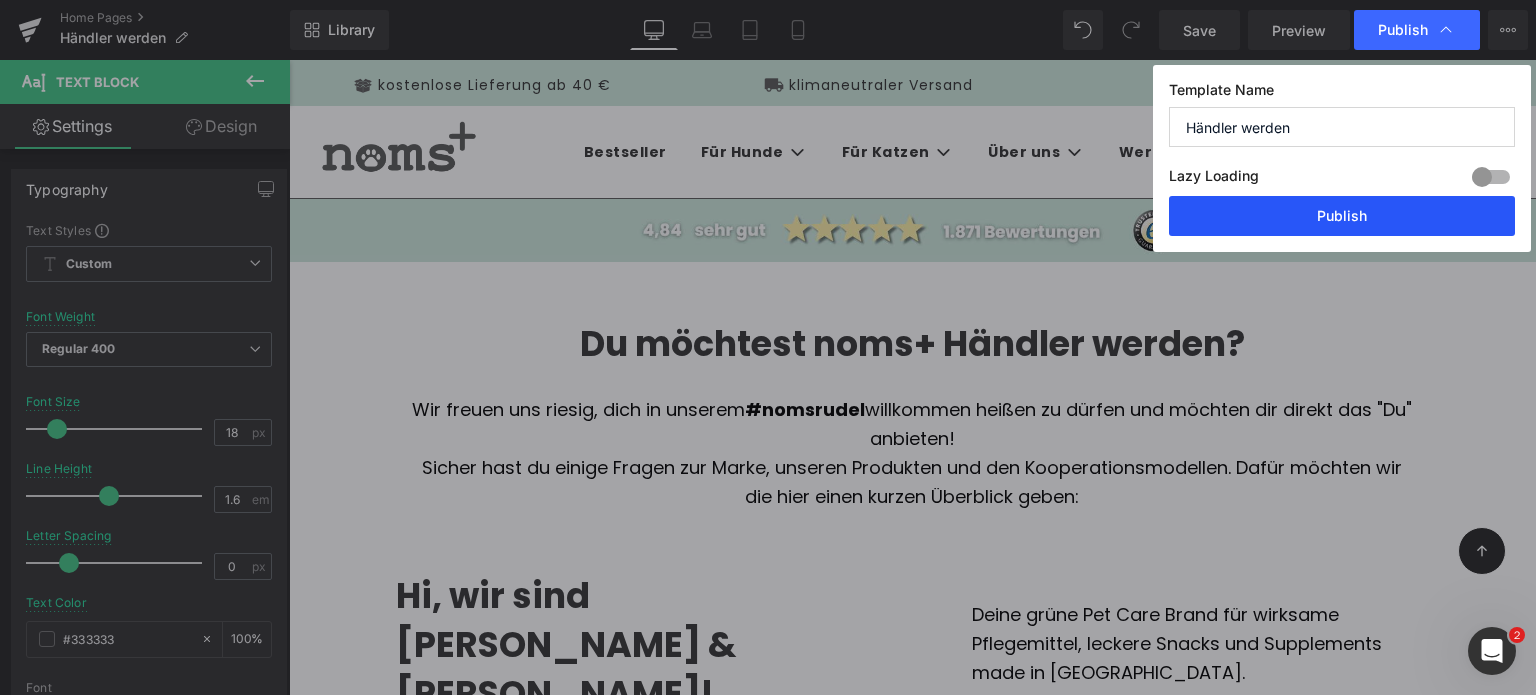 drag, startPoint x: 1313, startPoint y: 223, endPoint x: 556, endPoint y: 272, distance: 758.5842 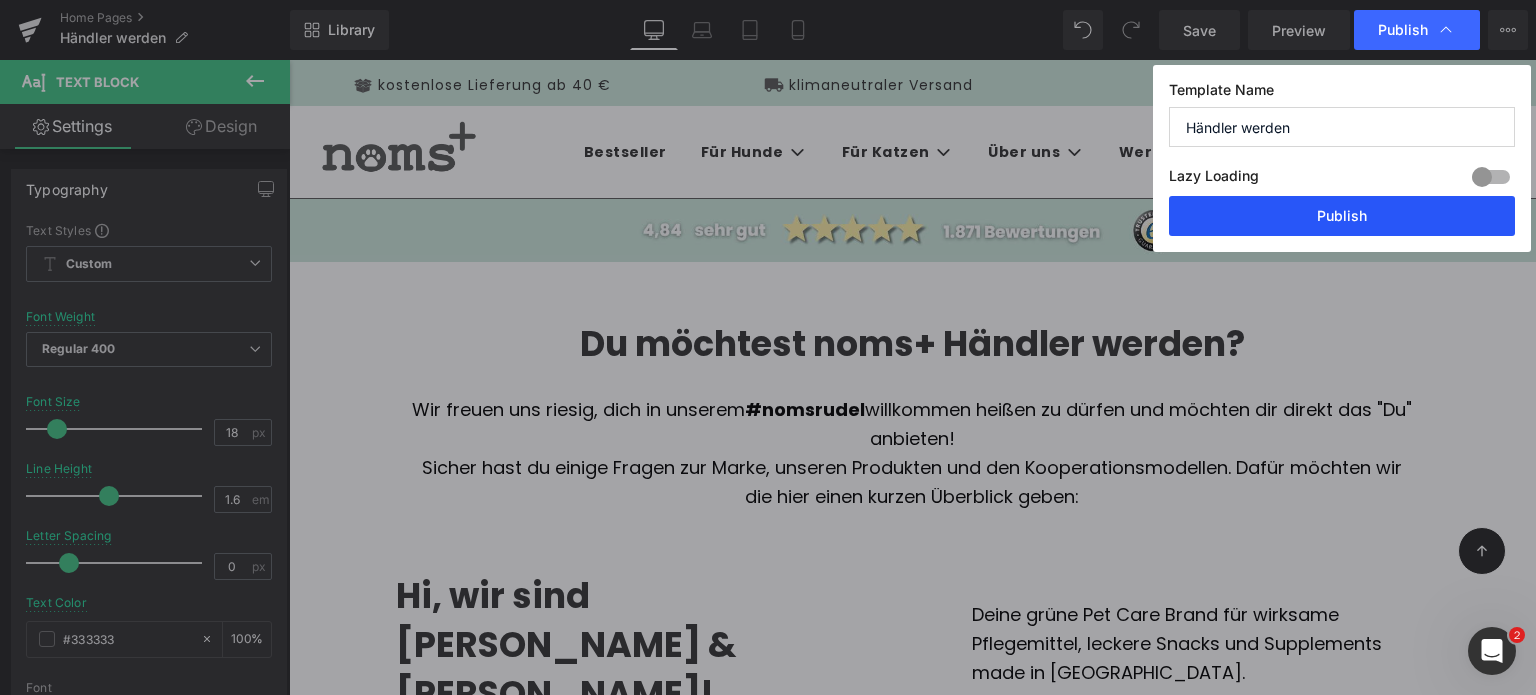 click on "Publish" at bounding box center (1342, 216) 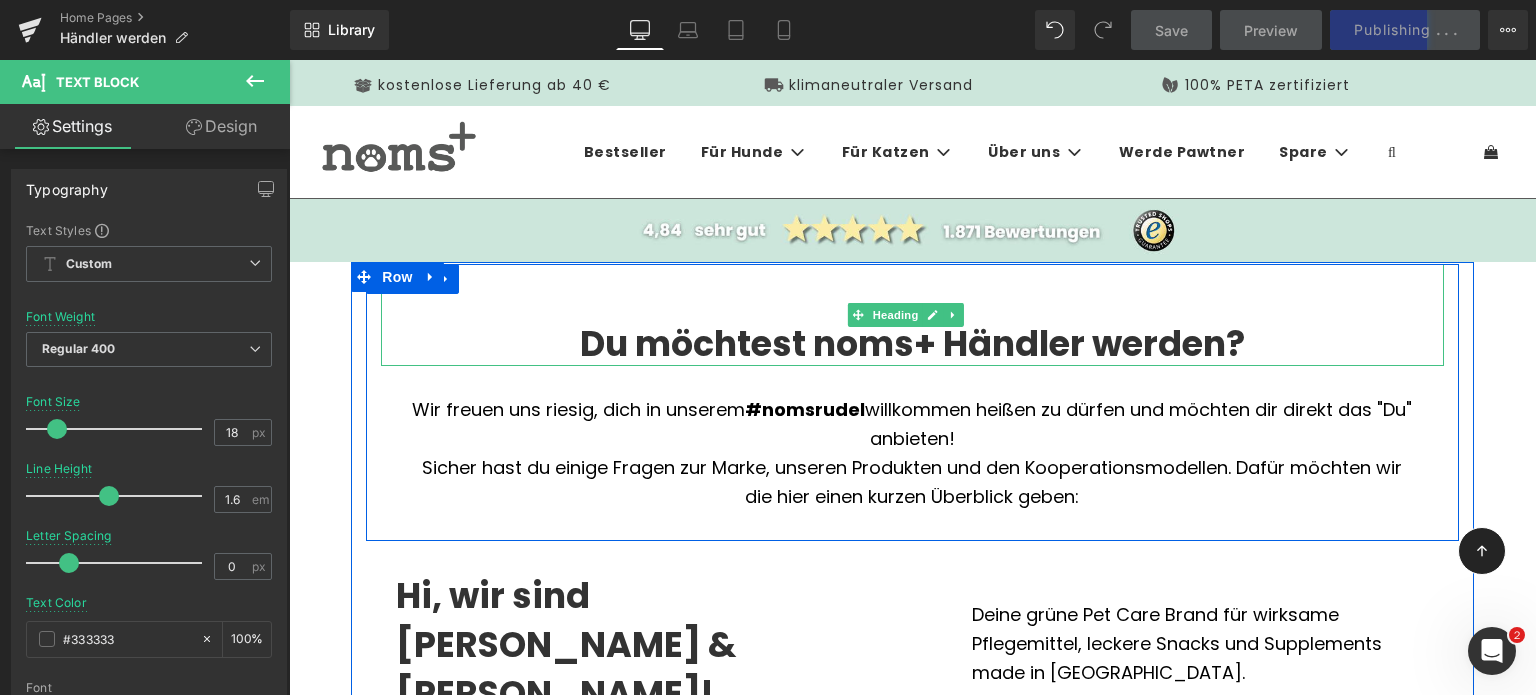 click on "Du möchtest noms+ Händler werden?" at bounding box center (912, 344) 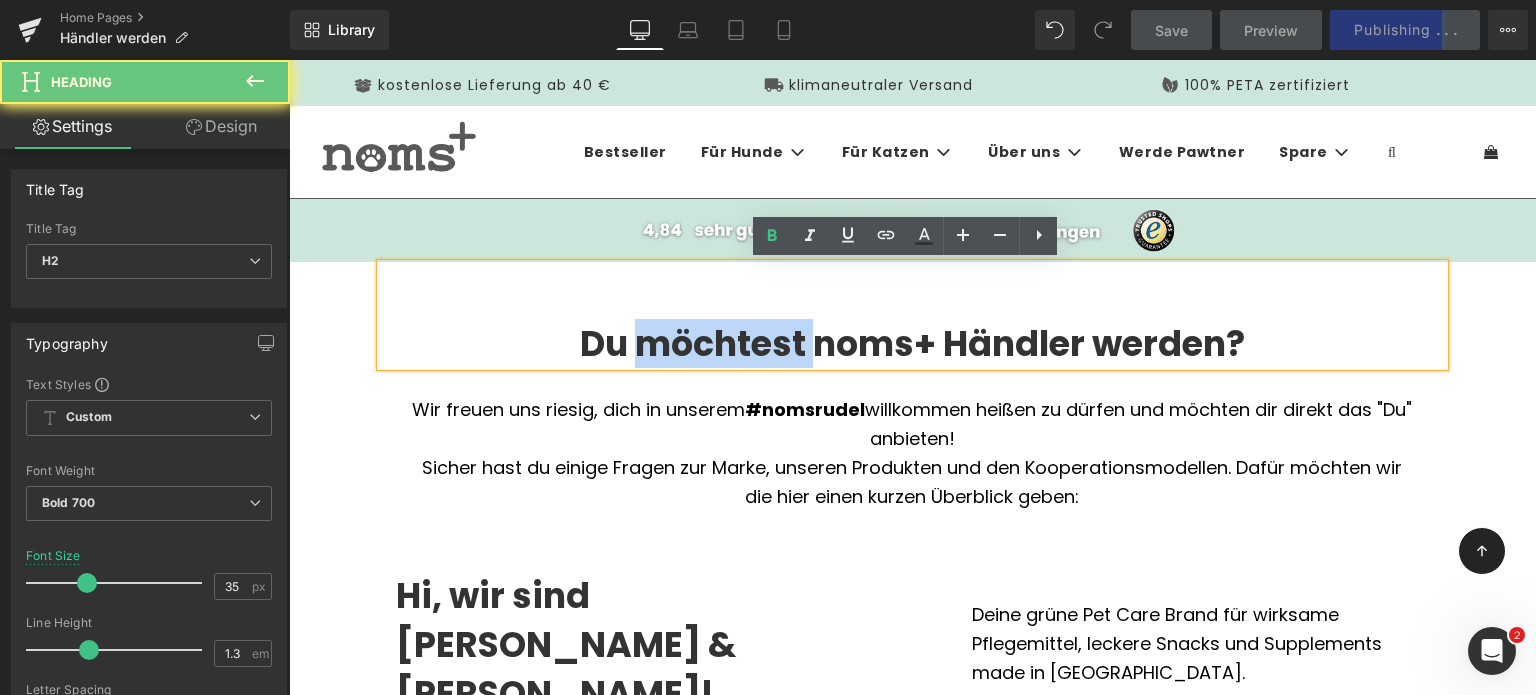 click on "Du möchtest noms+ Händler werden?" at bounding box center (912, 344) 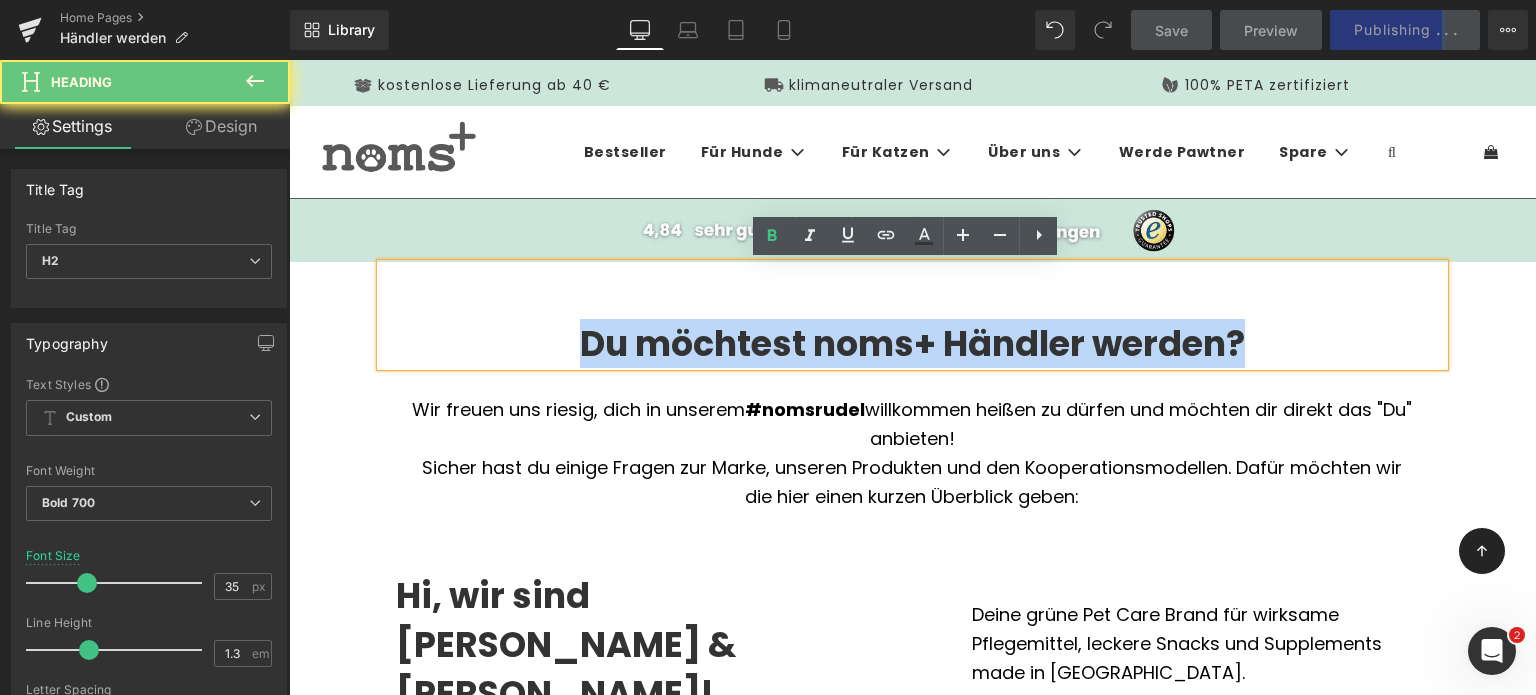 click on "Du möchtest noms+ Händler werden?" at bounding box center (912, 344) 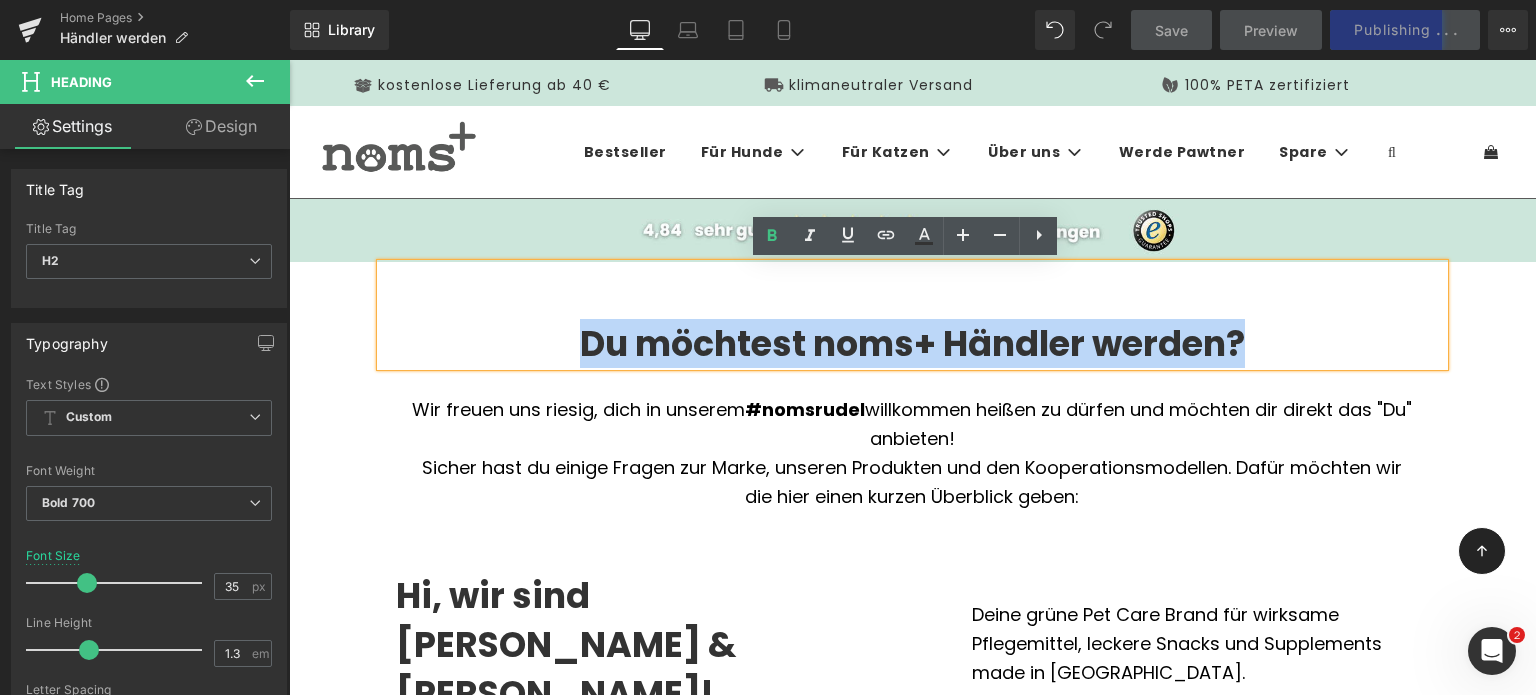 copy on "Du möchtest noms+ Händler werden?" 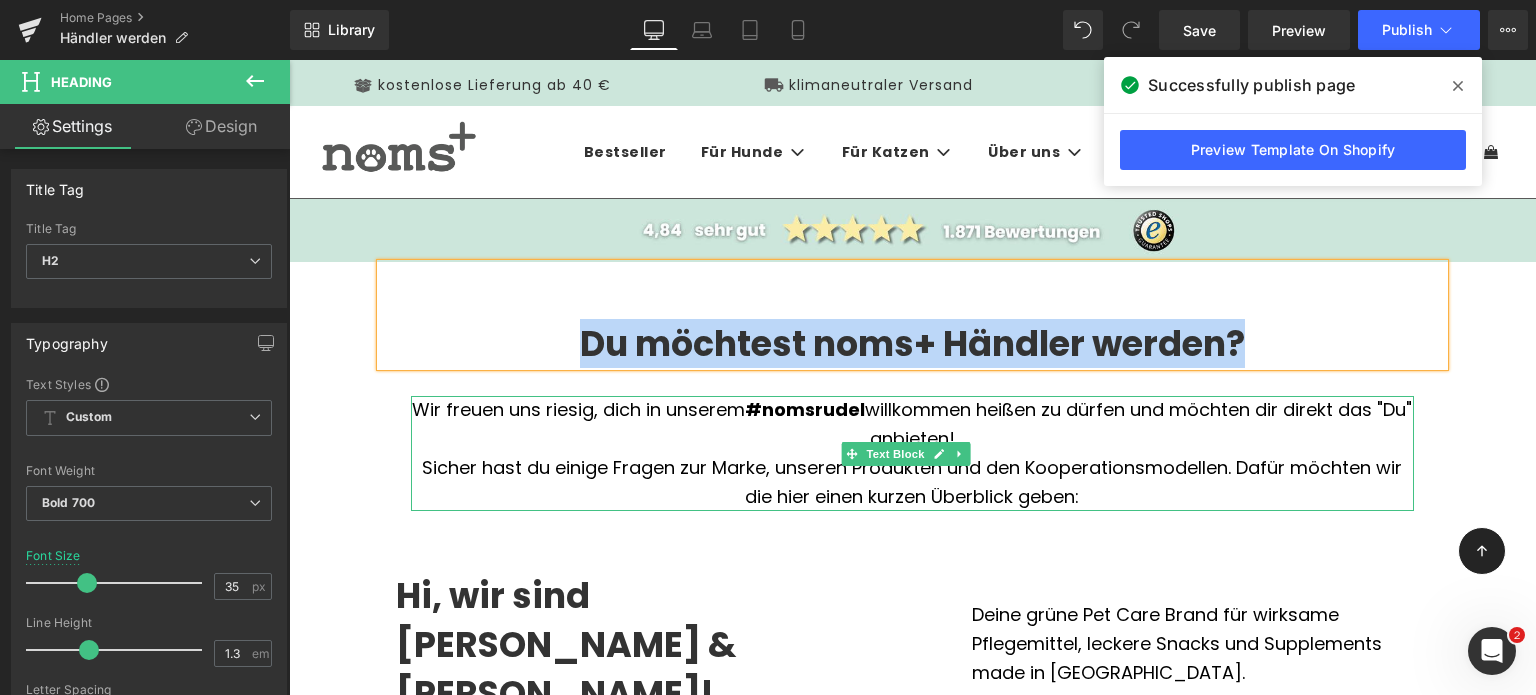 click on "Wir freuen uns riesig, dich in unserem  #nomsrudel  willkommen heißen zu dürfen und möchten dir direkt das "Du" anbieten!" at bounding box center [912, 424] 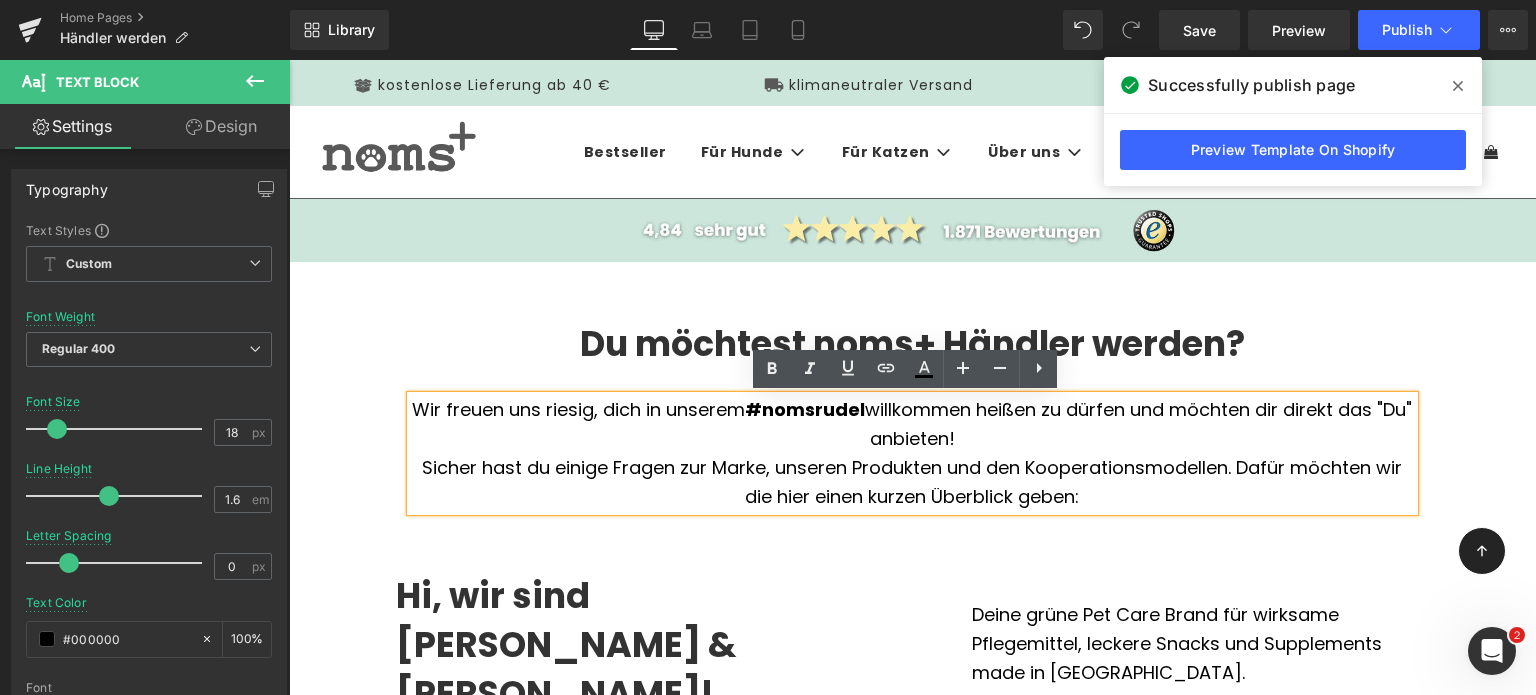 click at bounding box center [289, 60] 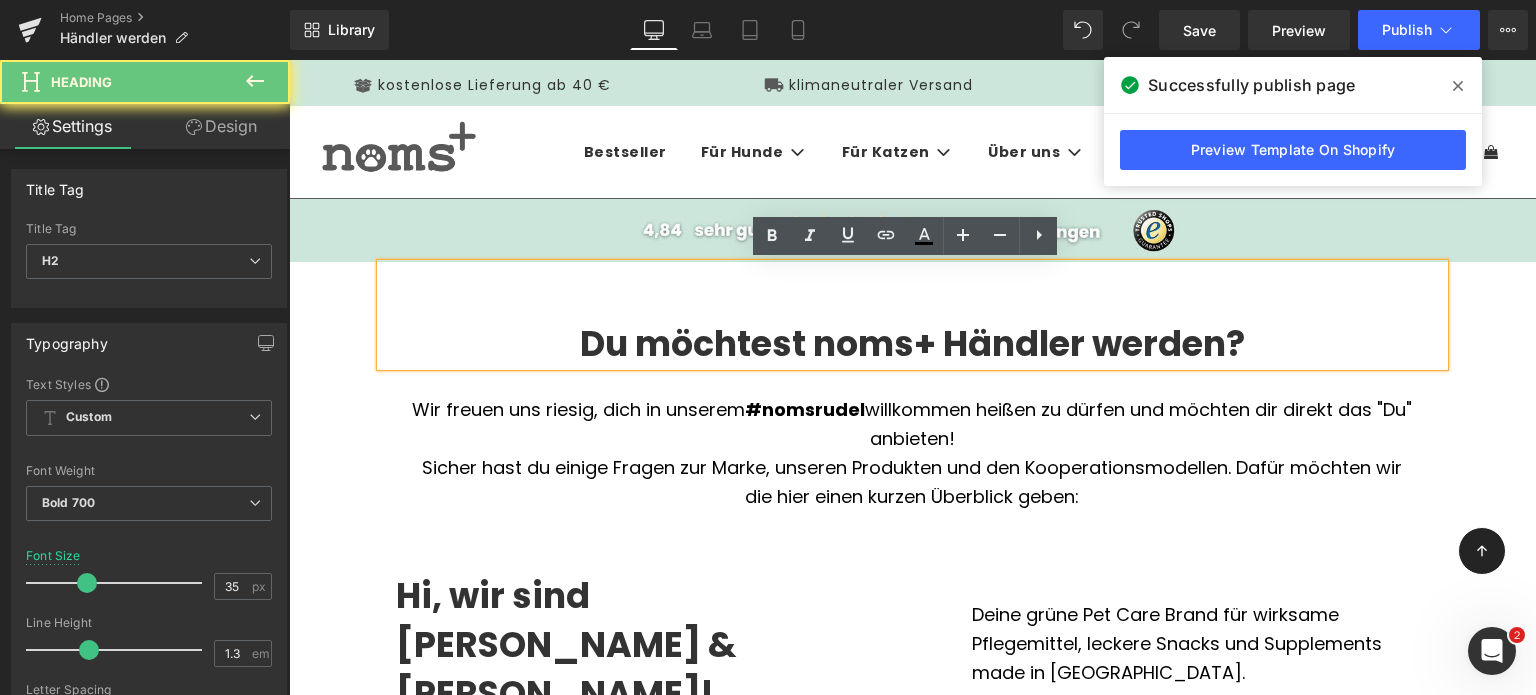 click on "Du möchtest noms+ Händler werden?" at bounding box center (912, 344) 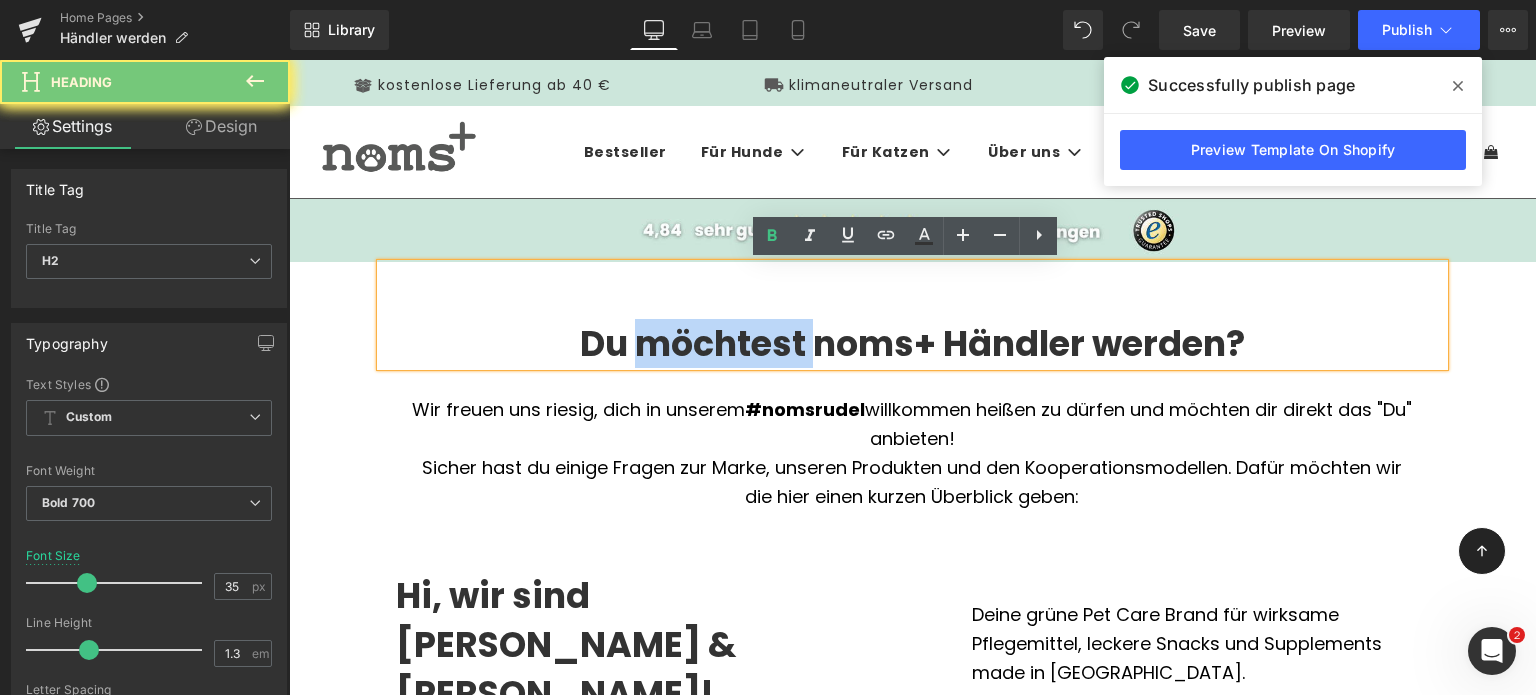 click on "Du möchtest noms+ Händler werden?" at bounding box center (912, 344) 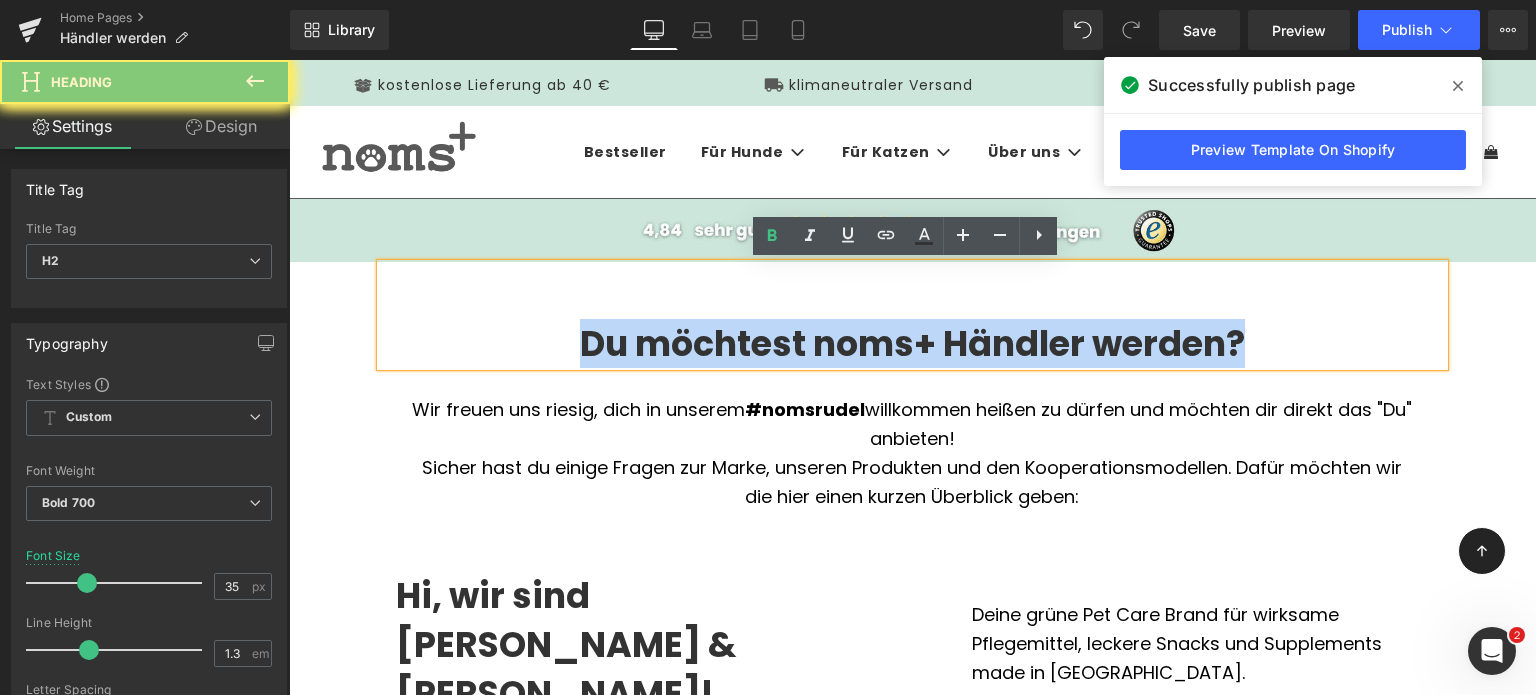 click on "Du möchtest noms+ Händler werden?" at bounding box center (912, 344) 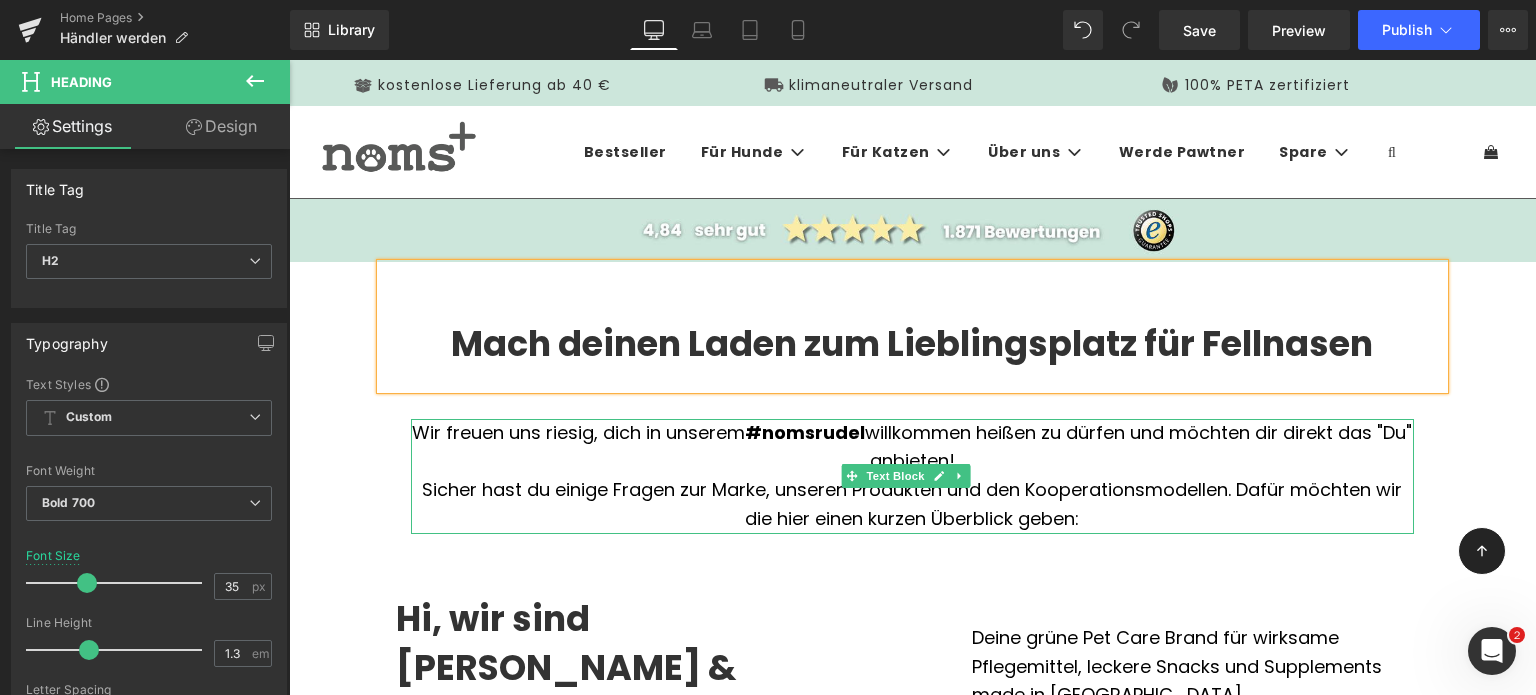 click on "Sicher hast du einige Fragen zur Marke, unseren Produkten und den Kooperationsmodellen. Dafür möchten wir die hier einen kurzen Überblick geben:" at bounding box center (912, 505) 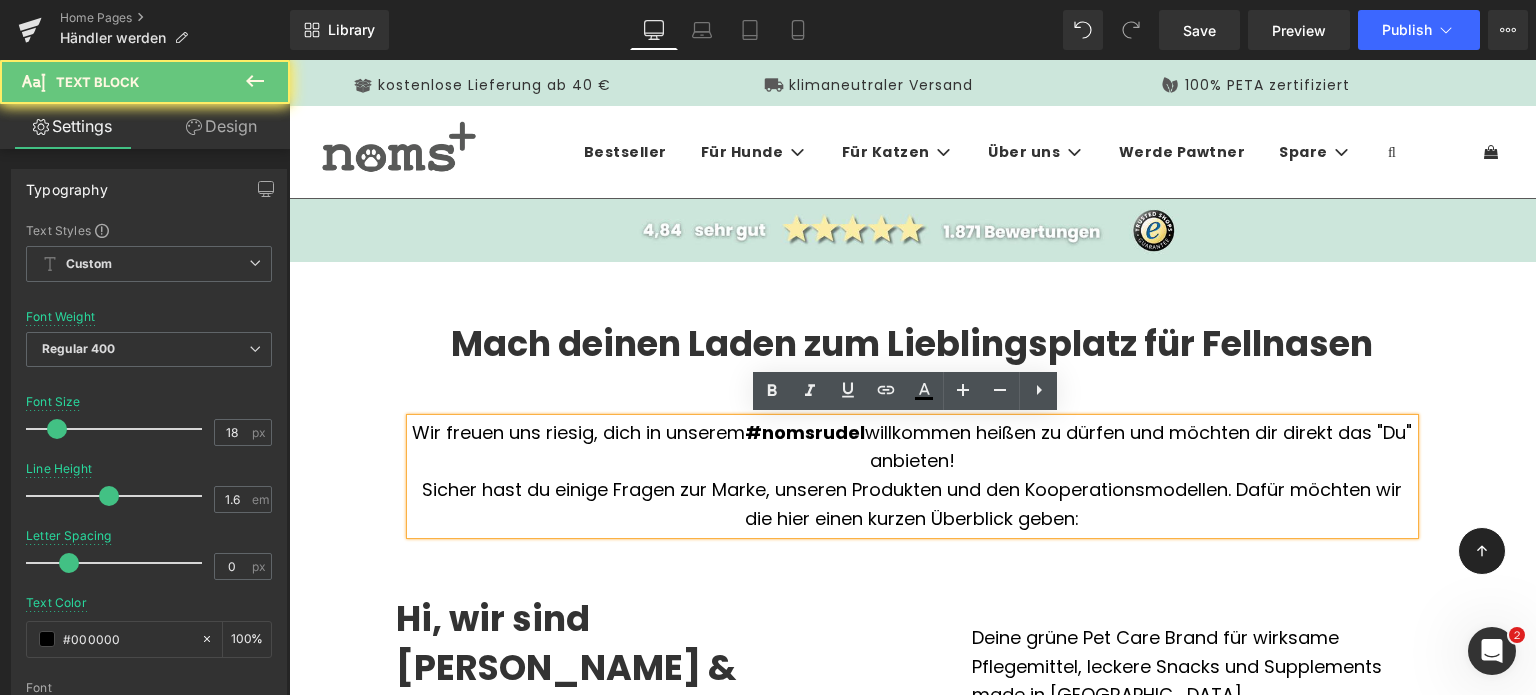 click on "Sicher hast du einige Fragen zur Marke, unseren Produkten und den Kooperationsmodellen. Dafür möchten wir die hier einen kurzen Überblick geben:" at bounding box center (912, 505) 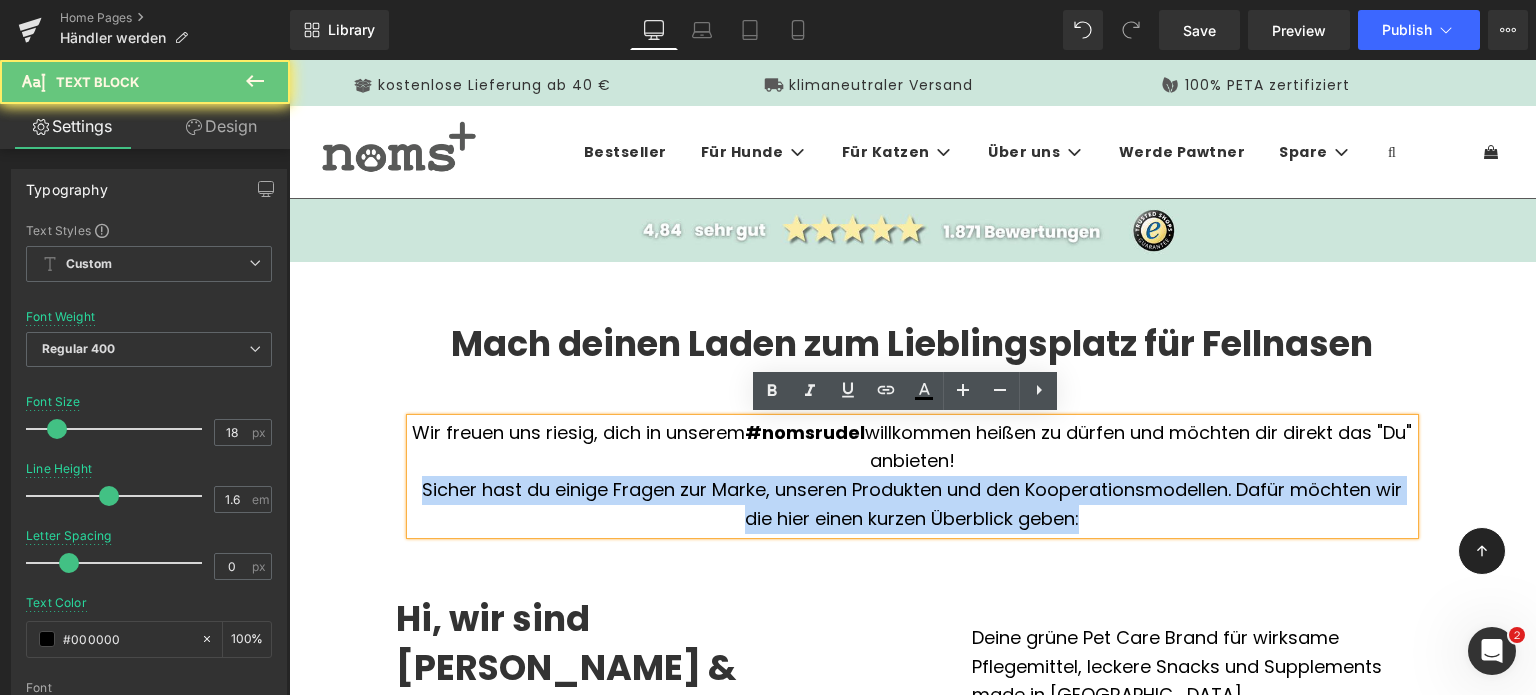 click on "Sicher hast du einige Fragen zur Marke, unseren Produkten und den Kooperationsmodellen. Dafür möchten wir die hier einen kurzen Überblick geben:" at bounding box center (912, 505) 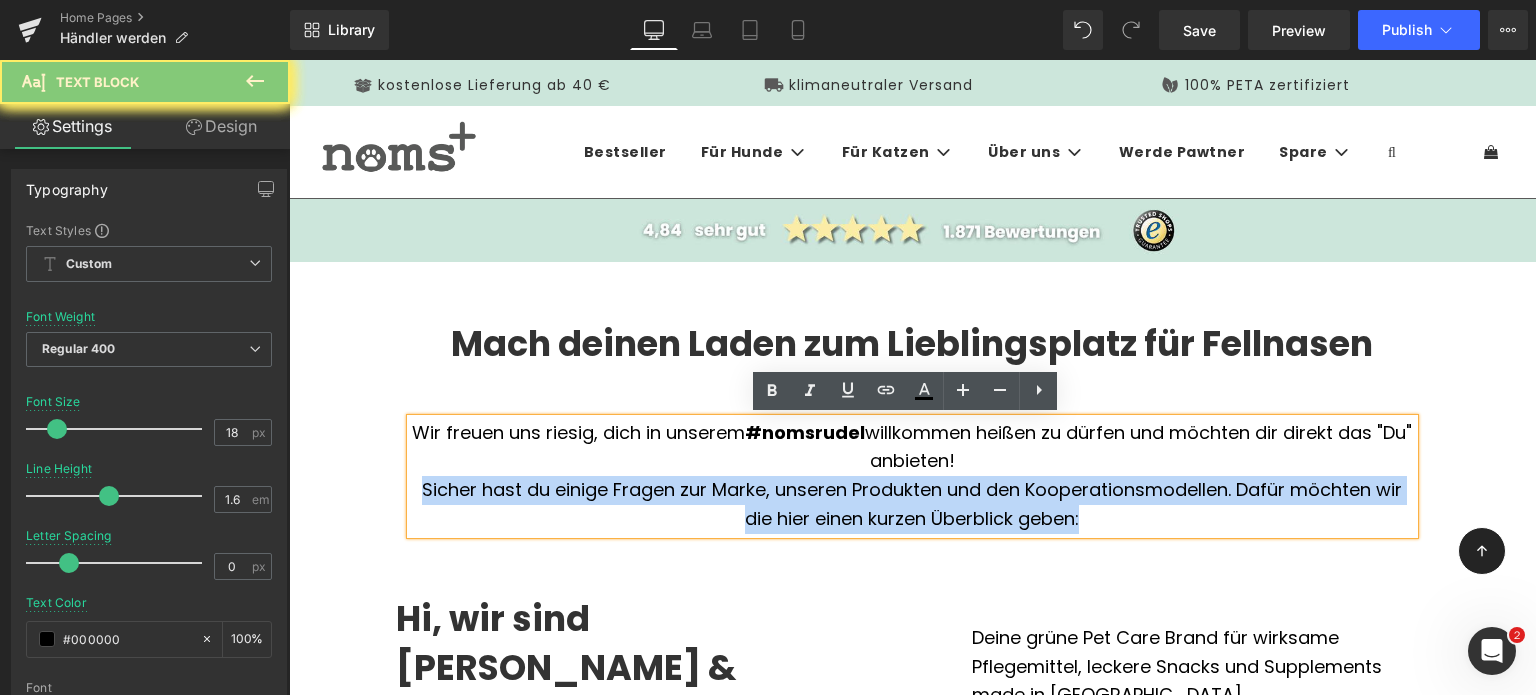 click on "Sicher hast du einige Fragen zur Marke, unseren Produkten und den Kooperationsmodellen. Dafür möchten wir die hier einen kurzen Überblick geben:" at bounding box center (912, 505) 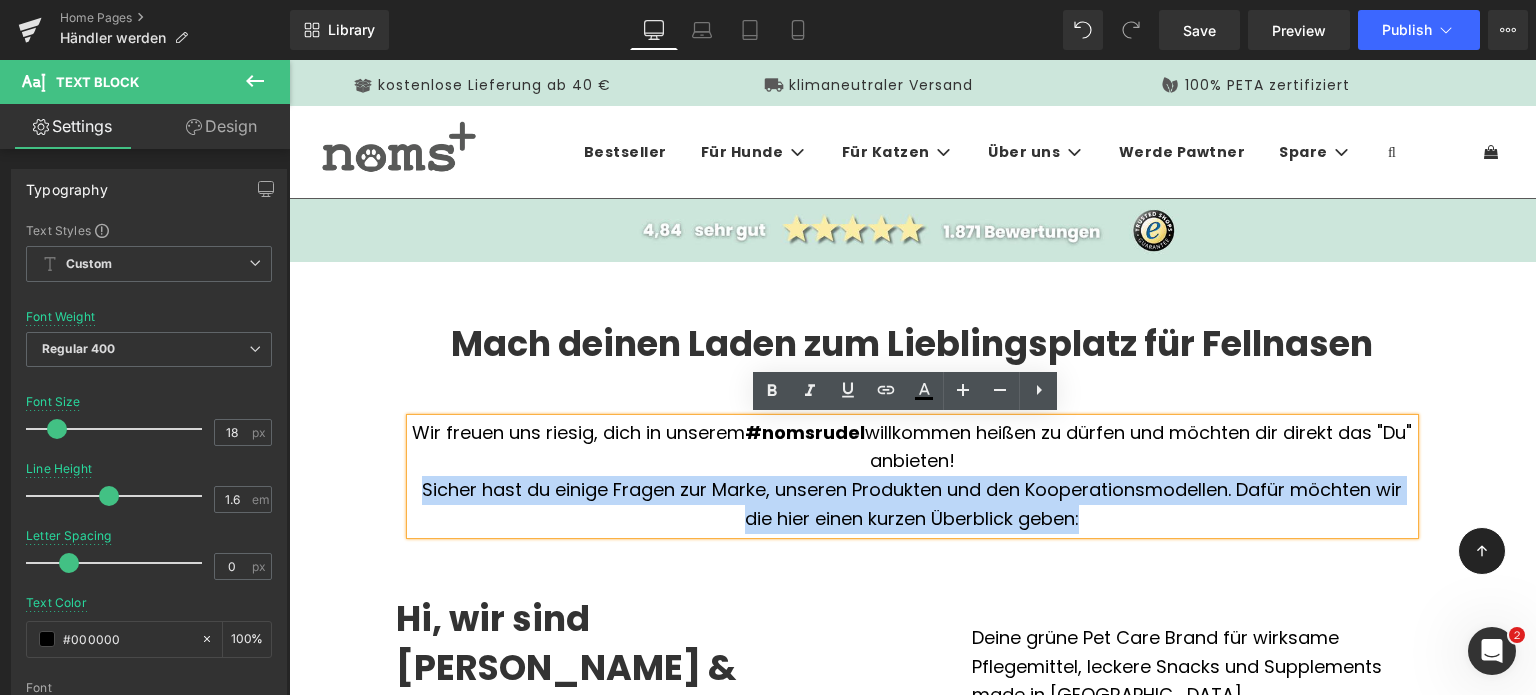 type 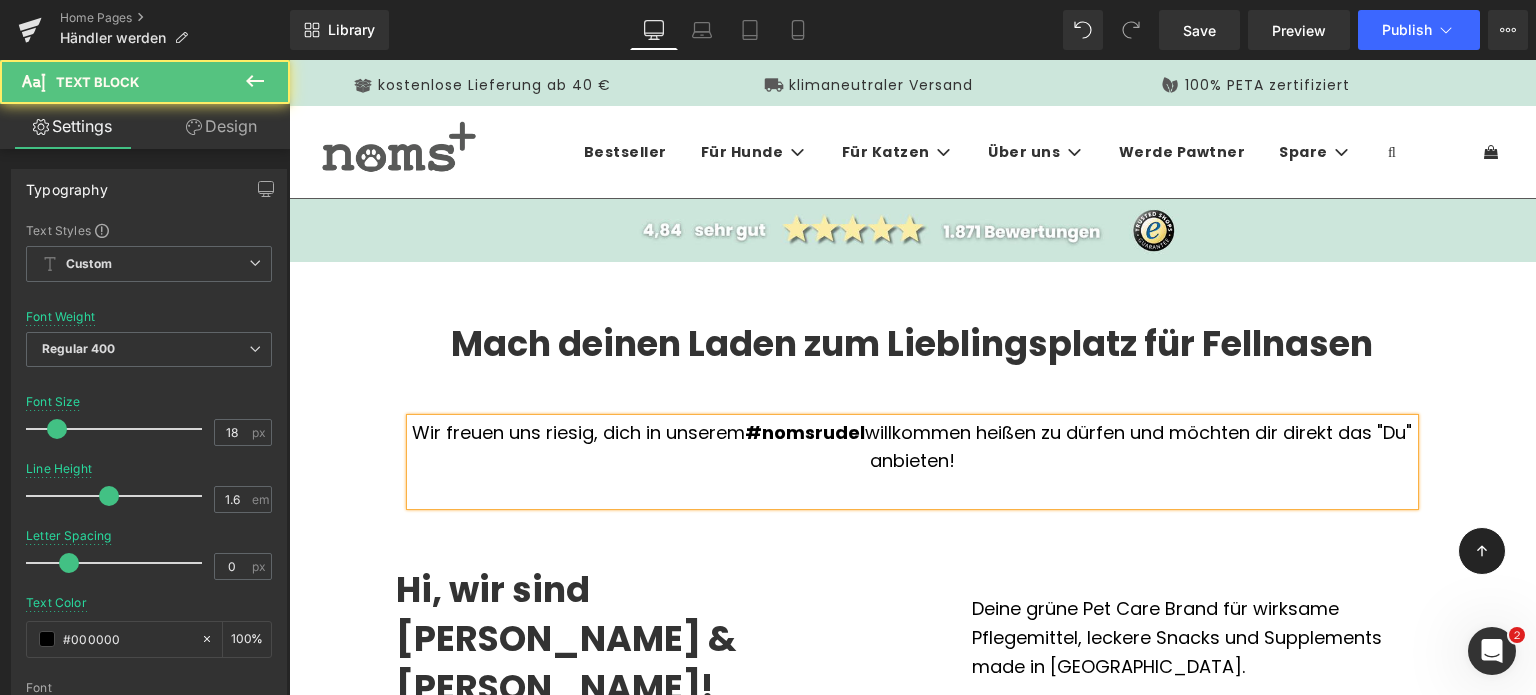 click on "Wir freuen uns riesig, dich in unserem  #nomsrudel  willkommen heißen zu dürfen und möchten dir direkt das "Du" anbieten!" at bounding box center (912, 448) 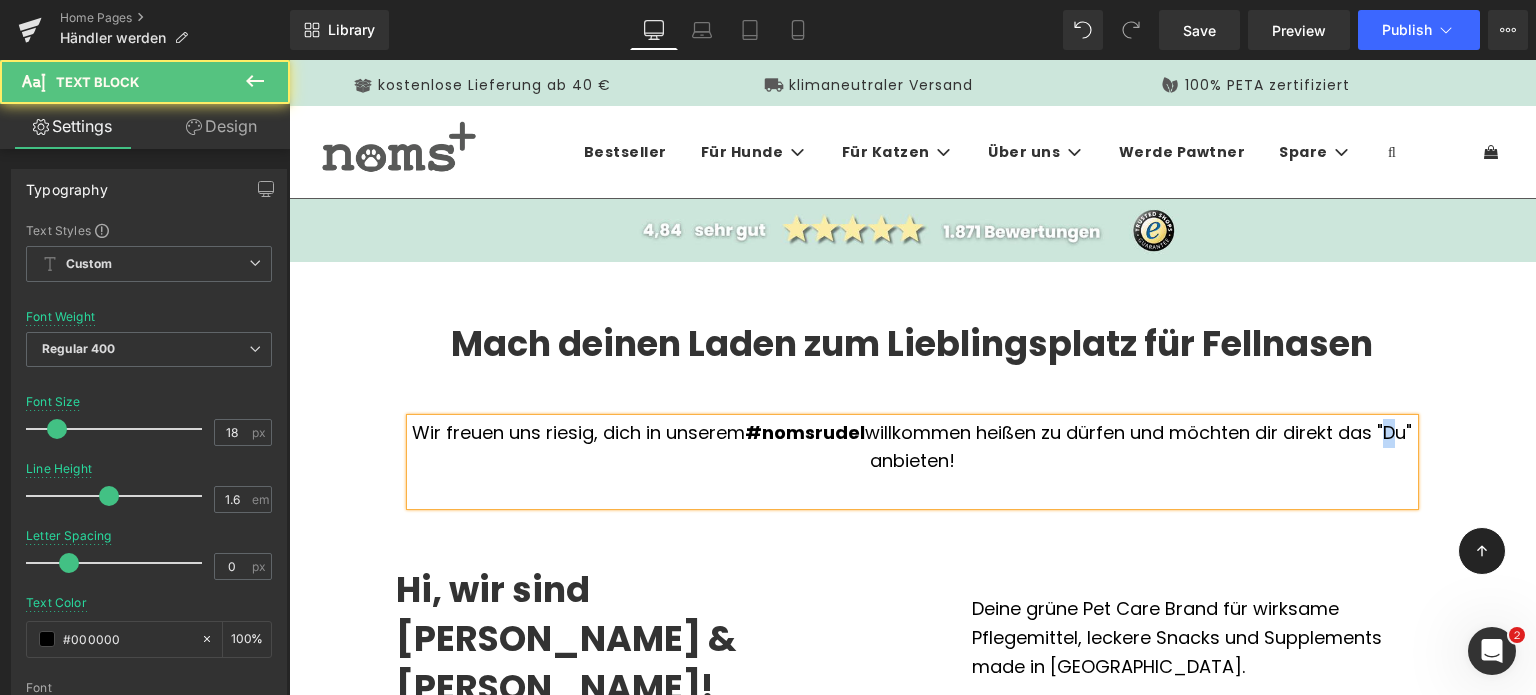 click on "Wir freuen uns riesig, dich in unserem  #nomsrudel  willkommen heißen zu dürfen und möchten dir direkt das "Du" anbieten!" at bounding box center [912, 448] 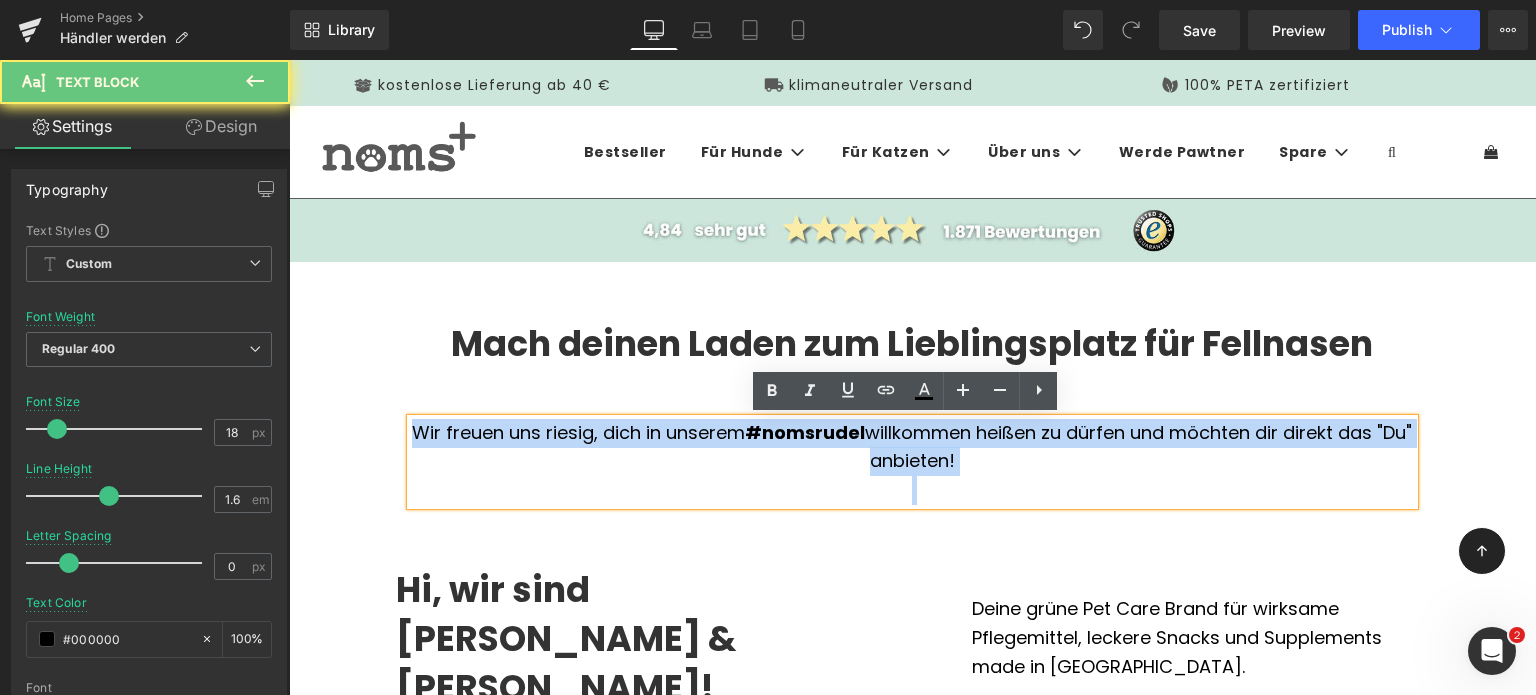 click on "Wir freuen uns riesig, dich in unserem  #nomsrudel  willkommen heißen zu dürfen und möchten dir direkt das "Du" anbieten!" at bounding box center (912, 448) 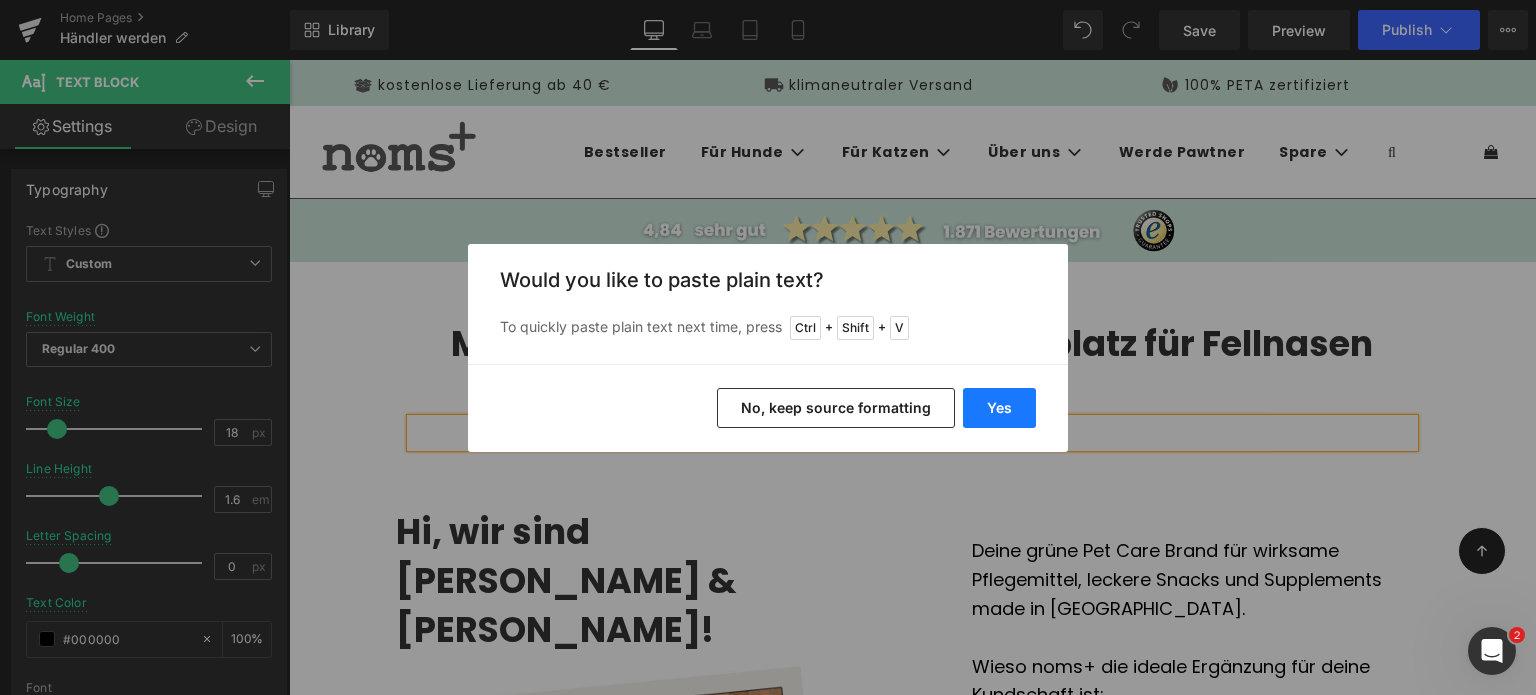 click on "Yes" at bounding box center [999, 408] 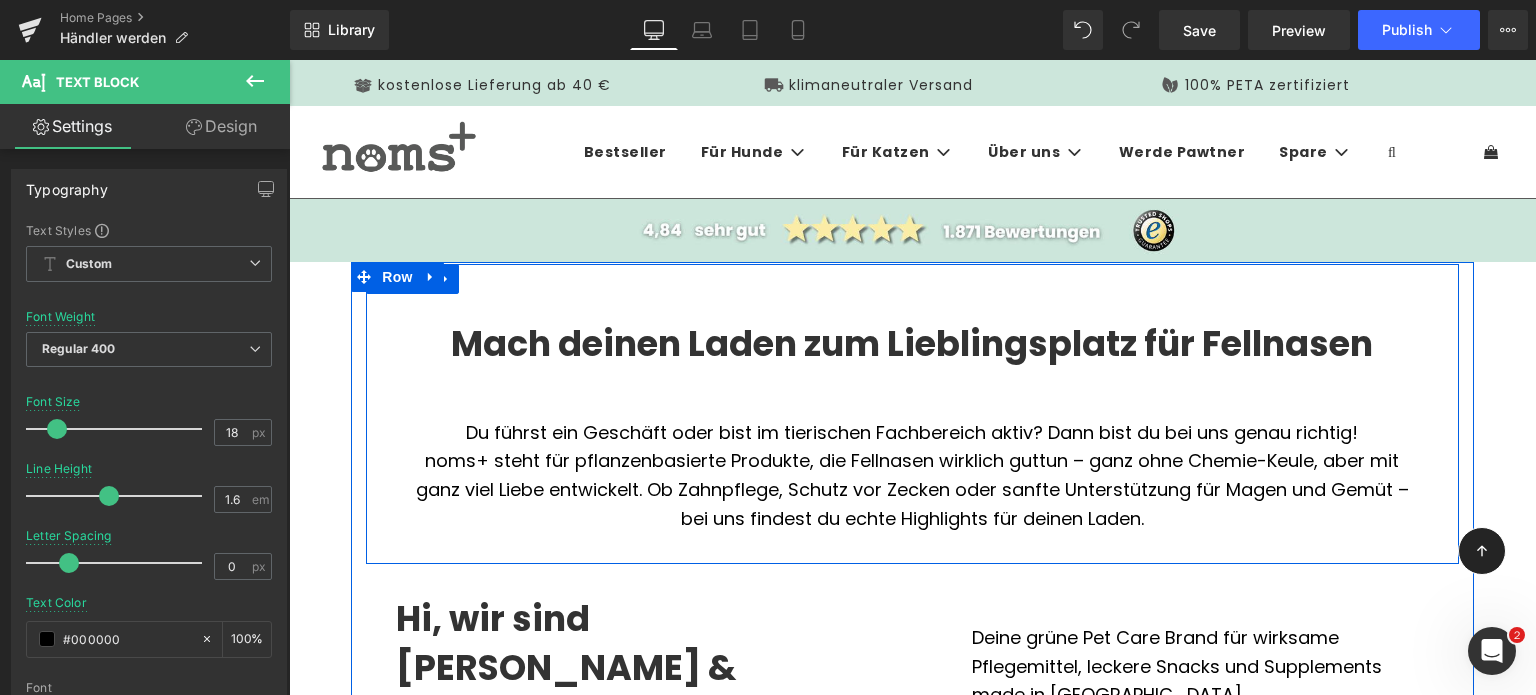 click on "Mach deinen Laden zum Lieblingsplatz für Fellnasen Heading         Du führst ein Geschäft oder bist im tierischen Fachbereich aktiv? Dann bist du bei uns genau richtig! noms+ steht für pflanzenbasierte Produkte, die Fellnasen wirklich guttun – ganz ohne Chemie-Keule, aber mit ganz viel Liebe entwickelt. Ob Zahnpflege, Schutz vor Zecken oder sanfte Unterstützung für Magen und Gemüt – bei uns findest du echte Highlights für deinen Laden. Text Block" at bounding box center (912, 414) 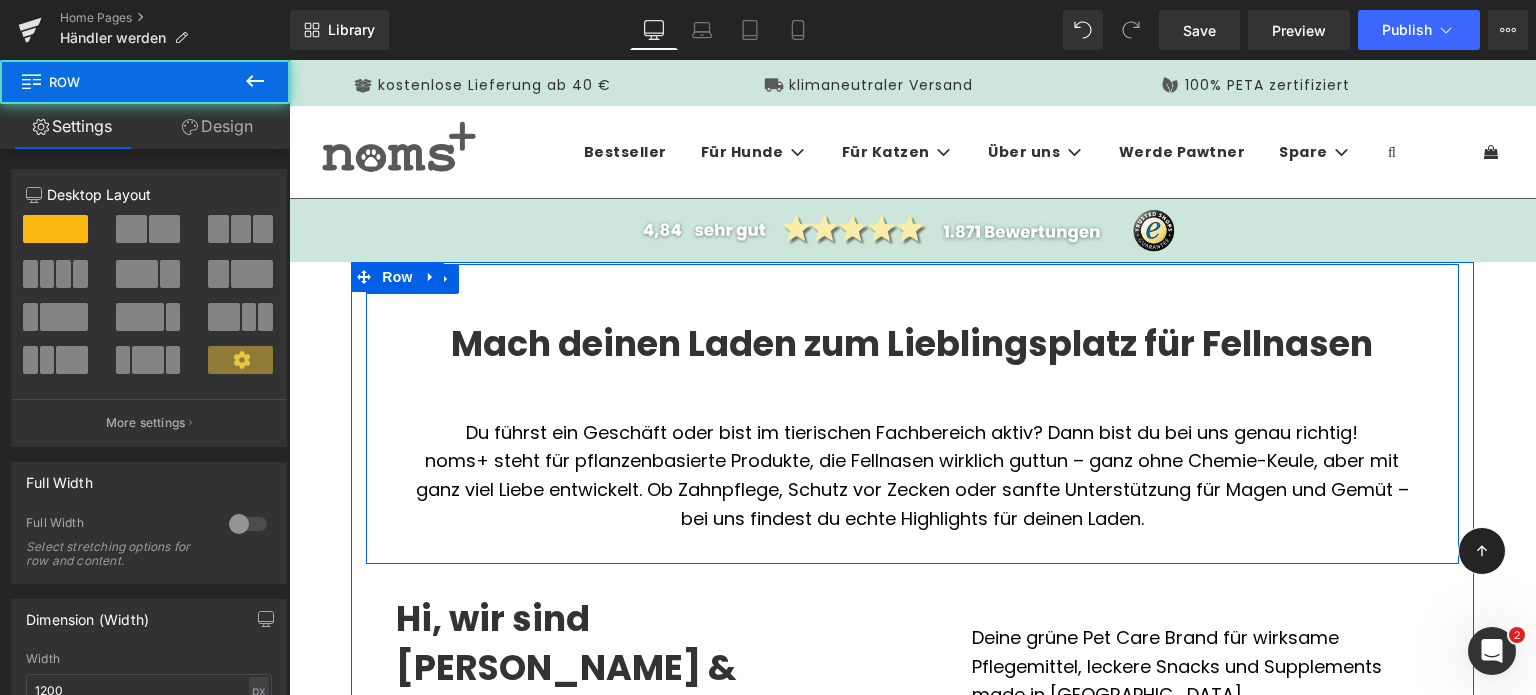 click at bounding box center (912, 377) 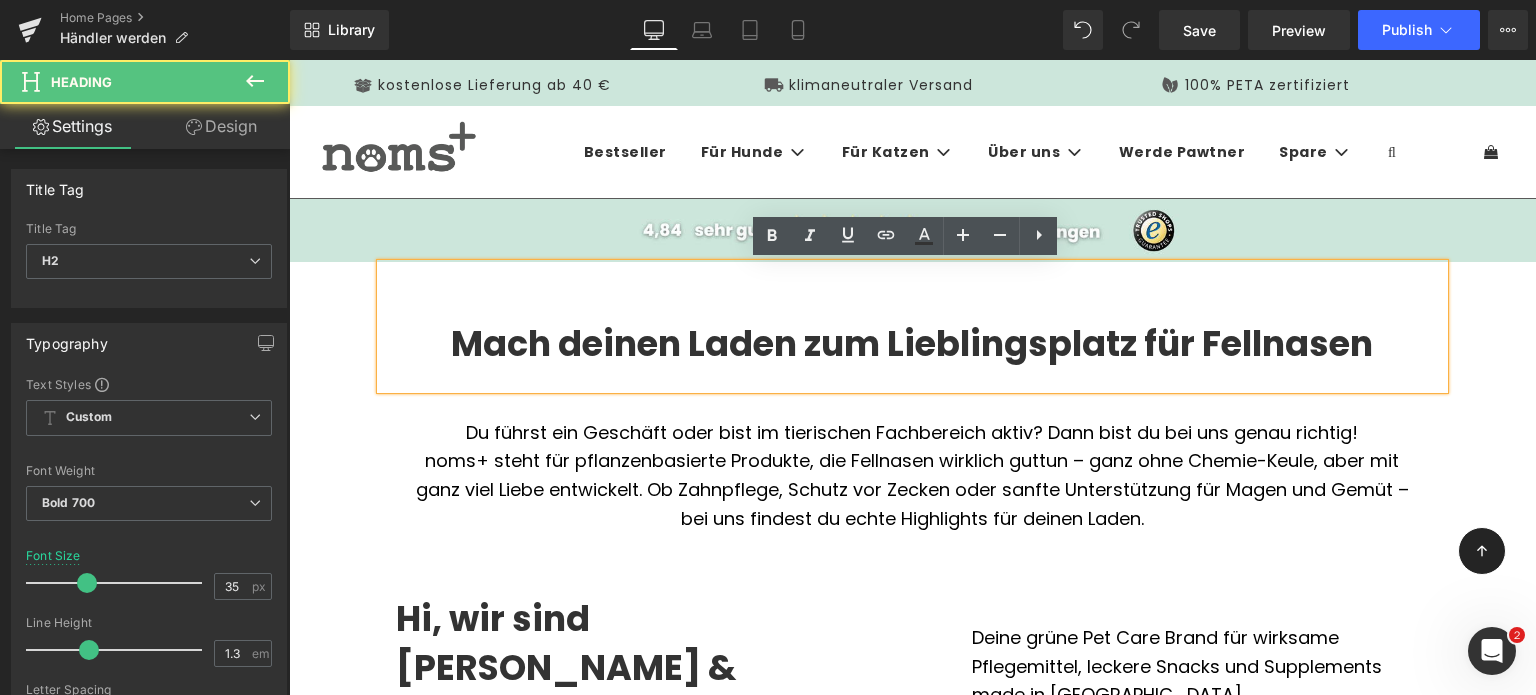 click at bounding box center [912, 377] 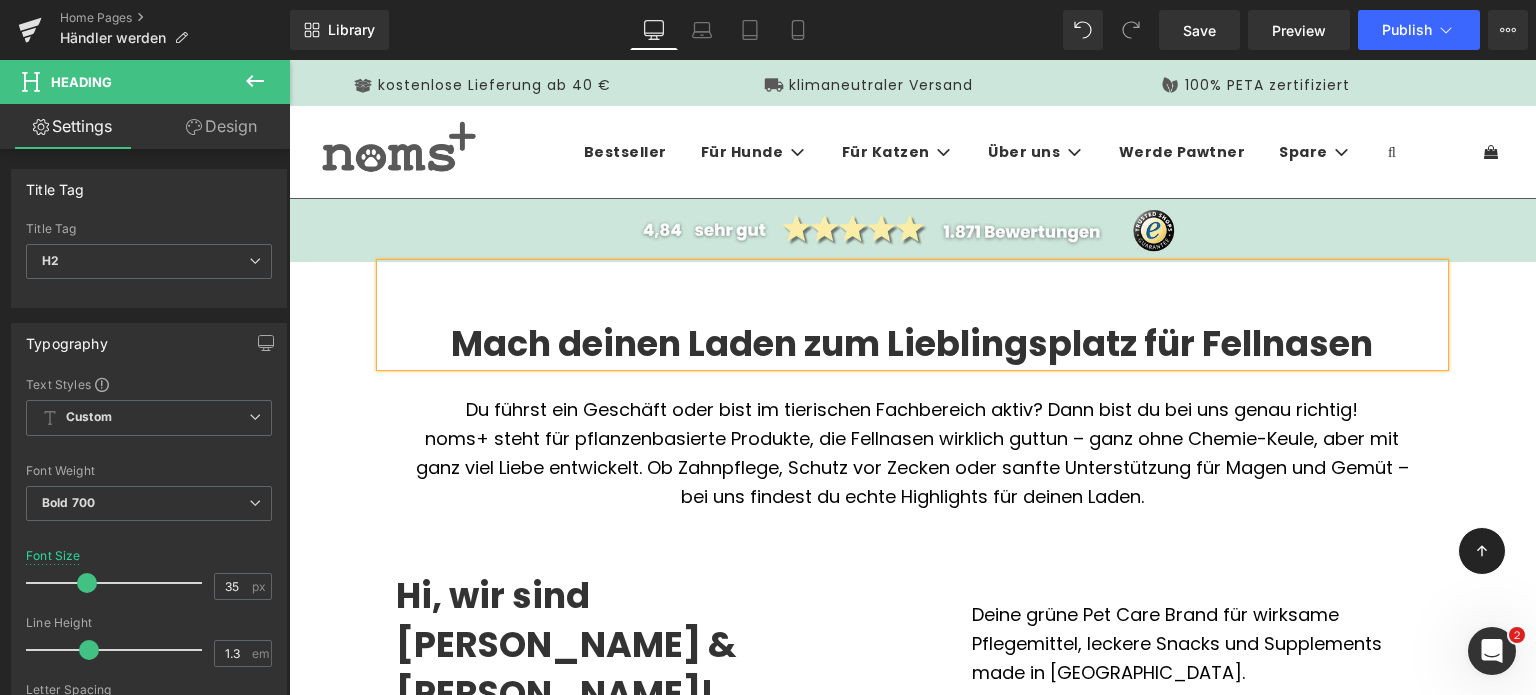 click on "noms+ steht für pflanzenbasierte Produkte, die Fellnasen wirklich guttun – ganz ohne Chemie-Keule, aber mit ganz viel Liebe entwickelt. Ob Zahnpflege, Schutz vor Zecken oder sanfte Unterstützung für Magen und Gemüt – bei uns findest du echte Highlights für deinen Laden." at bounding box center [912, 468] 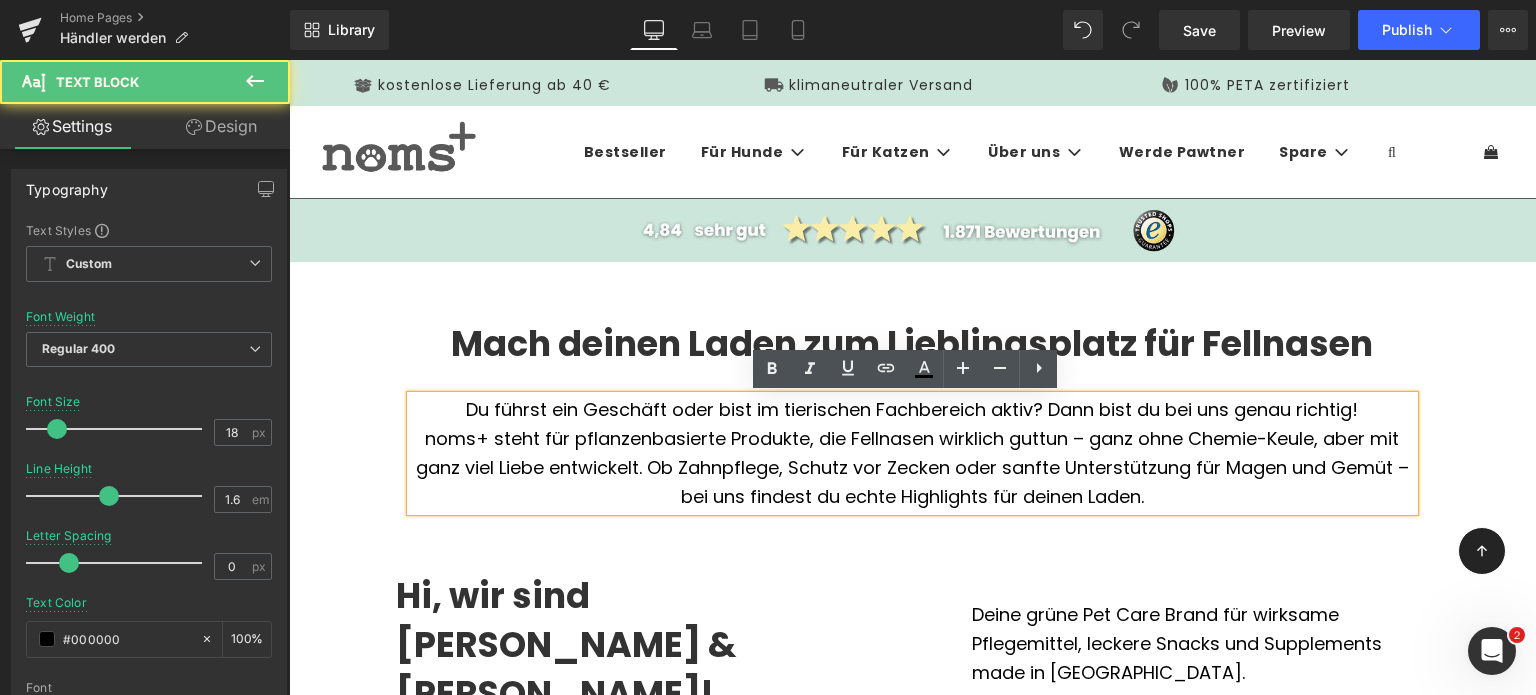 click on "noms+ steht für pflanzenbasierte Produkte, die Fellnasen wirklich guttun – ganz ohne Chemie-Keule, aber mit ganz viel Liebe entwickelt. Ob Zahnpflege, Schutz vor Zecken oder sanfte Unterstützung für Magen und Gemüt – bei uns findest du echte Highlights für deinen Laden." at bounding box center [912, 468] 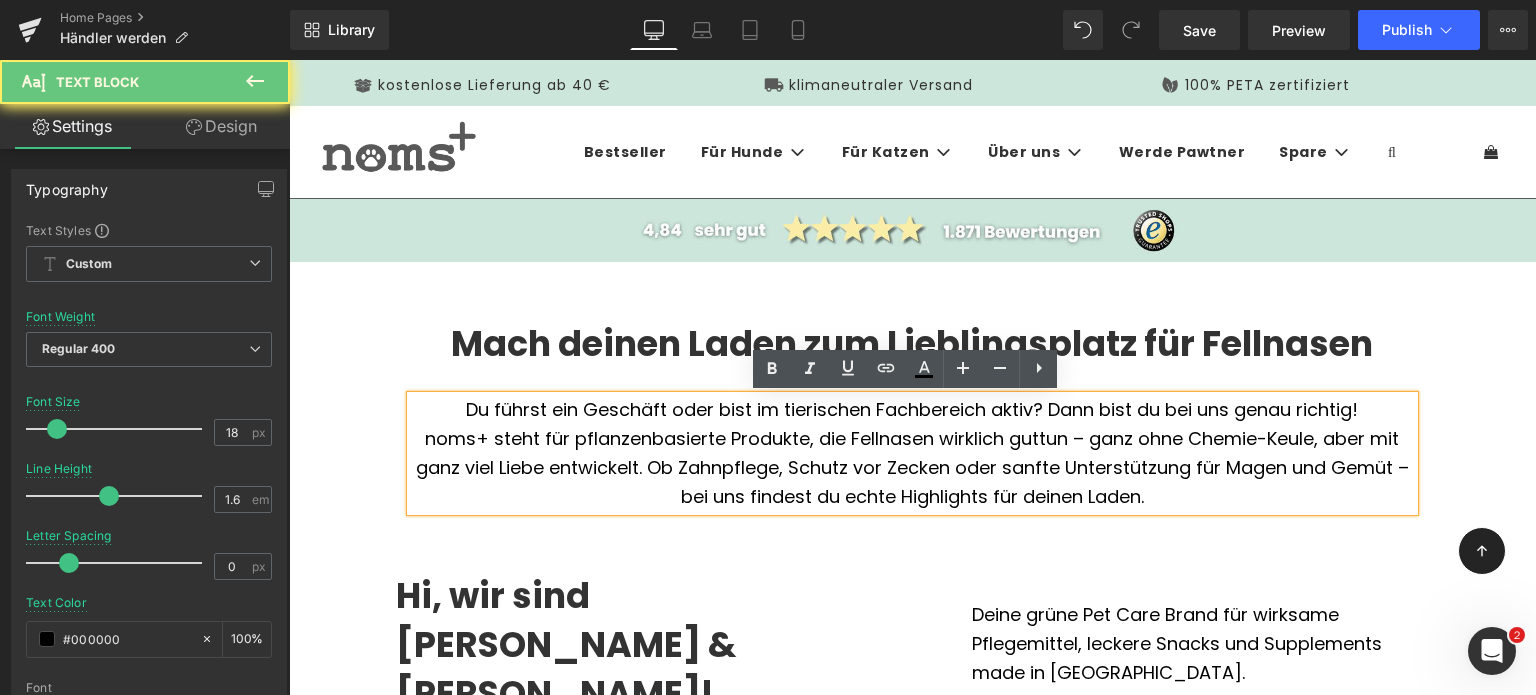 click on "noms+ steht für pflanzenbasierte Produkte, die Fellnasen wirklich guttun – ganz ohne Chemie-Keule, aber mit ganz viel Liebe entwickelt. Ob Zahnpflege, Schutz vor Zecken oder sanfte Unterstützung für Magen und Gemüt – bei uns findest du echte Highlights für deinen Laden." at bounding box center (912, 468) 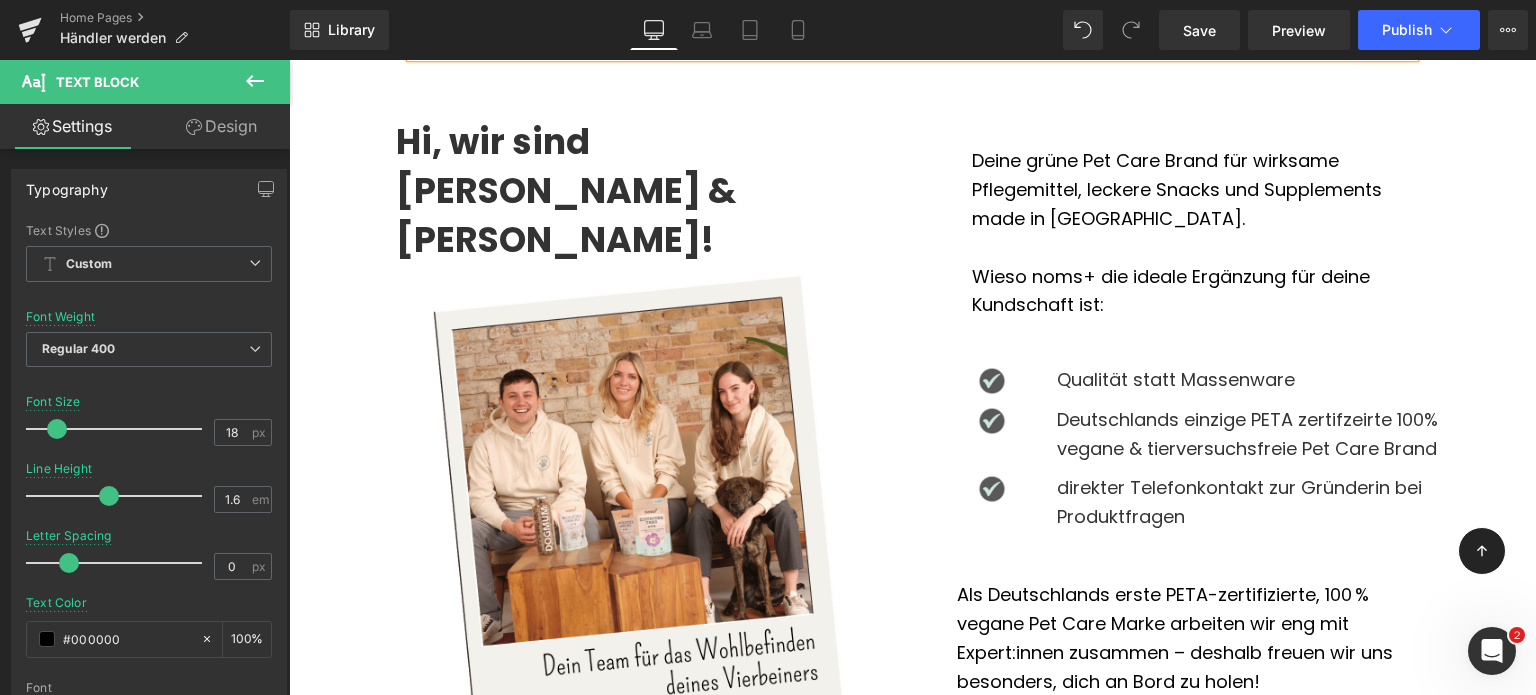 scroll, scrollTop: 452, scrollLeft: 0, axis: vertical 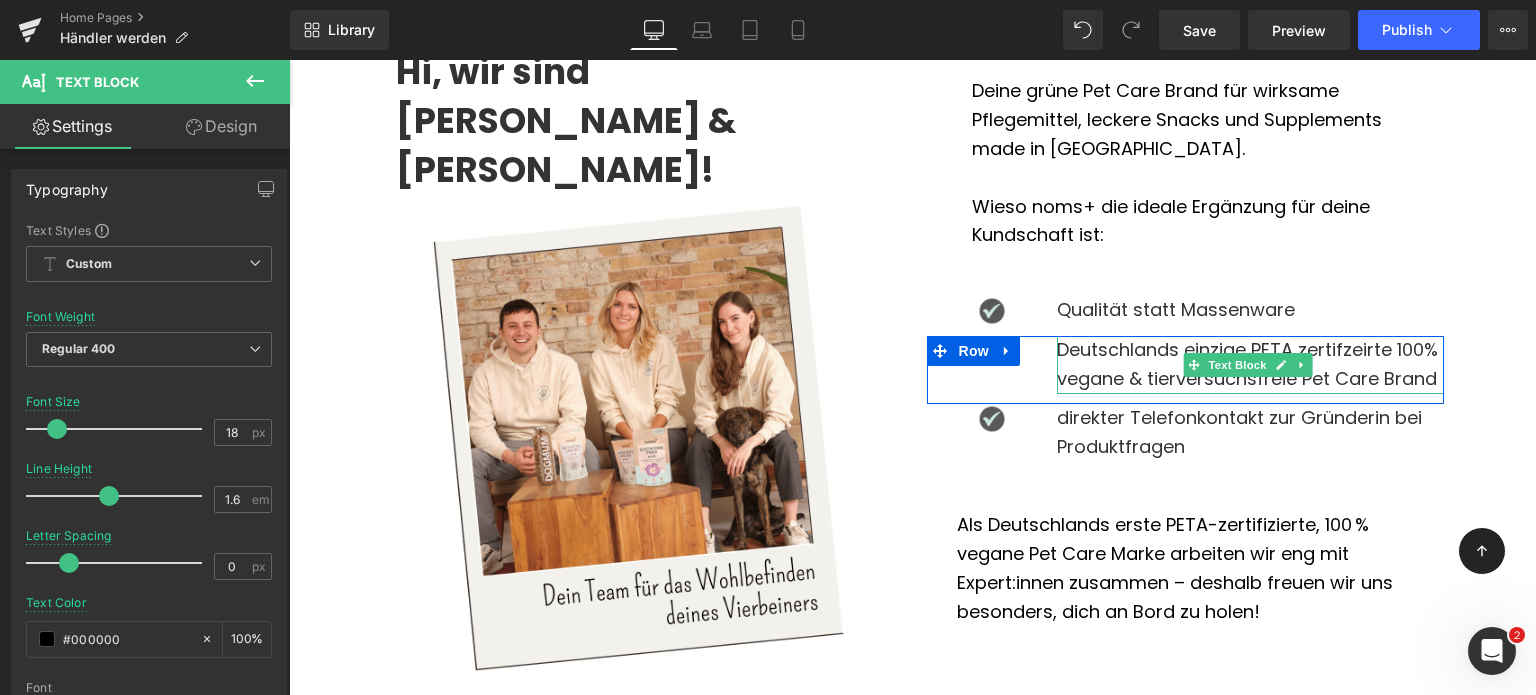 click on "Deutschlands einzige PETA zertifzeirte 100% vegane & tierversuchsfreie Pet Care Brand" at bounding box center (1250, 365) 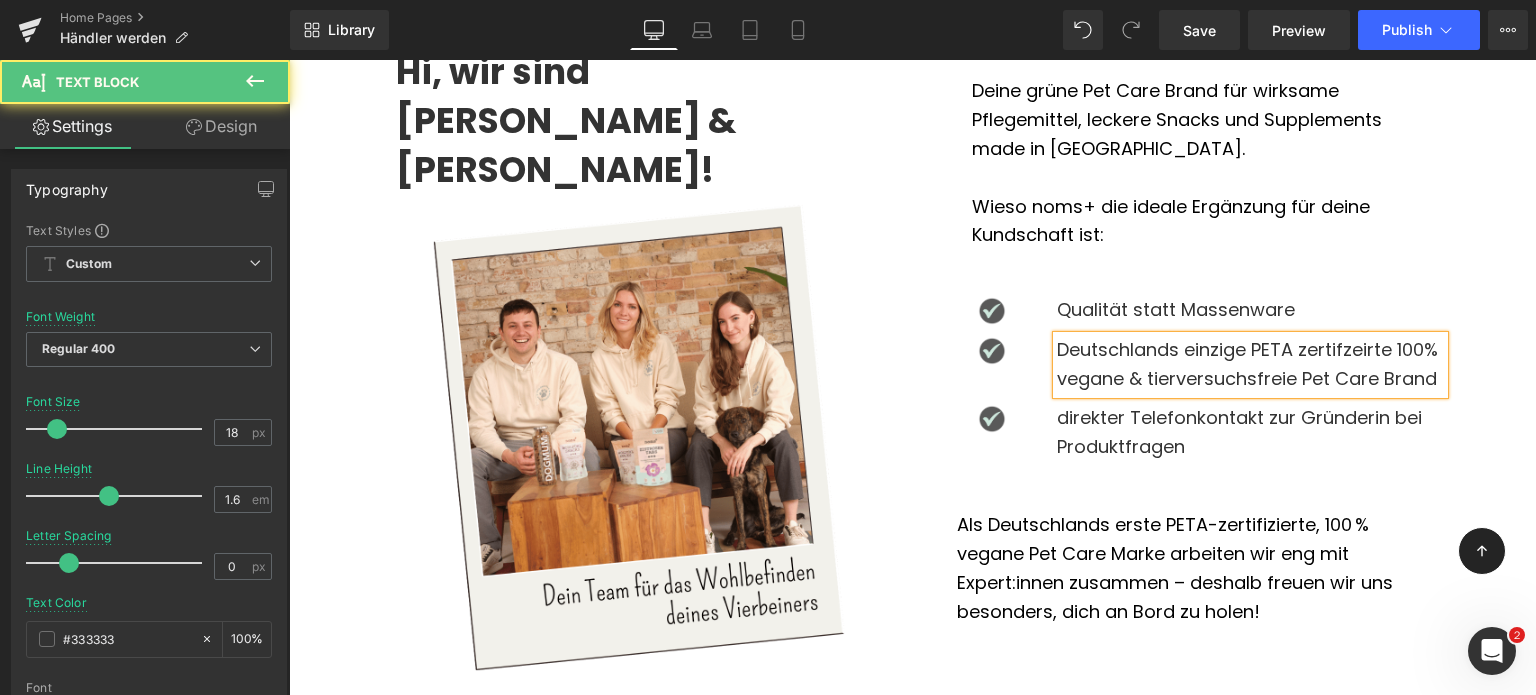 click on "Deutschlands einzige PETA zertifzeirte 100% vegane & tierversuchsfreie Pet Care Brand" at bounding box center [1250, 365] 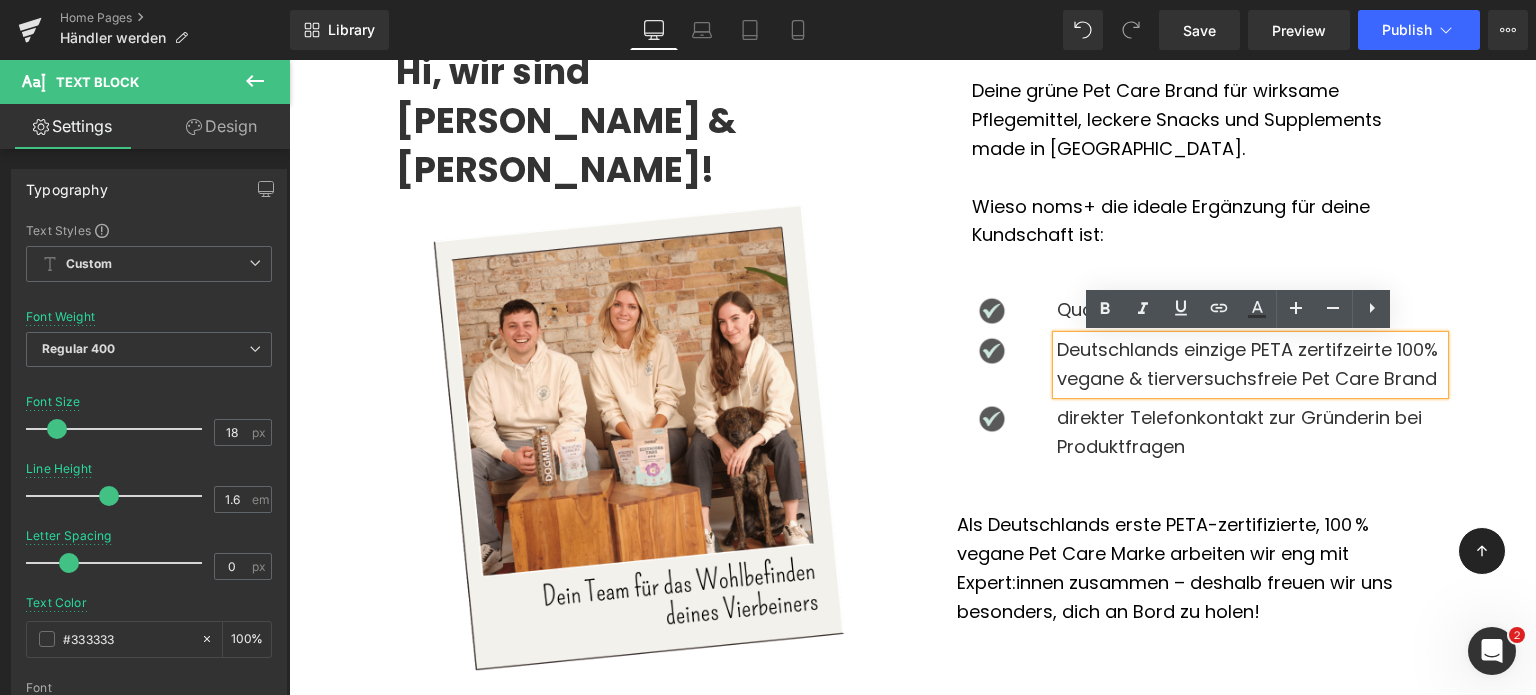 type 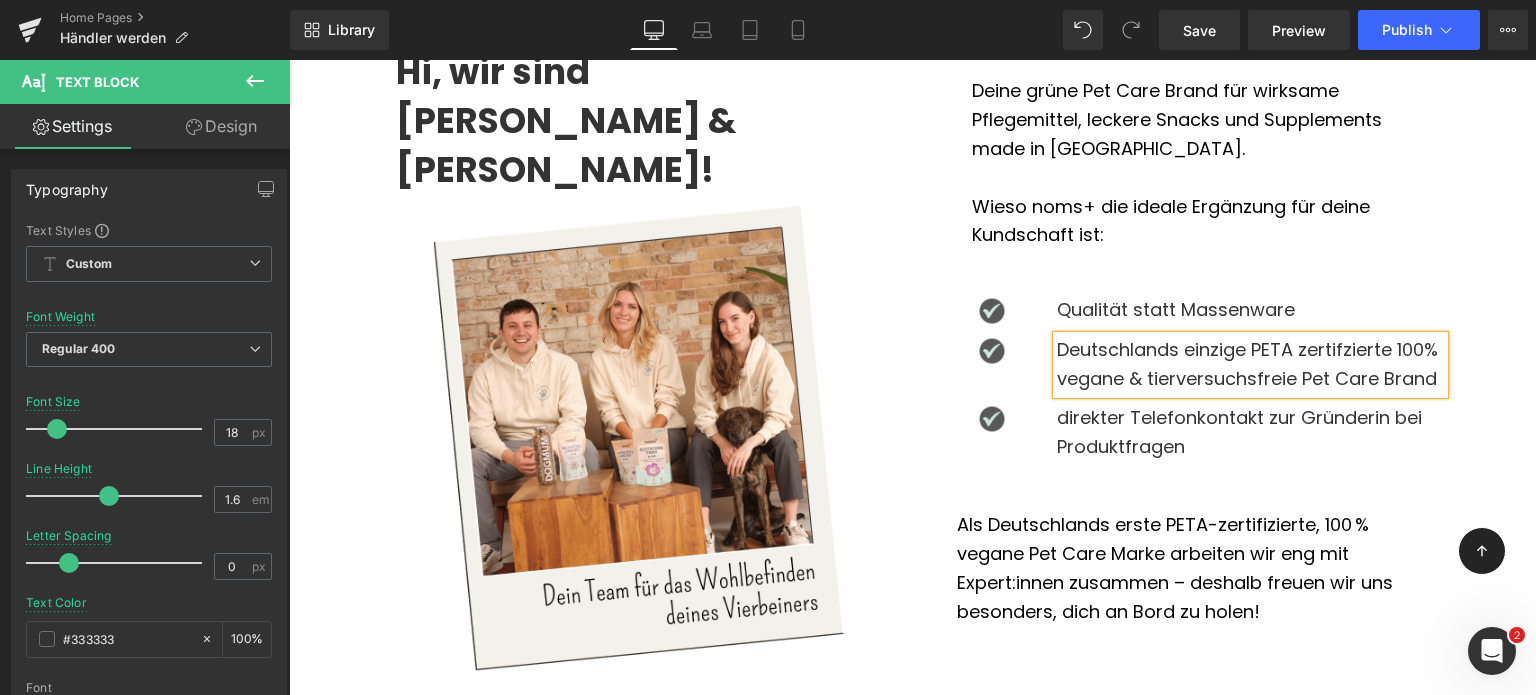 click on "Image         direkter Telefonkontakt zur Gründerin bei Produktfragen Text Block         Row" at bounding box center (1185, 438) 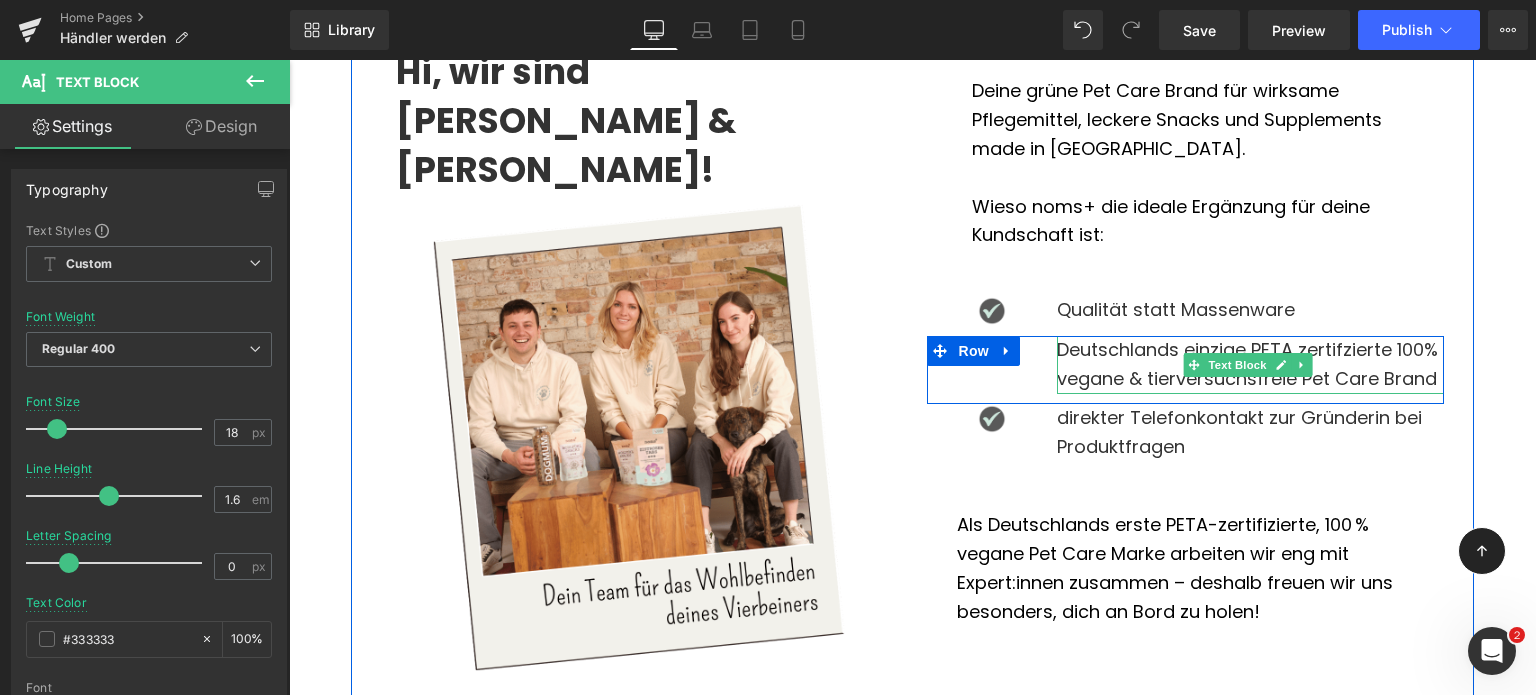 click on "Deutschlands einzige PETA zertifzierte 100% vegane & tierversuchsfreie Pet Care Brand" at bounding box center [1250, 365] 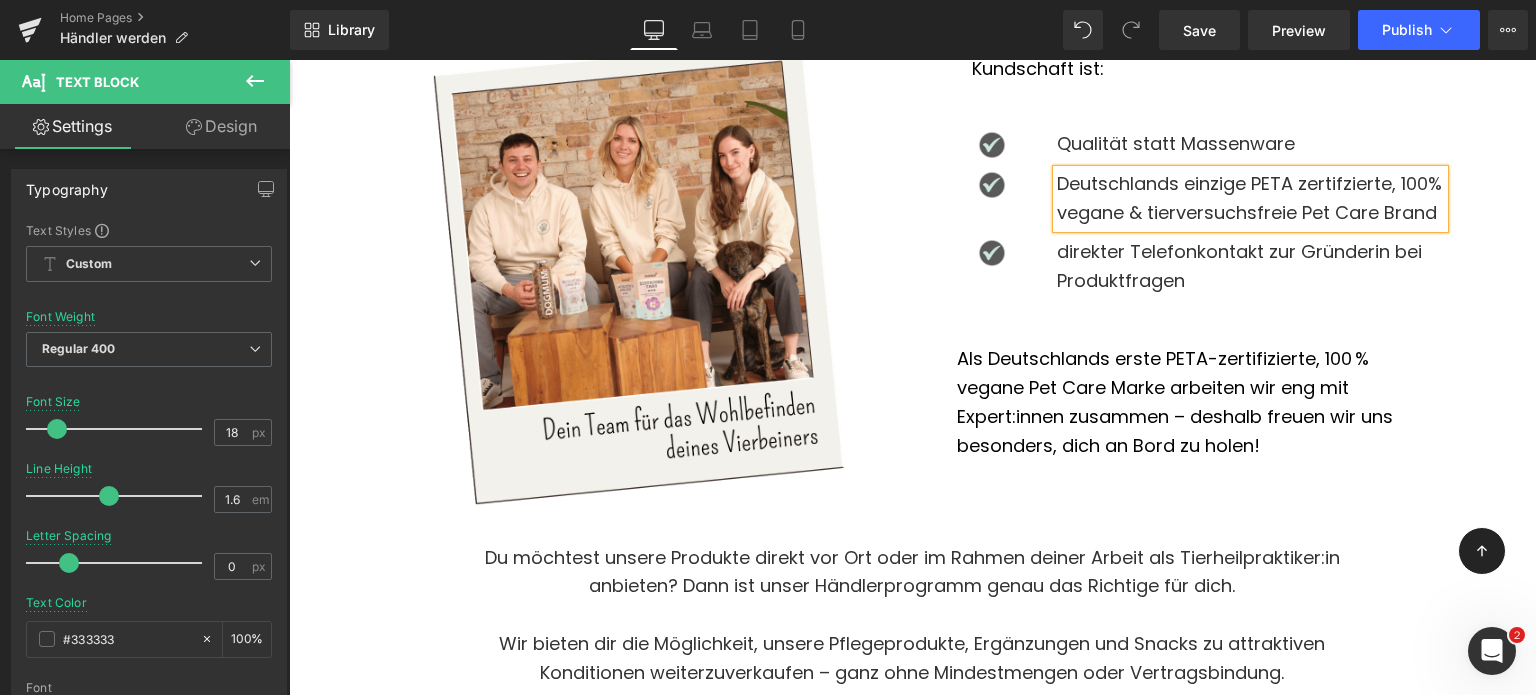scroll, scrollTop: 692, scrollLeft: 0, axis: vertical 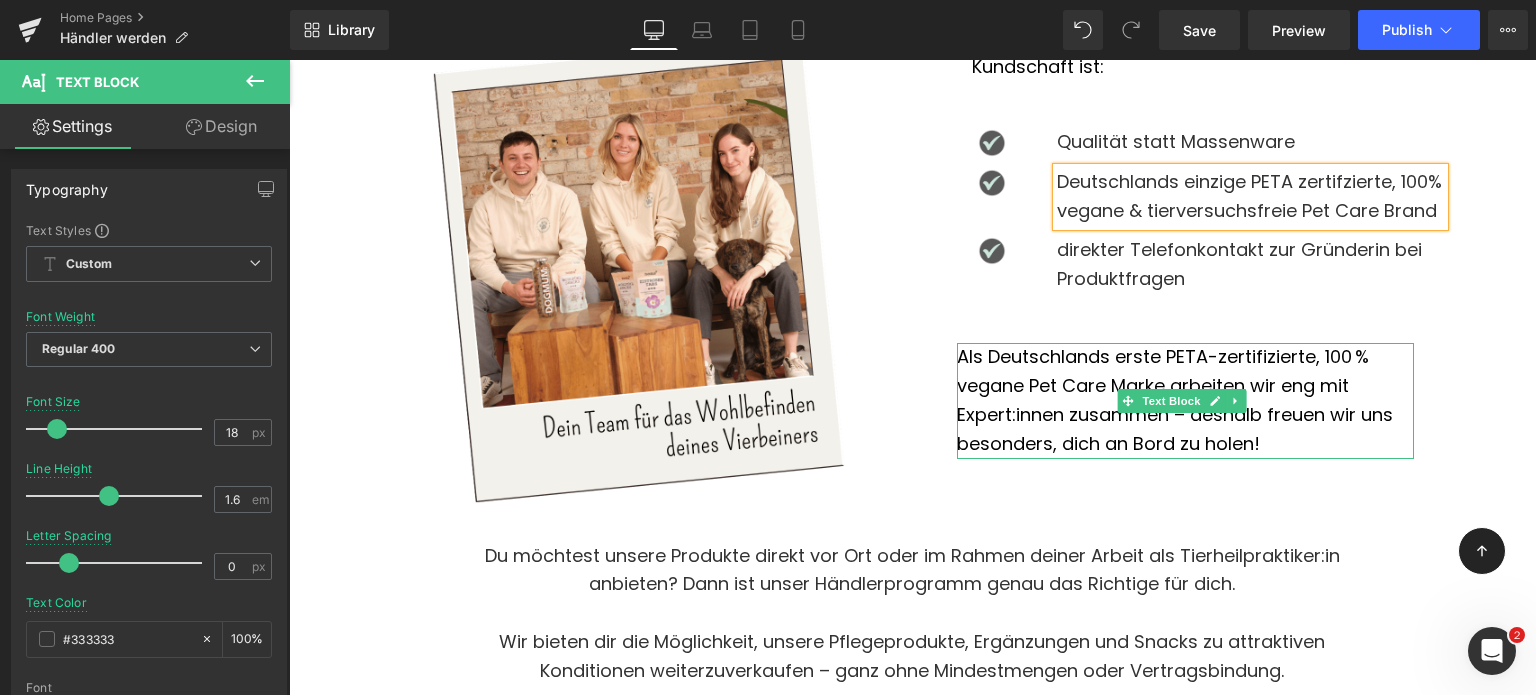 click on "Als Deutschlands erste PETA-zertifizierte, 100 % vegane Pet Care Marke arbeiten wir eng mit Expert:innen zusammen – deshalb freuen wir uns besonders, dich an Bord zu holen!" at bounding box center [1185, 400] 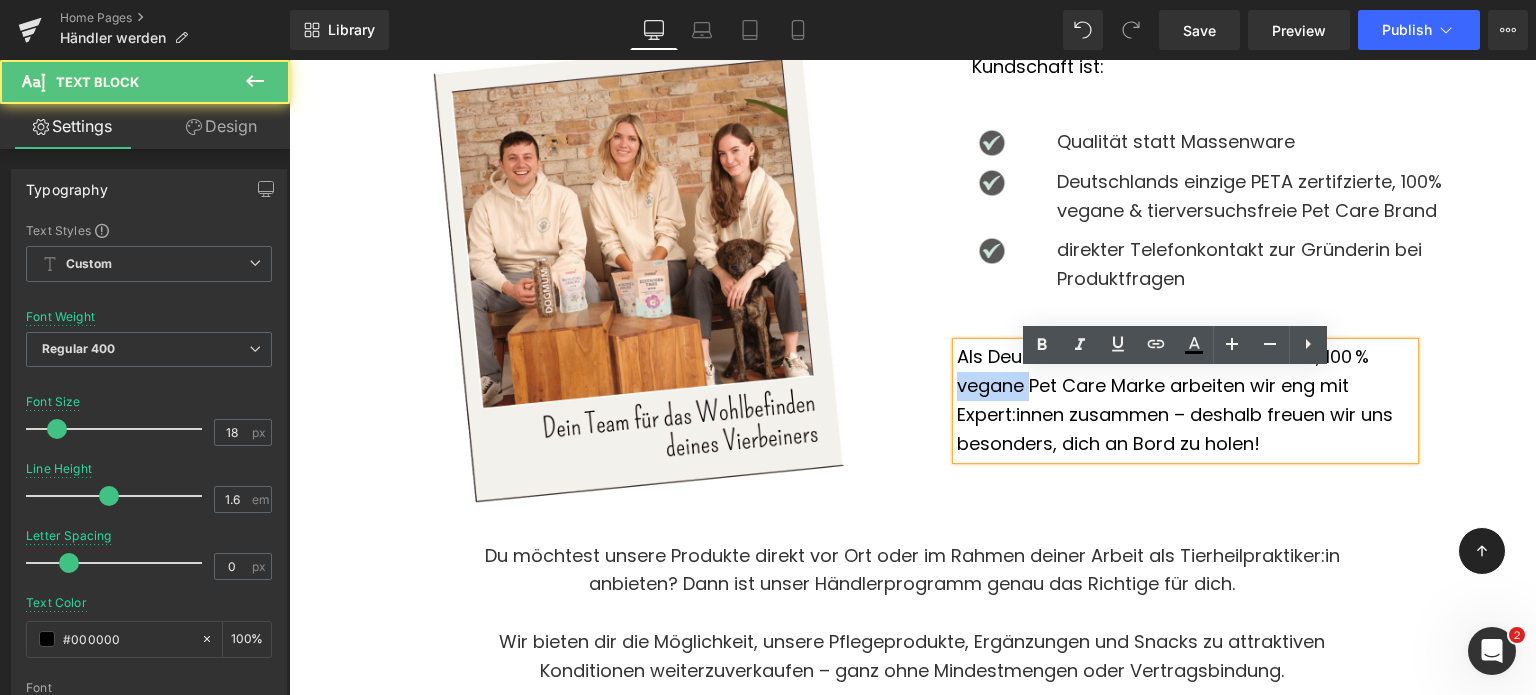 click on "Als Deutschlands erste PETA-zertifizierte, 100 % vegane Pet Care Marke arbeiten wir eng mit Expert:innen zusammen – deshalb freuen wir uns besonders, dich an Bord zu holen!" at bounding box center (1185, 400) 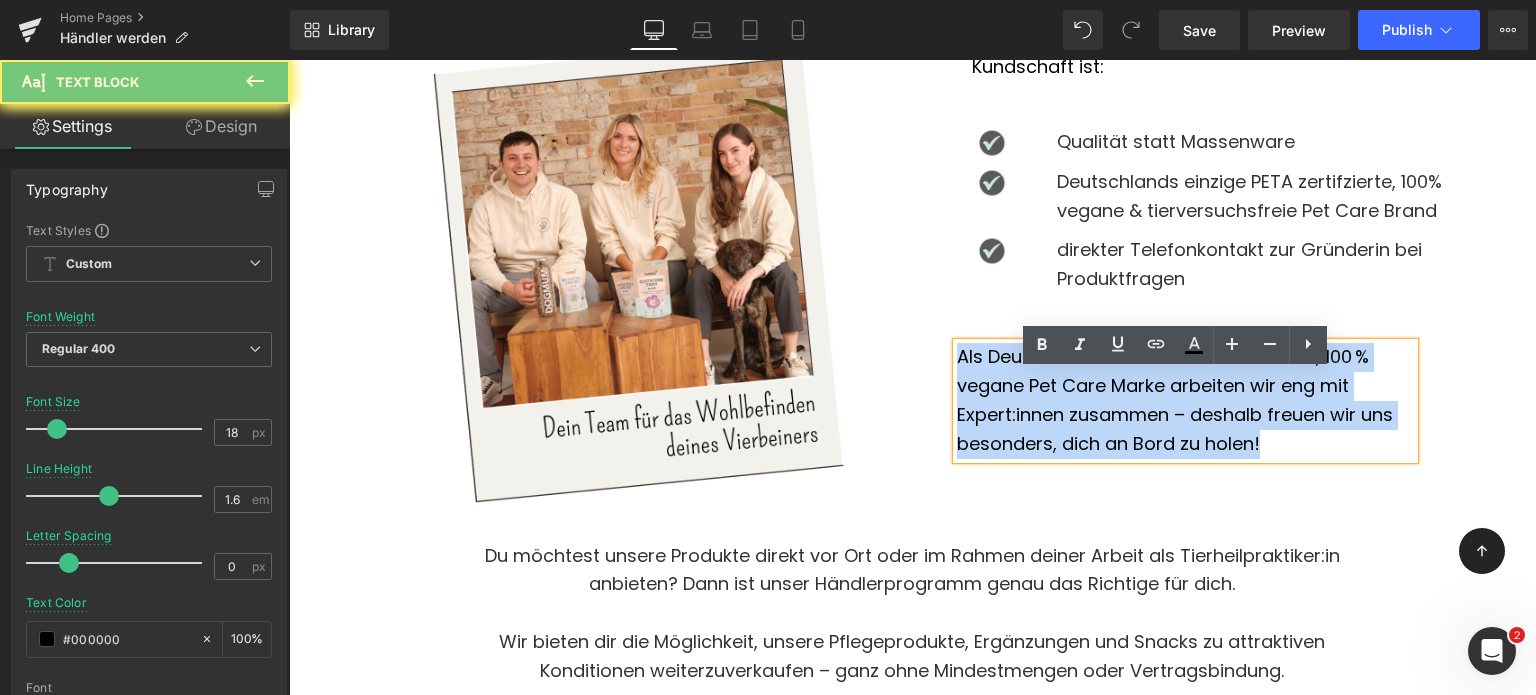 click on "Als Deutschlands erste PETA-zertifizierte, 100 % vegane Pet Care Marke arbeiten wir eng mit Expert:innen zusammen – deshalb freuen wir uns besonders, dich an Bord zu holen!" at bounding box center (1185, 400) 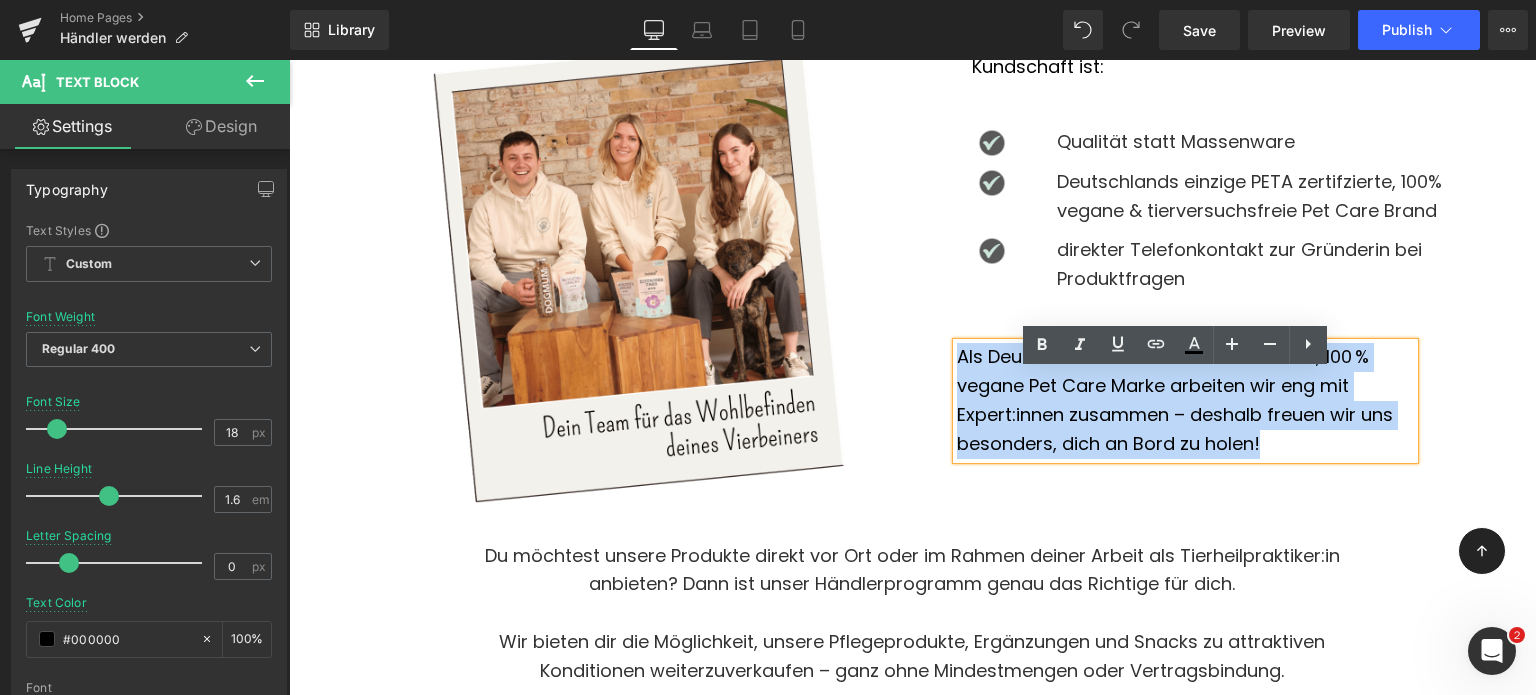 click on "Deine grüne Pet Care Brand für wirksame Pflegemittel, leckere Snacks und Supplements made in Germany. Wieso noms+ die ideale Ergänzung für deine Kundschaft ist:   Text Block         Row         Image         Qualität statt Massenware Text Block         Row         Image         Deutschlands einzige PETA zertifzierte, 100% vegane & tierversuchsfreie Pet Care Brand Text Block         Row         Image         direkter Telefonkontakt zur Gründerin bei Produktfragen Text Block         Row         Row         Als Deutschlands erste PETA-zertifizierte, 100 % vegane Pet Care Marke arbeiten wir eng mit Expert:innen zusammen – deshalb freuen wir uns besonders, dich an Bord zu holen! Text Block" at bounding box center [1185, 168] 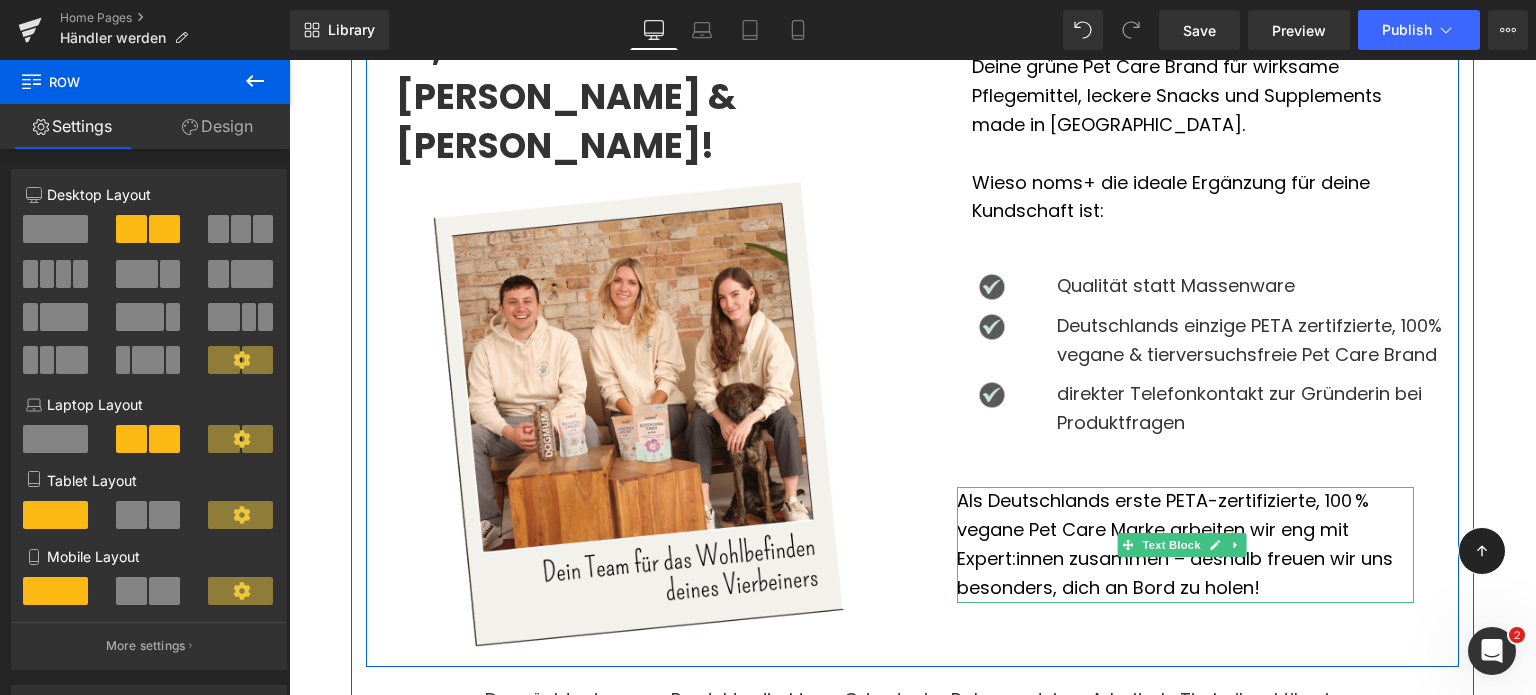 scroll, scrollTop: 548, scrollLeft: 0, axis: vertical 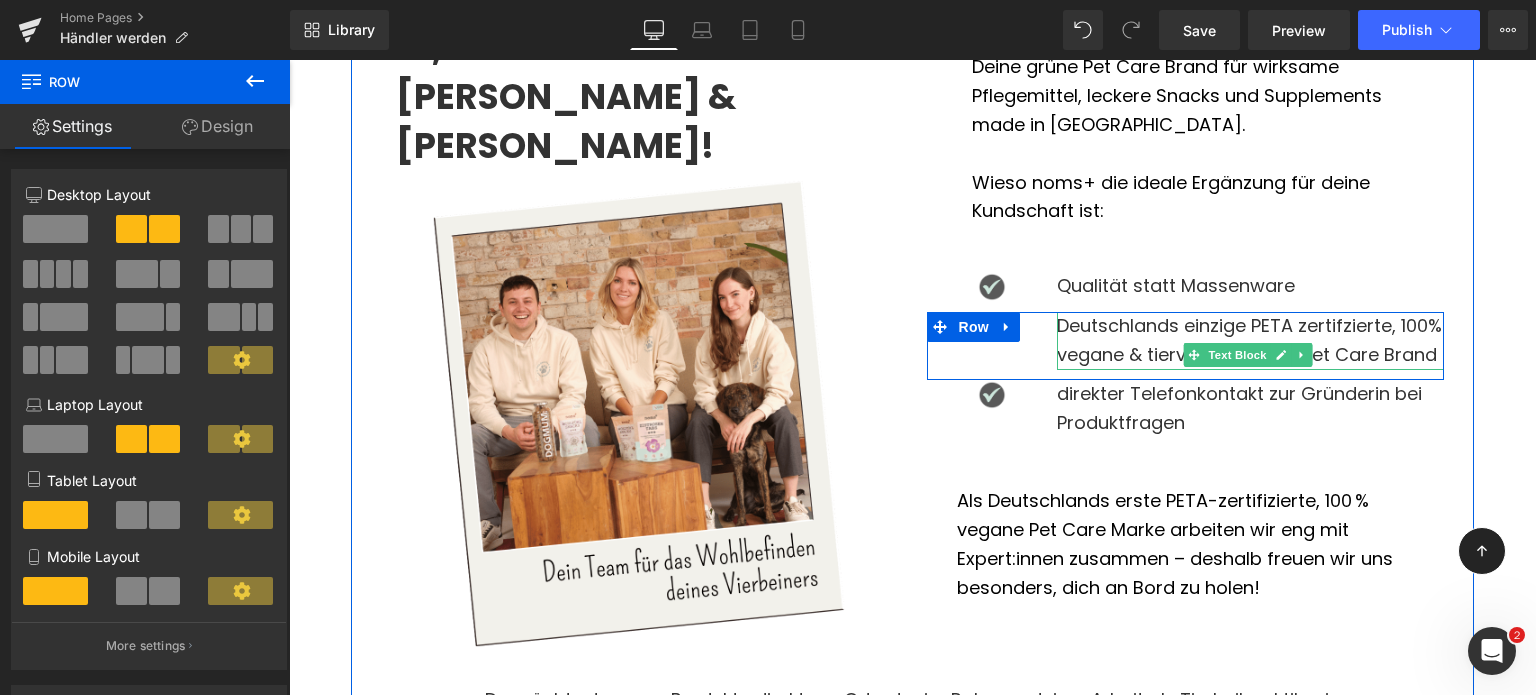 click on "Deutschlands einzige PETA zertifzierte, 100% vegane & tierversuchsfreie Pet Care Brand" at bounding box center (1250, 341) 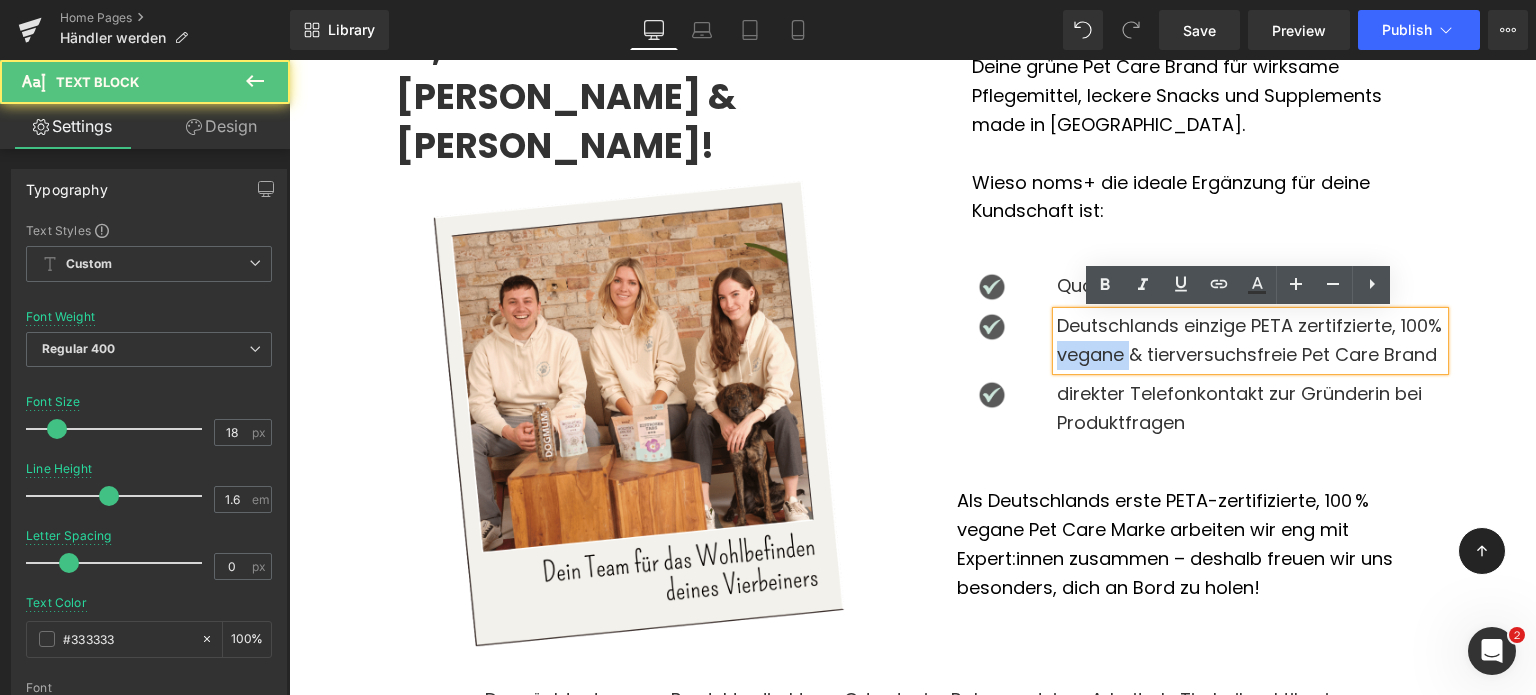 click on "Deutschlands einzige PETA zertifzierte, 100% vegane & tierversuchsfreie Pet Care Brand" at bounding box center [1250, 341] 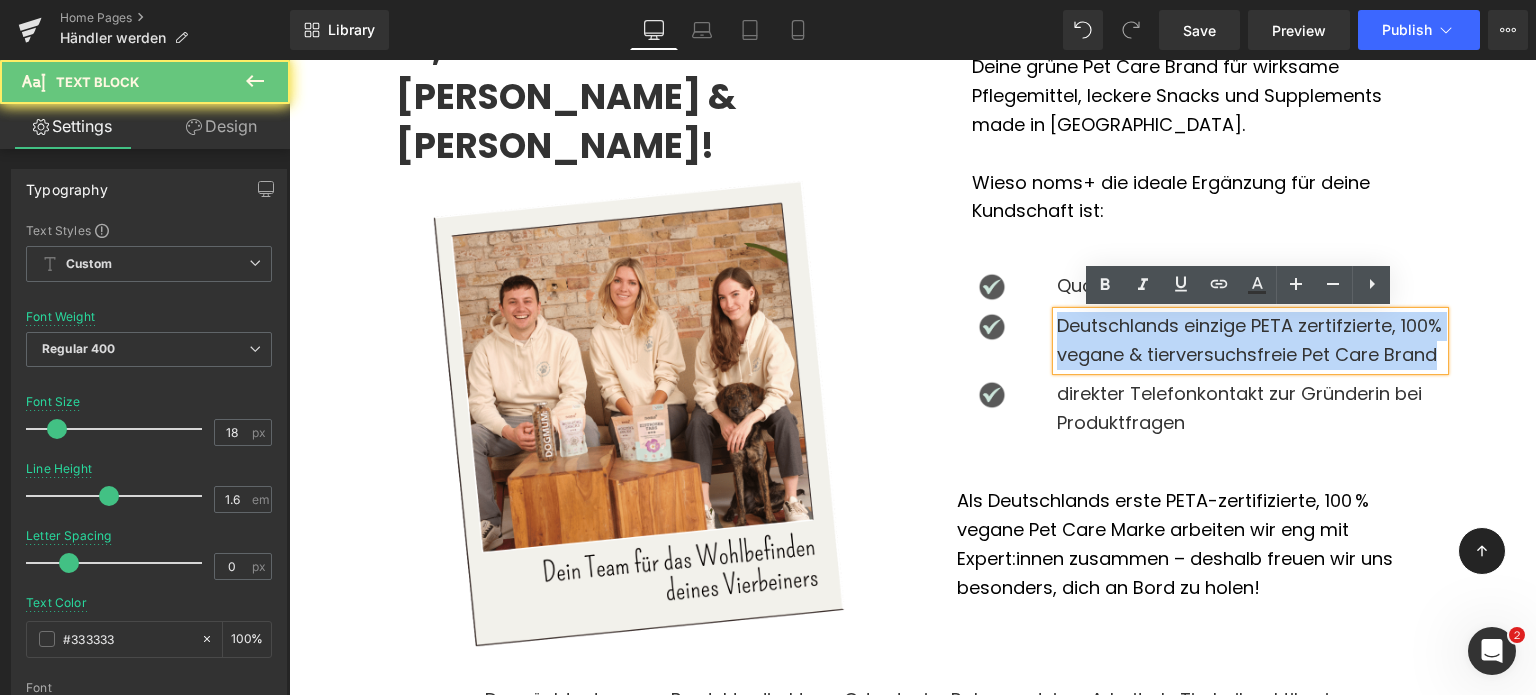 click on "Deutschlands einzige PETA zertifzierte, 100% vegane & tierversuchsfreie Pet Care Brand" at bounding box center (1250, 341) 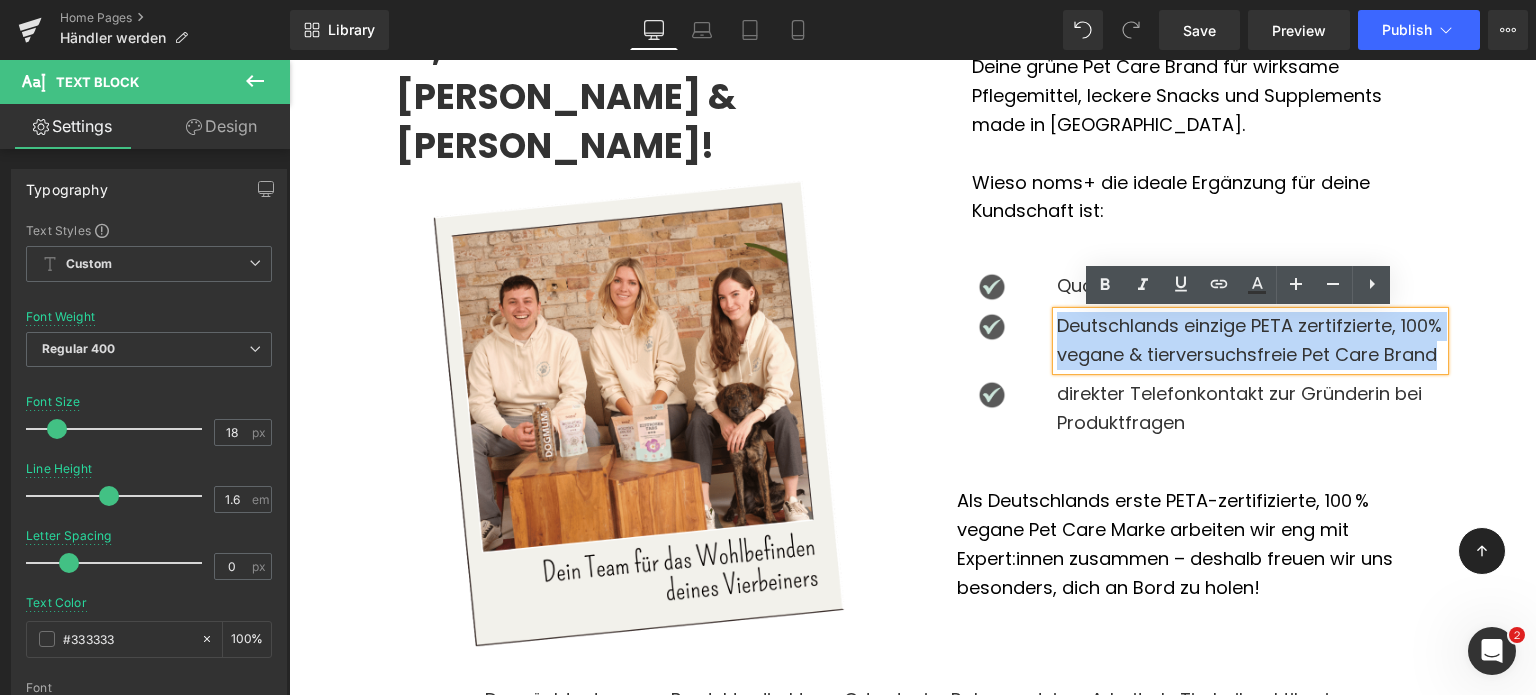 click on "Deutschlands einzige PETA zertifzierte, 100% vegane & tierversuchsfreie Pet Care Brand" at bounding box center [1250, 341] 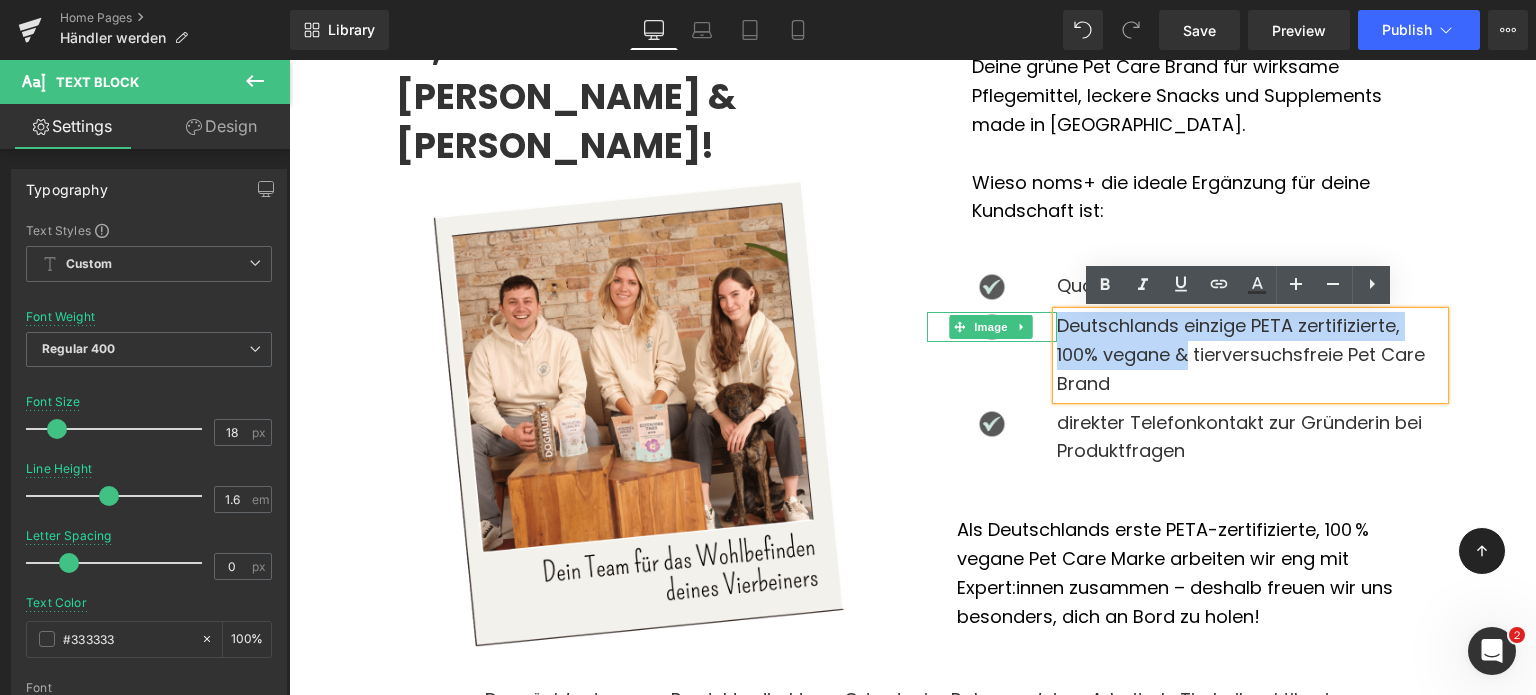 drag, startPoint x: 1179, startPoint y: 360, endPoint x: 1036, endPoint y: 329, distance: 146.32156 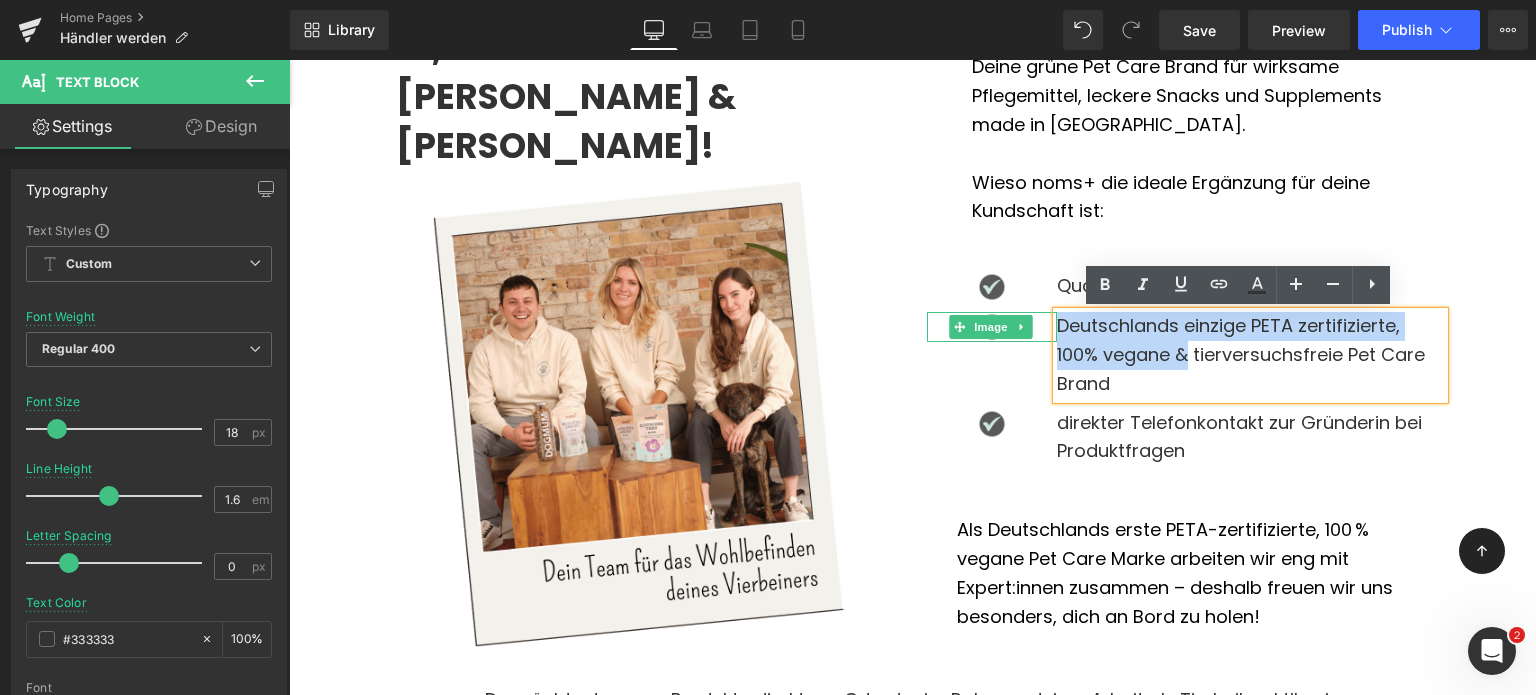 click on "Image         Deutschlands einzige PETA zertifizierte, 100% vegane & tierversuchsfreie Pet Care Brand Text Block         Row" at bounding box center [1185, 360] 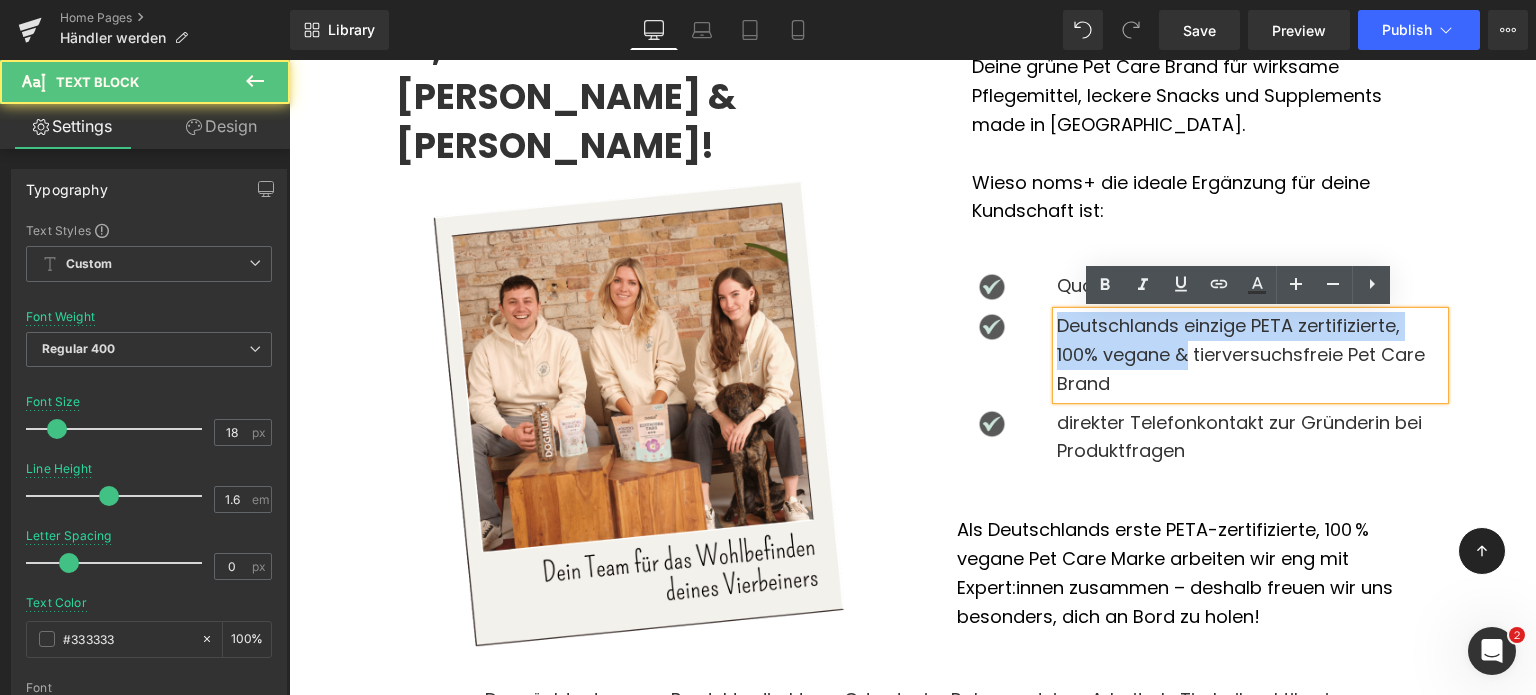 click on "Deutschlands einzige PETA zertifizierte, 100% vegane & tierversuchsfreie Pet Care Brand" at bounding box center [1250, 355] 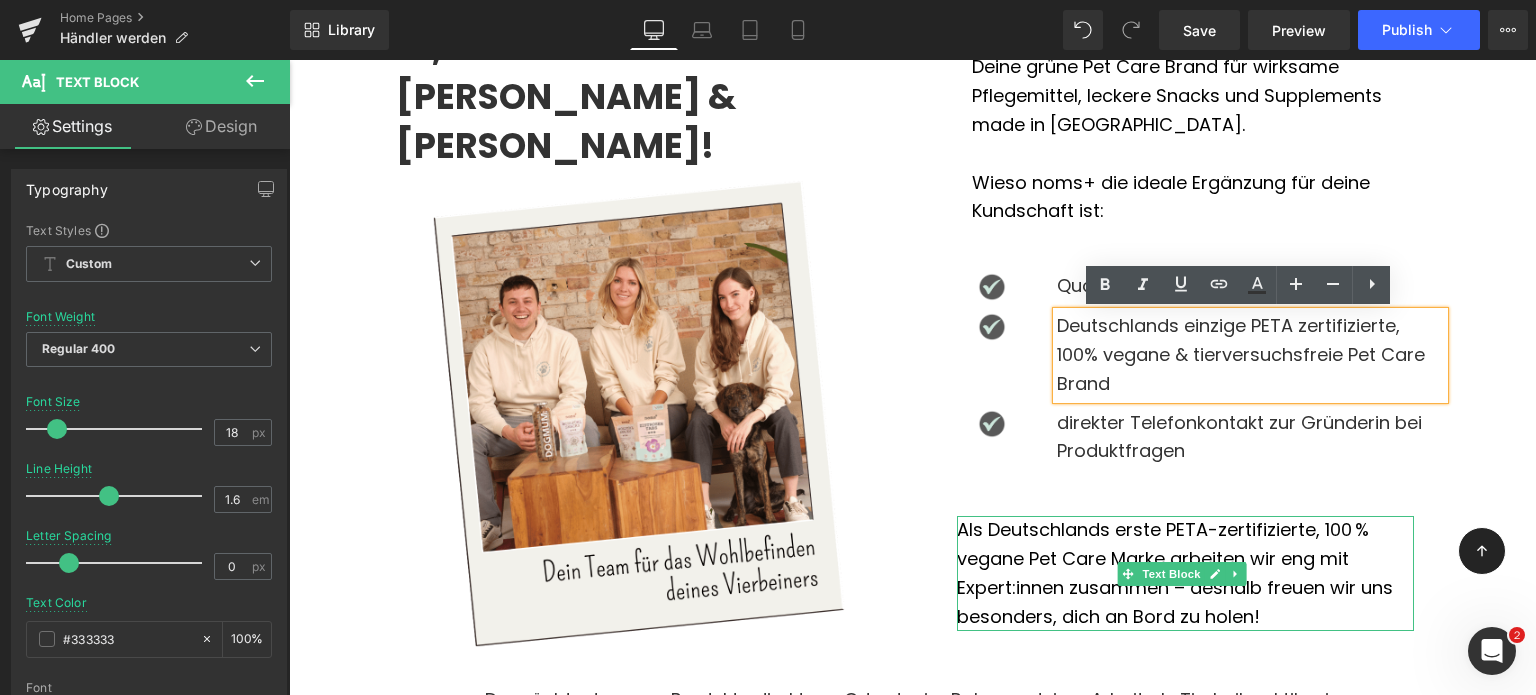 click on "Als Deutschlands erste PETA-zertifizierte, 100 % vegane Pet Care Marke arbeiten wir eng mit Expert:innen zusammen – deshalb freuen wir uns besonders, dich an Bord zu holen!" at bounding box center [1185, 573] 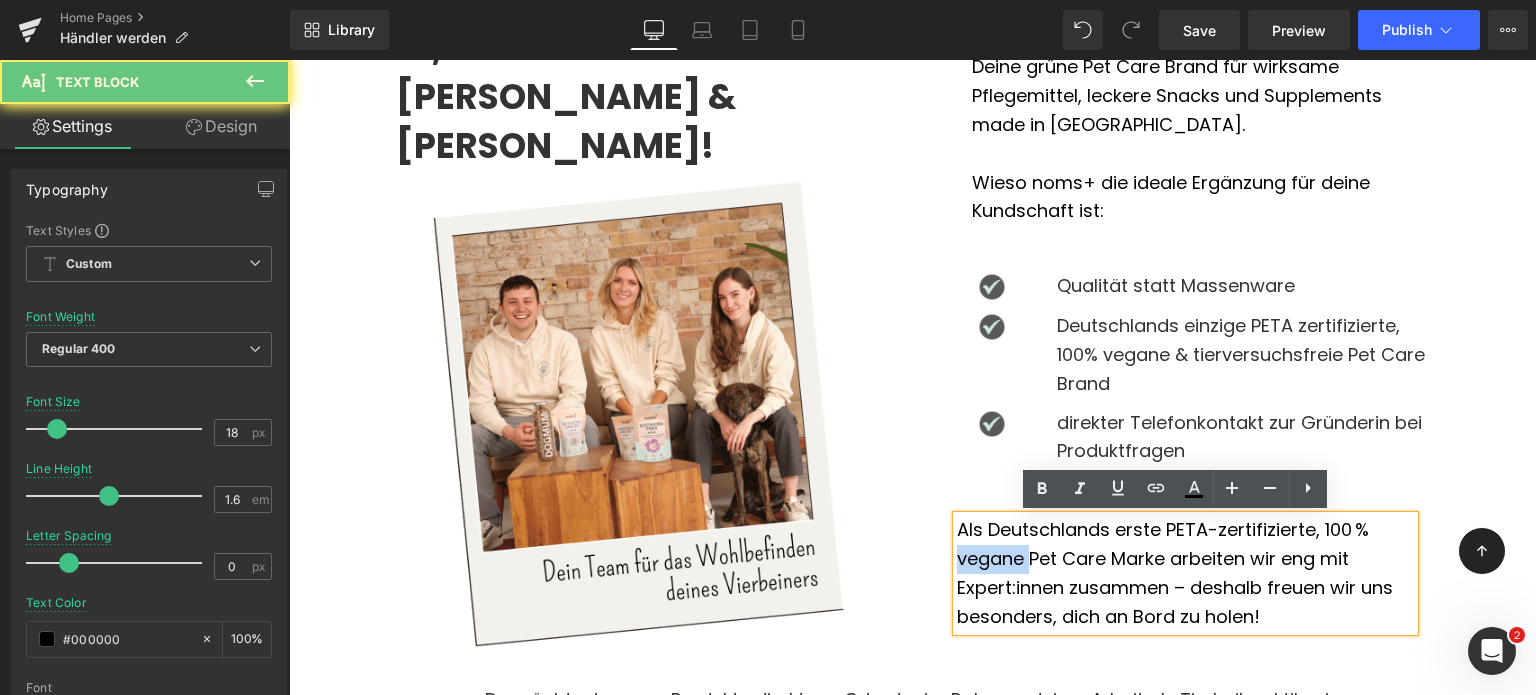 click on "Als Deutschlands erste PETA-zertifizierte, 100 % vegane Pet Care Marke arbeiten wir eng mit Expert:innen zusammen – deshalb freuen wir uns besonders, dich an Bord zu holen!" at bounding box center (1185, 573) 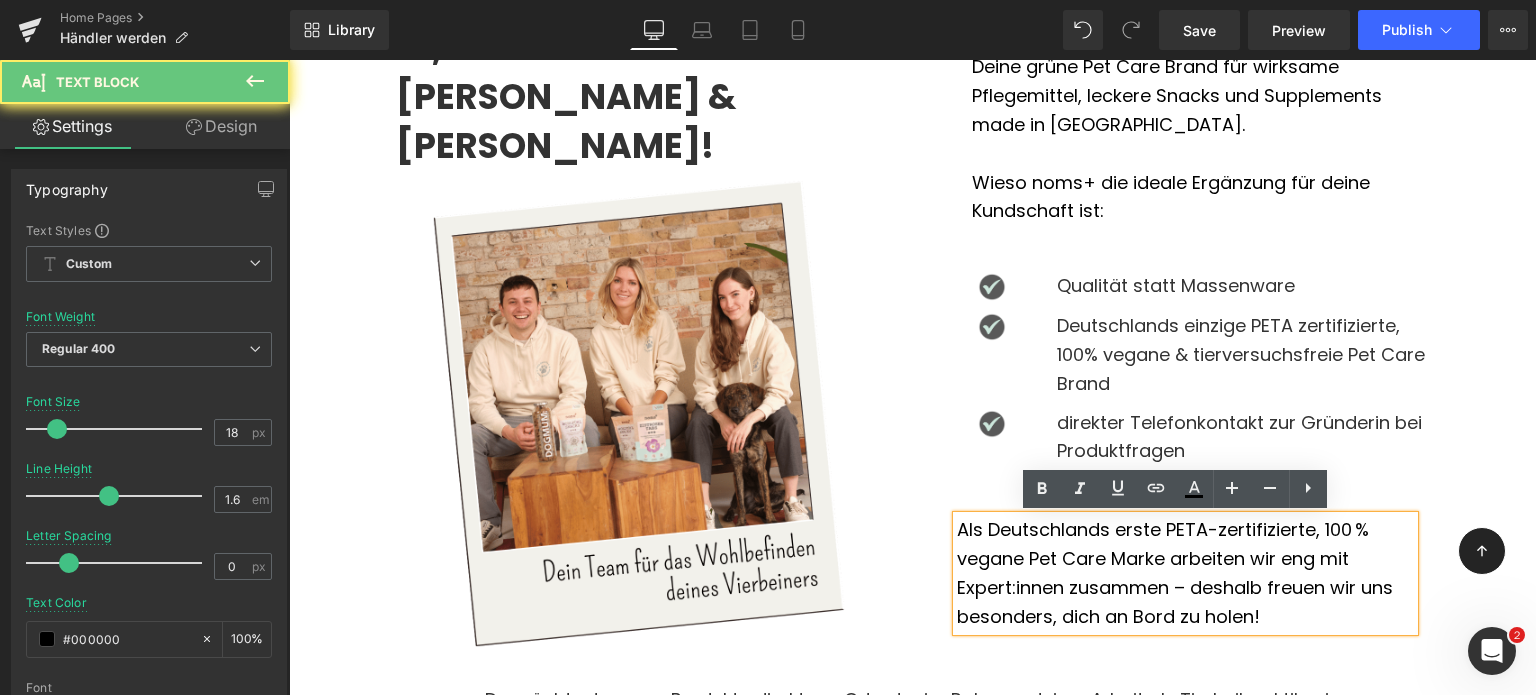 click on "Als Deutschlands erste PETA-zertifizierte, 100 % vegane Pet Care Marke arbeiten wir eng mit Expert:innen zusammen – deshalb freuen wir uns besonders, dich an Bord zu holen!" at bounding box center [1185, 573] 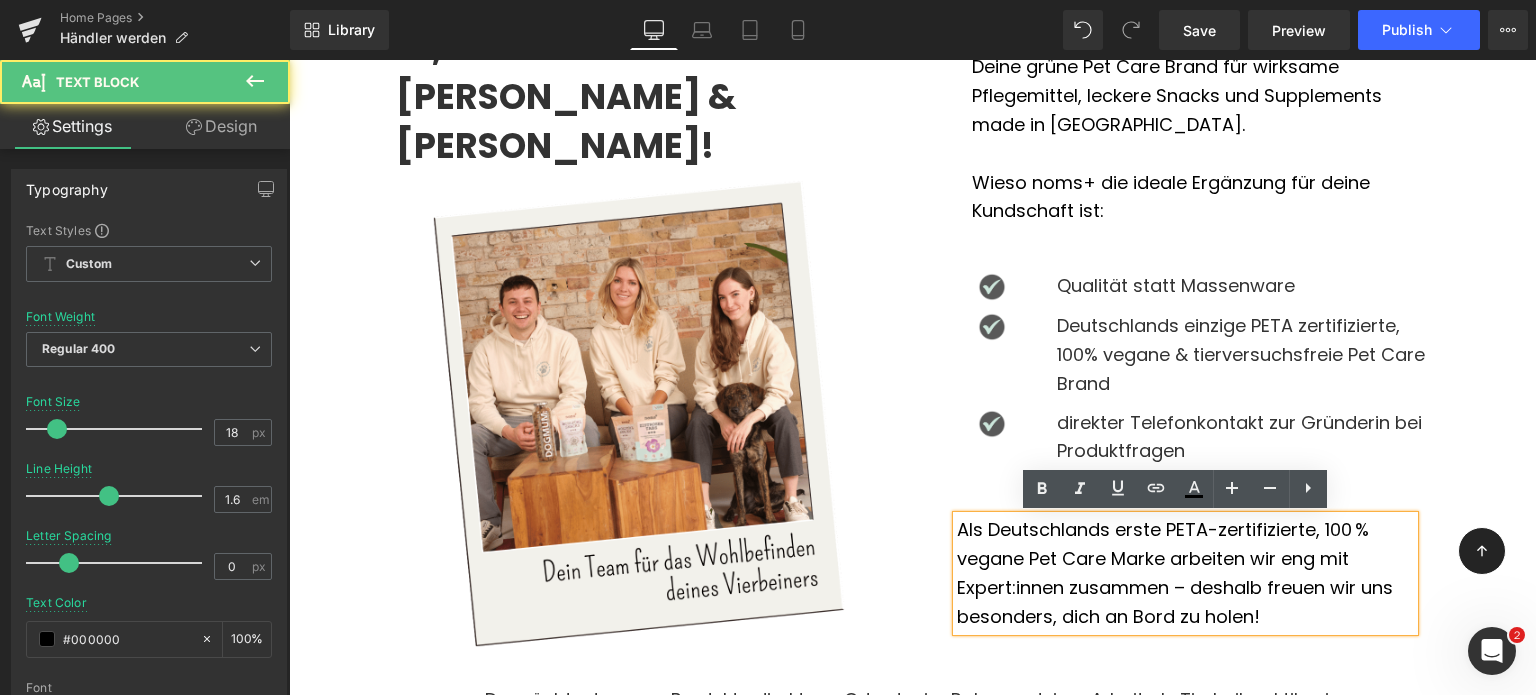 click on "Als Deutschlands erste PETA-zertifizierte, 100 % vegane Pet Care Marke arbeiten wir eng mit Expert:innen zusammen – deshalb freuen wir uns besonders, dich an Bord zu holen!" at bounding box center [1185, 573] 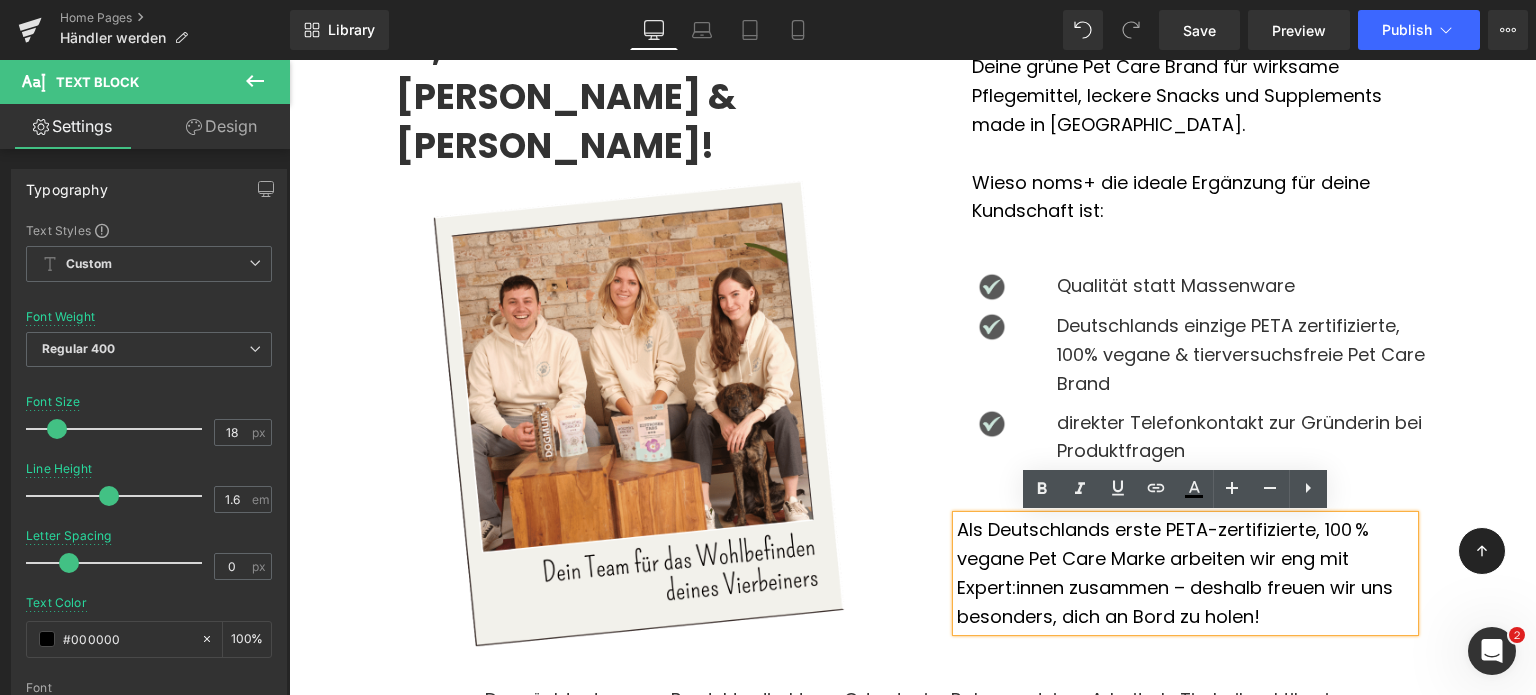 drag, startPoint x: 1284, startPoint y: 614, endPoint x: 948, endPoint y: 524, distance: 347.8448 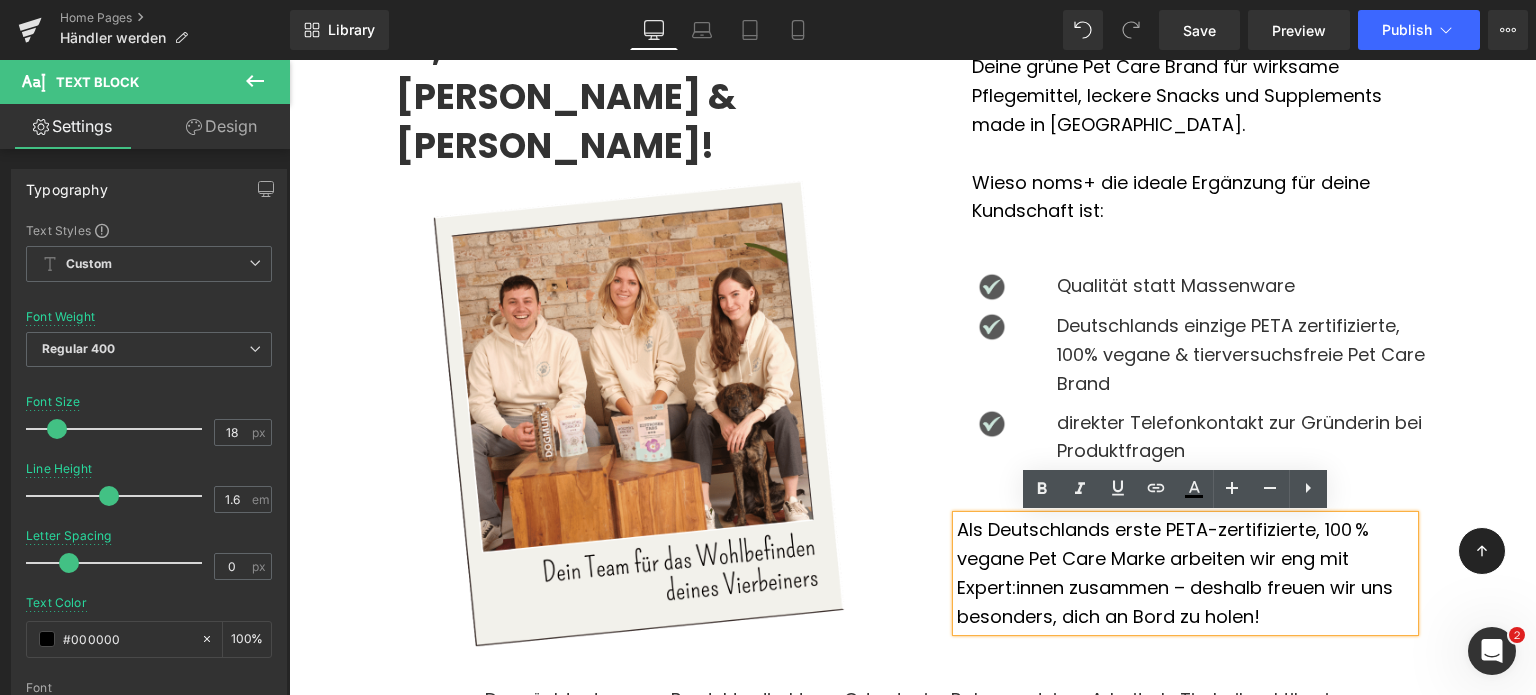 click on "Als Deutschlands erste PETA-zertifizierte, 100 % vegane Pet Care Marke arbeiten wir eng mit Expert:innen zusammen – deshalb freuen wir uns besonders, dich an Bord zu holen!" at bounding box center (1185, 573) 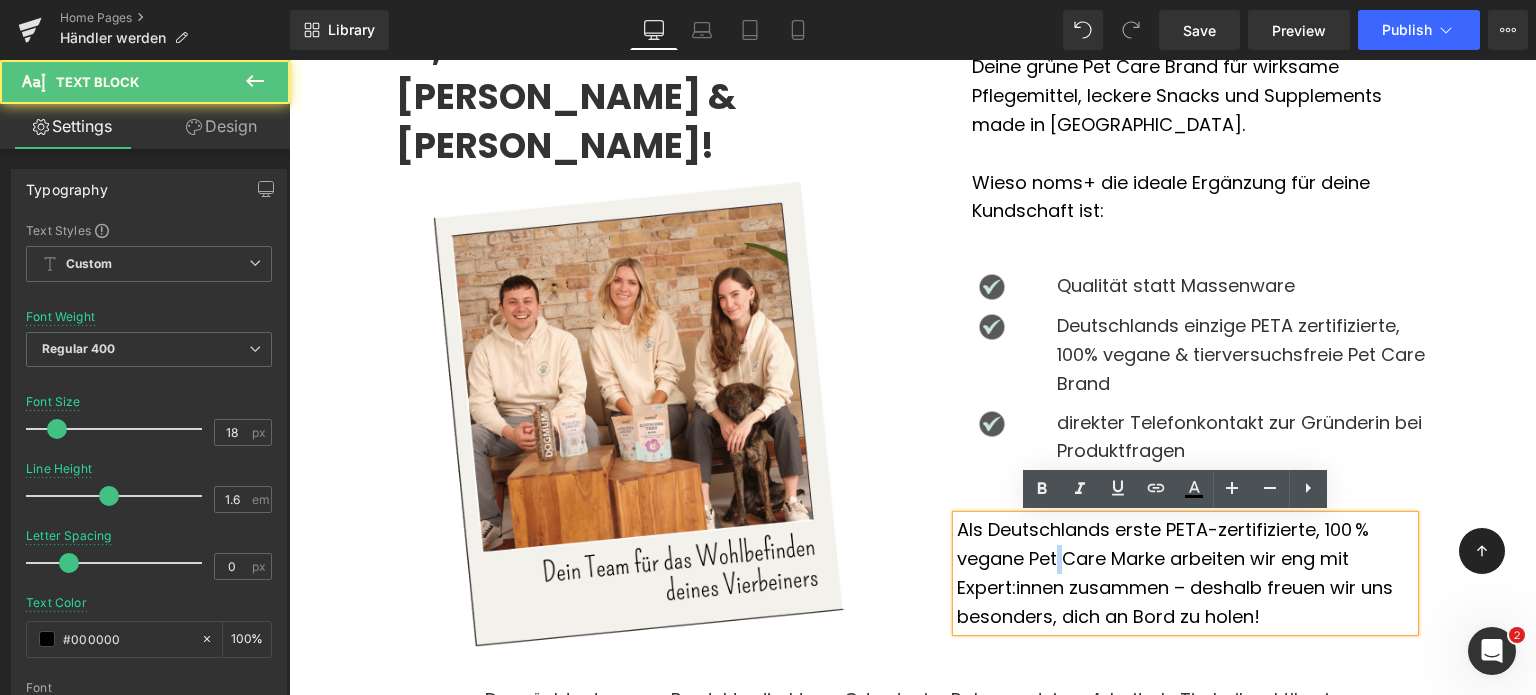 click on "Als Deutschlands erste PETA-zertifizierte, 100 % vegane Pet Care Marke arbeiten wir eng mit Expert:innen zusammen – deshalb freuen wir uns besonders, dich an Bord zu holen!" at bounding box center (1185, 573) 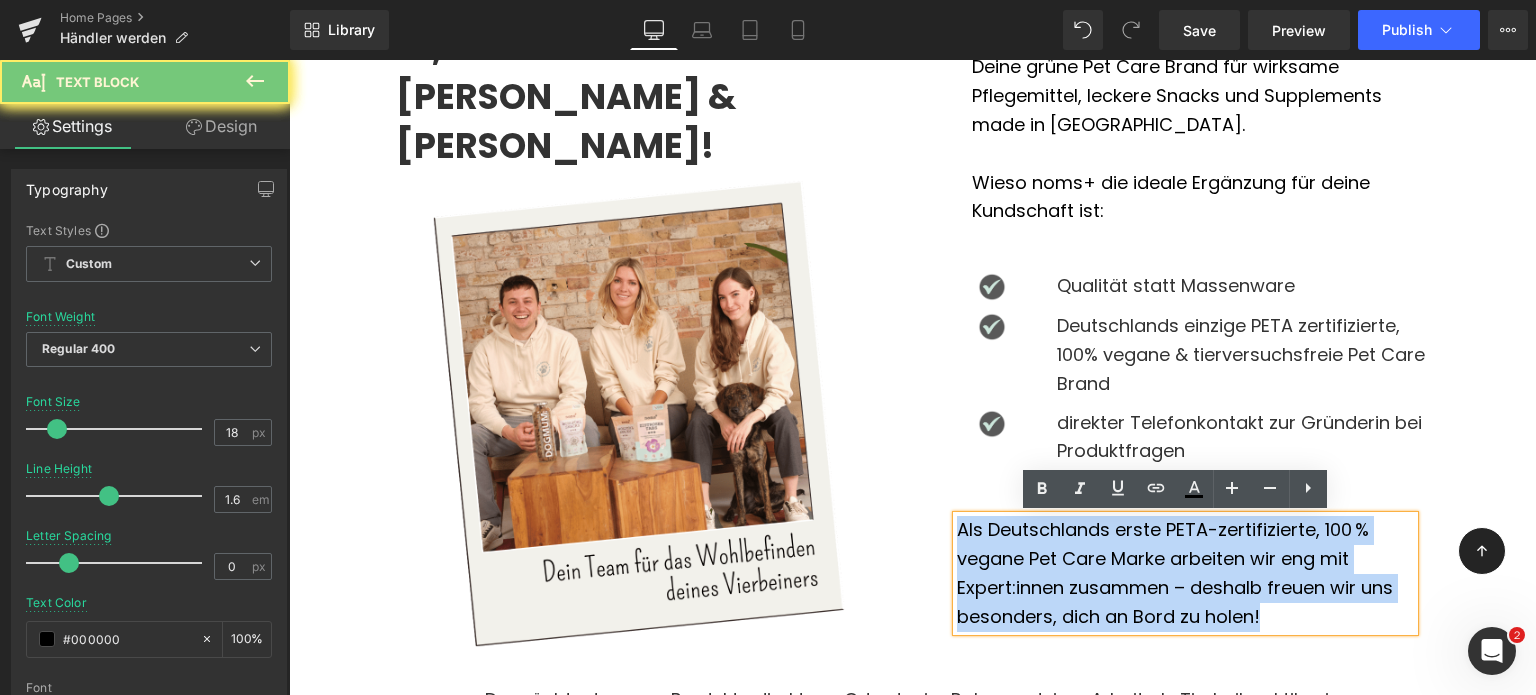 click on "Als Deutschlands erste PETA-zertifizierte, 100 % vegane Pet Care Marke arbeiten wir eng mit Expert:innen zusammen – deshalb freuen wir uns besonders, dich an Bord zu holen!" at bounding box center [1185, 573] 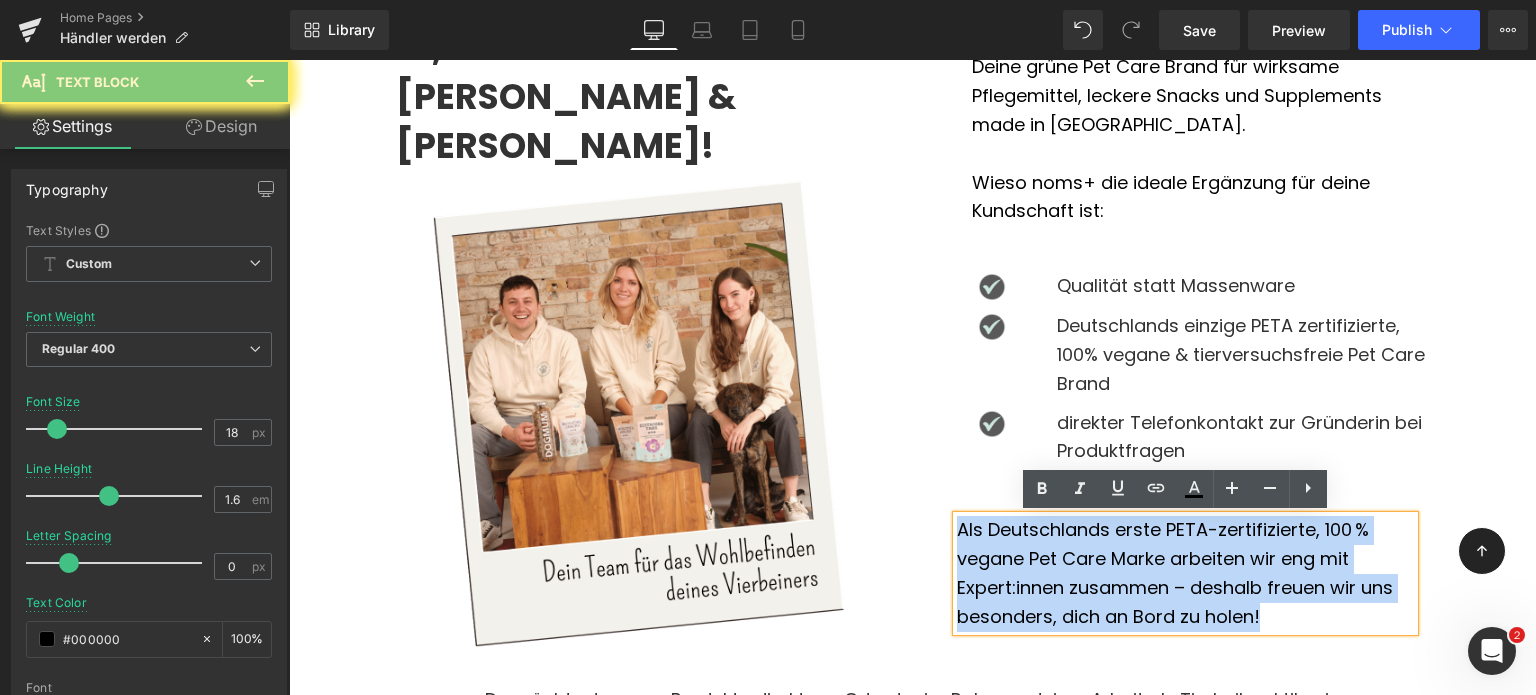 click on "Als Deutschlands erste PETA-zertifizierte, 100 % vegane Pet Care Marke arbeiten wir eng mit Expert:innen zusammen – deshalb freuen wir uns besonders, dich an Bord zu holen!" at bounding box center [1185, 573] 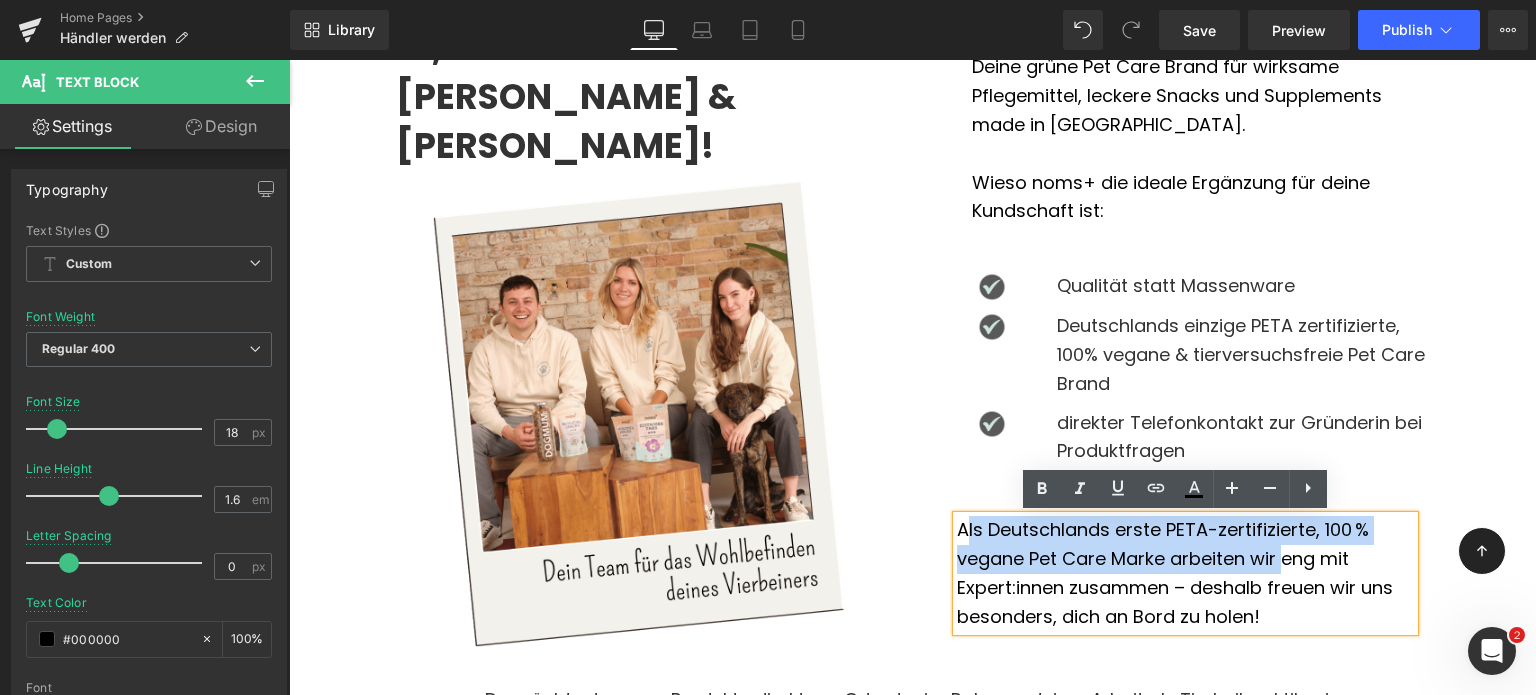 drag, startPoint x: 1275, startPoint y: 558, endPoint x: 957, endPoint y: 520, distance: 320.2624 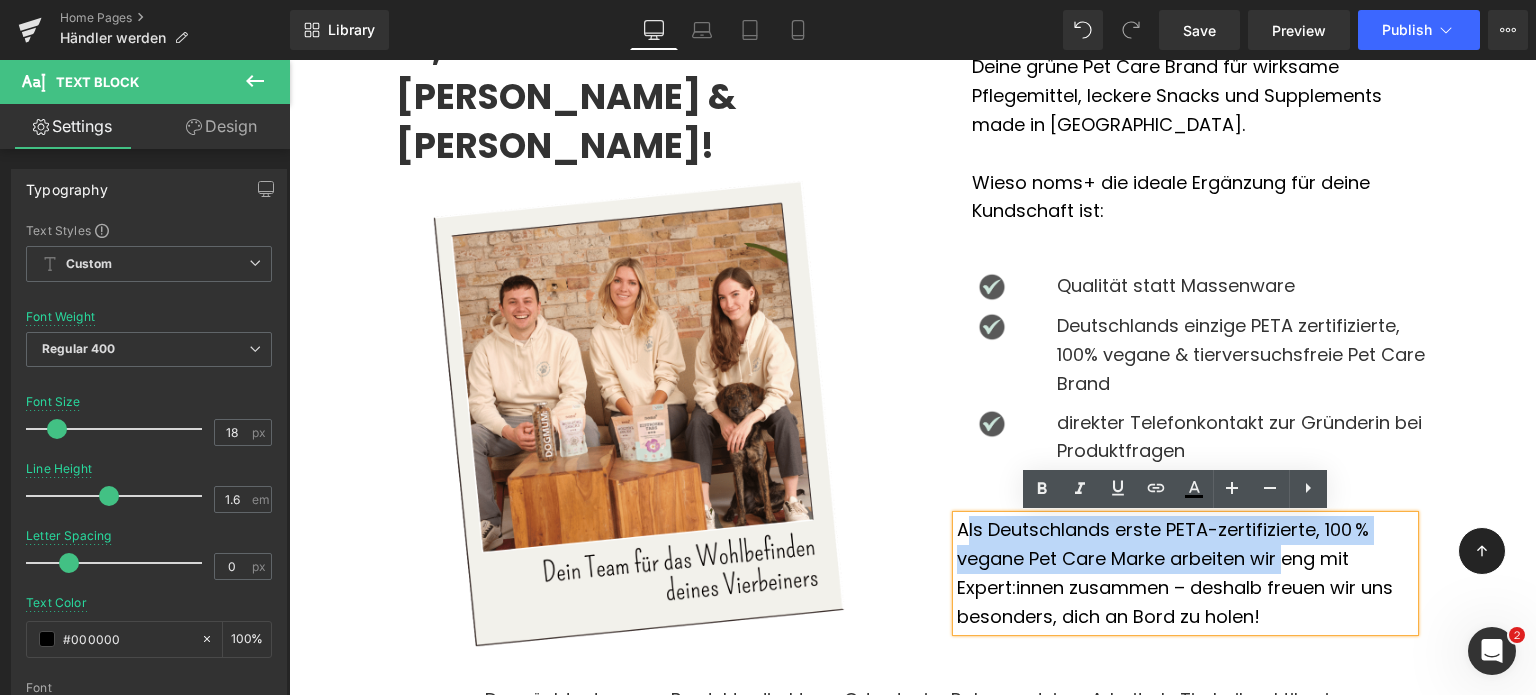 click on "Als Deutschlands erste PETA-zertifizierte, 100 % vegane Pet Care Marke arbeiten wir eng mit Expert:innen zusammen – deshalb freuen wir uns besonders, dich an Bord zu holen!" at bounding box center (1185, 573) 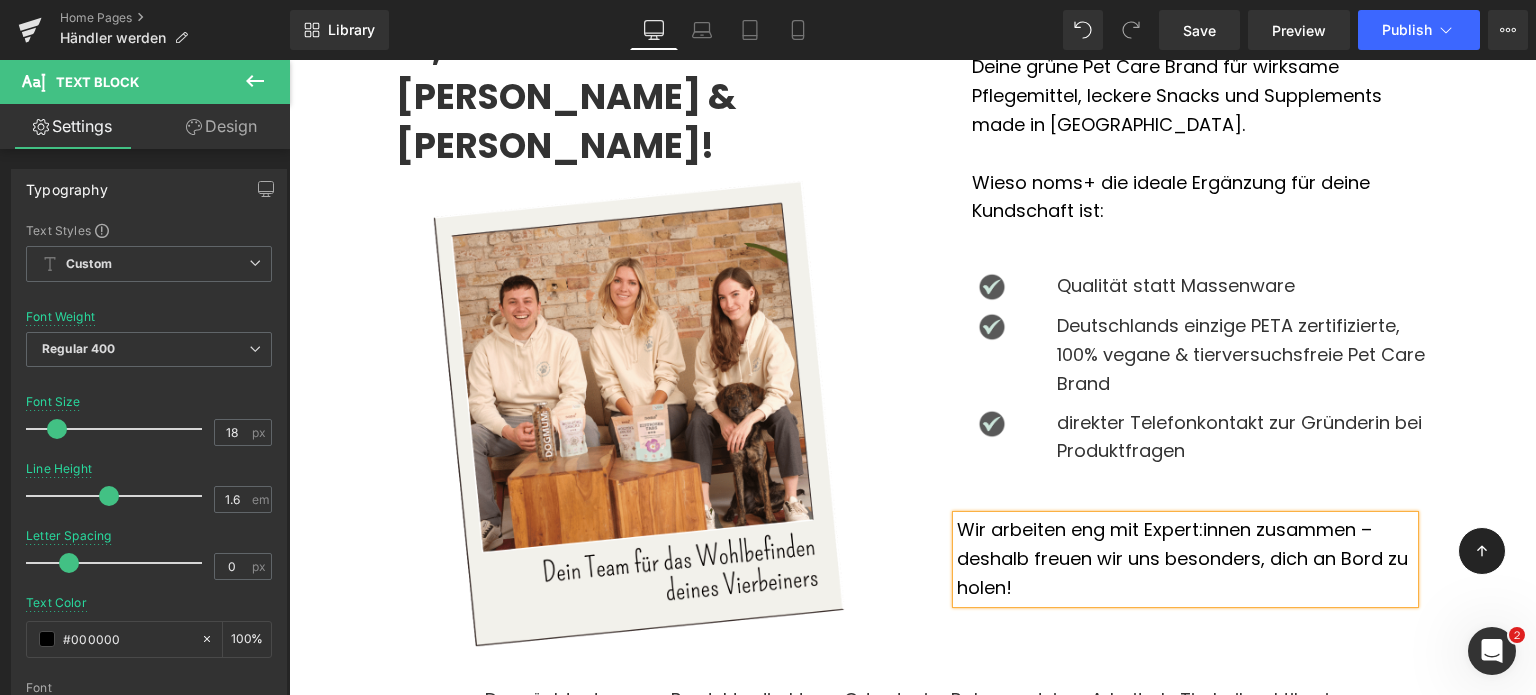 click on "Wir arbeiten eng mit Expert:innen zusammen – deshalb freuen wir uns besonders, dich an Bord zu holen!" at bounding box center (1185, 559) 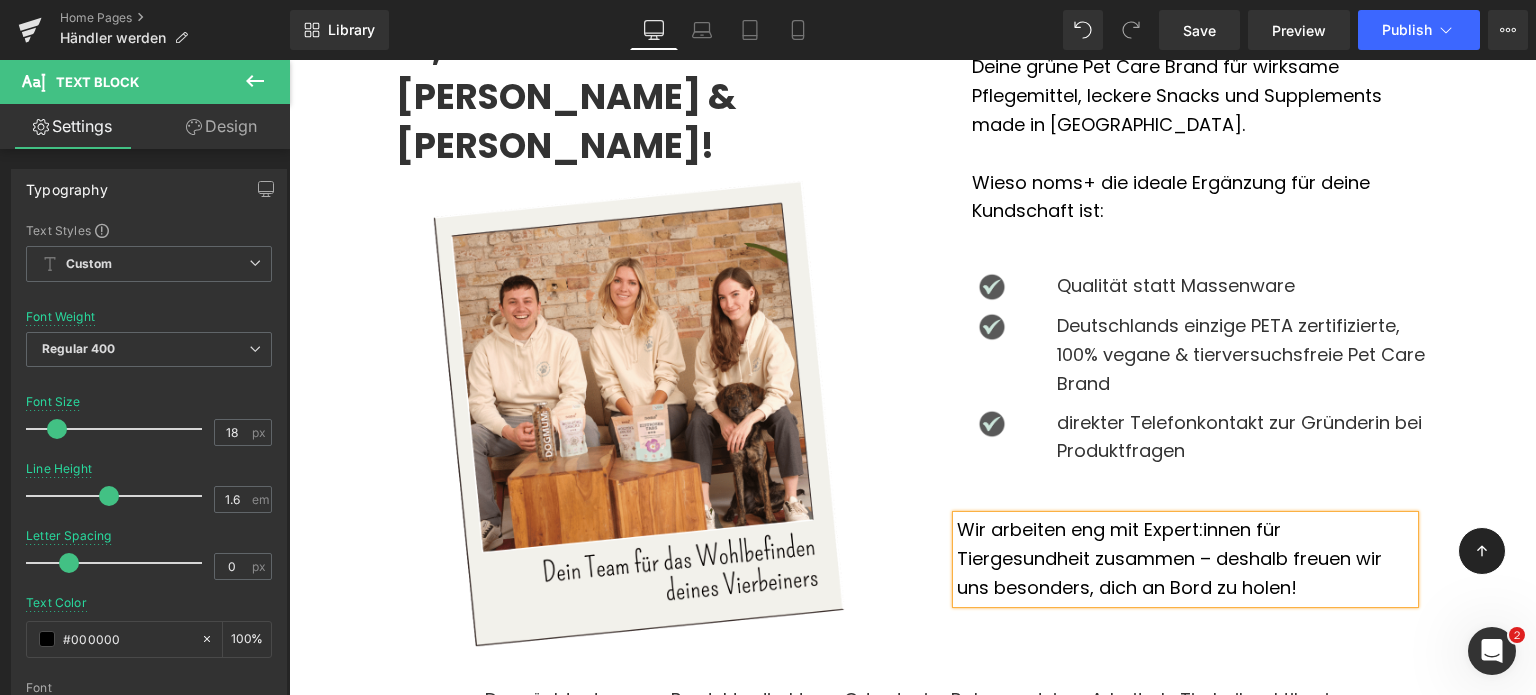 click on "Wir arbeiten eng mit Expert:innen für Tiergesundheit zusammen – deshalb freuen wir uns besonders, dich an Bord zu holen!" at bounding box center [1185, 559] 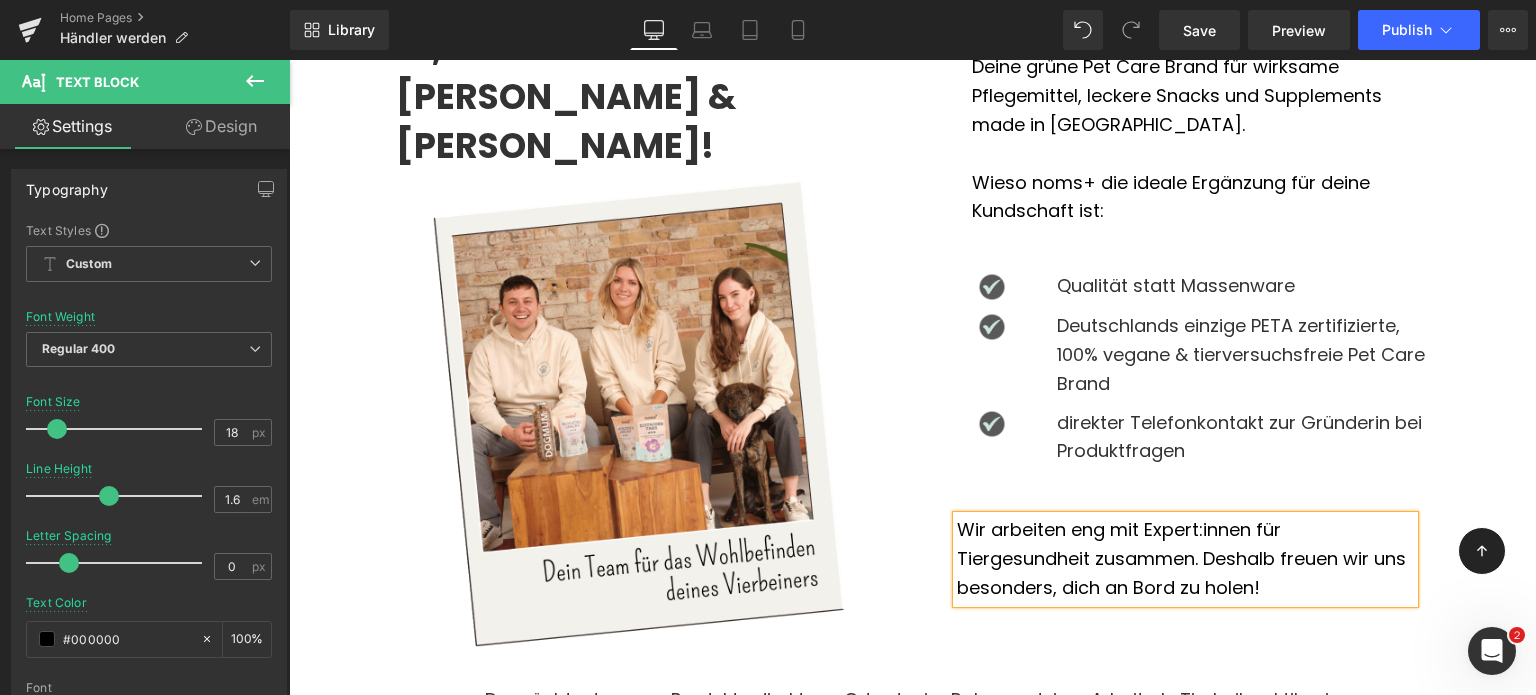 click on "Wir arbeiten eng mit Expert:innen für Tiergesundheit zusammen. Deshalb freuen wir uns besonders, dich an Bord zu holen!" at bounding box center [1185, 559] 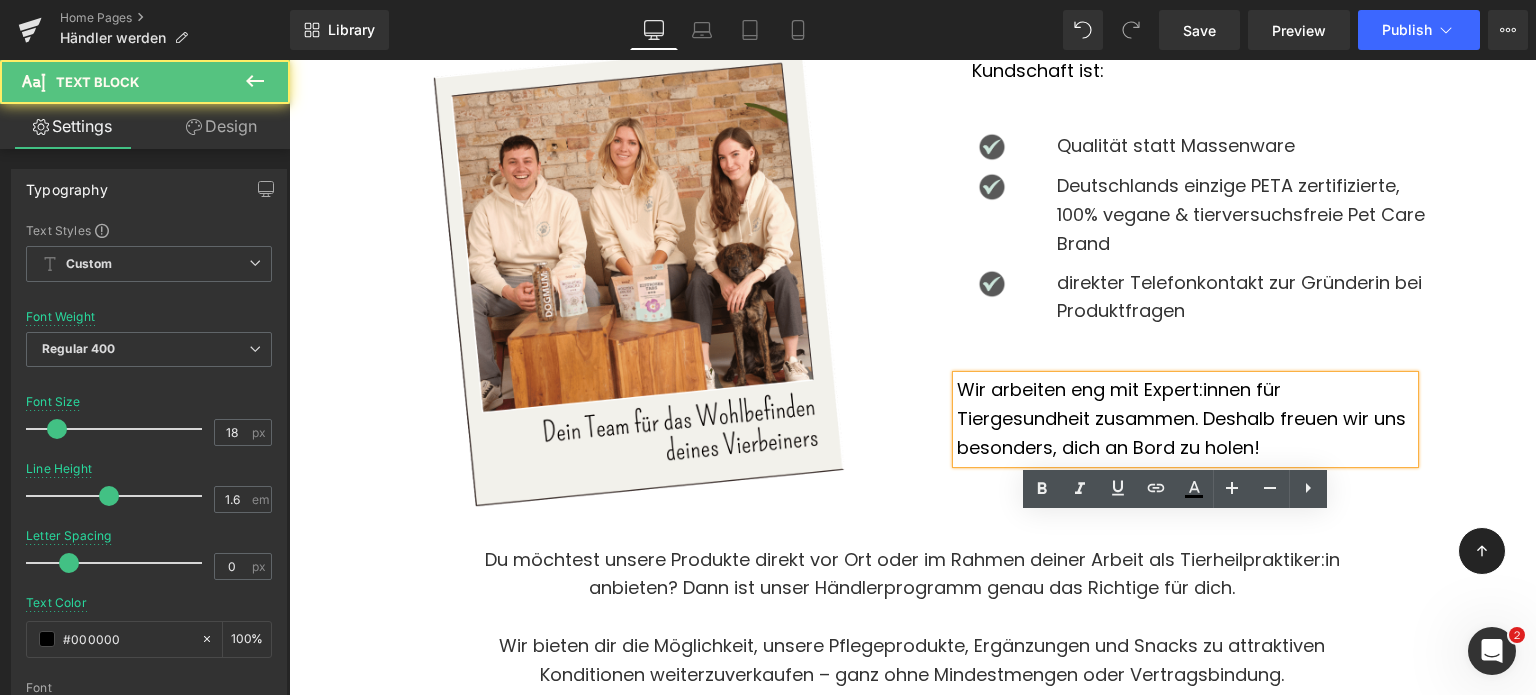 scroll, scrollTop: 711, scrollLeft: 0, axis: vertical 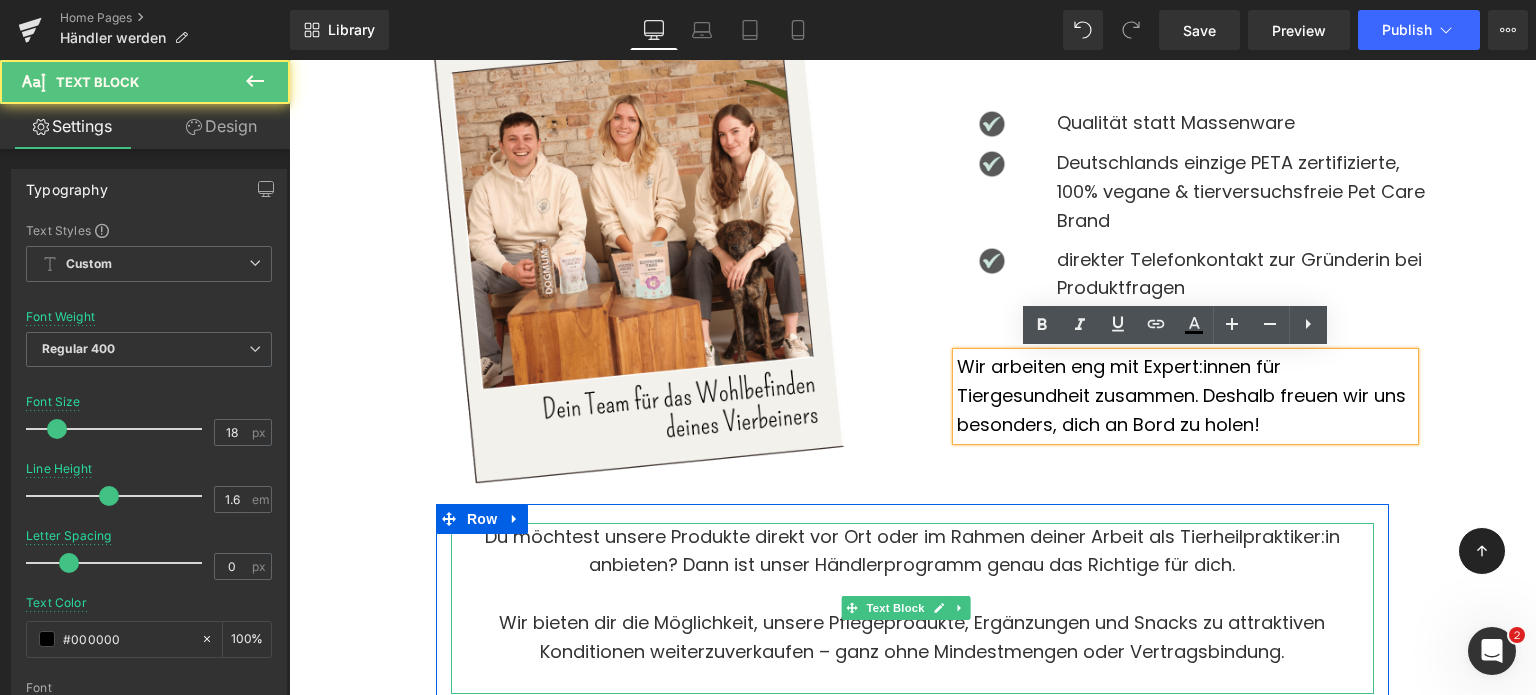click on "Du möchtest unsere Produkte direkt vor Ort oder im Rahmen deiner Arbeit als Tierheilpraktiker:in anbieten? Dann ist unser Händlerprogramm genau das Richtige für dich." at bounding box center (912, 552) 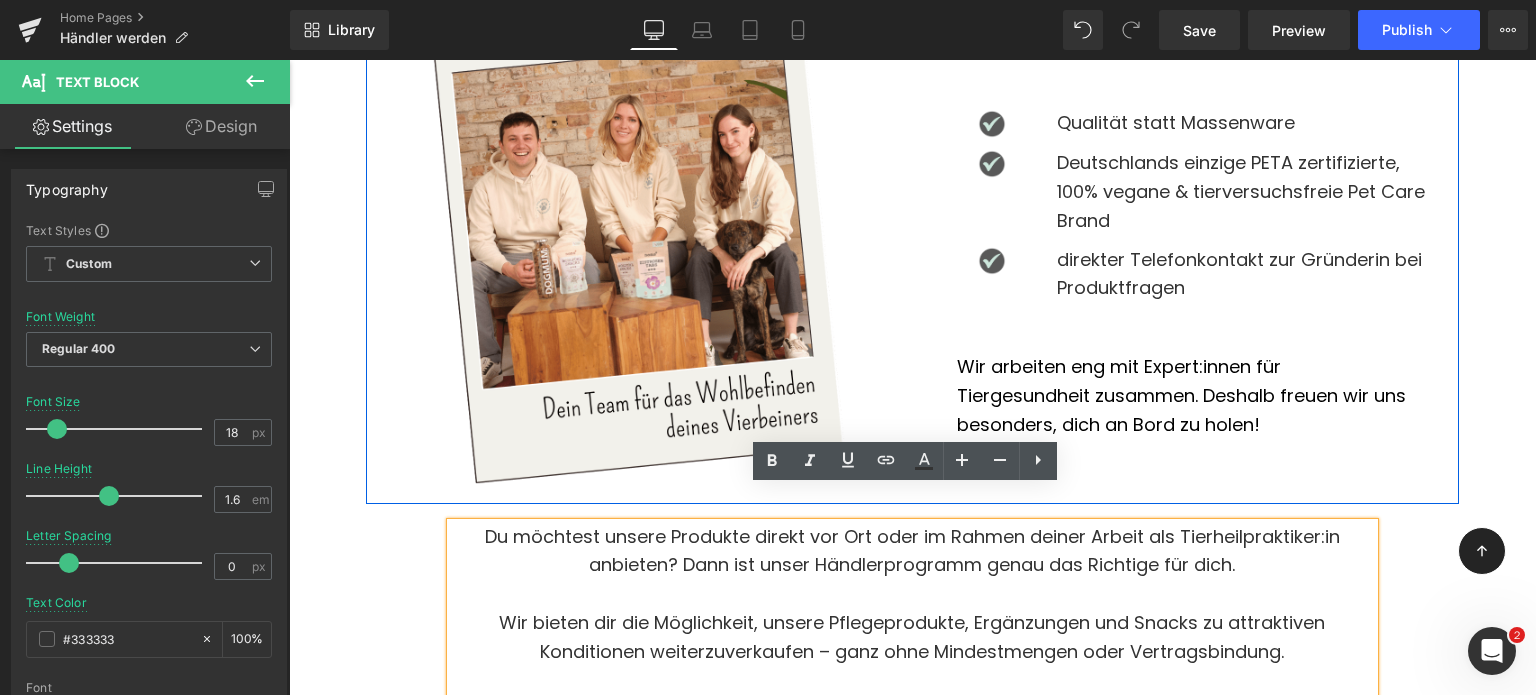 click on "Deine grüne Pet Care Brand für wirksame Pflegemittel, leckere Snacks und Supplements made in Germany. Wieso noms+ die ideale Ergänzung für deine Kundschaft ist:   Text Block         Row         Image         Qualität statt Massenware Text Block         Row         Image         Deutschlands einzige PETA zertifizierte, 100% vegane & tierversuchsfreie Pet Care Brand Text Block         Row         Image         direkter Telefonkontakt zur Gründerin bei Produktfragen Text Block         Row         Row         Wir arbeiten eng mit Expert:innen für Tiergesundheit zusammen. Deshalb freuen wir uns besonders, dich an Bord zu holen! Text Block" at bounding box center [1185, 149] 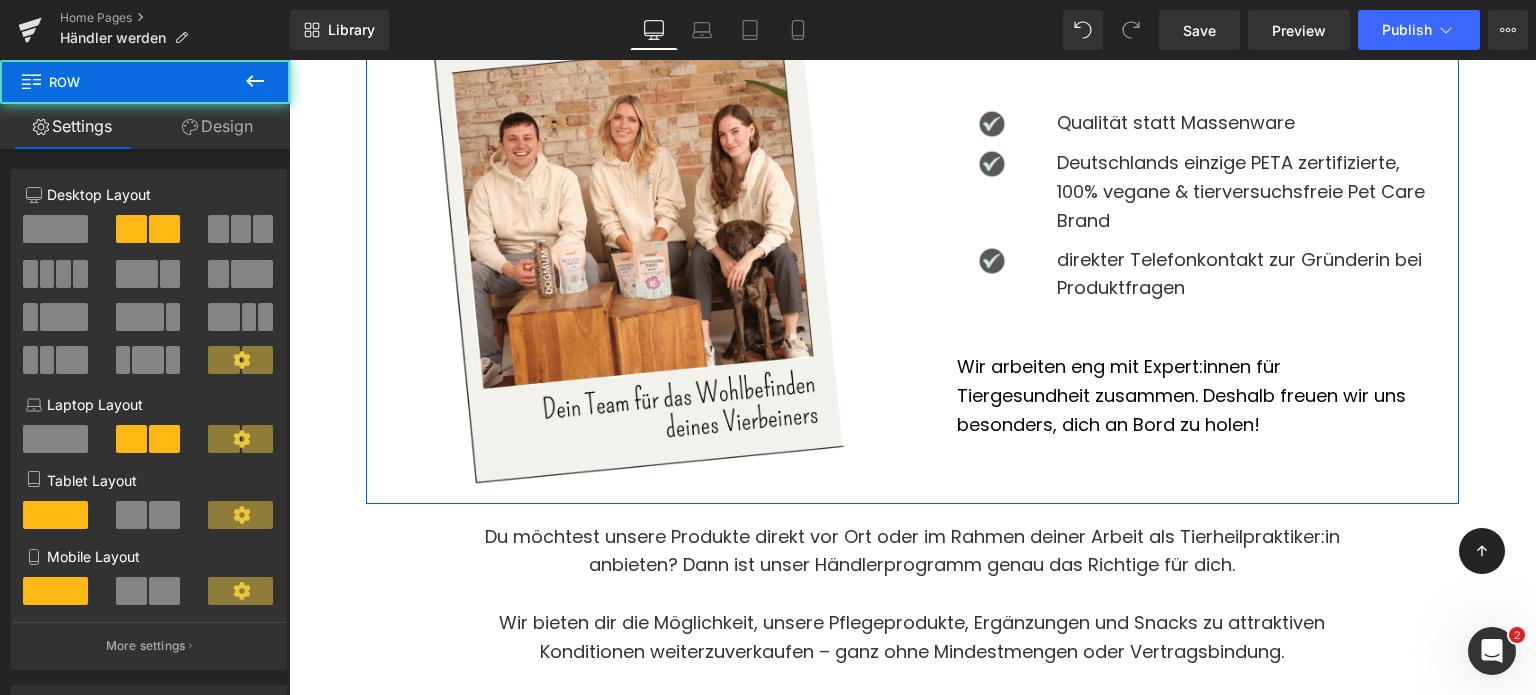 click on "Deine grüne Pet Care Brand für wirksame Pflegemittel, leckere Snacks und Supplements made in Germany. Wieso noms+ die ideale Ergänzung für deine Kundschaft ist:   Text Block         Row         Image         Qualität statt Massenware Text Block         Row         Image         Deutschlands einzige PETA zertifizierte, 100% vegane & tierversuchsfreie Pet Care Brand Text Block         Row         Image         direkter Telefonkontakt zur Gründerin bei Produktfragen Text Block         Row         Row" at bounding box center (1185, 76) 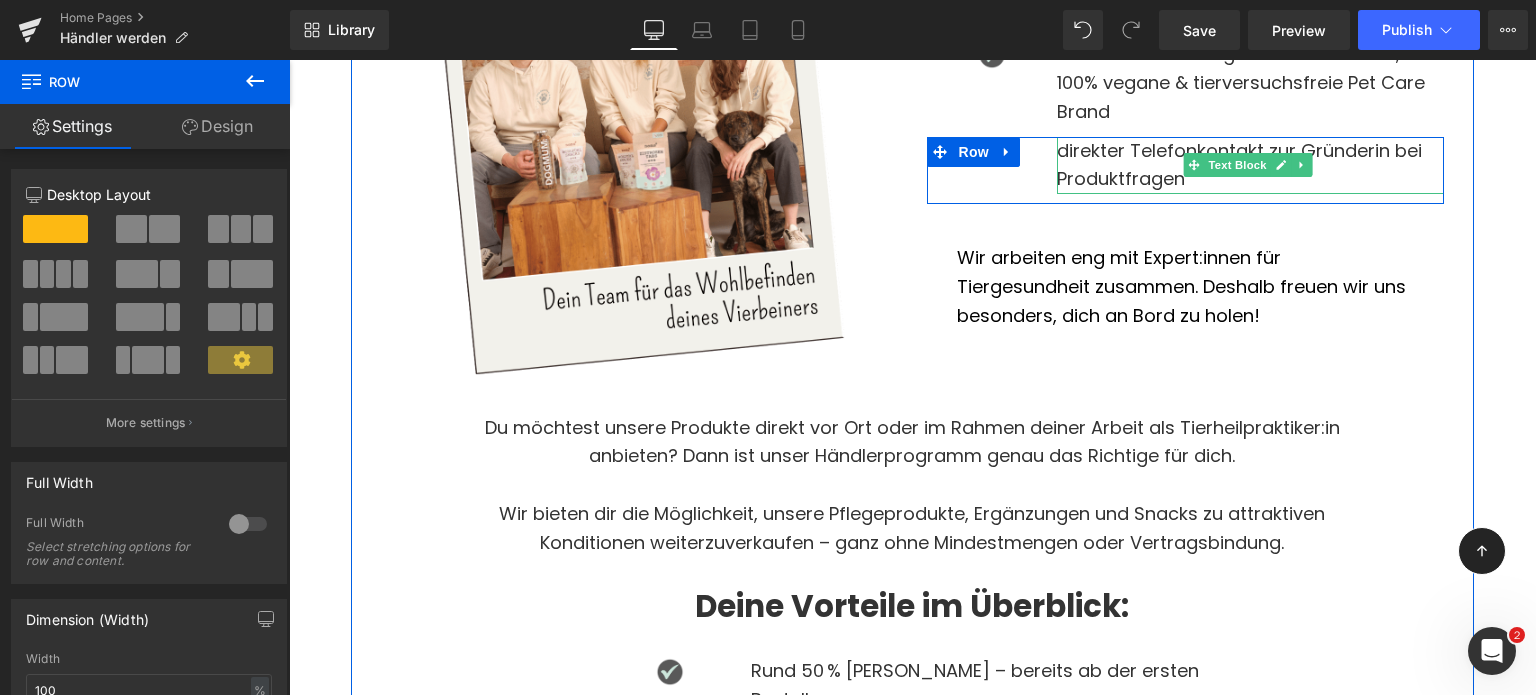 scroll, scrollTop: 822, scrollLeft: 0, axis: vertical 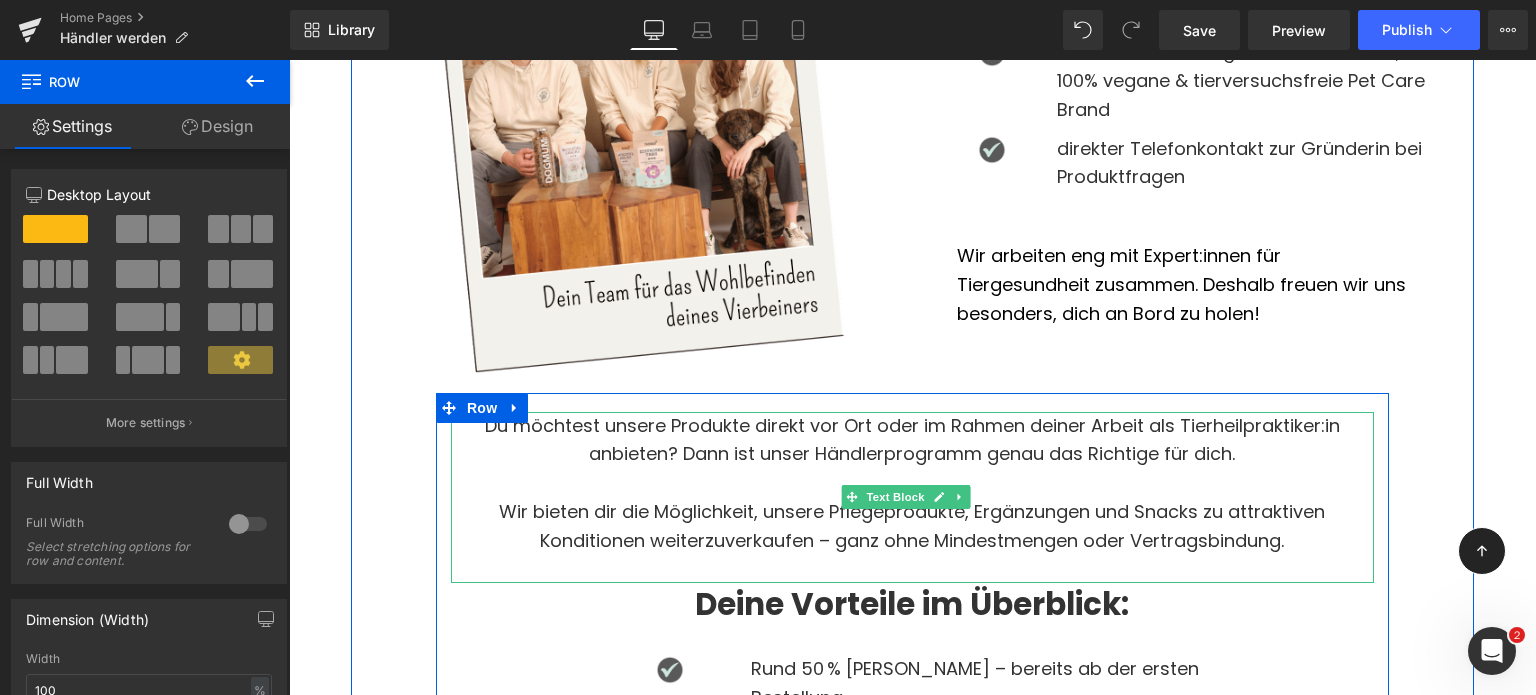 click on "Du möchtest unsere Produkte direkt vor Ort oder im Rahmen deiner Arbeit als Tierheilpraktiker:in anbieten? Dann ist unser Händlerprogramm genau das Richtige für dich." at bounding box center (912, 441) 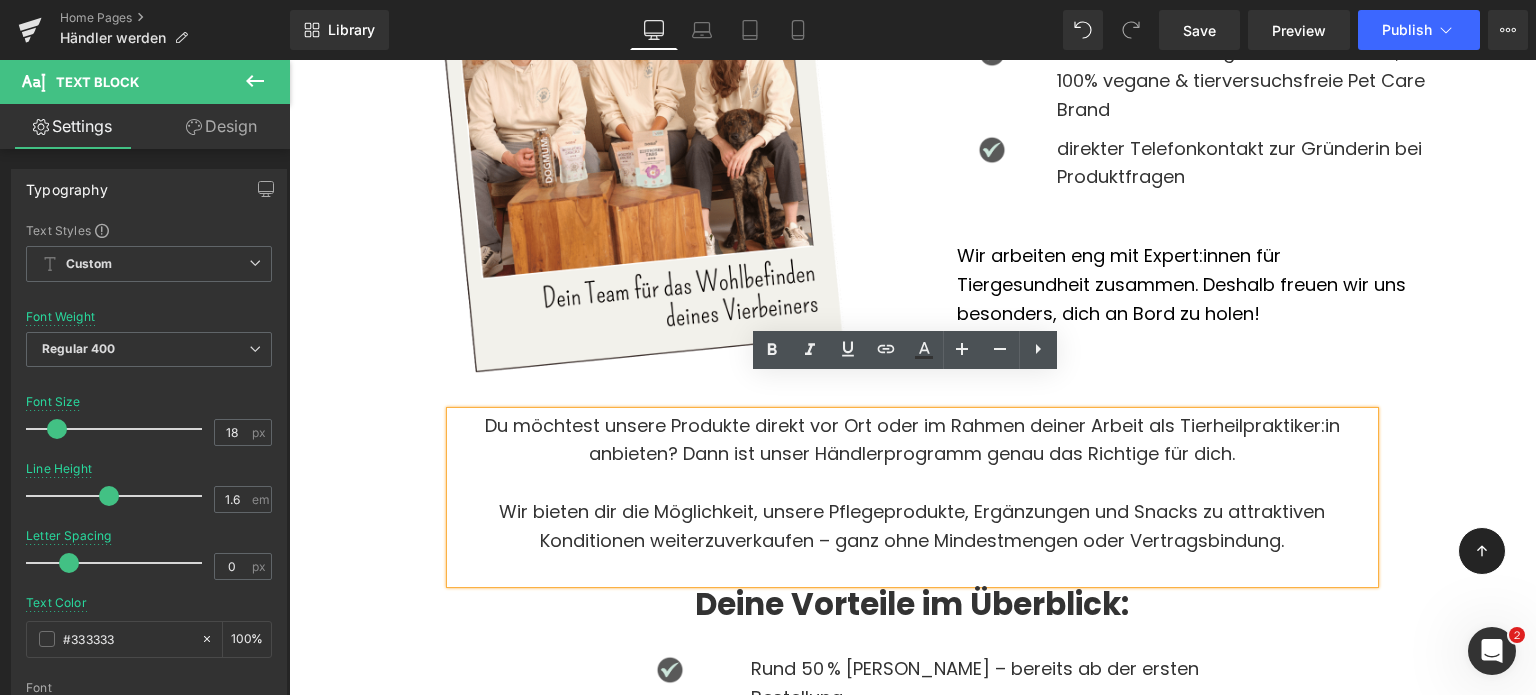click on "Du möchtest unsere Produkte direkt vor Ort oder im Rahmen deiner Arbeit als Tierheilpraktiker:in anbieten? Dann ist unser Händlerprogramm genau das Richtige für dich." at bounding box center [912, 441] 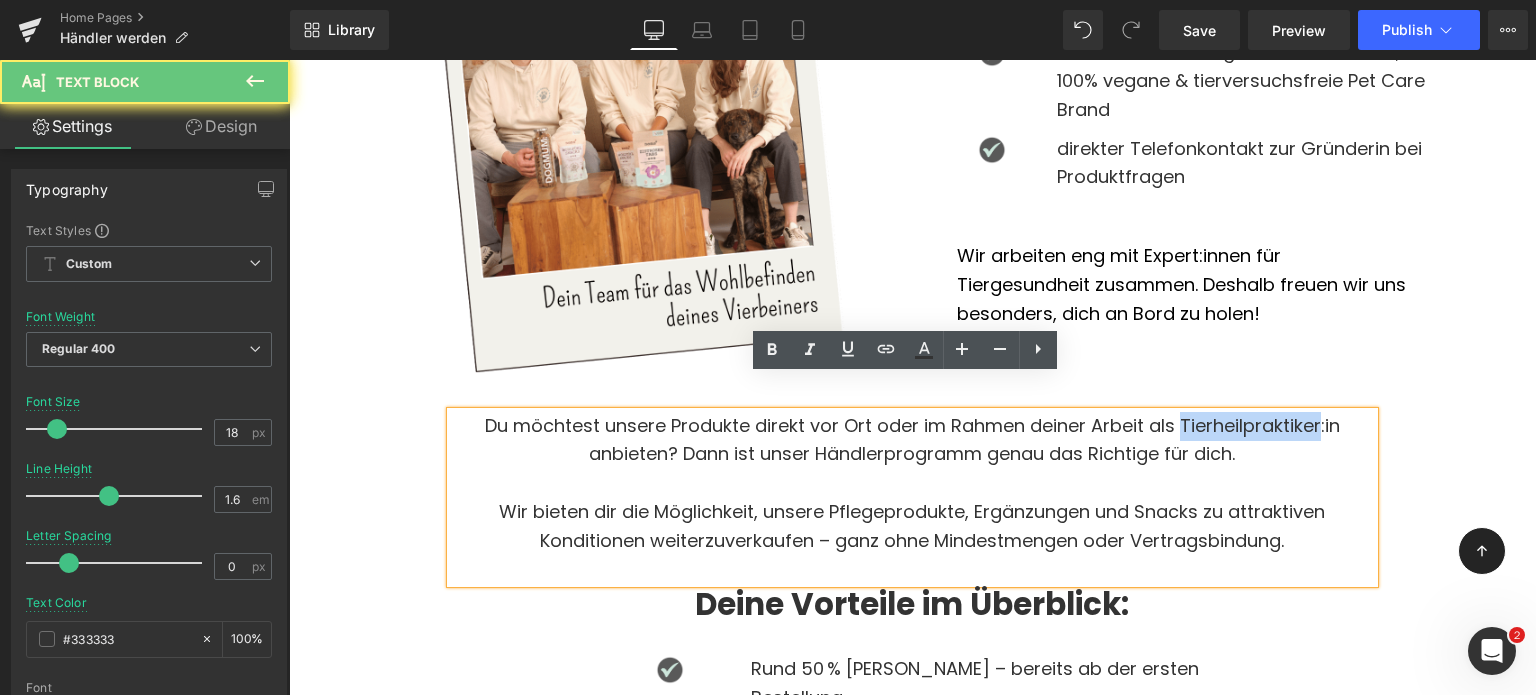 click on "Du möchtest unsere Produkte direkt vor Ort oder im Rahmen deiner Arbeit als Tierheilpraktiker:in anbieten? Dann ist unser Händlerprogramm genau das Richtige für dich." at bounding box center [912, 441] 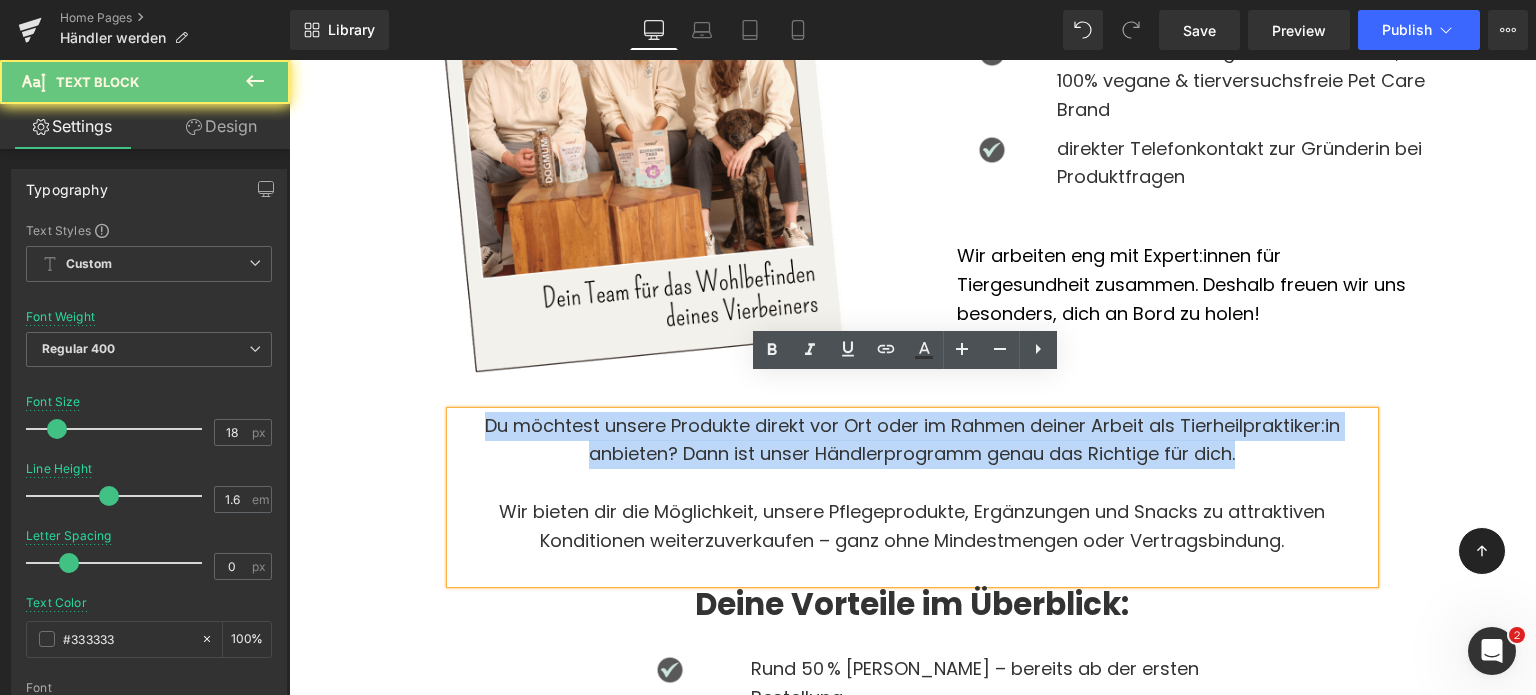 click on "Du möchtest unsere Produkte direkt vor Ort oder im Rahmen deiner Arbeit als Tierheilpraktiker:in anbieten? Dann ist unser Händlerprogramm genau das Richtige für dich." at bounding box center (912, 441) 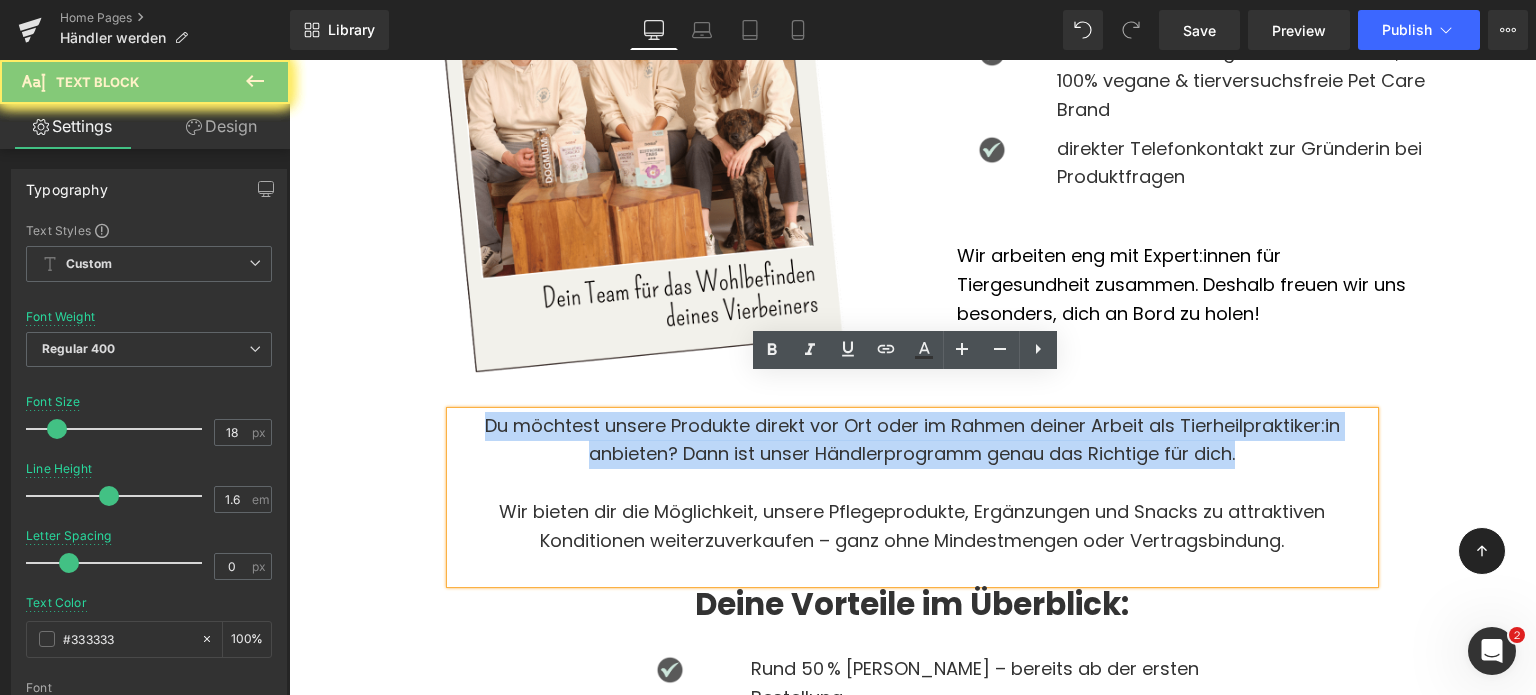 click on "Du möchtest unsere Produkte direkt vor Ort oder im Rahmen deiner Arbeit als Tierheilpraktiker:in anbieten? Dann ist unser Händlerprogramm genau das Richtige für dich." at bounding box center [912, 441] 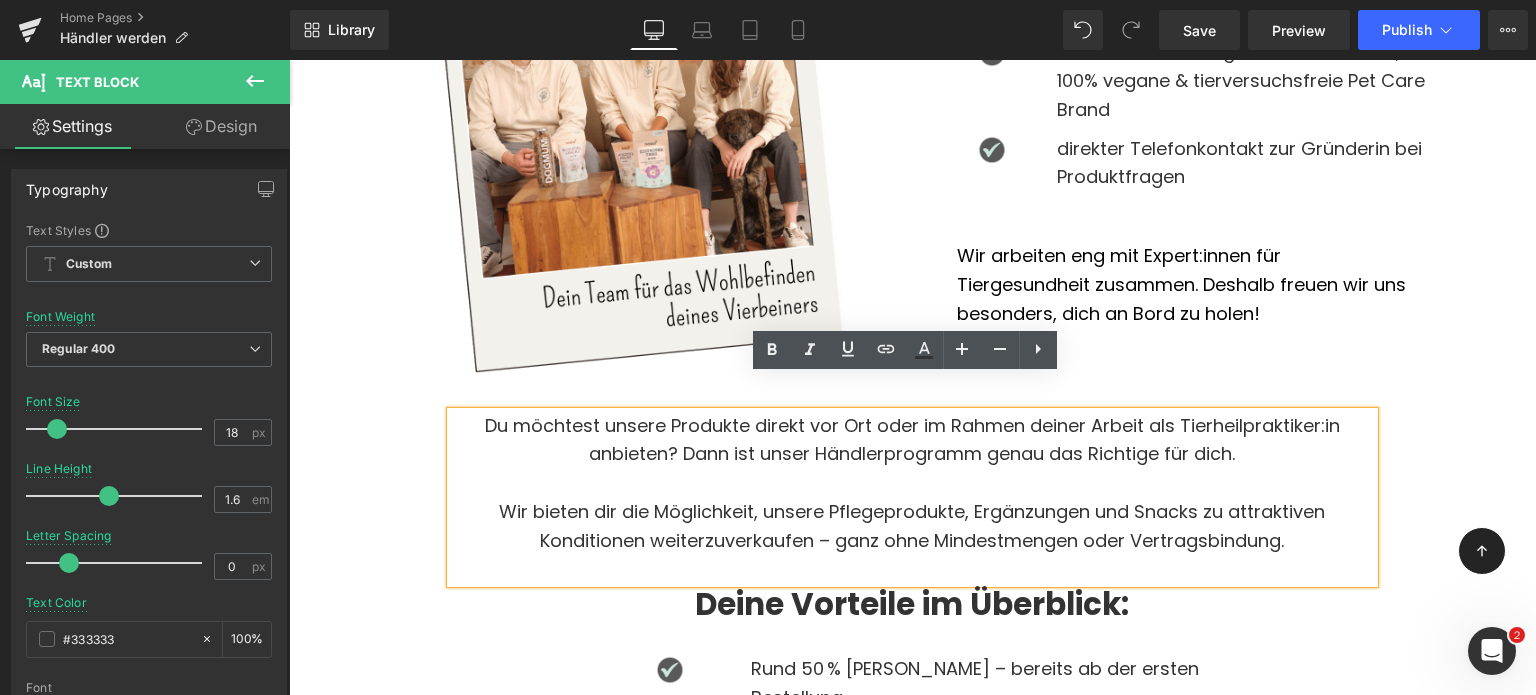 click on "Du möchtest unsere Produkte direkt vor Ort oder im Rahmen deiner Arbeit als Tierheilpraktiker:in anbieten? Dann ist unser Händlerprogramm genau das Richtige für dich." at bounding box center [912, 441] 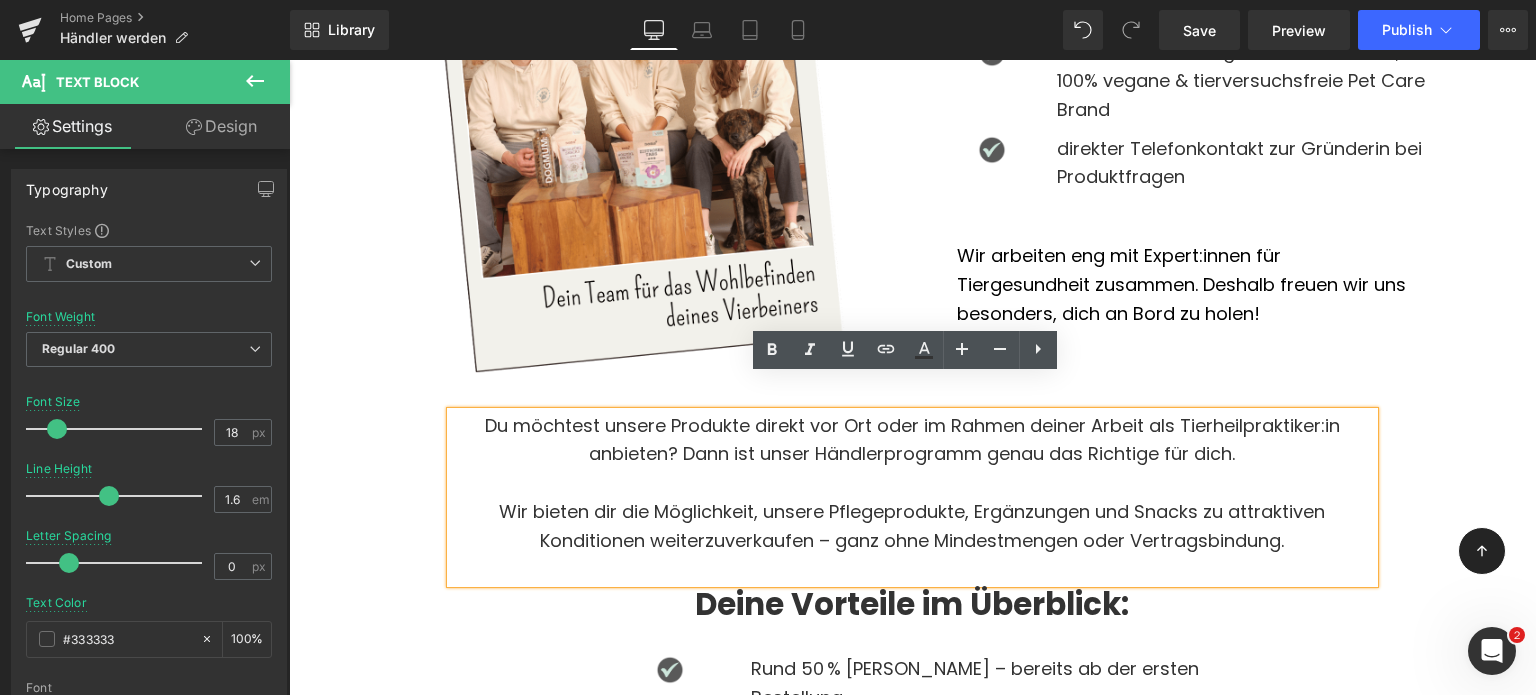 type 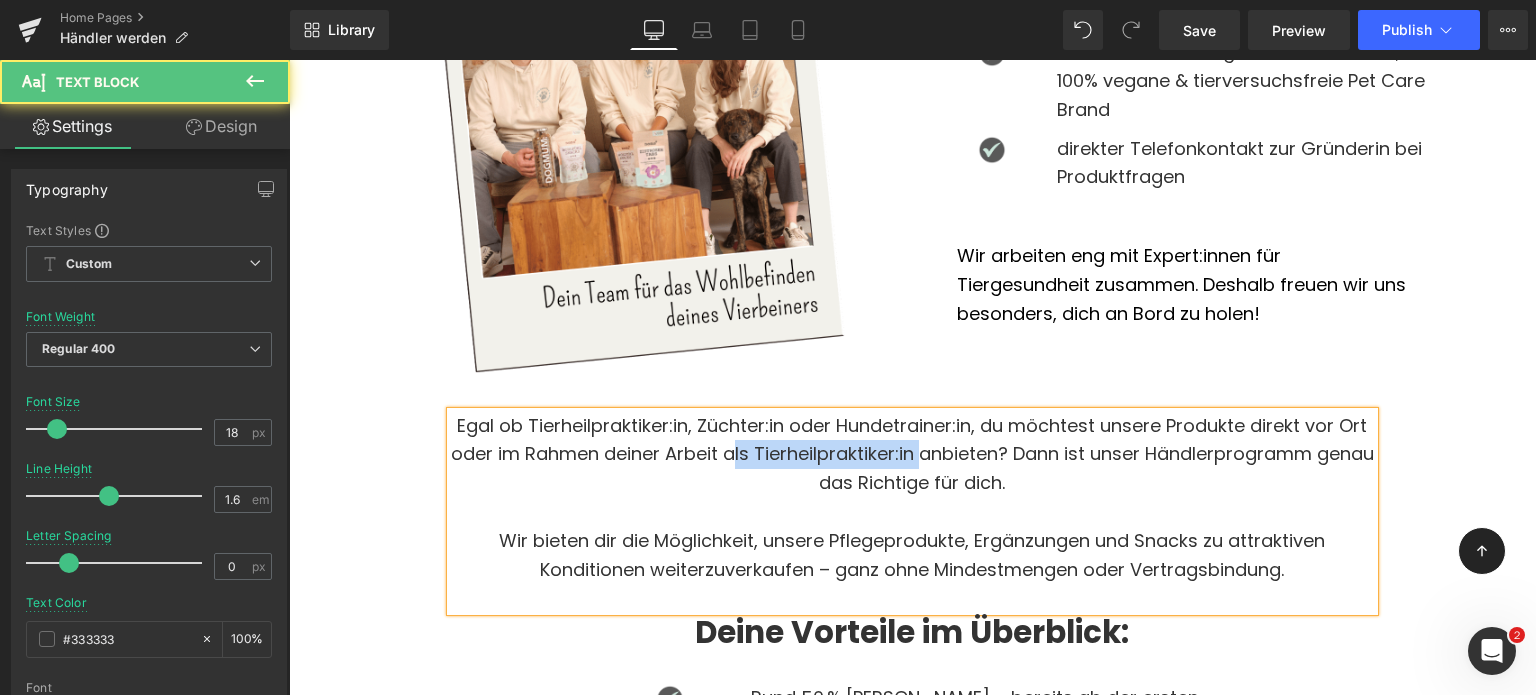 drag, startPoint x: 962, startPoint y: 412, endPoint x: 771, endPoint y: 413, distance: 191.00262 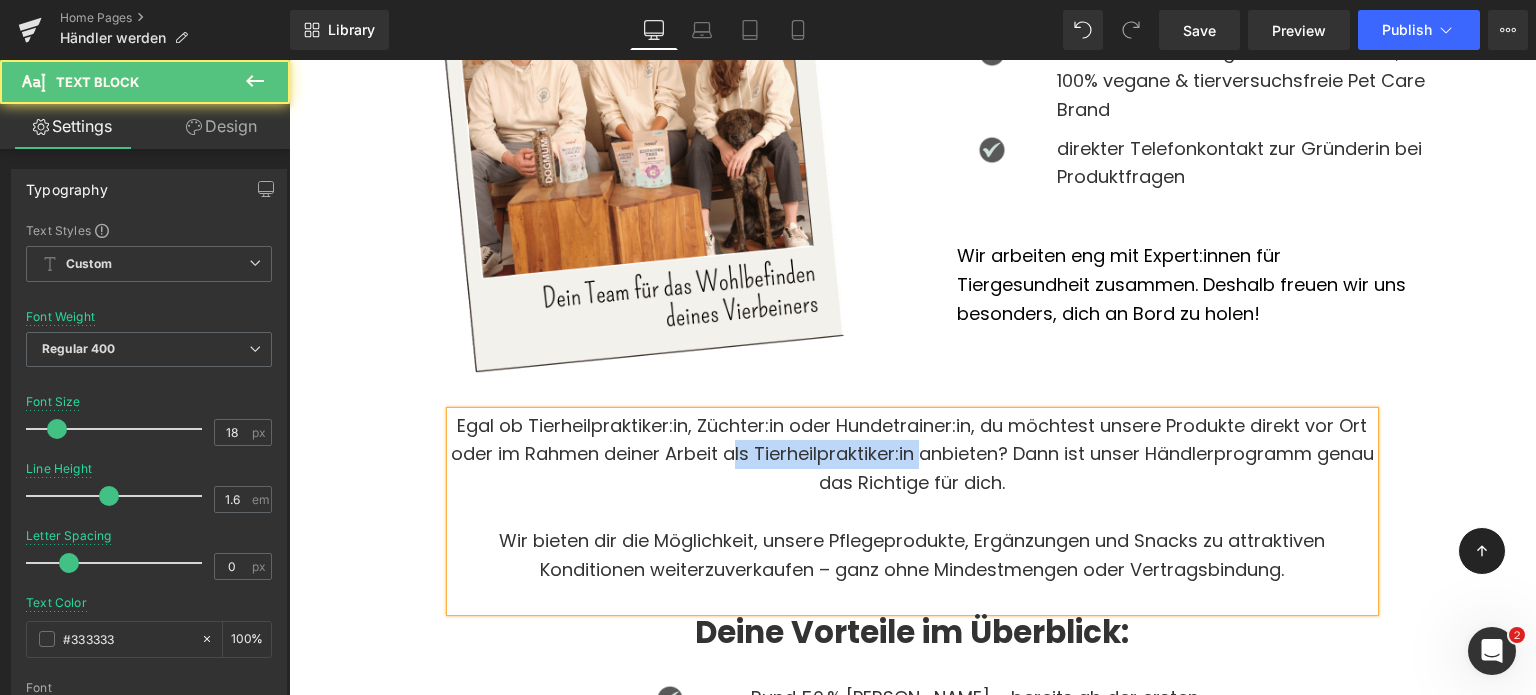 click on "Egal ob Tierheilpraktiker:in, Züchter:in oder Hundetrainer:in, du möchtest unsere Produkte direkt vor Ort oder im Rahmen deiner Arbeit als Tierheilpraktiker:in anbieten? Dann ist unser Händlerprogramm genau das Richtige für dich." at bounding box center (912, 455) 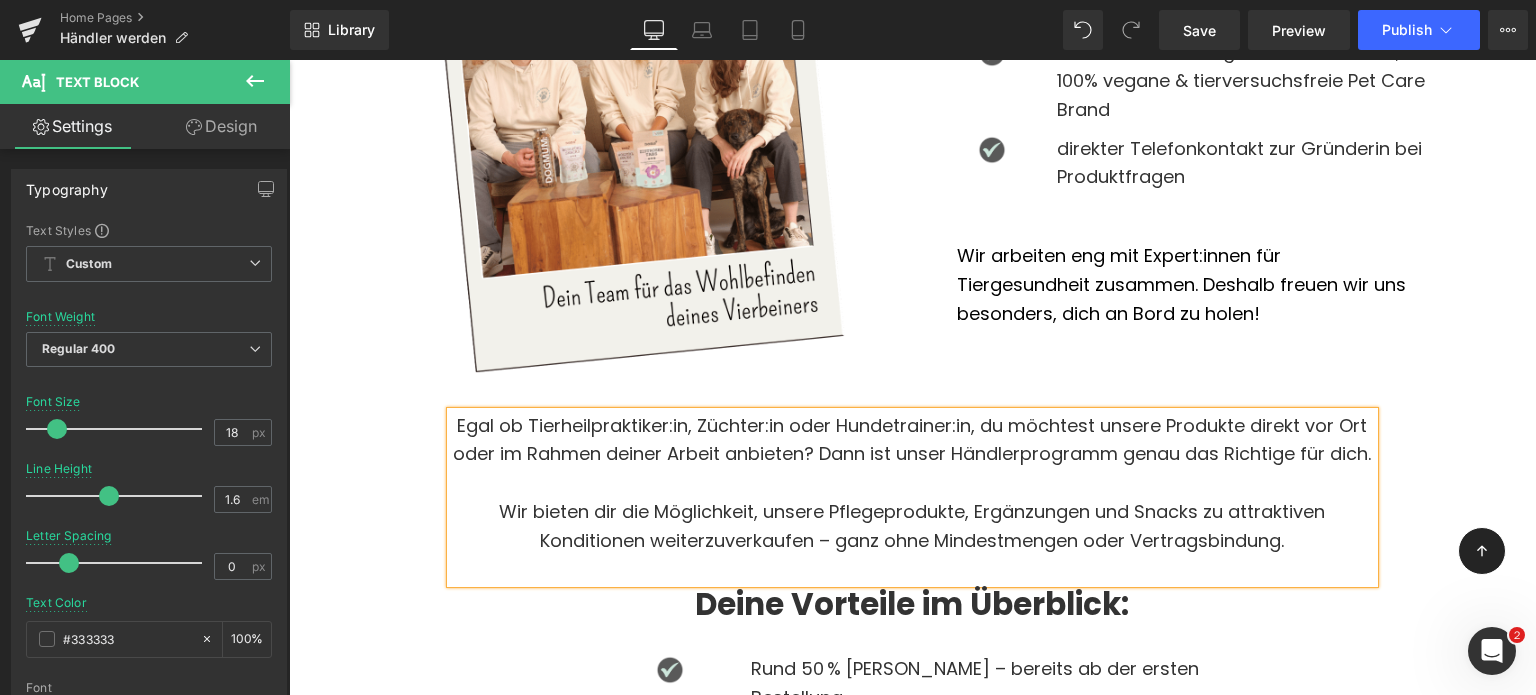 click on "Egal ob Tierheilpraktiker:in, Züchter:in oder Hundetrainer:in, du möchtest unsere Produkte direkt vor Ort oder im Rahmen deiner Arbeit anbieten? Dann ist unser Händlerprogramm genau das Richtige für dich." at bounding box center [912, 441] 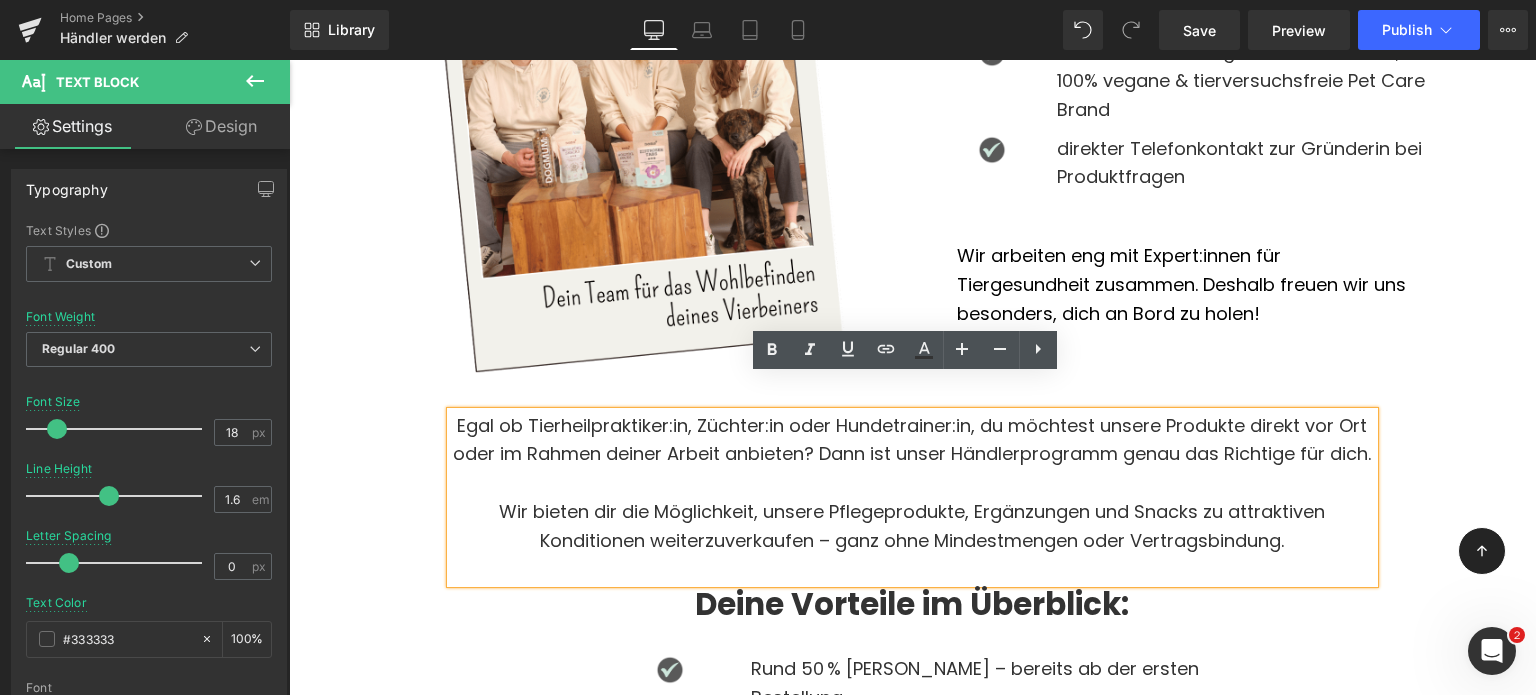click on "Wir bieten dir die Möglichkeit, unsere Pflegeprodukte, Ergänzungen und Snacks zu attraktiven Konditionen weiterzuverkaufen – ganz ohne Mindestmengen oder Vertragsbindung." at bounding box center (912, 526) 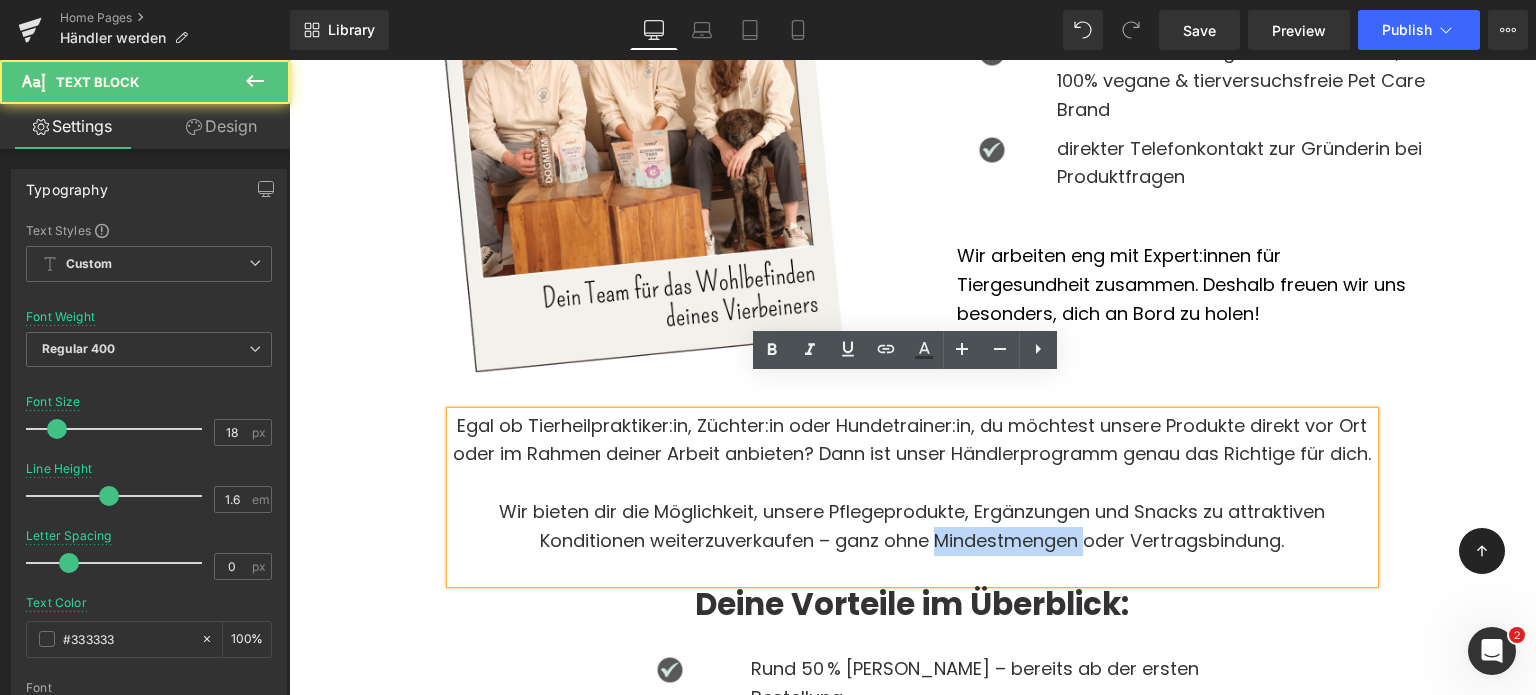 click on "Wir bieten dir die Möglichkeit, unsere Pflegeprodukte, Ergänzungen und Snacks zu attraktiven Konditionen weiterzuverkaufen – ganz ohne Mindestmengen oder Vertragsbindung." at bounding box center [912, 526] 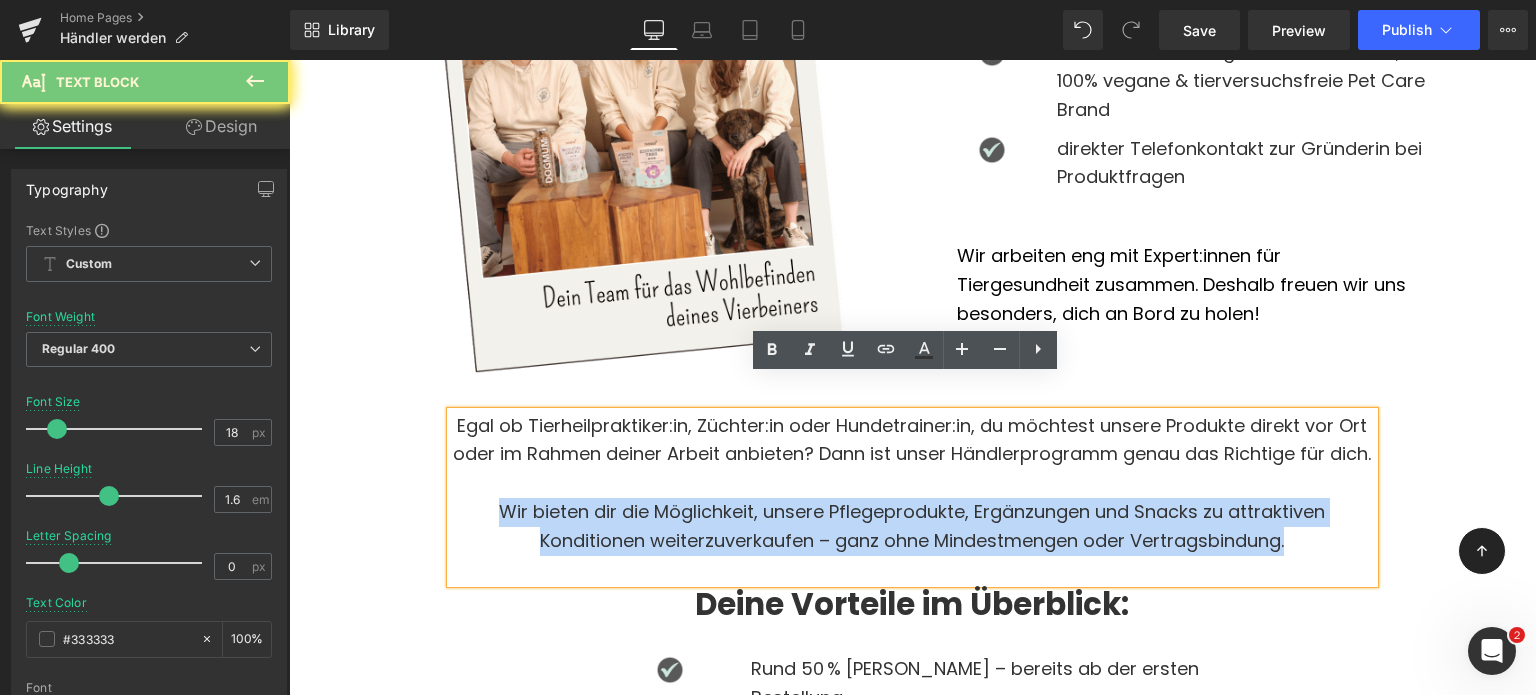 click on "Wir bieten dir die Möglichkeit, unsere Pflegeprodukte, Ergänzungen und Snacks zu attraktiven Konditionen weiterzuverkaufen – ganz ohne Mindestmengen oder Vertragsbindung." at bounding box center (912, 526) 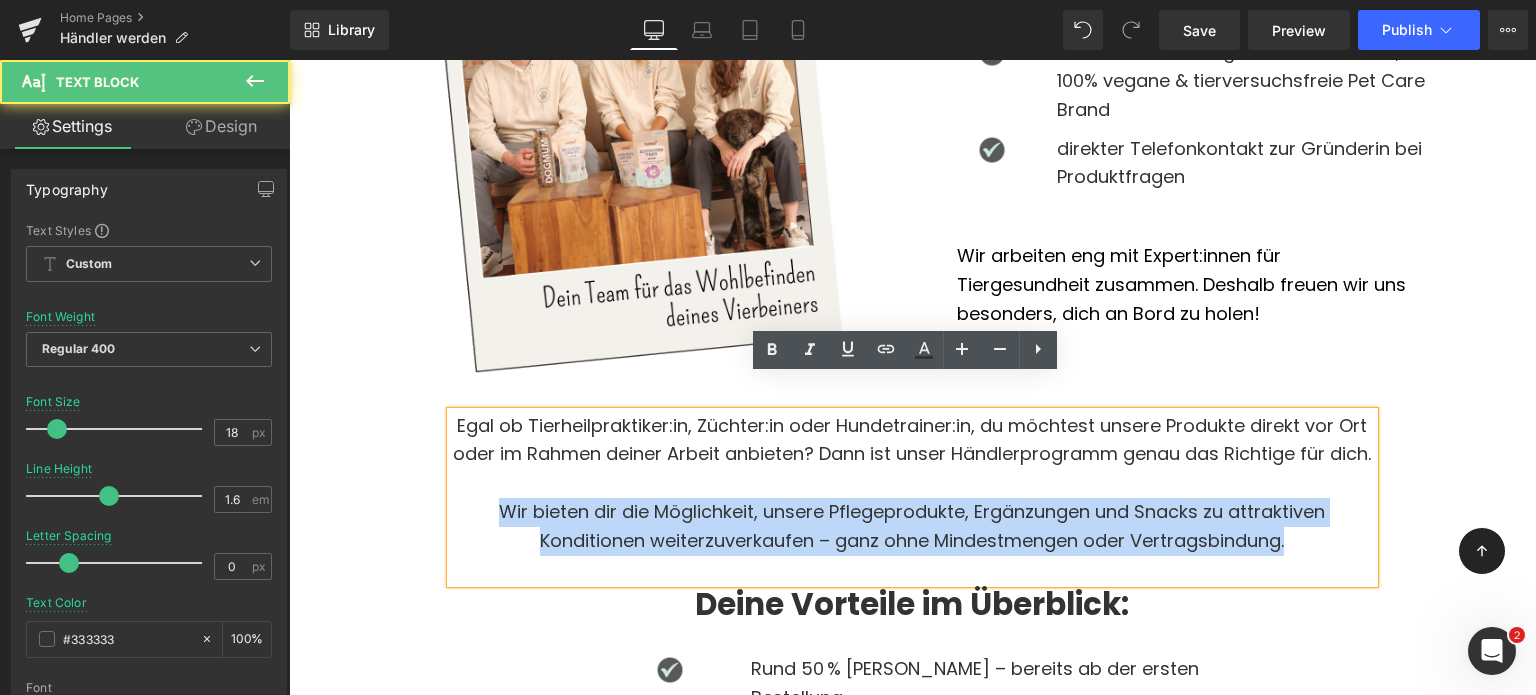 click on "Wir bieten dir die Möglichkeit, unsere Pflegeprodukte, Ergänzungen und Snacks zu attraktiven Konditionen weiterzuverkaufen – ganz ohne Mindestmengen oder Vertragsbindung." at bounding box center (912, 526) 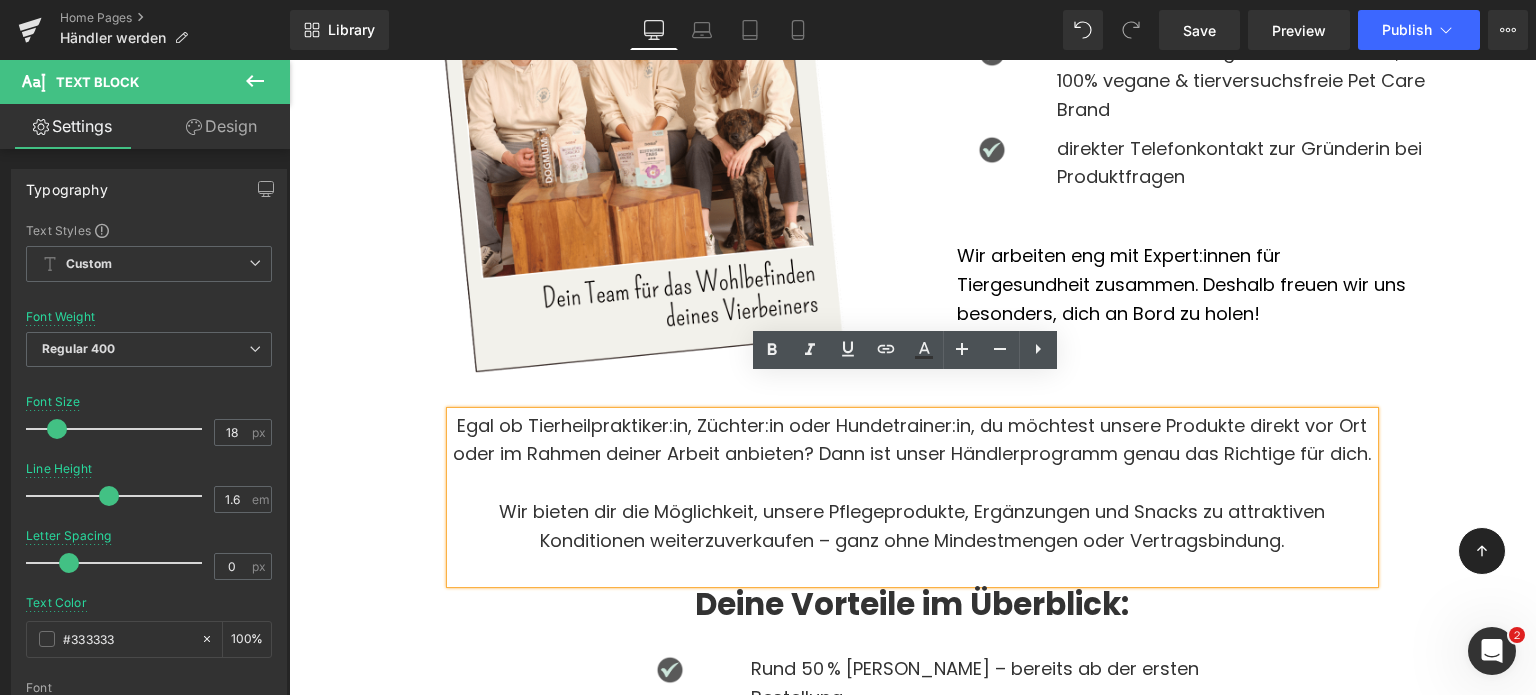 click on "Egal ob Tierheilpraktiker:in, Züchter:in oder Hundetrainer:in, du möchtest unsere Produkte direkt vor Ort oder im Rahmen deiner Arbeit anbieten? Dann ist unser Händlerprogramm genau das Richtige für dich.  Wir bieten dir die Möglichkeit, unsere Pflegeprodukte, Ergänzungen und Snacks zu attraktiven Konditionen weiterzuverkaufen – ganz ohne Mindestmengen oder Vertragsbindung." at bounding box center (912, 497) 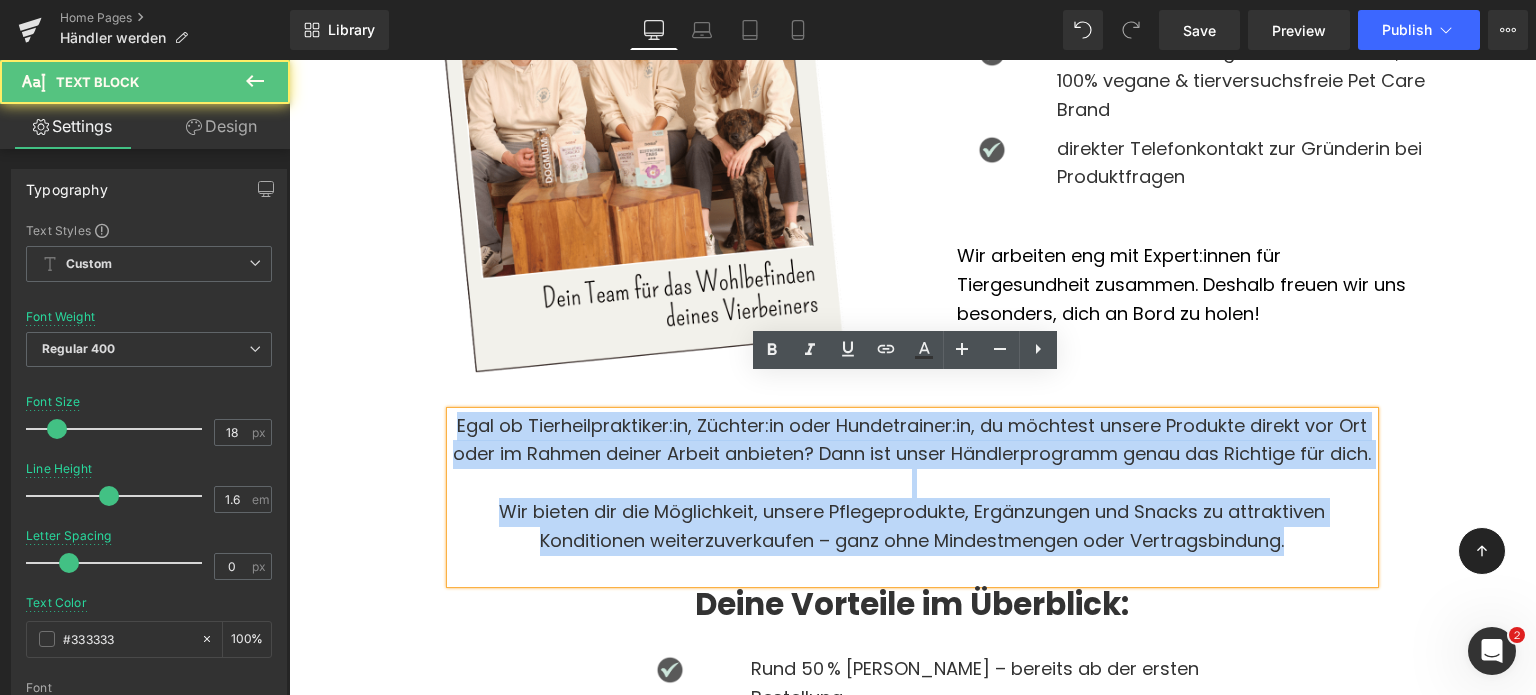 drag, startPoint x: 1332, startPoint y: 531, endPoint x: 439, endPoint y: 398, distance: 902.8499 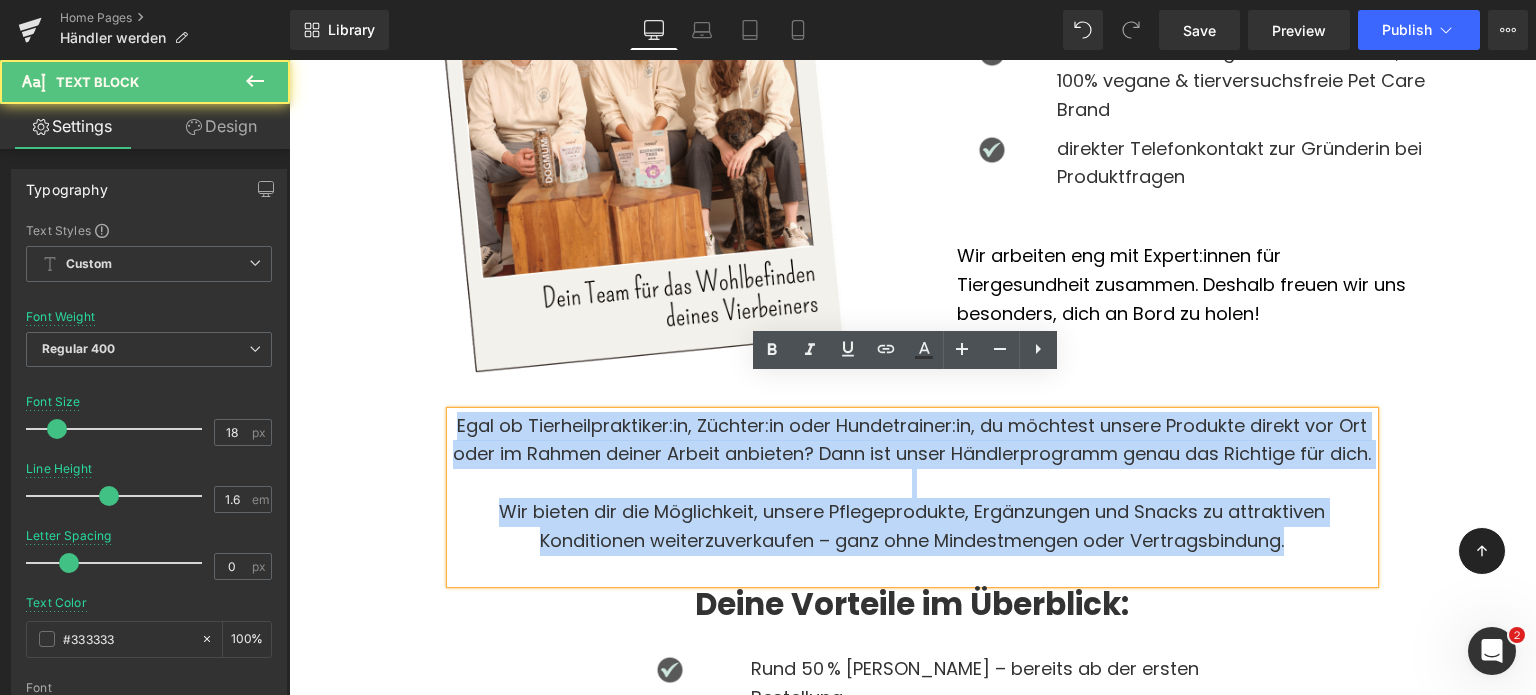 click on "Egal ob Tierheilpraktiker:in, Züchter:in oder Hundetrainer:in, du möchtest unsere Produkte direkt vor Ort oder im Rahmen deiner Arbeit anbieten? Dann ist unser Händlerprogramm genau das Richtige für dich.  Wir bieten dir die Möglichkeit, unsere Pflegeprodukte, Ergänzungen und Snacks zu attraktiven Konditionen weiterzuverkaufen – ganz ohne Mindestmengen oder Vertragsbindung. Text Block         Deine Vorteile im Überblick: Heading         Image         Rund 50 % Marge – bereits ab der ersten Bestellung Text Block         Row         Image         Keine Mindestbestellmenge, kein Mindestbestellwert  – du bestellst flexibel, was du brauchst Text Block         Row         Image         Gratis Versand ab 150 € Bestellwert (DE) Text Block         Row" at bounding box center [912, 638] 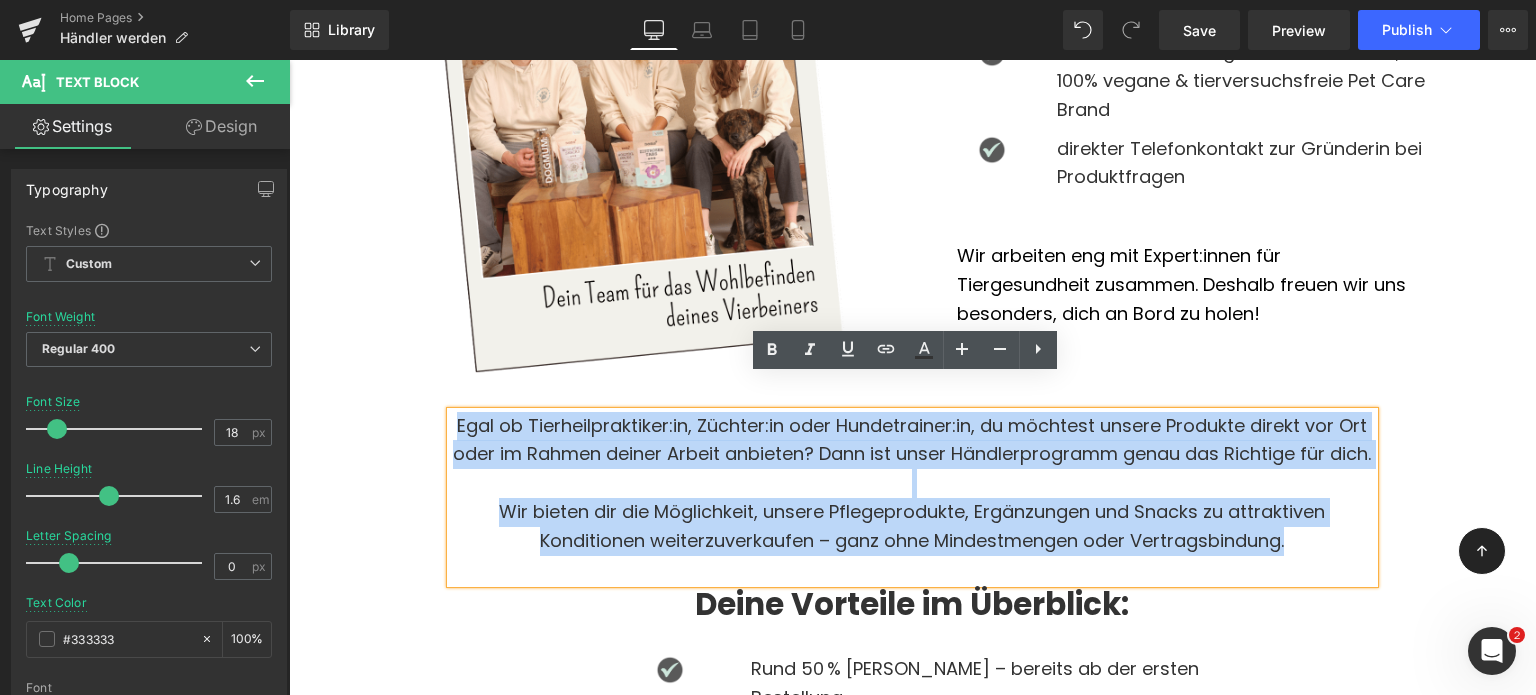 copy on "Egal ob Tierheilpraktiker:in, Züchter:in oder Hundetrainer:in, du möchtest unsere Produkte direkt vor Ort oder im Rahmen deiner Arbeit anbieten? Dann ist unser Händlerprogramm genau das Richtige für dich.  Wir bieten dir die Möglichkeit, unsere Pflegeprodukte, Ergänzungen und Snacks zu attraktiven Konditionen weiterzuverkaufen – ganz ohne Mindestmengen oder Vertragsbindung." 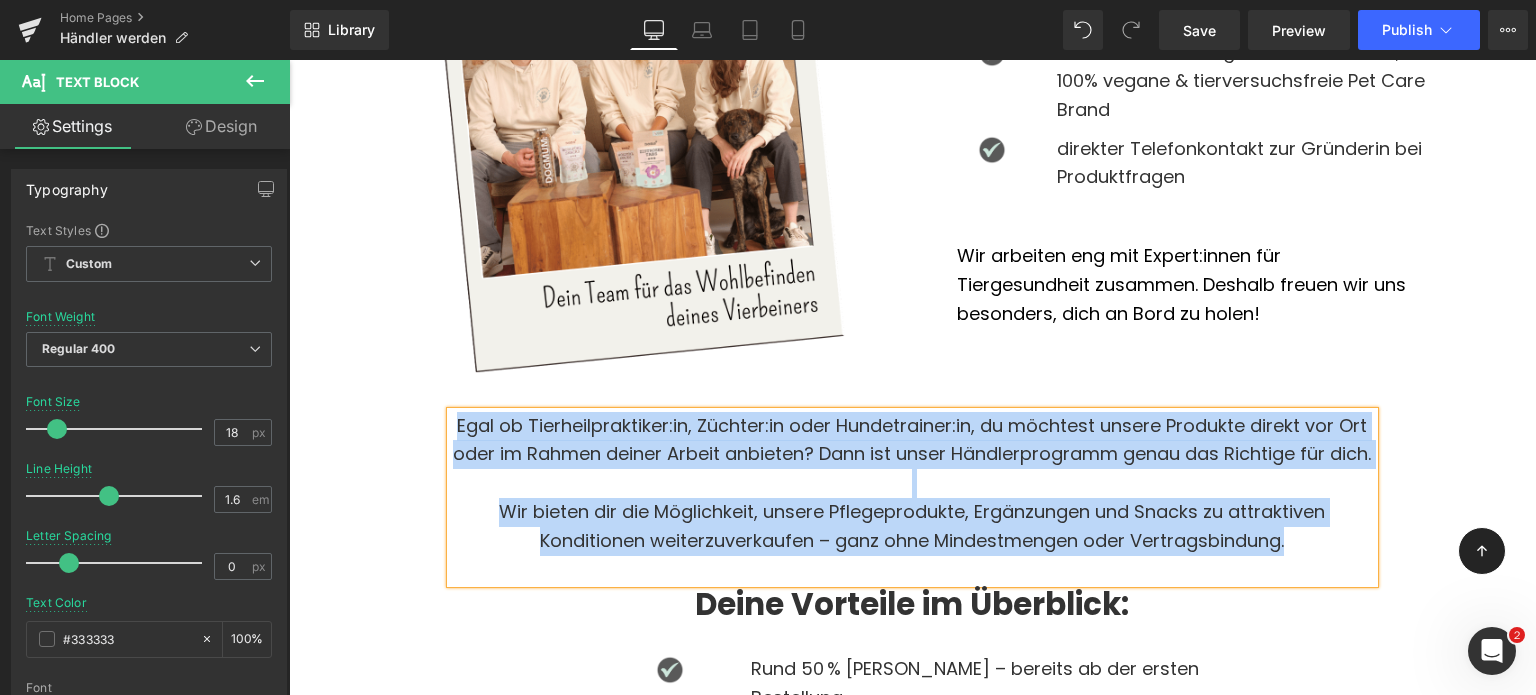 click on "Egal ob Tierheilpraktiker:in, Züchter:in oder Hundetrainer:in, du möchtest unsere Produkte direkt vor Ort oder im Rahmen deiner Arbeit anbieten? Dann ist unser Händlerprogramm genau das Richtige für dich." at bounding box center [912, 441] 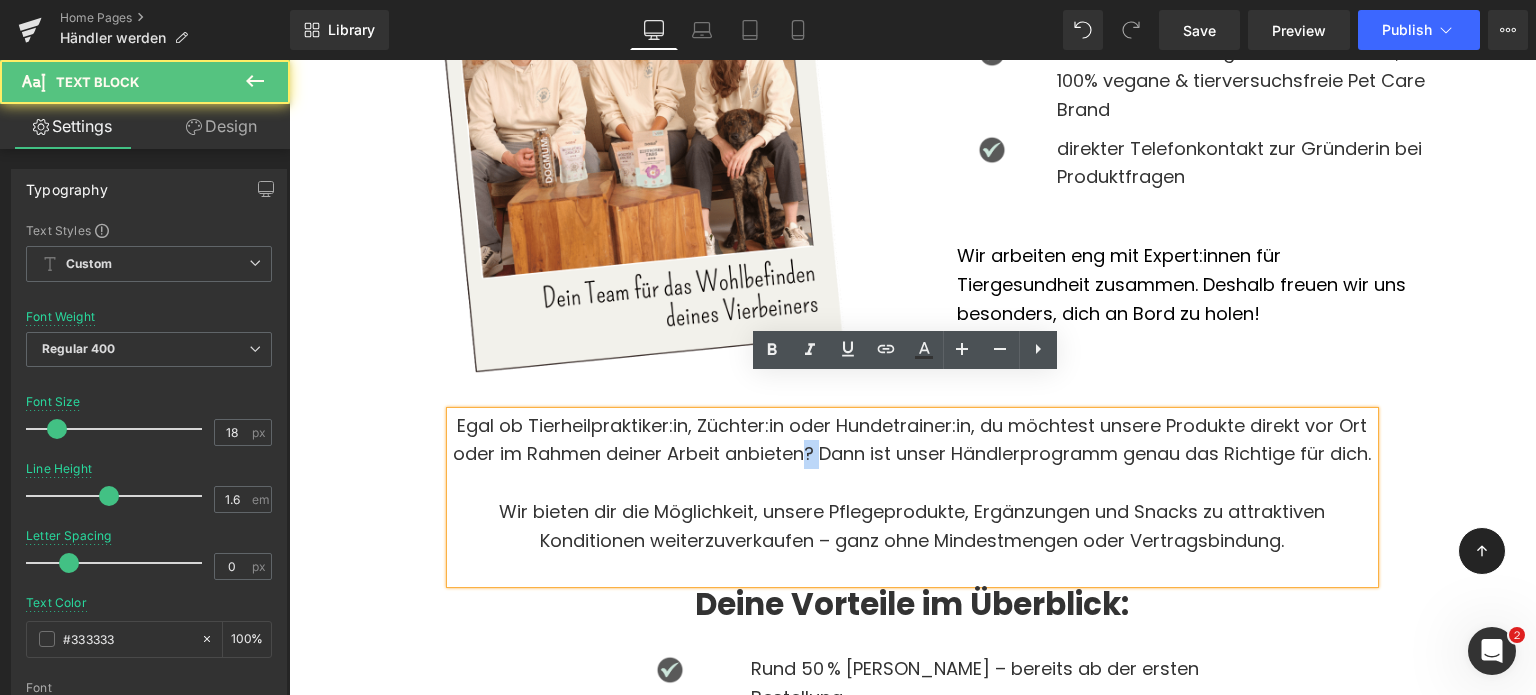 click on "Egal ob Tierheilpraktiker:in, Züchter:in oder Hundetrainer:in, du möchtest unsere Produkte direkt vor Ort oder im Rahmen deiner Arbeit anbieten? Dann ist unser Händlerprogramm genau das Richtige für dich." at bounding box center (912, 441) 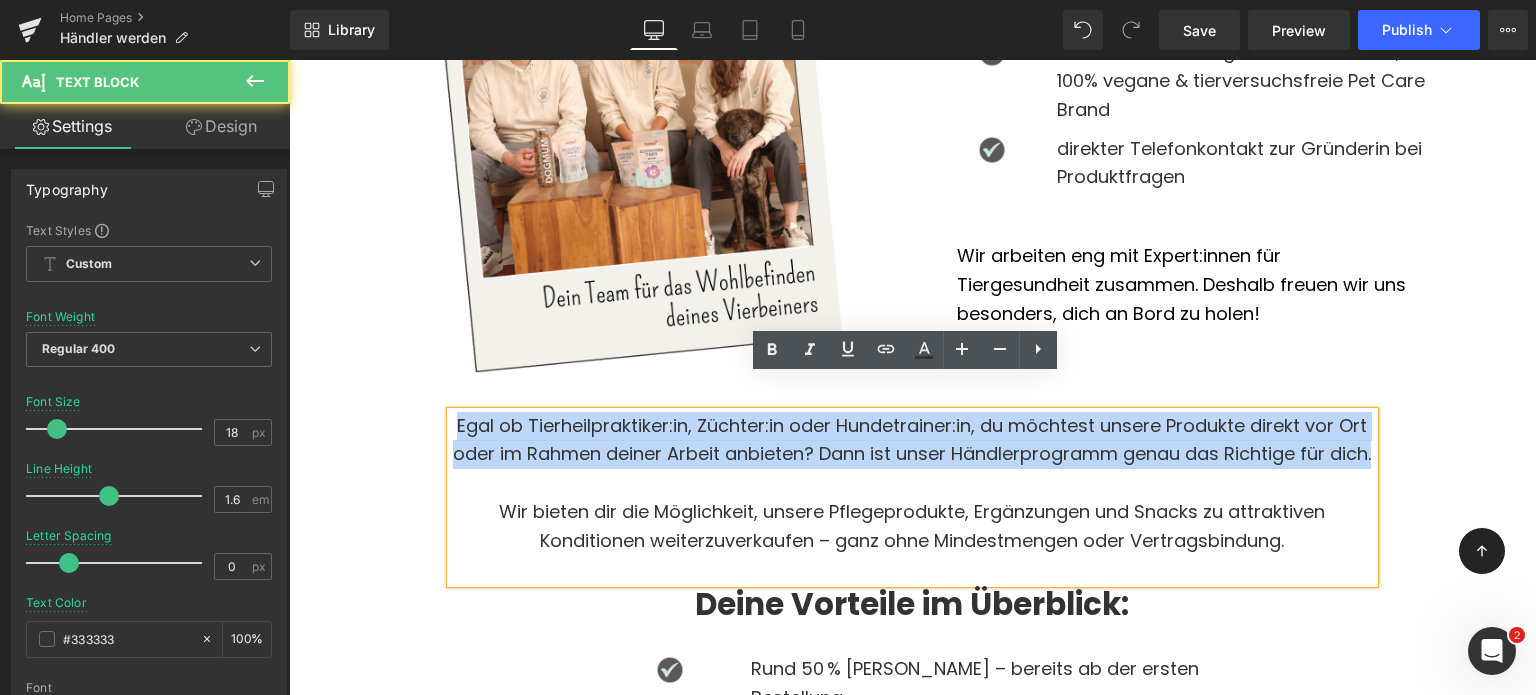click on "Egal ob Tierheilpraktiker:in, Züchter:in oder Hundetrainer:in, du möchtest unsere Produkte direkt vor Ort oder im Rahmen deiner Arbeit anbieten? Dann ist unser Händlerprogramm genau das Richtige für dich." at bounding box center (912, 441) 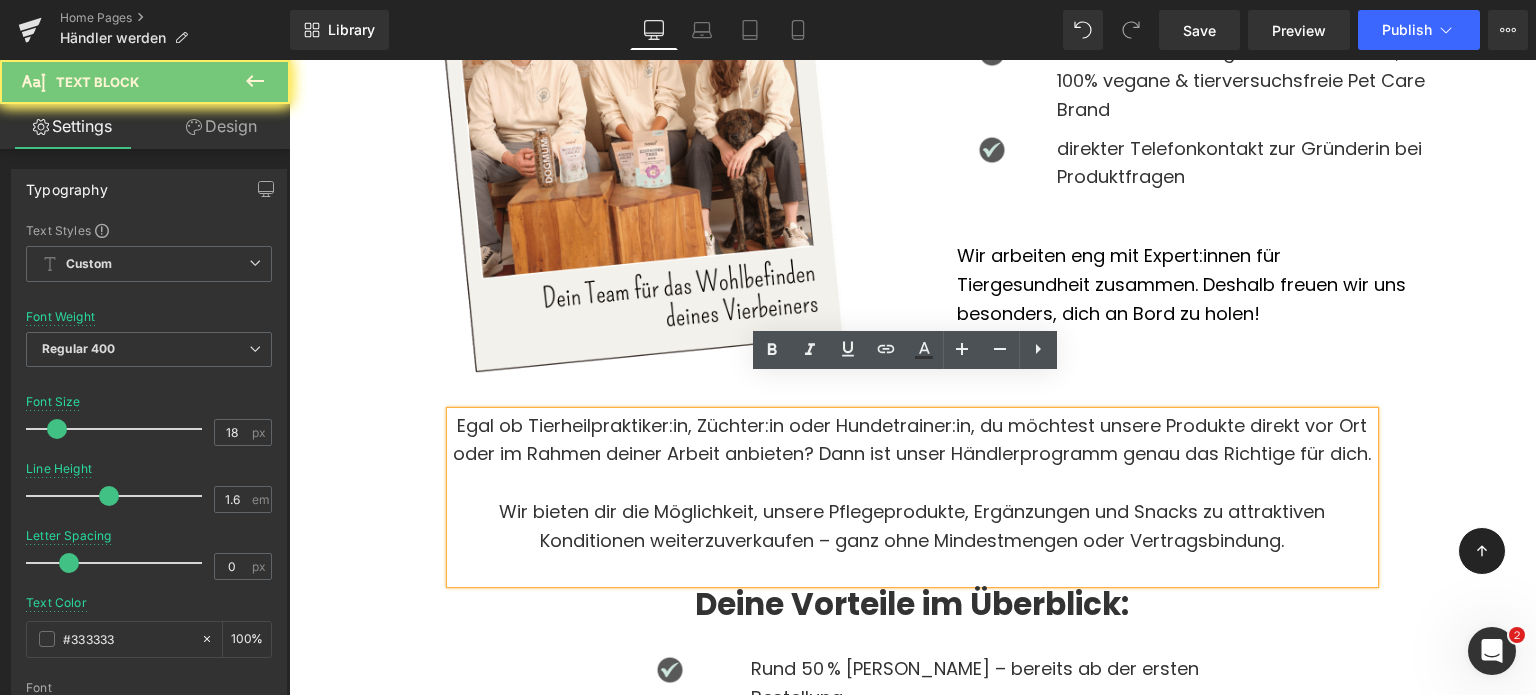 click on "Wir bieten dir die Möglichkeit, unsere Pflegeprodukte, Ergänzungen und Snacks zu attraktiven Konditionen weiterzuverkaufen – ganz ohne Mindestmengen oder Vertragsbindung." at bounding box center [912, 526] 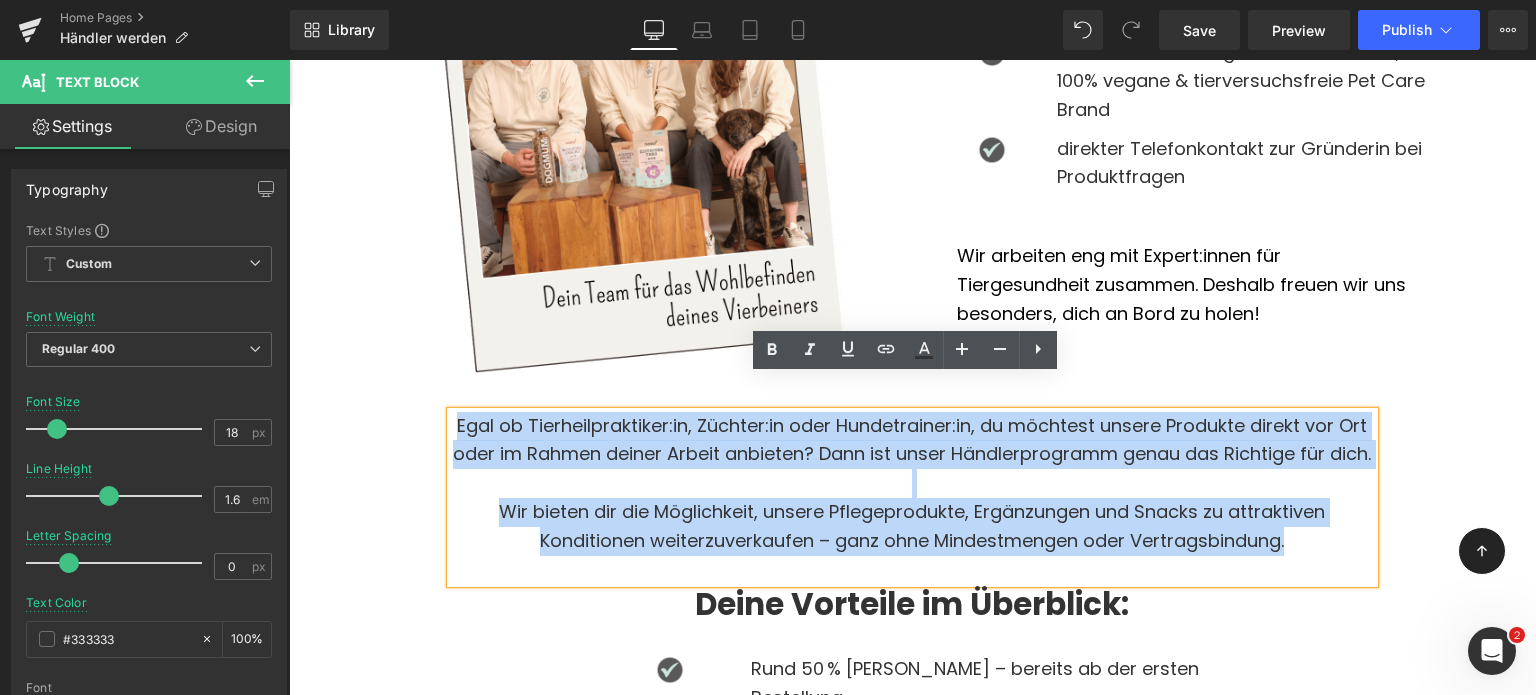 drag, startPoint x: 1332, startPoint y: 539, endPoint x: 421, endPoint y: 365, distance: 927.4681 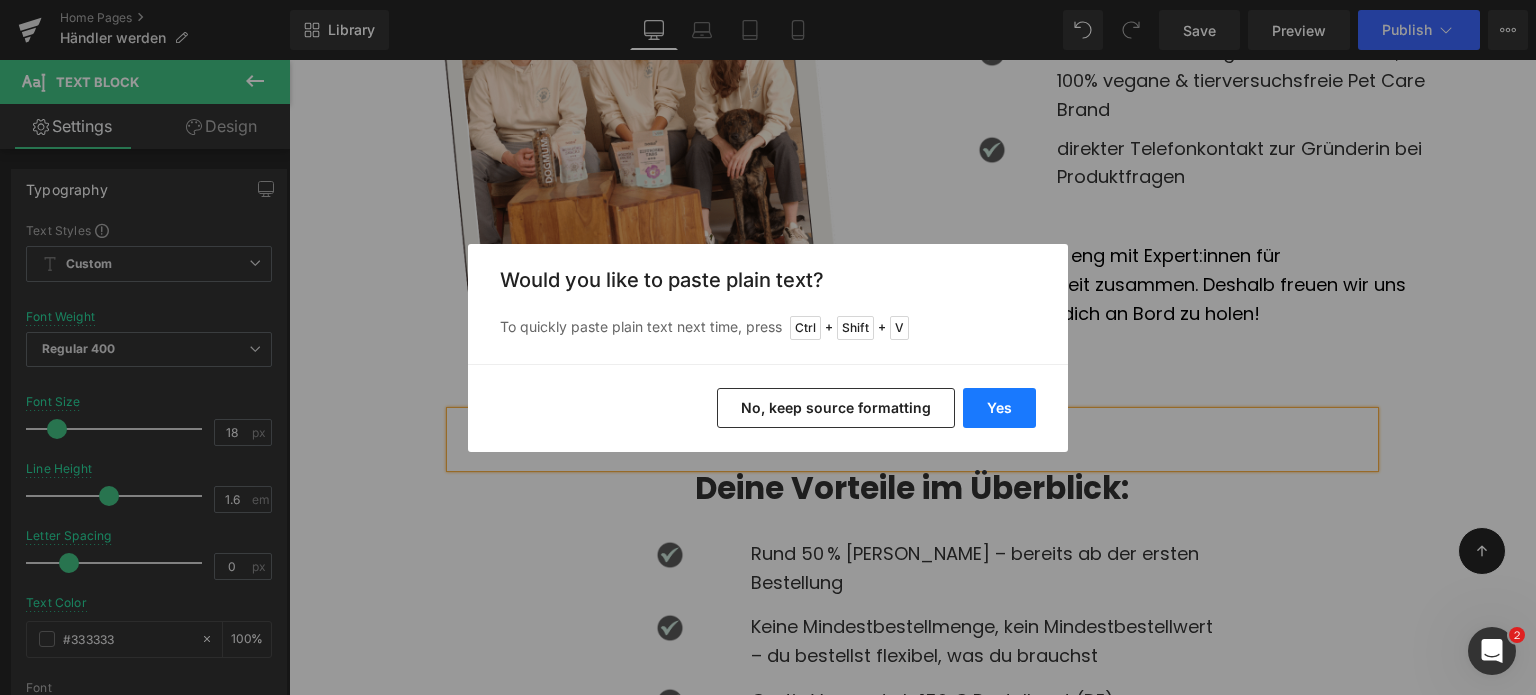 click on "Yes" at bounding box center (999, 408) 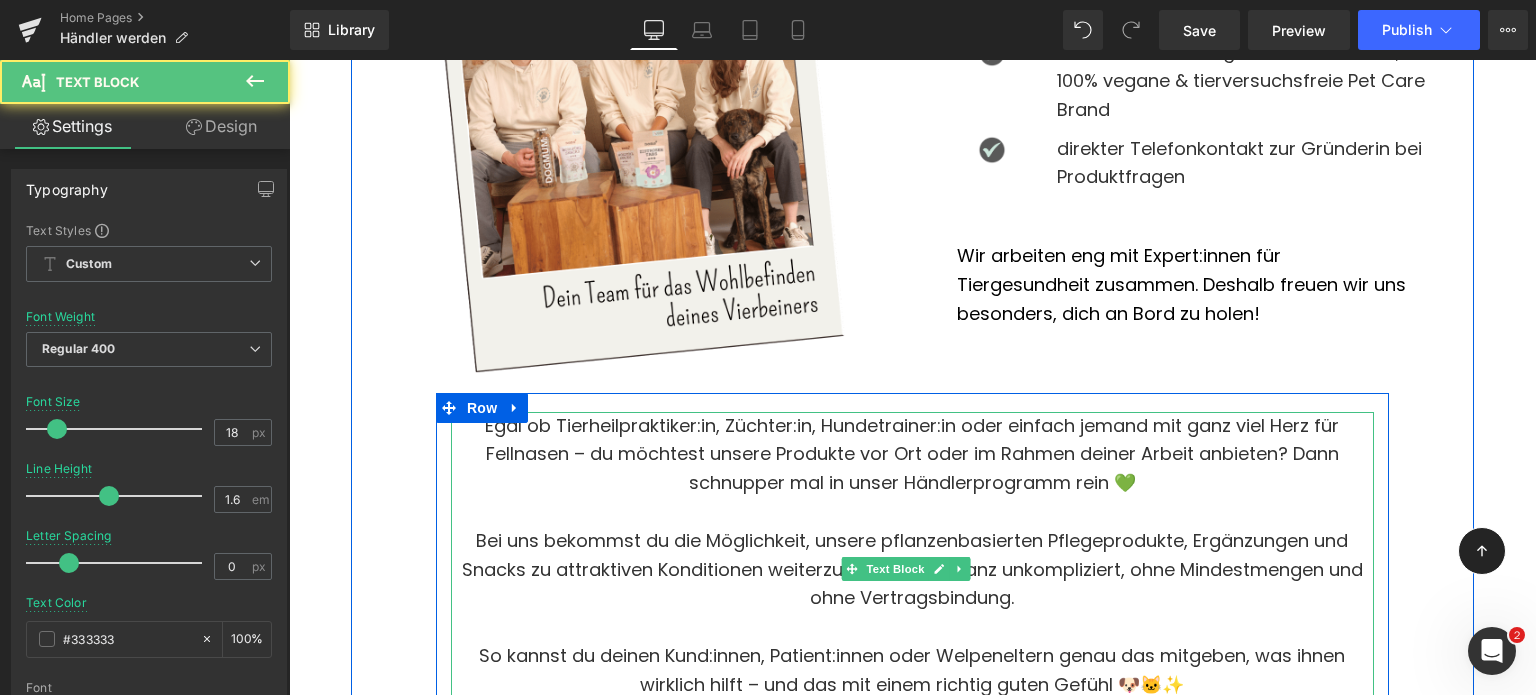 click on "Bei uns bekommst du die Möglichkeit, unsere pflanzenbasierten Pflegeprodukte, Ergänzungen und Snacks zu attraktiven Konditionen weiterzuverkaufen – ganz unkompliziert, ohne Mindestmengen und ohne Vertragsbindung." at bounding box center (912, 570) 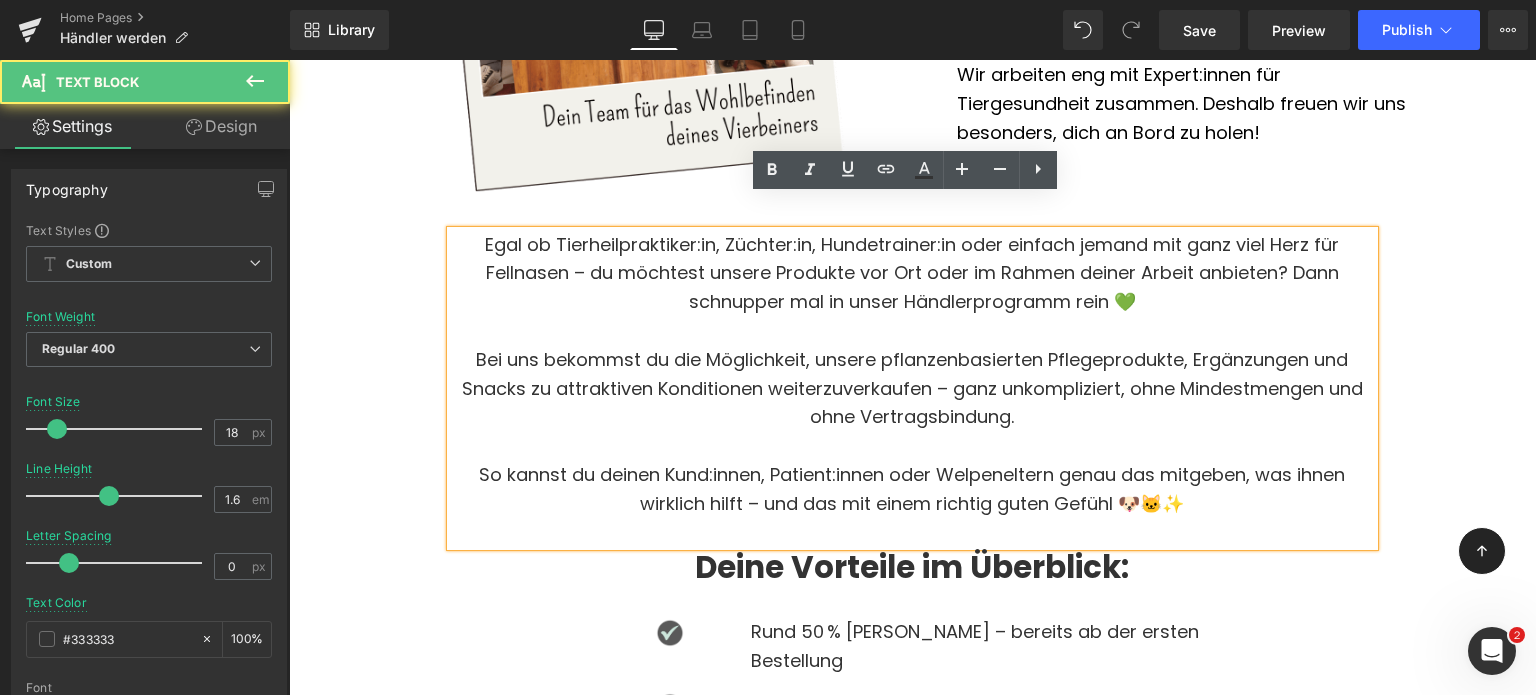 scroll, scrollTop: 1002, scrollLeft: 0, axis: vertical 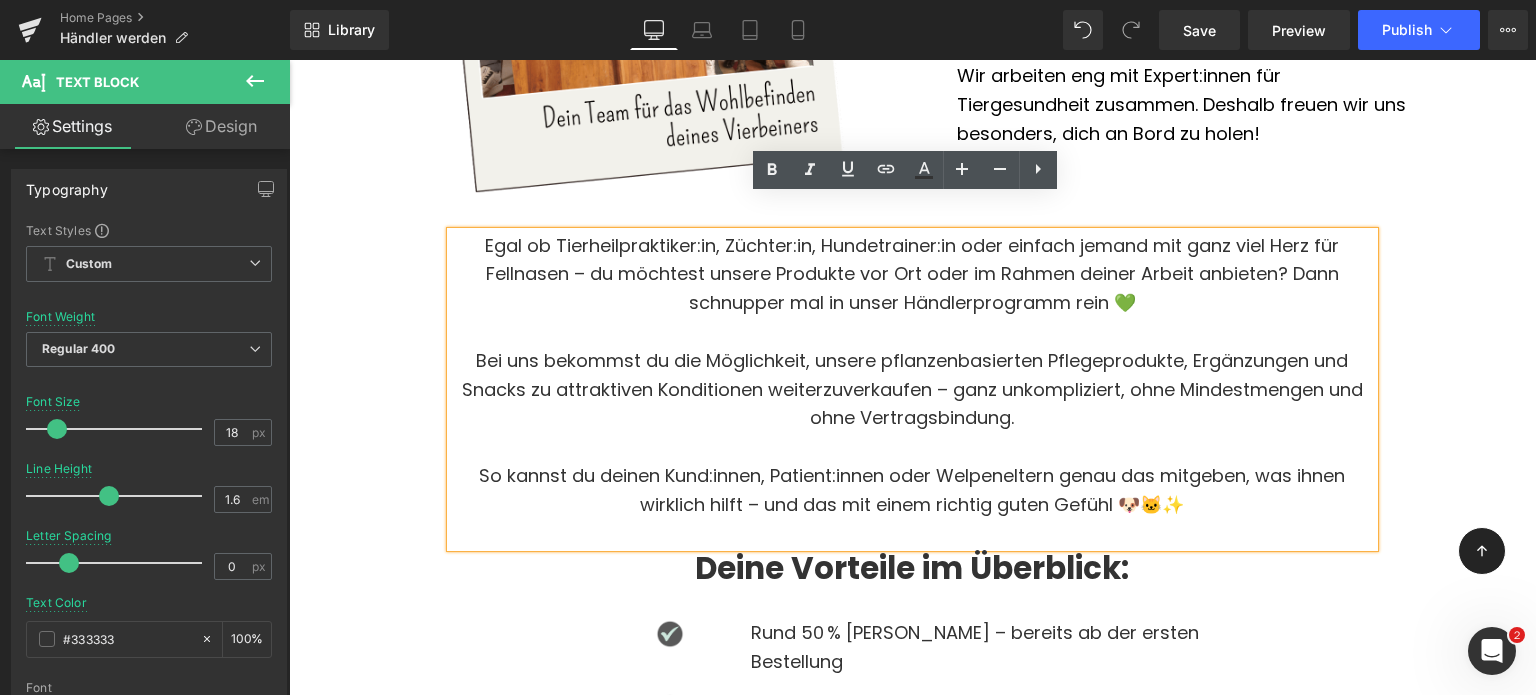 click on "So kannst du deinen Kund:innen, Patient:innen oder Welpeneltern genau das mitgeben, was ihnen wirklich hilft – und das mit einem richtig guten Gefühl 🐶🐱✨" at bounding box center (912, 491) 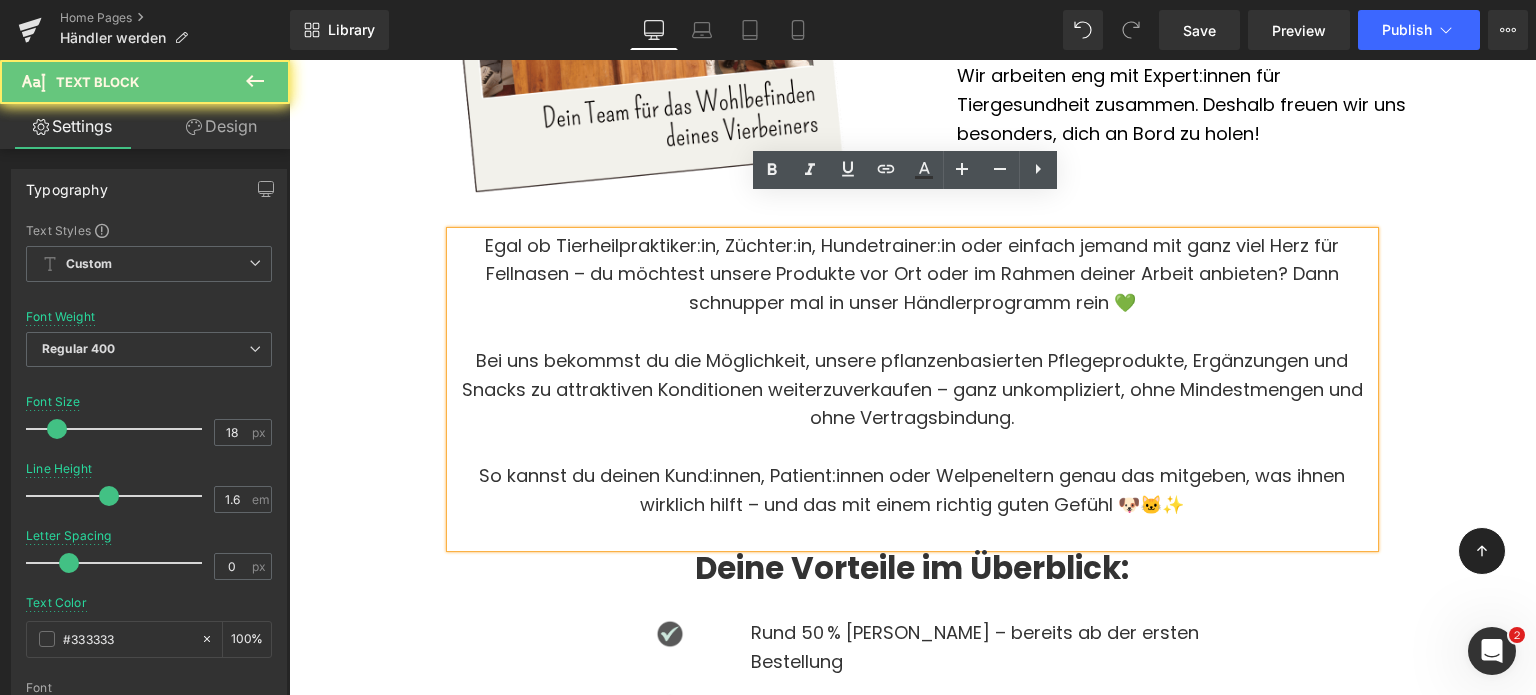 click on "So kannst du deinen Kund:innen, Patient:innen oder Welpeneltern genau das mitgeben, was ihnen wirklich hilft – und das mit einem richtig guten Gefühl 🐶🐱✨" at bounding box center [912, 491] 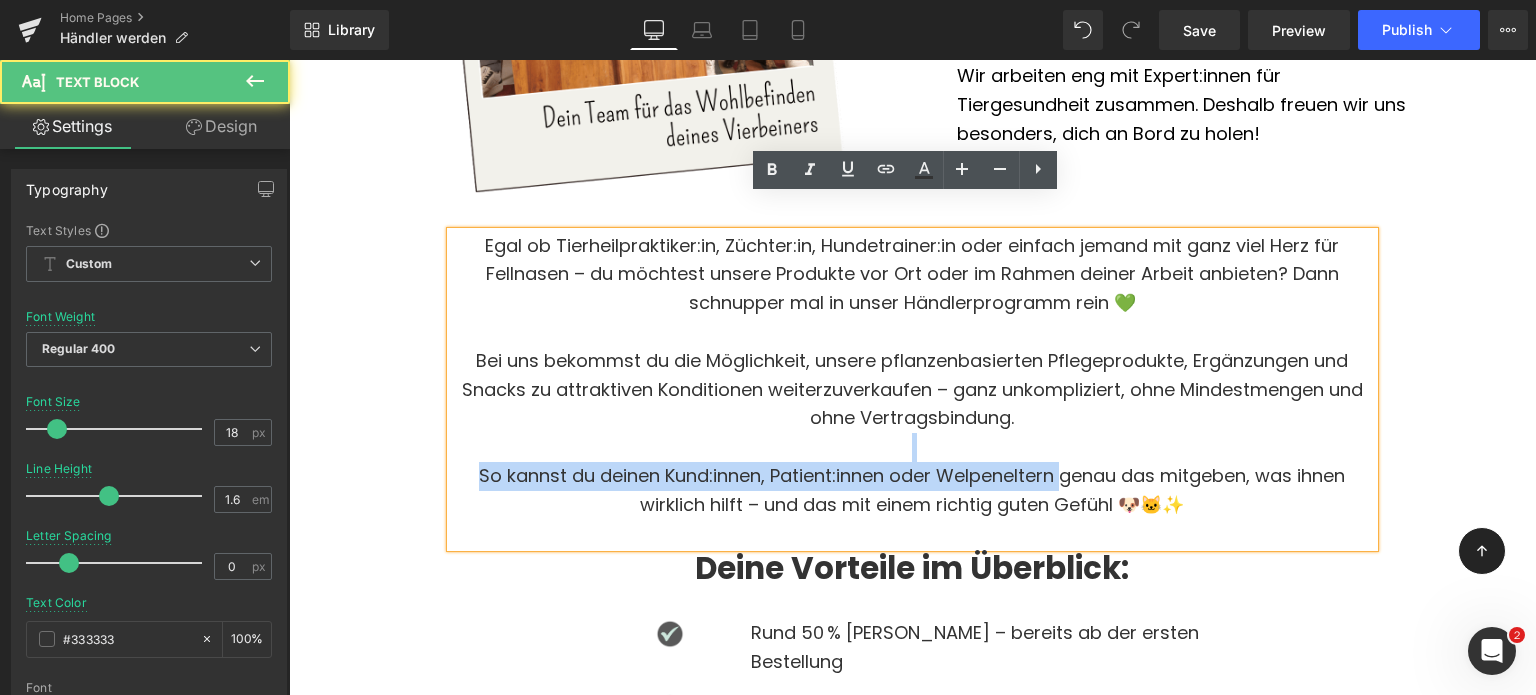 drag, startPoint x: 1060, startPoint y: 437, endPoint x: 724, endPoint y: 422, distance: 336.33466 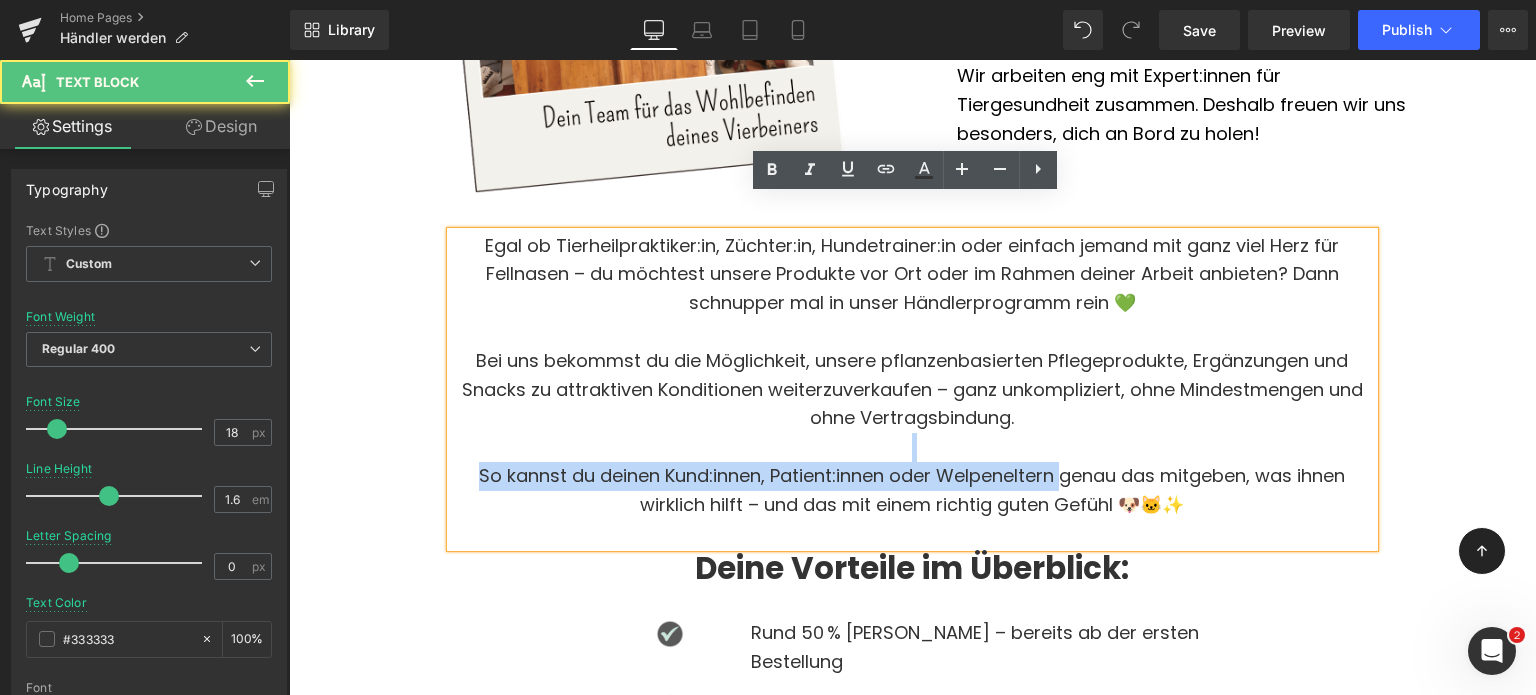 click on "Egal ob Tierheilpraktiker:in, Züchter:in, Hundetrainer:in oder einfach jemand mit ganz viel Herz für Fellnasen – du möchtest unsere Produkte vor Ort oder im Rahmen deiner Arbeit anbieten? Dann schnupper mal in unser Händlerprogramm rein 💚 Bei uns bekommst du die Möglichkeit, unsere pflanzenbasierten Pflegeprodukte, Ergänzungen und Snacks zu attraktiven Konditionen weiterzuverkaufen – ganz unkompliziert, ohne Mindestmengen und ohne Vertragsbindung. So kannst du deinen Kund:innen, Patient:innen oder Welpeneltern genau das mitgeben, was ihnen wirklich hilft – und das mit einem richtig guten Gefühl 🐶🐱✨" at bounding box center (912, 389) 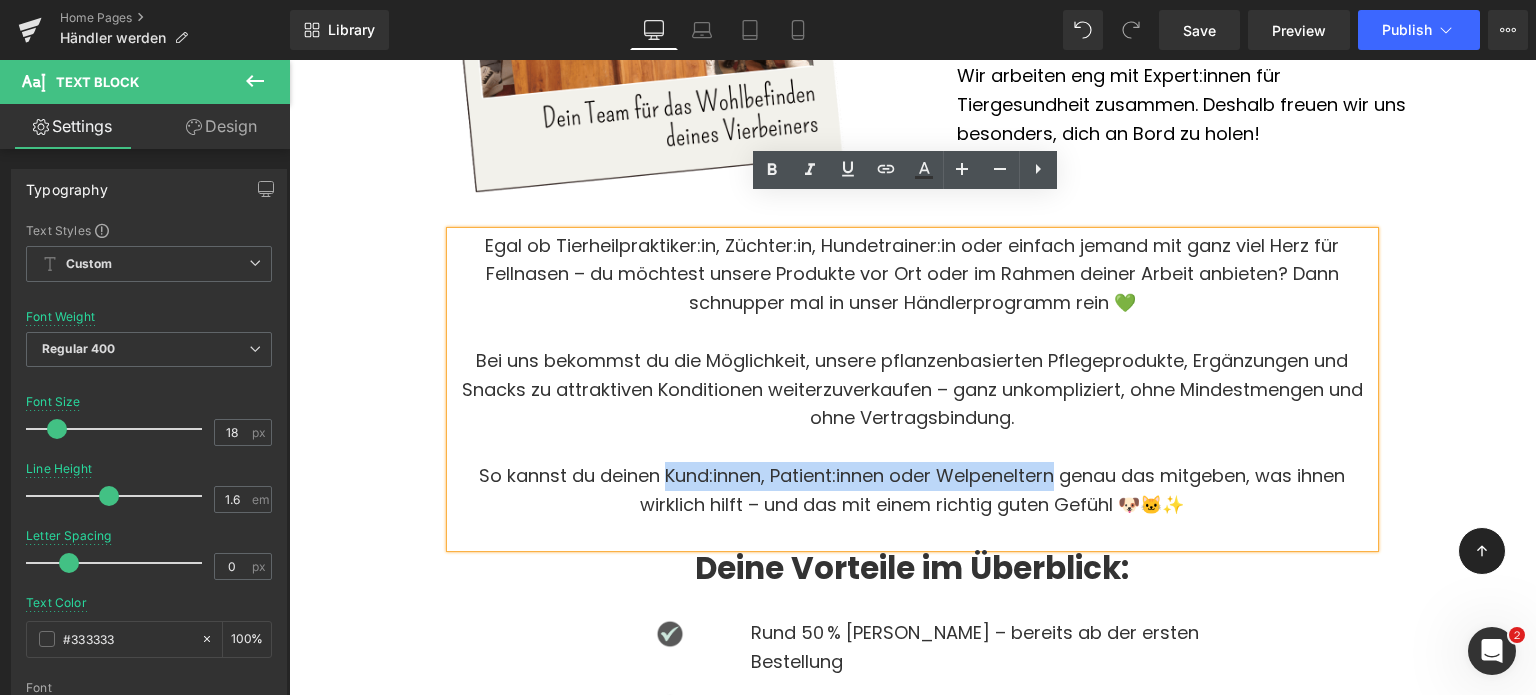 drag, startPoint x: 651, startPoint y: 447, endPoint x: 1046, endPoint y: 439, distance: 395.081 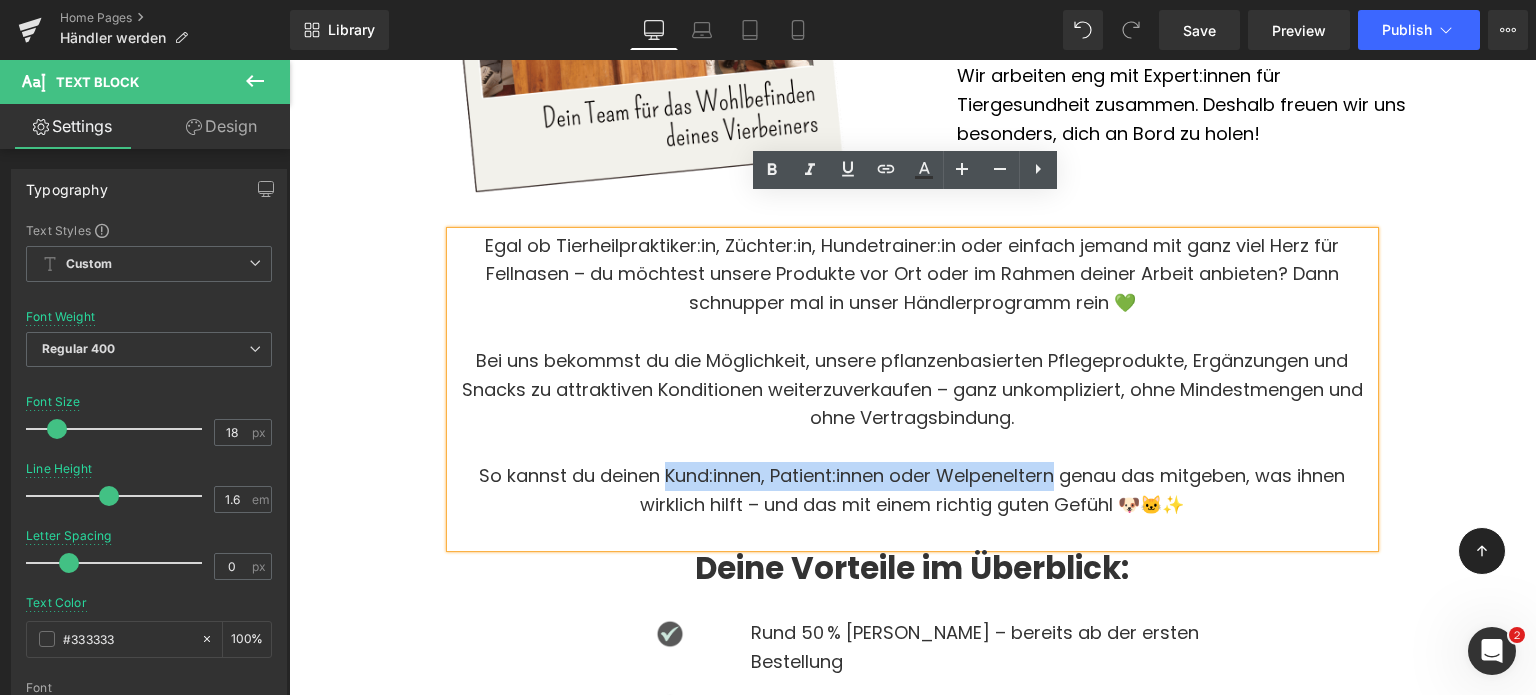 click on "So kannst du deinen Kund:innen, Patient:innen oder Welpeneltern genau das mitgeben, was ihnen wirklich hilft – und das mit einem richtig guten Gefühl 🐶🐱✨" at bounding box center (912, 491) 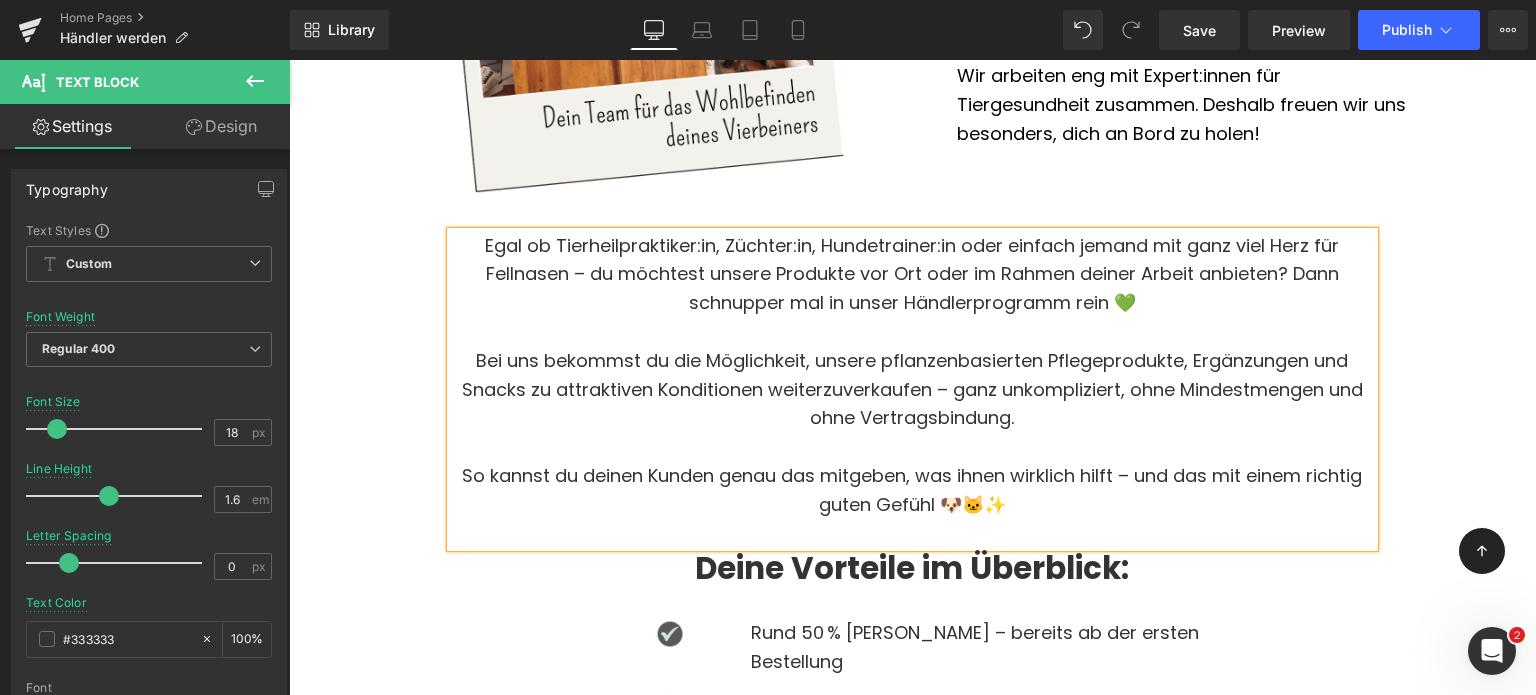 click on "Bei uns bekommst du die Möglichkeit, unsere pflanzenbasierten Pflegeprodukte, Ergänzungen und Snacks zu attraktiven Konditionen weiterzuverkaufen – ganz unkompliziert, ohne Mindestmengen und ohne Vertragsbindung." at bounding box center (912, 390) 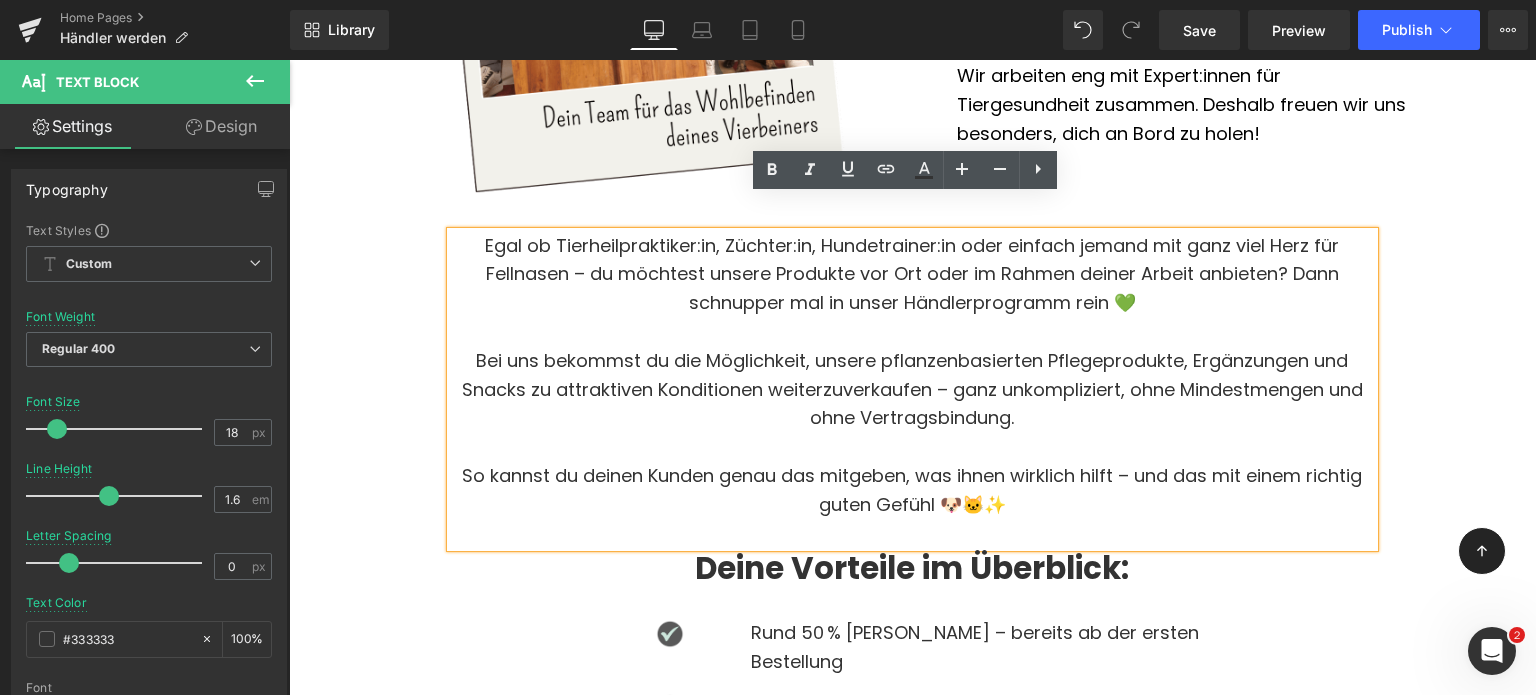 click on "So kannst du deinen Kunden genau das mitgeben, was ihnen wirklich hilft – und das mit einem richtig guten Gefühl 🐶🐱✨" at bounding box center [912, 491] 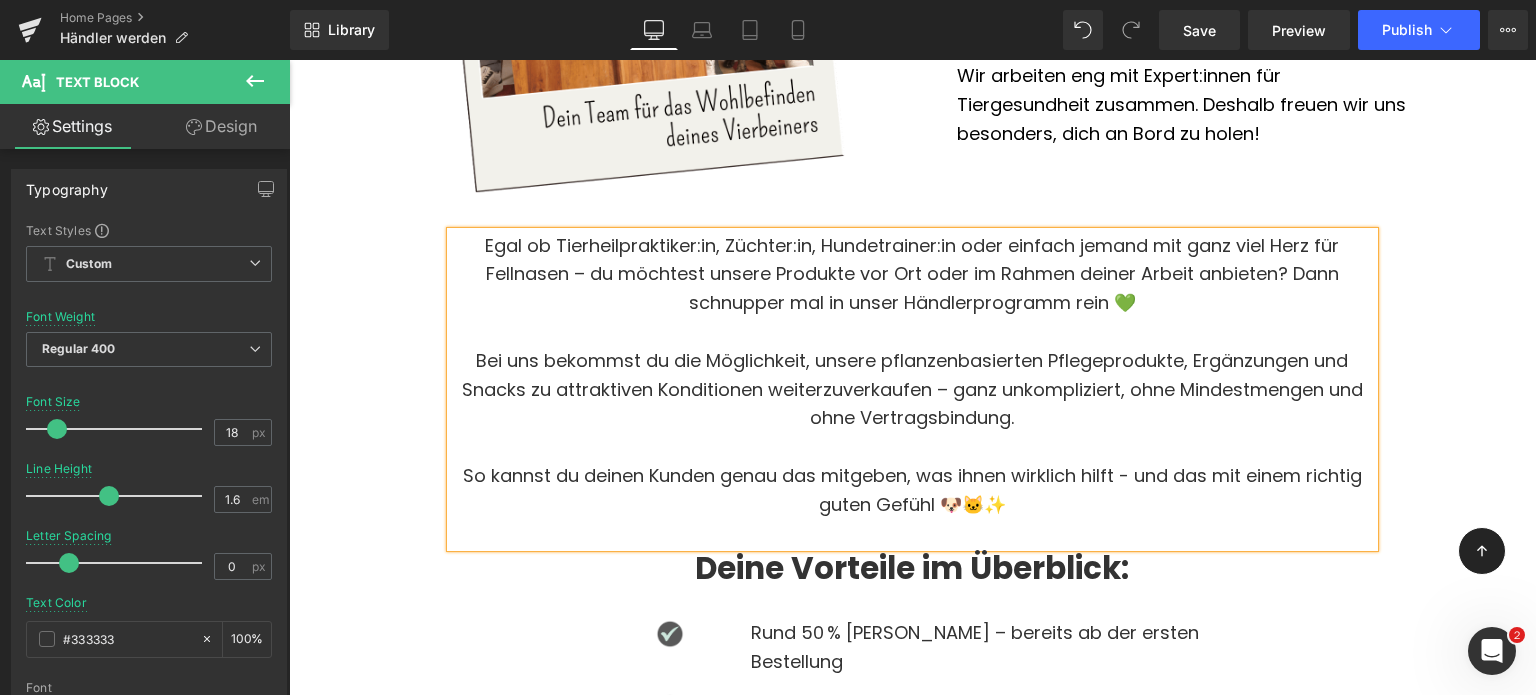 click on "So kannst du deinen Kunden genau das mitgeben, was ihnen wirklich hilft - und das mit einem richtig guten Gefühl 🐶🐱✨" at bounding box center [912, 491] 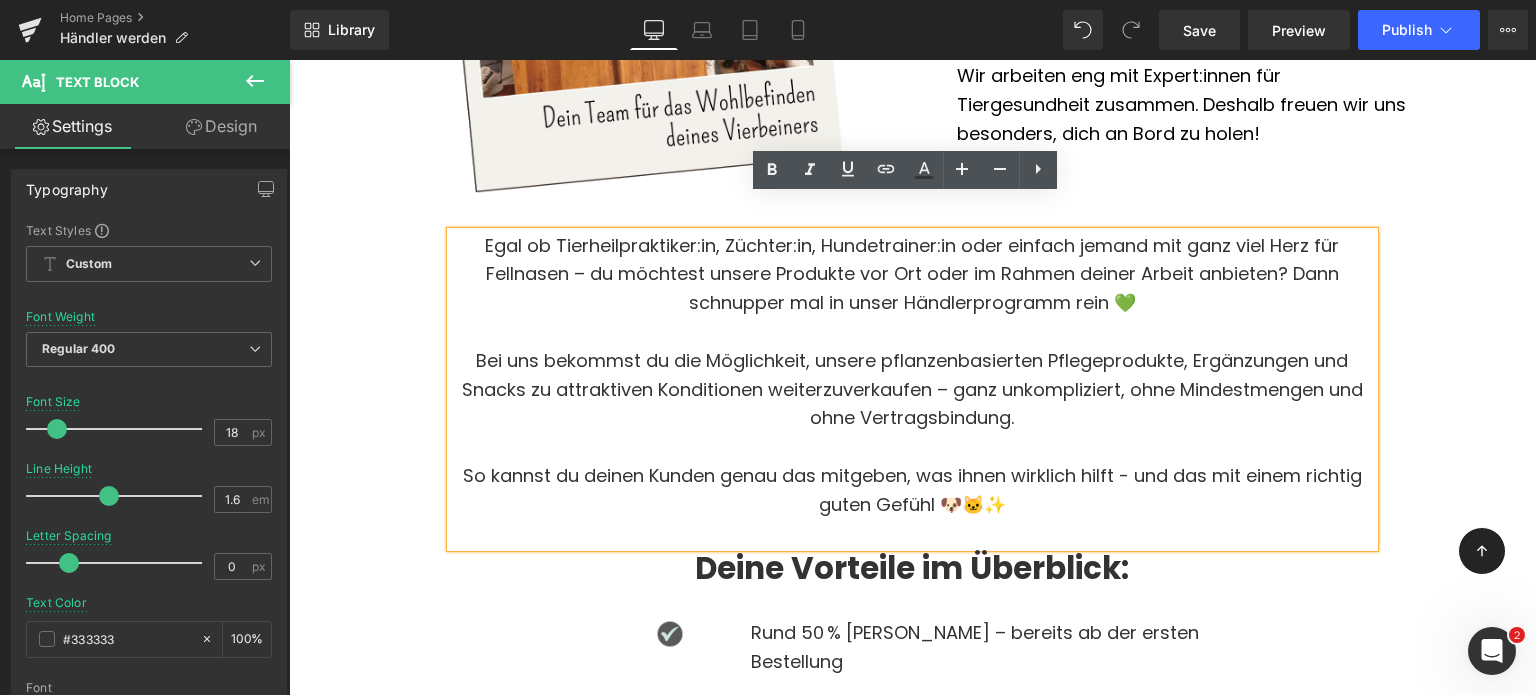 click on "So kannst du deinen Kunden genau das mitgeben, was ihnen wirklich hilft - und das mit einem richtig guten Gefühl 🐶🐱✨" at bounding box center (912, 491) 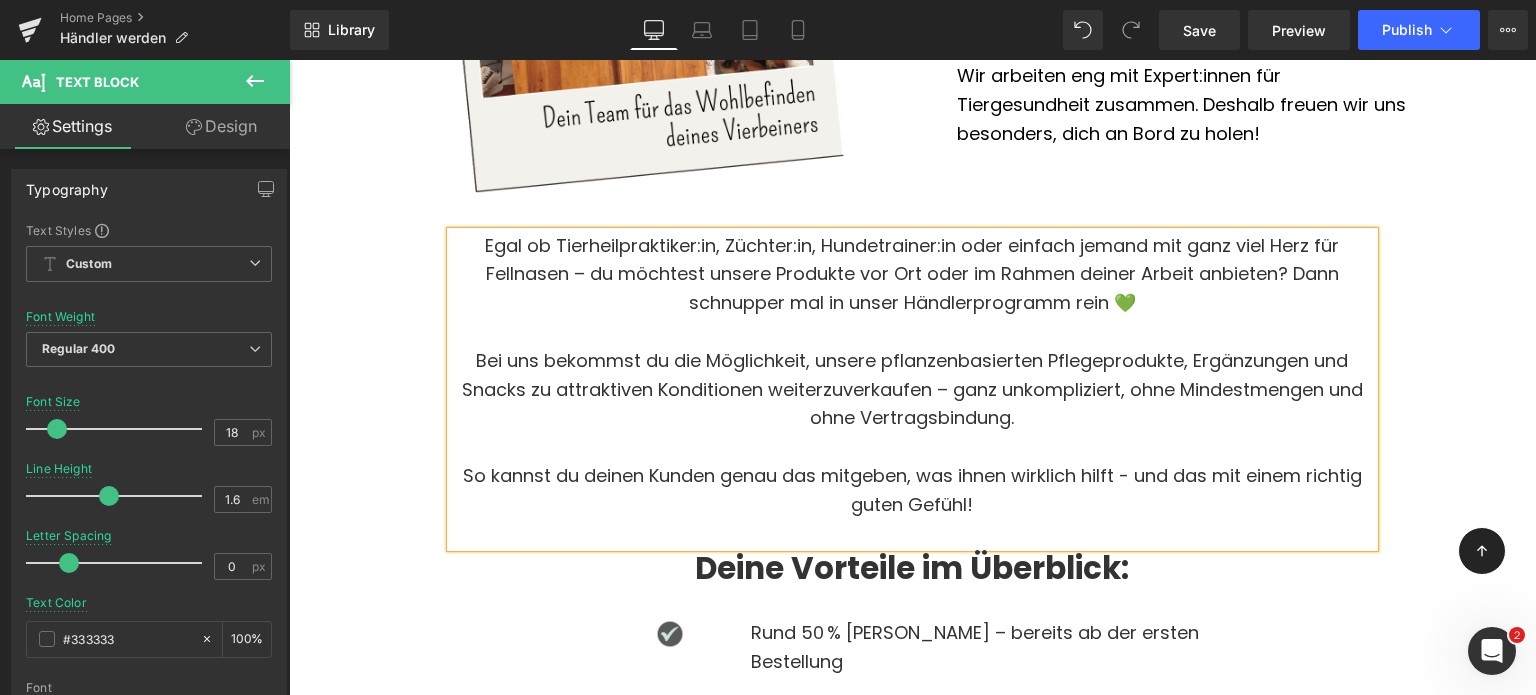 click on "Bei uns bekommst du die Möglichkeit, unsere pflanzenbasierten Pflegeprodukte, Ergänzungen und Snacks zu attraktiven Konditionen weiterzuverkaufen – ganz unkompliziert, ohne Mindestmengen und ohne Vertragsbindung." at bounding box center (912, 390) 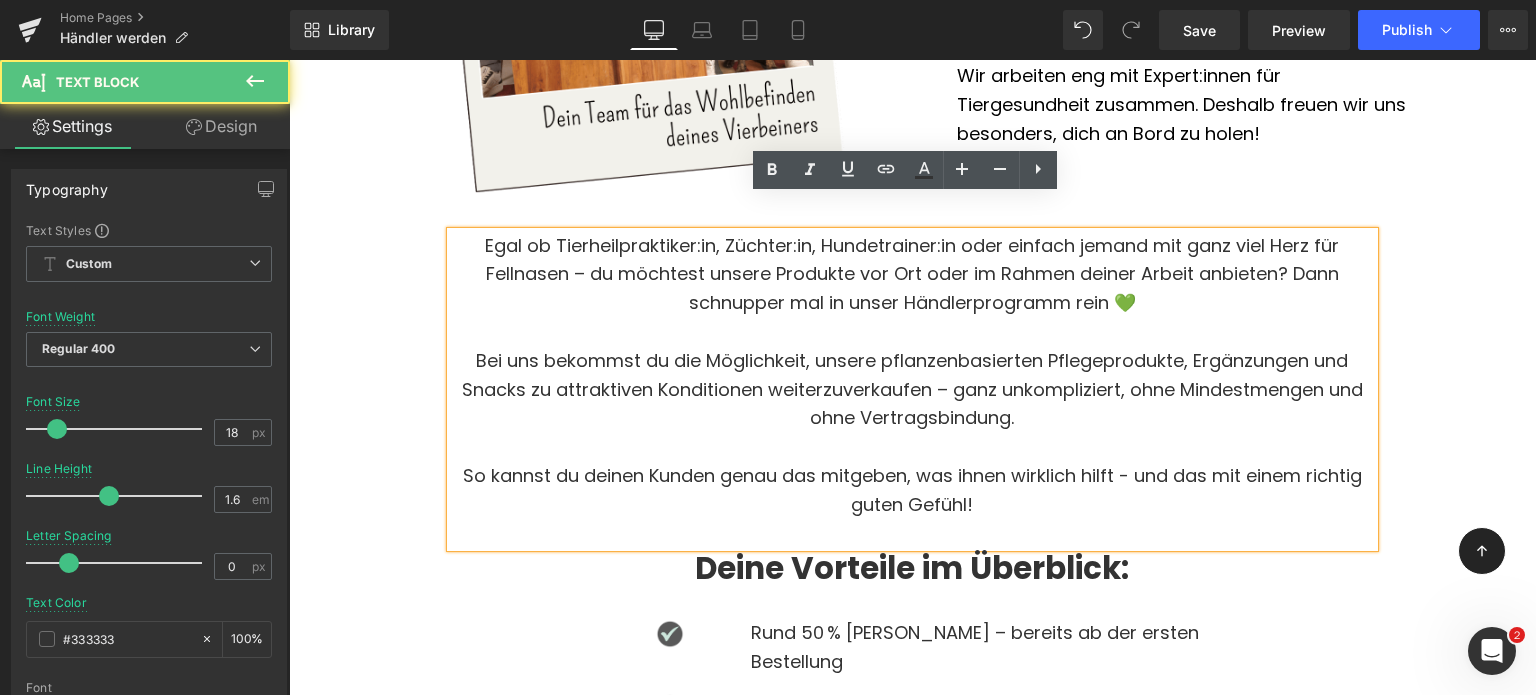 click on "Bei uns bekommst du die Möglichkeit, unsere pflanzenbasierten Pflegeprodukte, Ergänzungen und Snacks zu attraktiven Konditionen weiterzuverkaufen – ganz unkompliziert, ohne Mindestmengen und ohne Vertragsbindung." at bounding box center (912, 390) 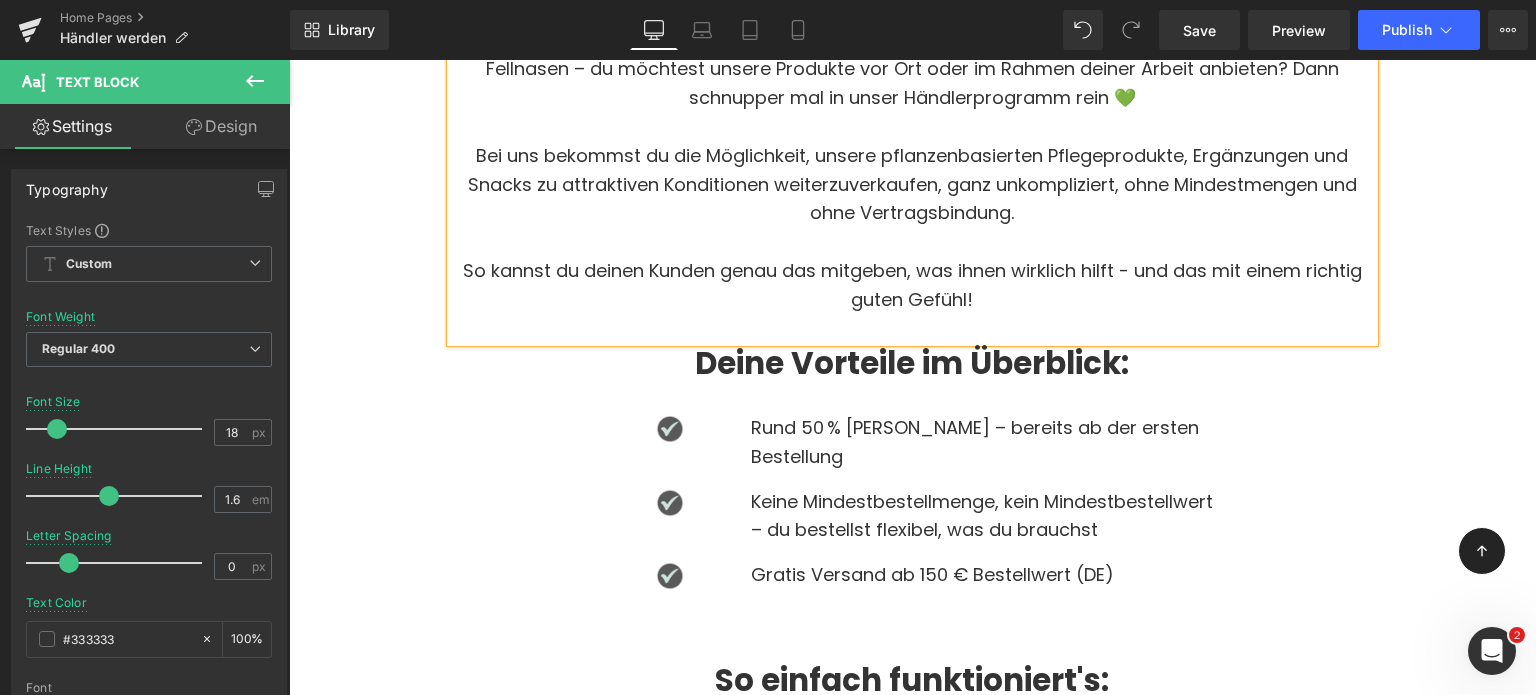 scroll, scrollTop: 1230, scrollLeft: 0, axis: vertical 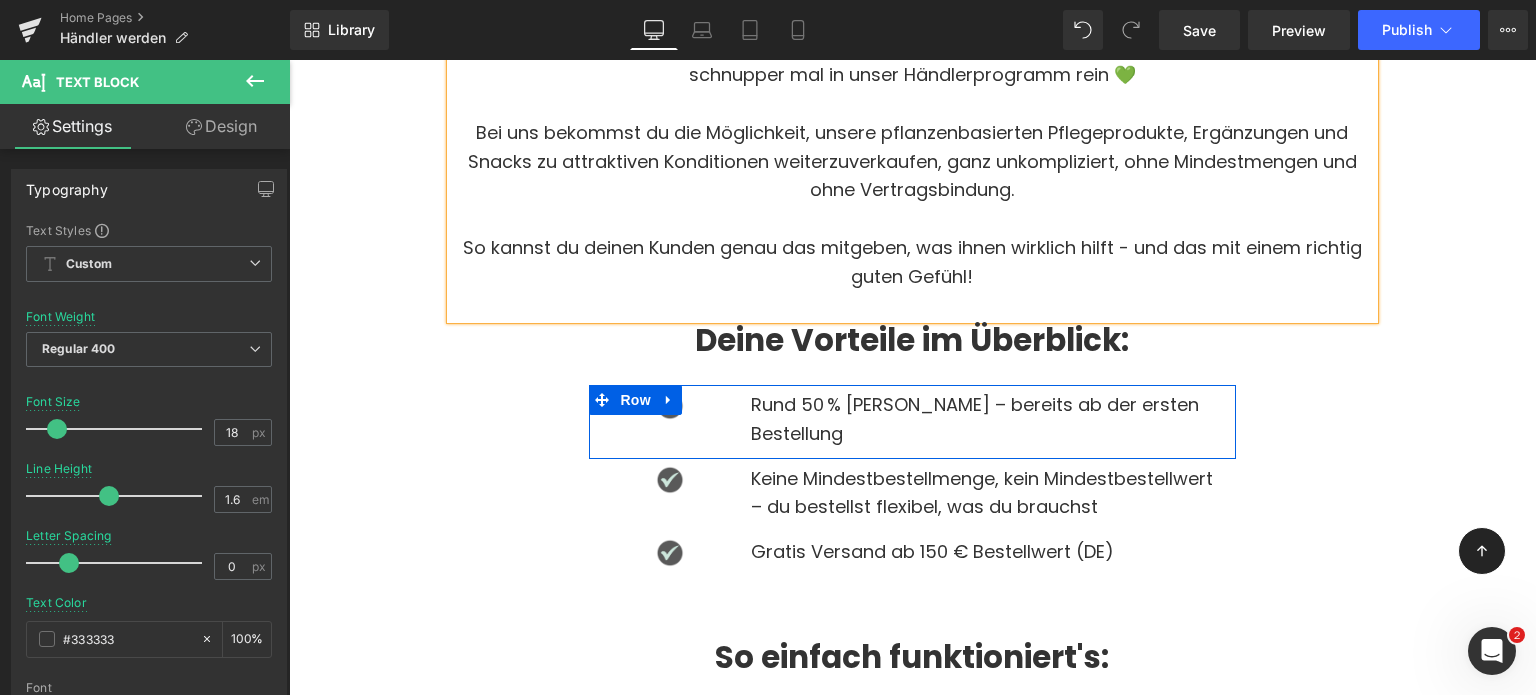 click on "Rund 50 % Marge – bereits ab der ersten Bestellung" at bounding box center (993, 420) 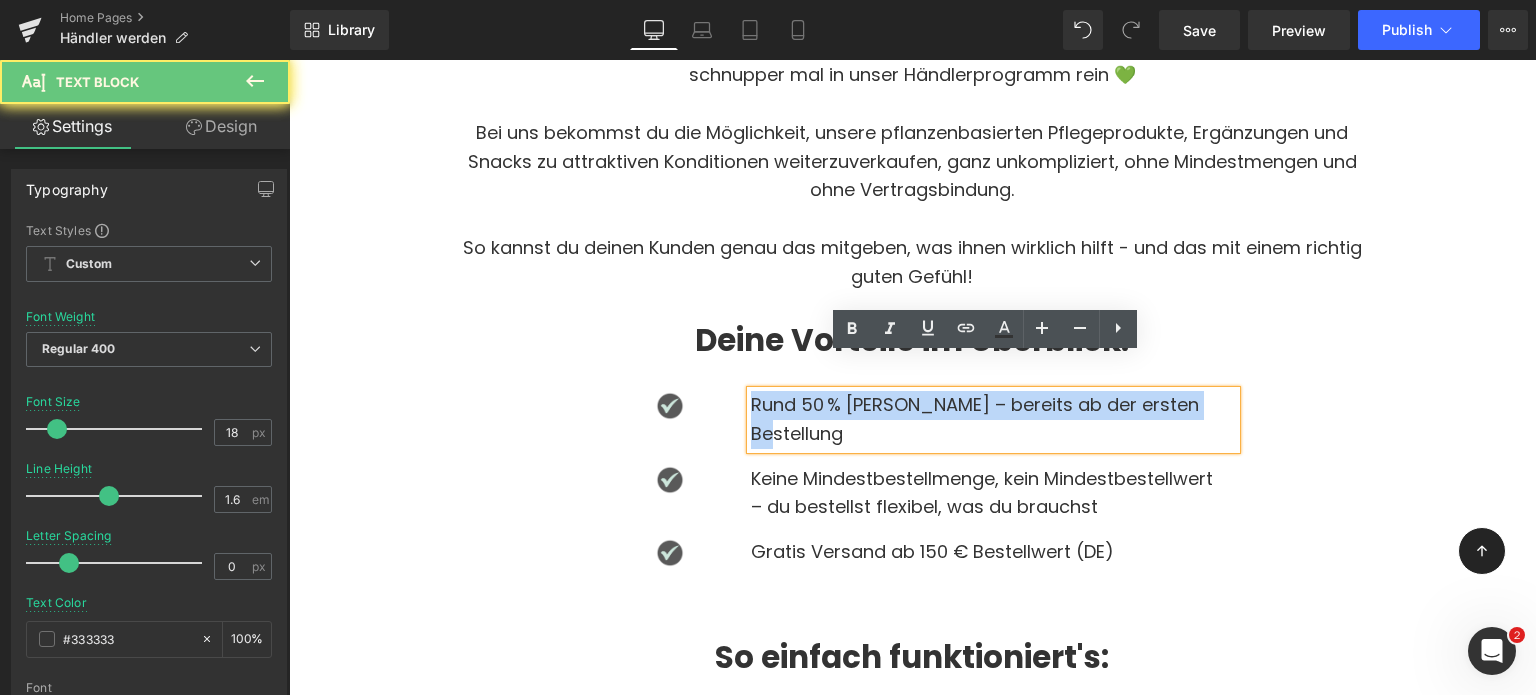 click on "Rund 50 % Marge – bereits ab der ersten Bestellung" at bounding box center [993, 420] 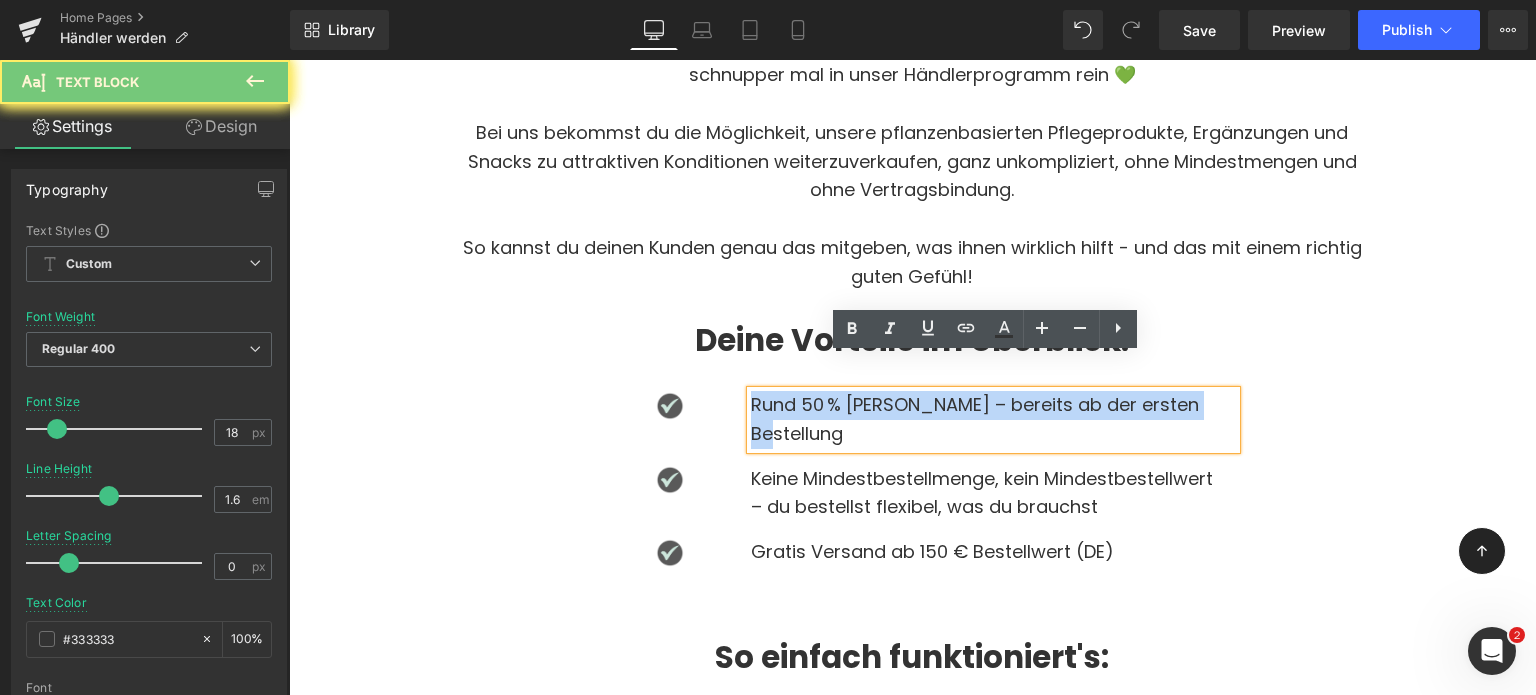 click on "Rund 50 % Marge – bereits ab der ersten Bestellung" at bounding box center [993, 420] 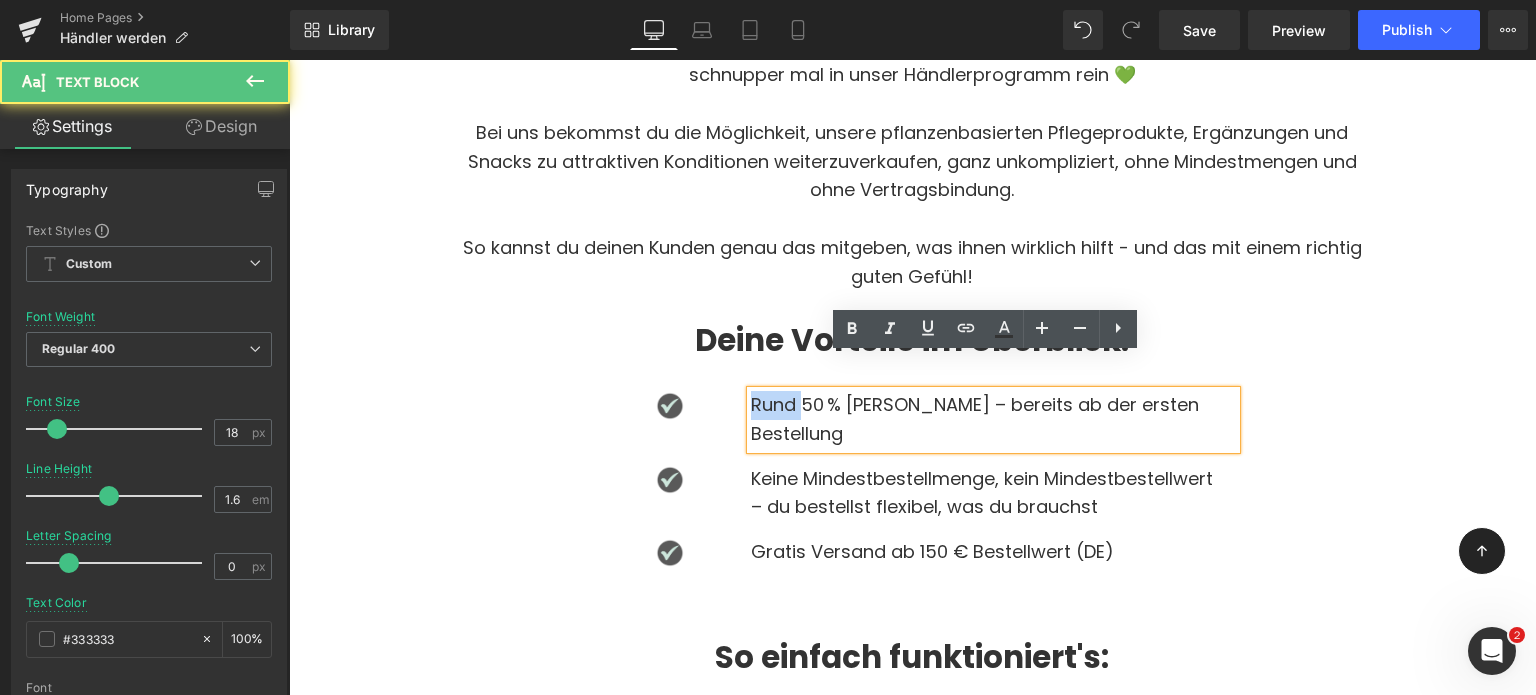 click on "Rund 50 % Marge – bereits ab der ersten Bestellung" at bounding box center (993, 420) 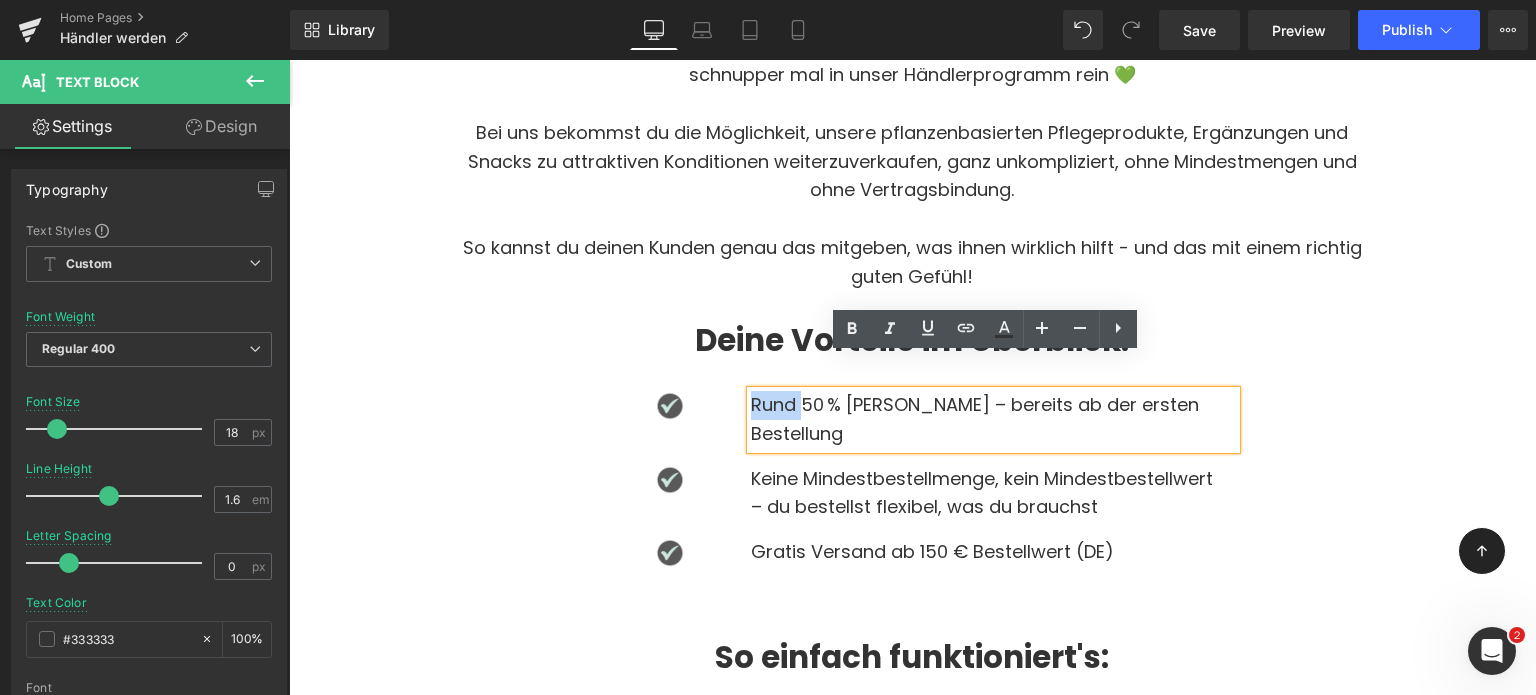 type 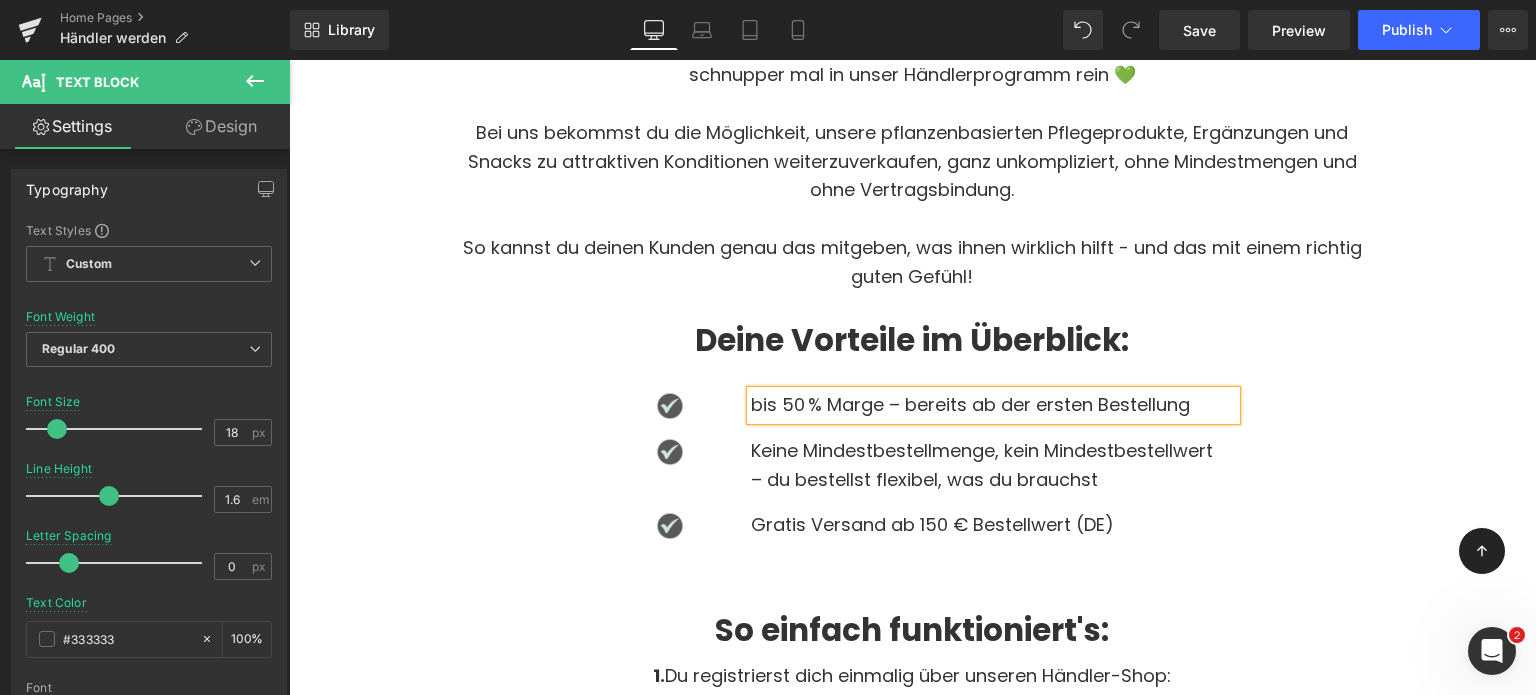 click on "bis 50 % Marge – bereits ab der ersten Bestellung" at bounding box center (993, 405) 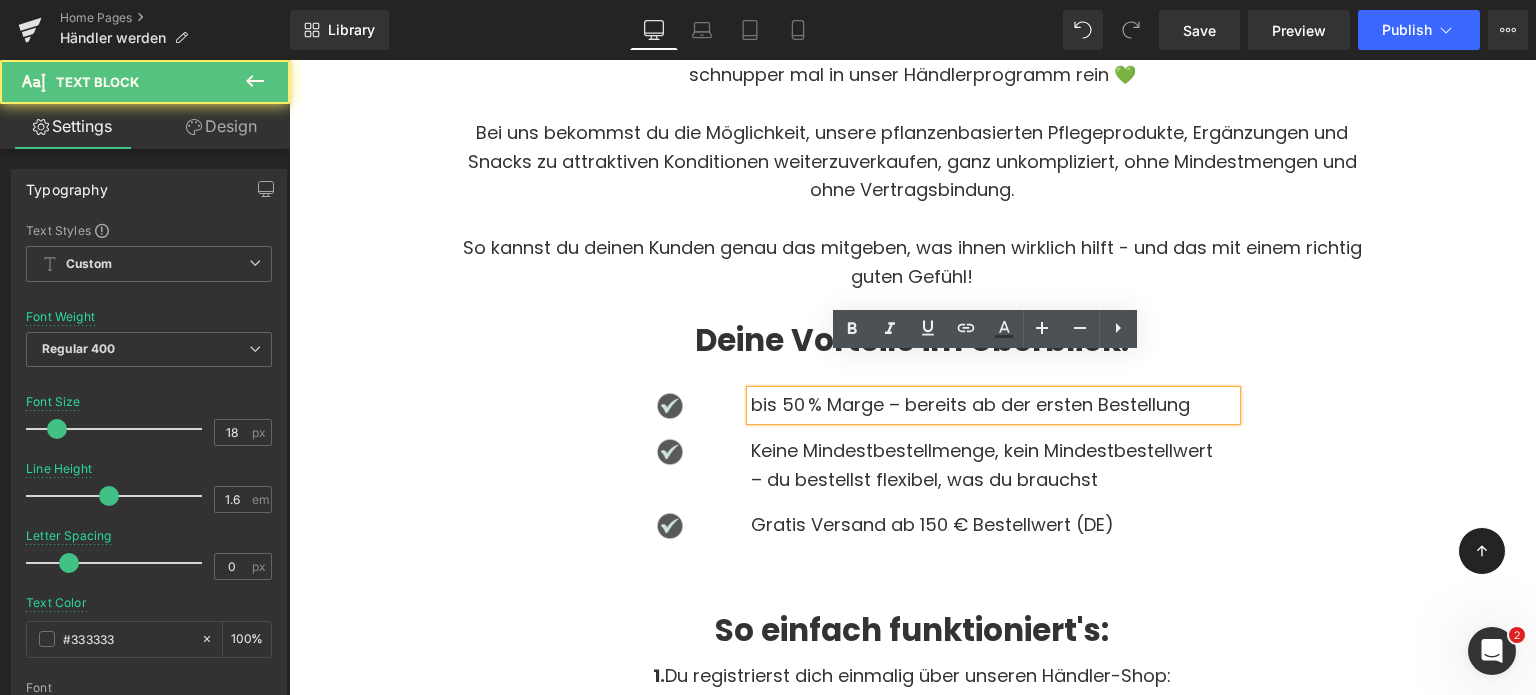 click on "bis 50 % Marge – bereits ab der ersten Bestellung" at bounding box center [993, 405] 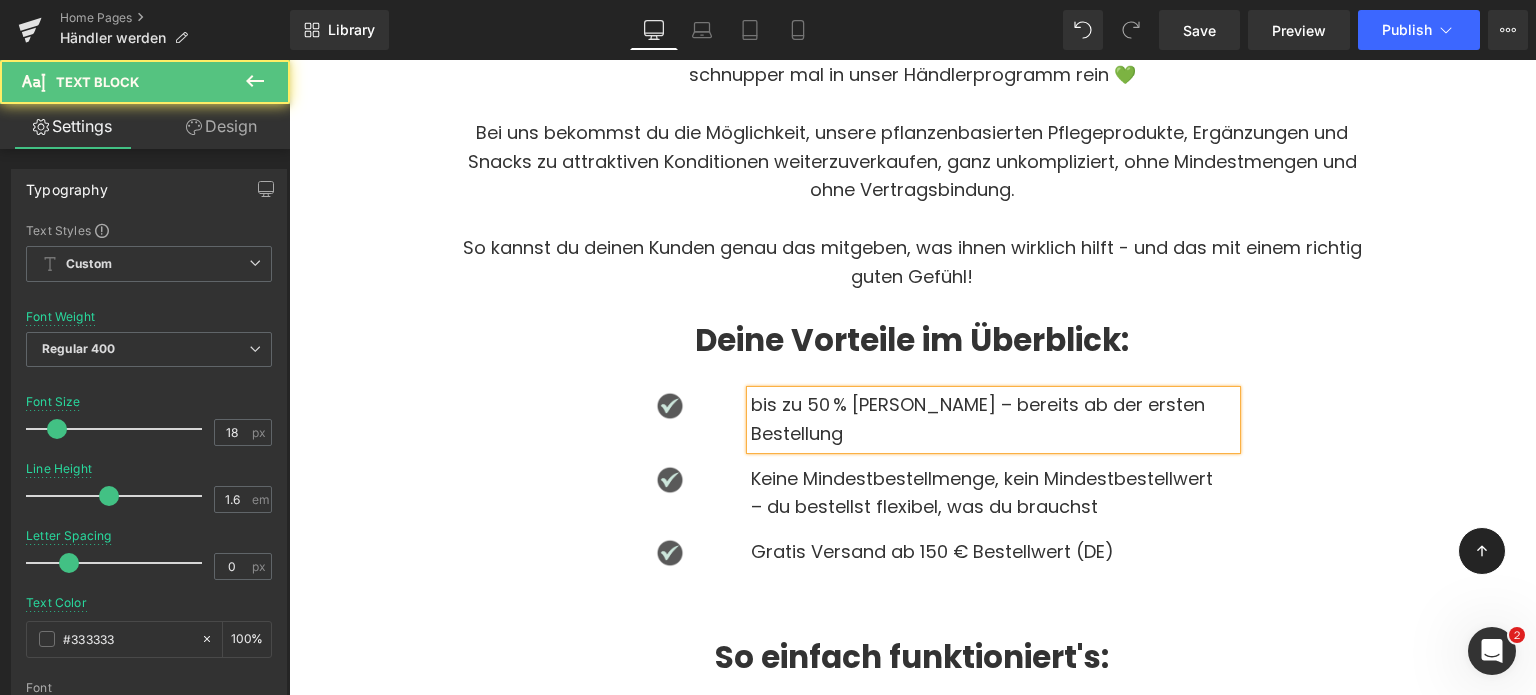 click on "bis zu 50 % Marge – bereits ab der ersten Bestellung" at bounding box center (993, 420) 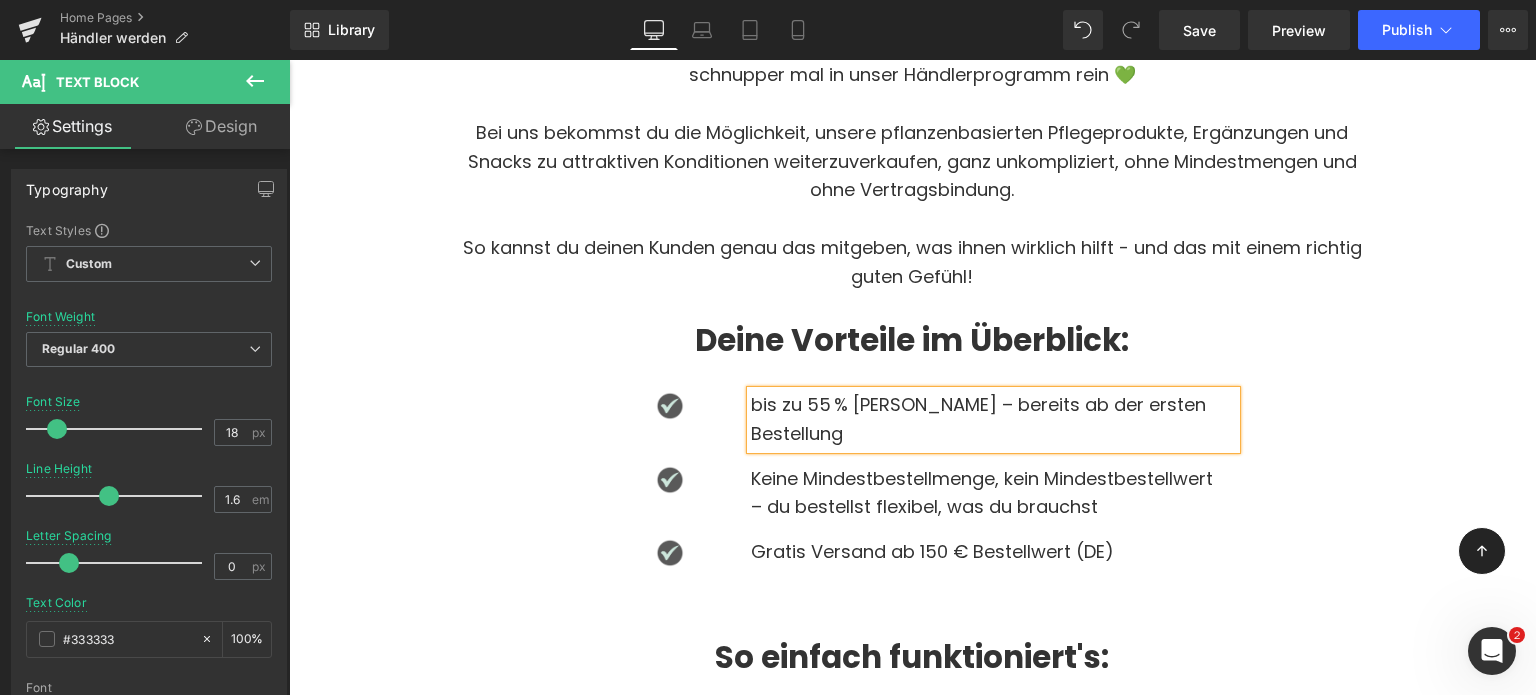 click on "bis zu 55 % Marge – bereits ab der ersten Bestellung" at bounding box center [993, 420] 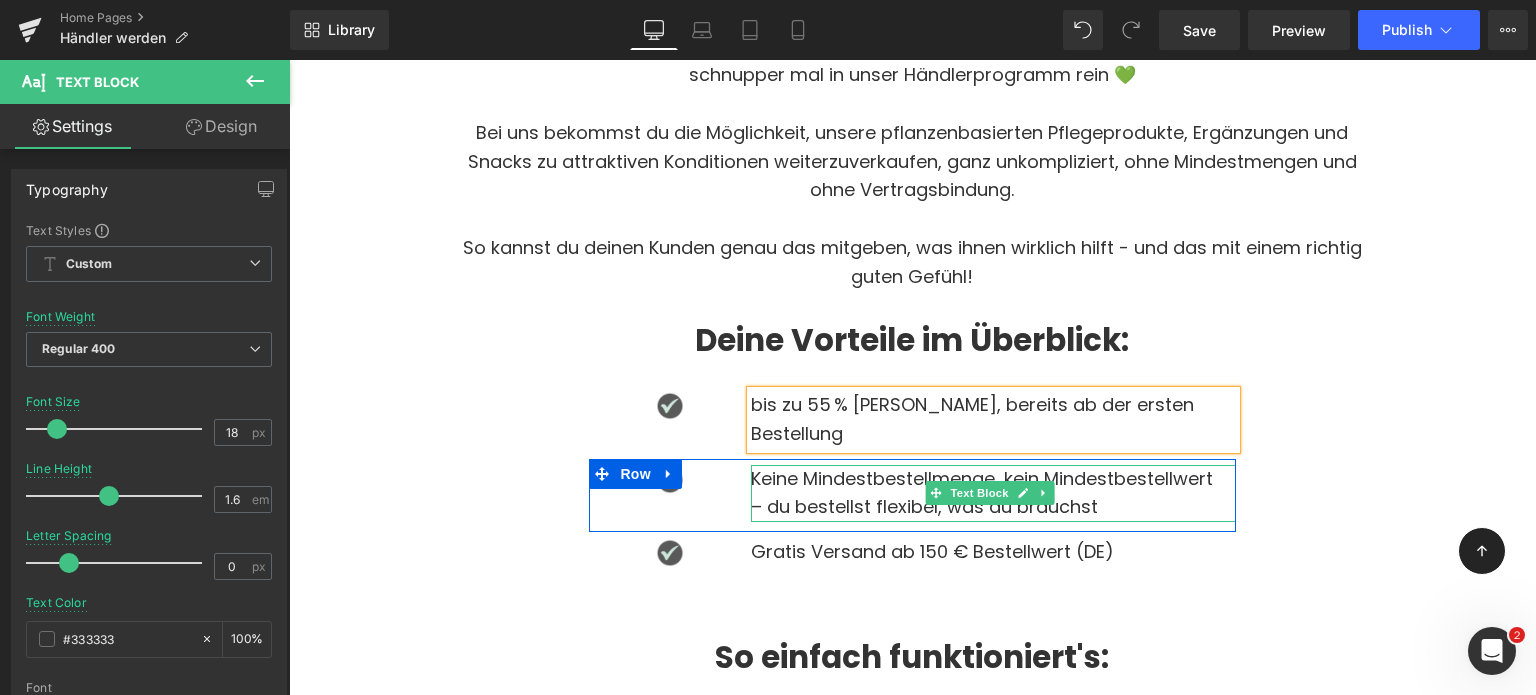 click on "Keine Mindestbestellmenge, kein Mindestbestellwert  – du bestellst flexibel, was du brauchst" at bounding box center (993, 494) 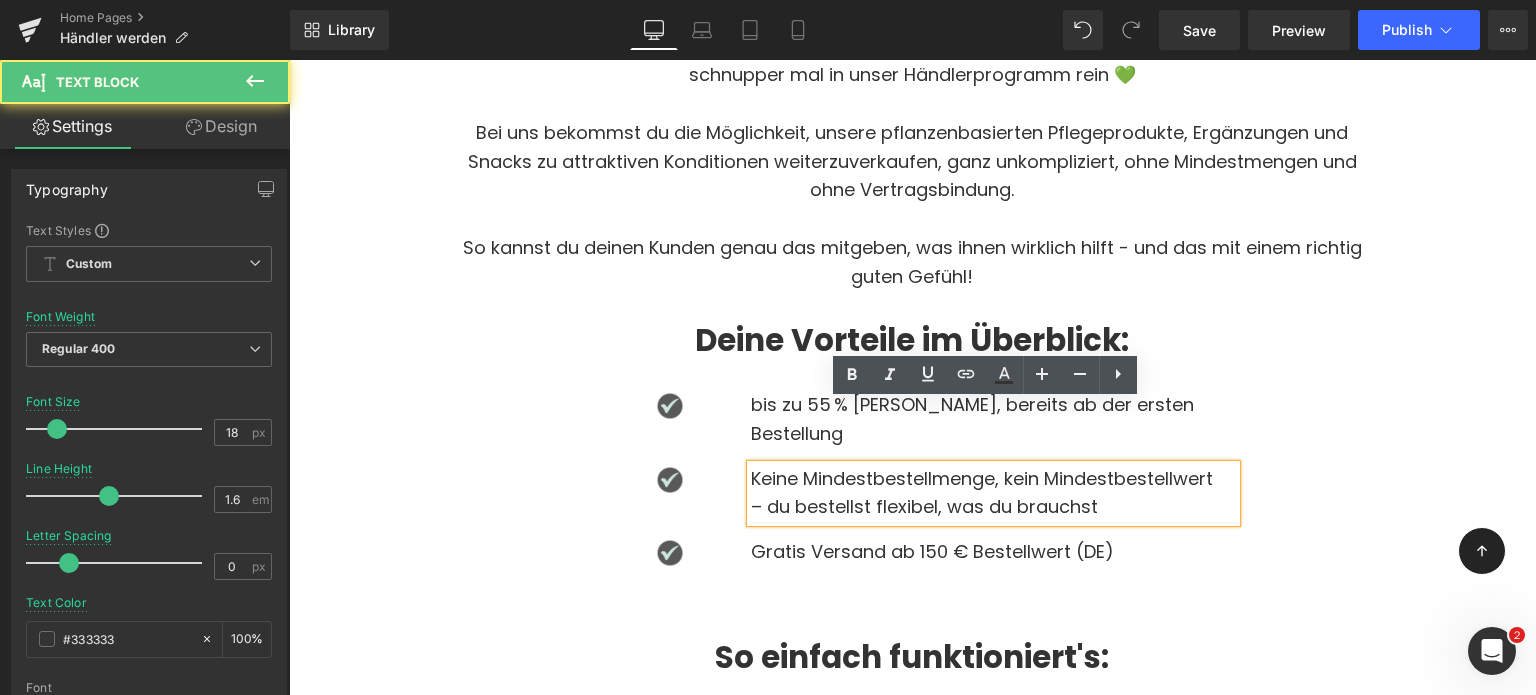 click on "Keine Mindestbestellmenge, kein Mindestbestellwert  – du bestellst flexibel, was du brauchst" at bounding box center (993, 494) 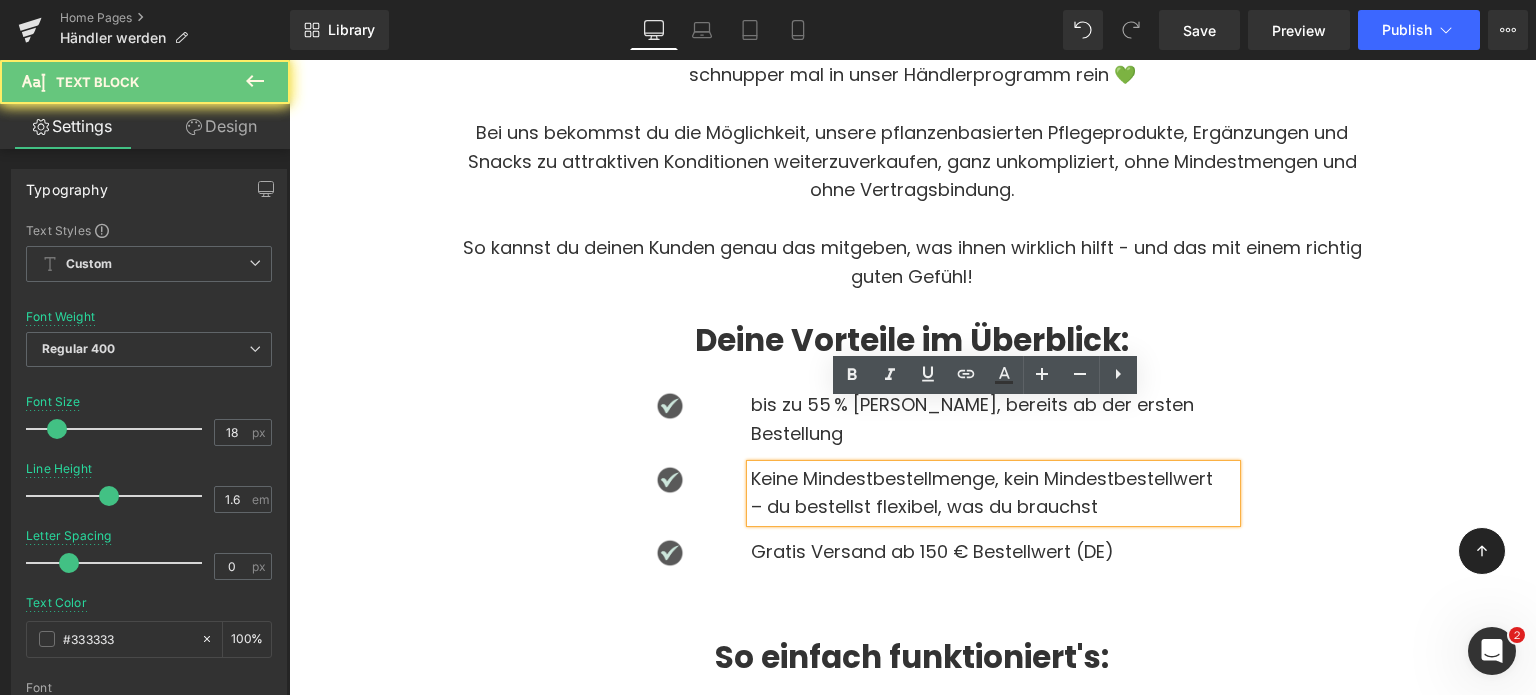 type 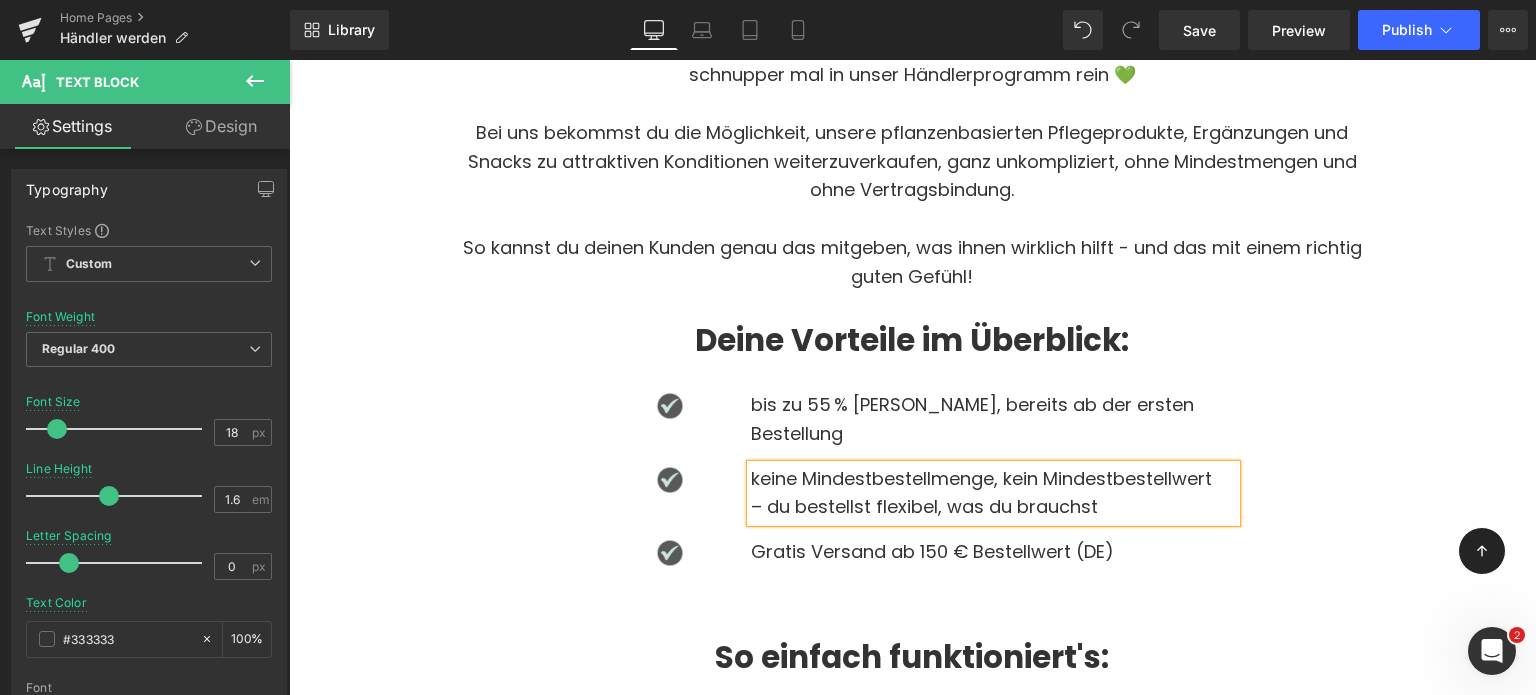 click on "keine Mindestbestellmenge, kein Mindestbestellwert  – du bestellst flexibel, was du brauchst" at bounding box center (993, 494) 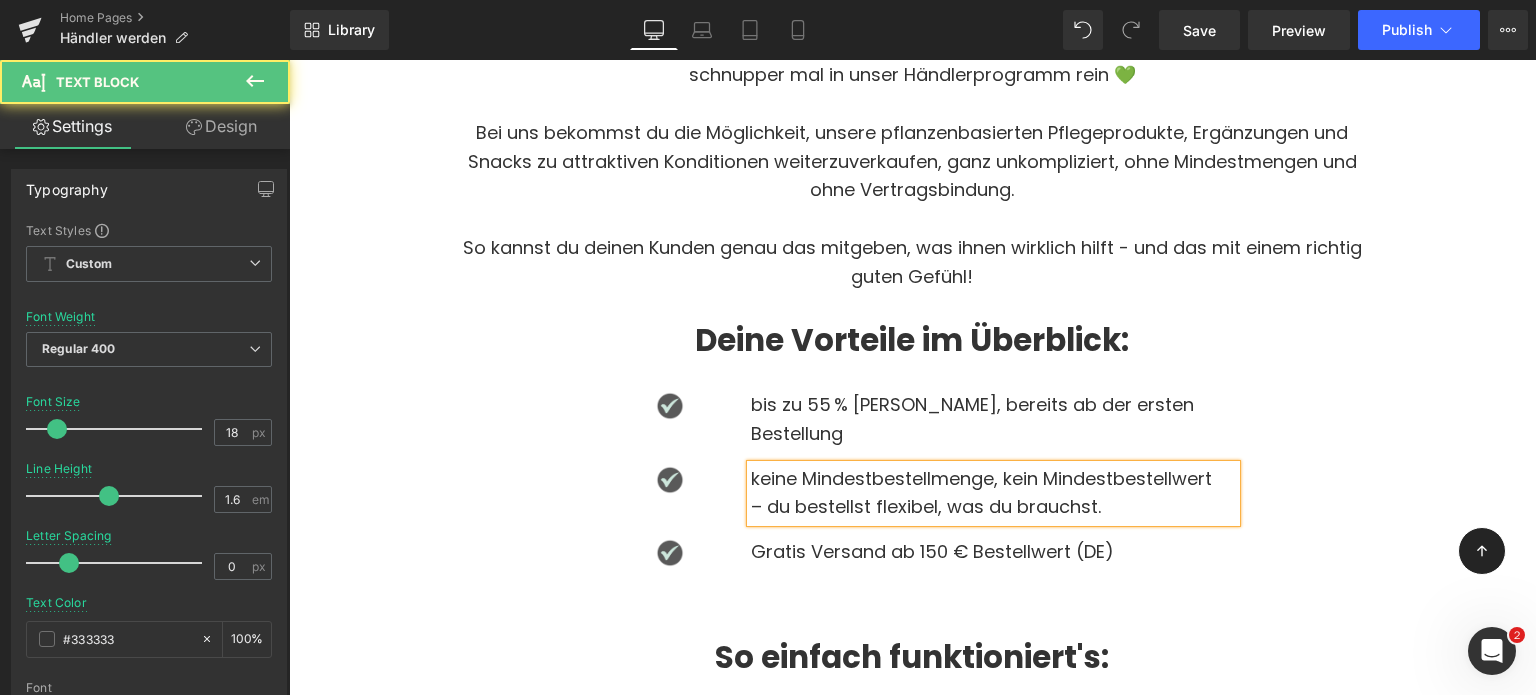 click on "keine Mindestbestellmenge, kein Mindestbestellwert  – du bestellst flexibel, was du brauchst." at bounding box center (993, 494) 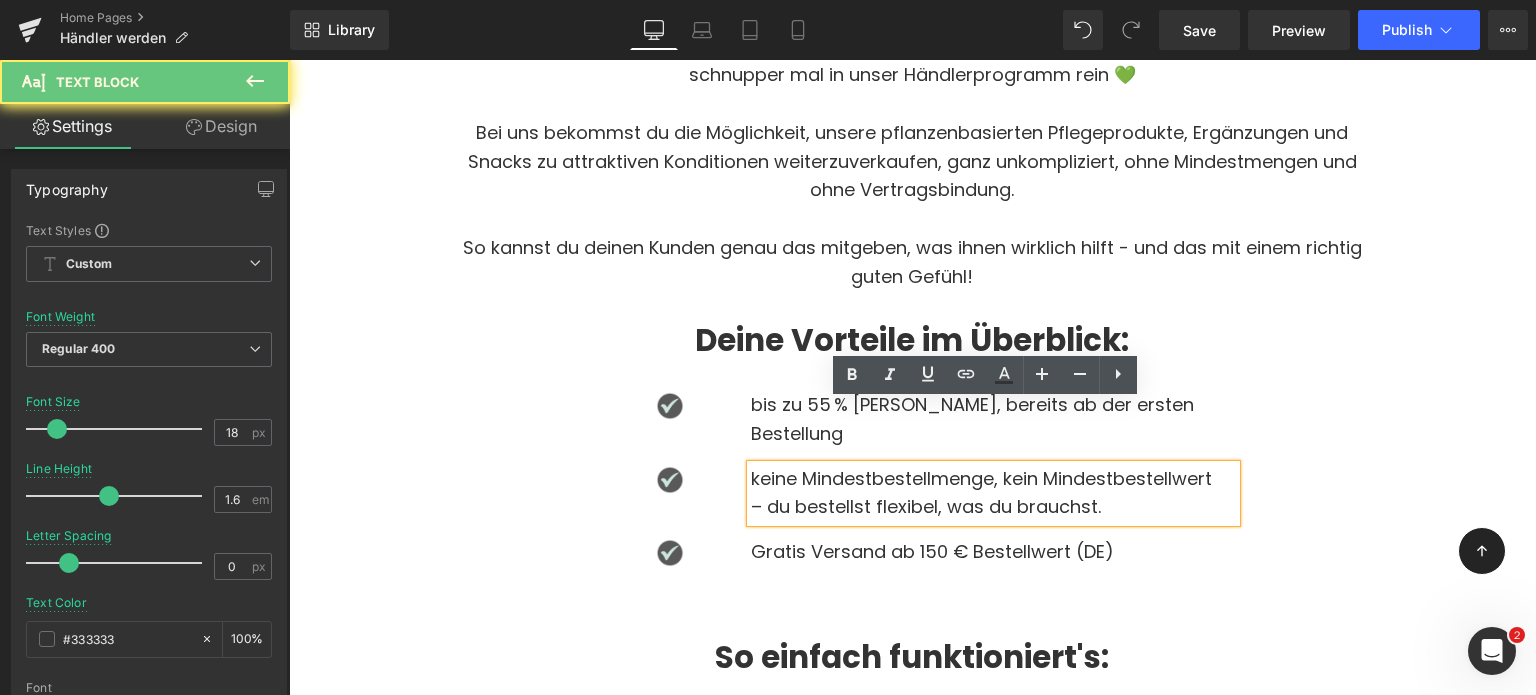 click on "keine Mindestbestellmenge, kein Mindestbestellwert  – du bestellst flexibel, was du brauchst." at bounding box center (993, 494) 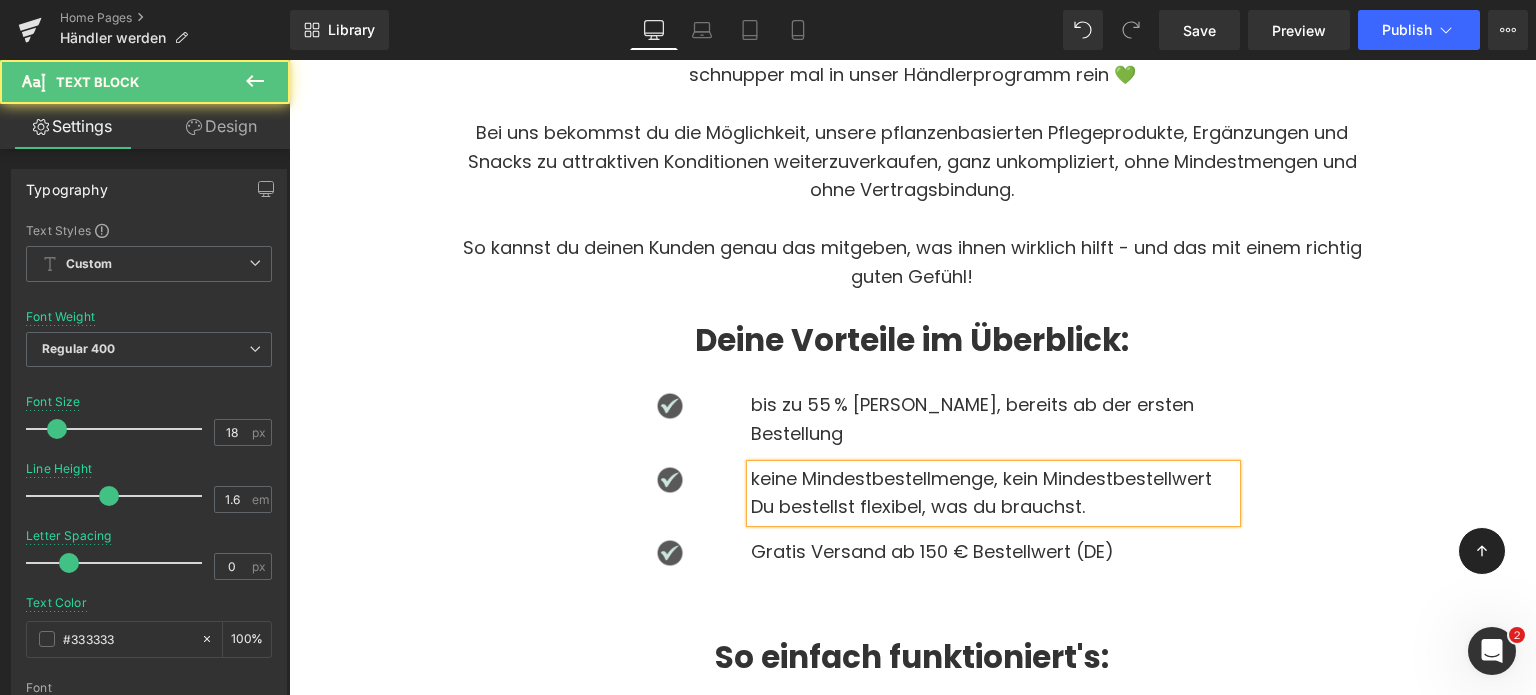click on "keine Mindestbestellmenge, kein Mindestbestellwert  Du bestellst flexibel, was du brauchst." at bounding box center (993, 494) 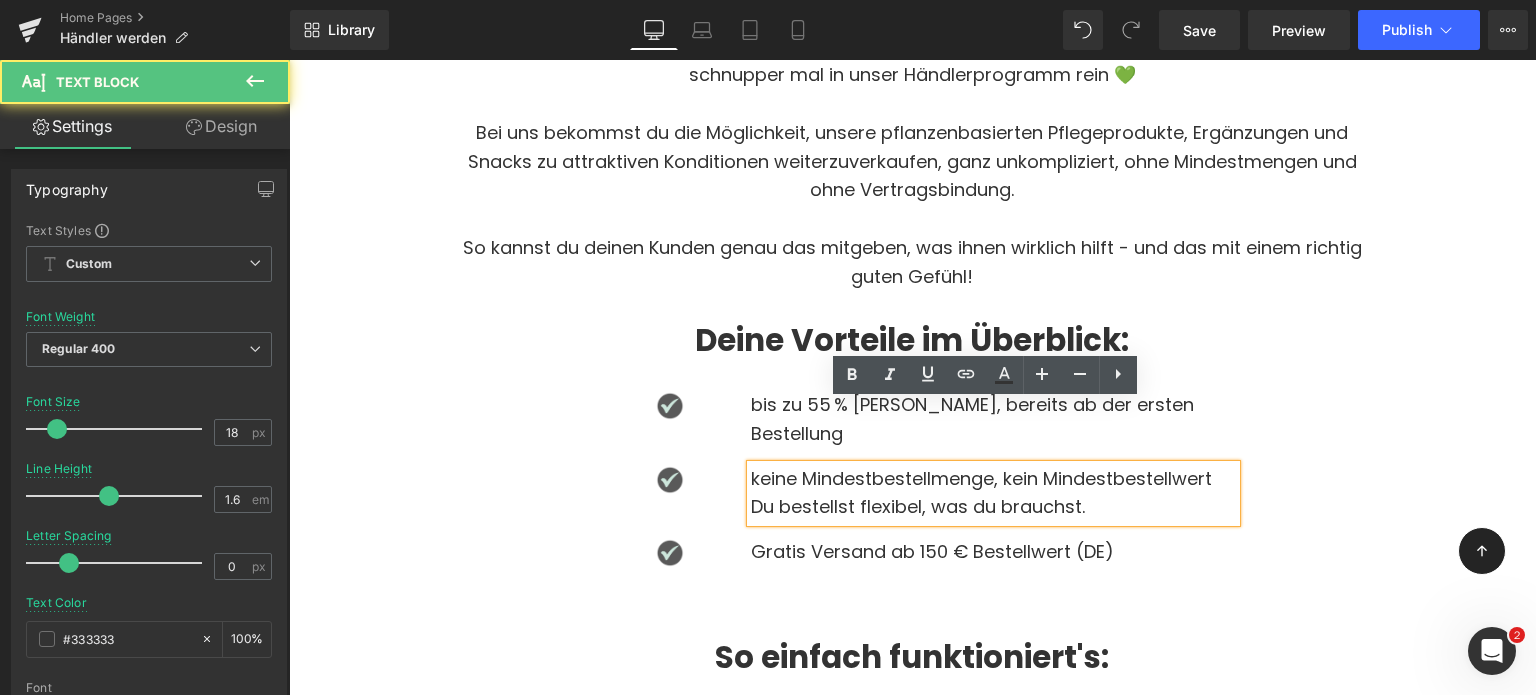 click on "keine Mindestbestellmenge, kein Mindestbestellwert  Du bestellst flexibel, was du brauchst." at bounding box center [993, 494] 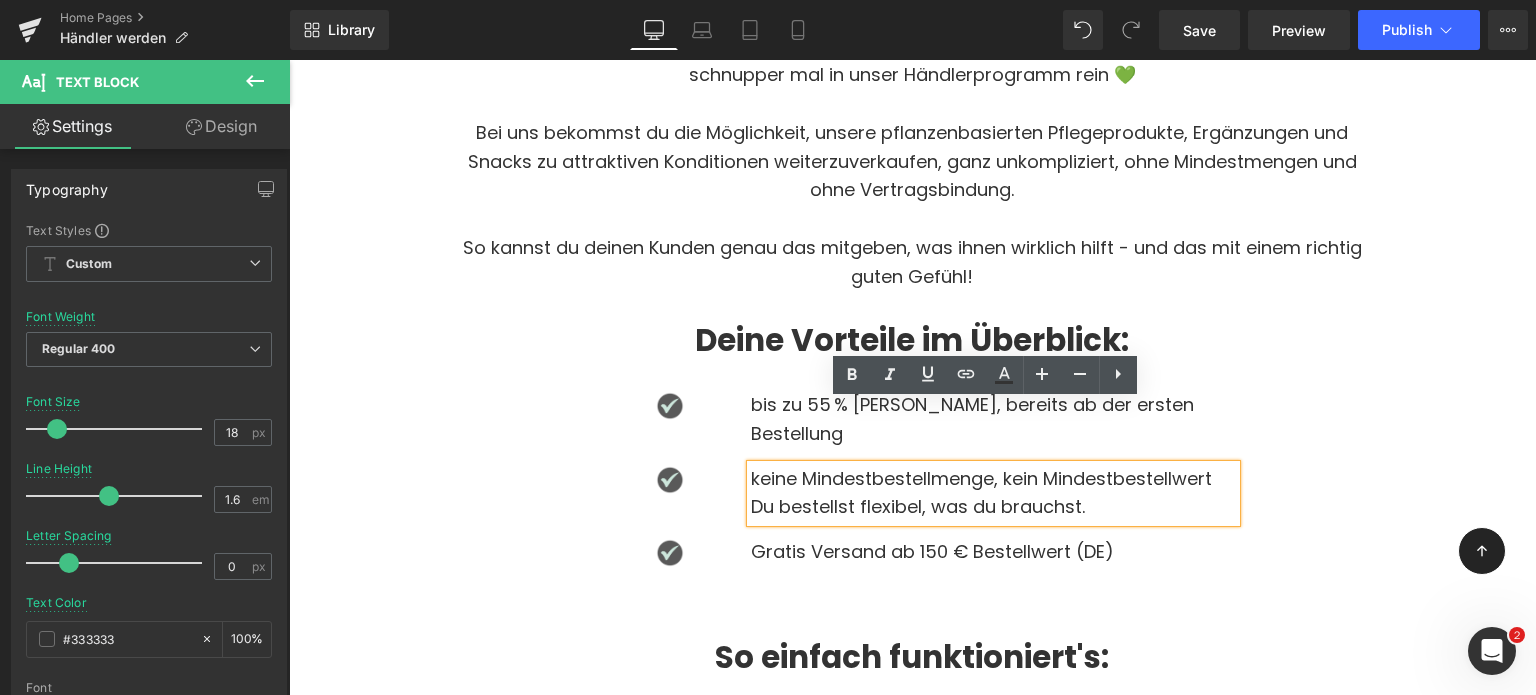click on "keine Mindestbestellmenge, kein Mindestbestellwert  Du bestellst flexibel, was du brauchst." at bounding box center (993, 494) 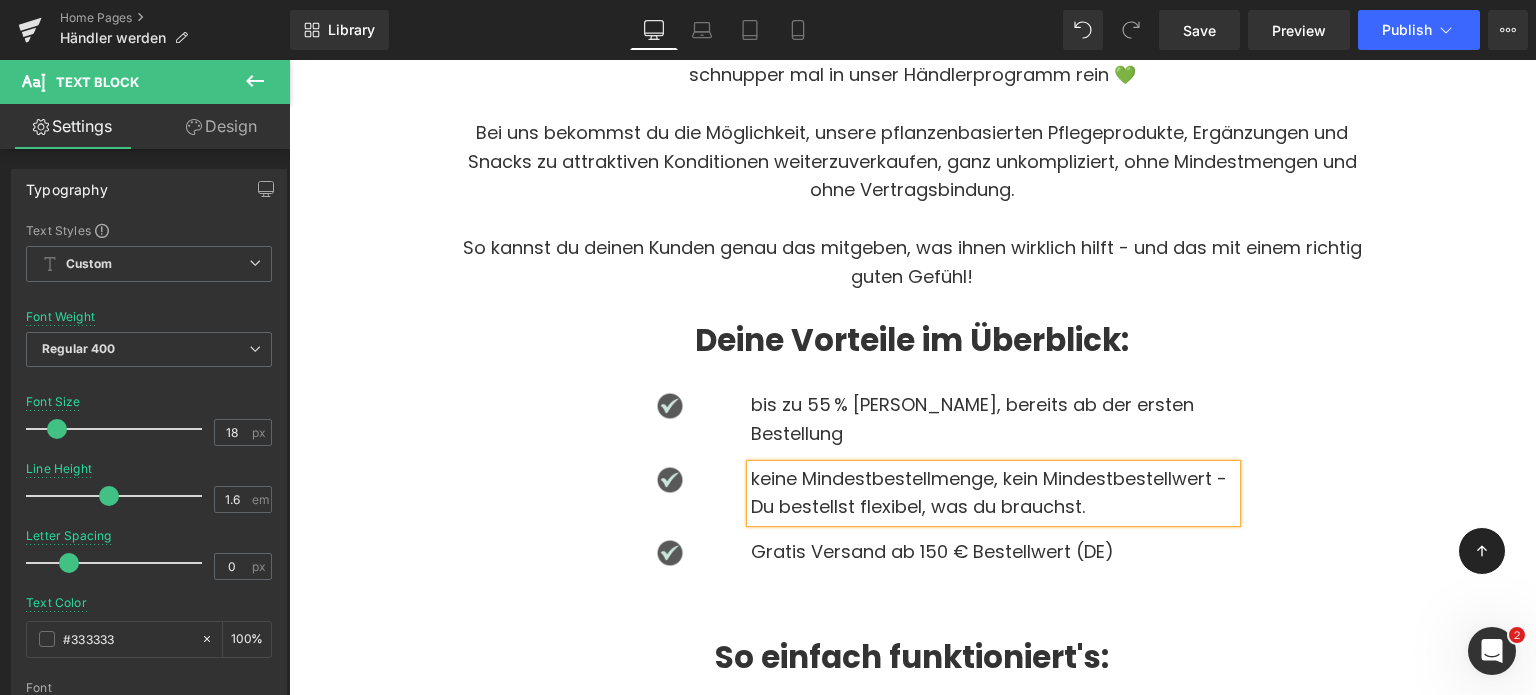 click on "keine Mindestbestellmenge, kein Mindestbestellwert - Du bestellst flexibel, was du brauchst." at bounding box center (993, 494) 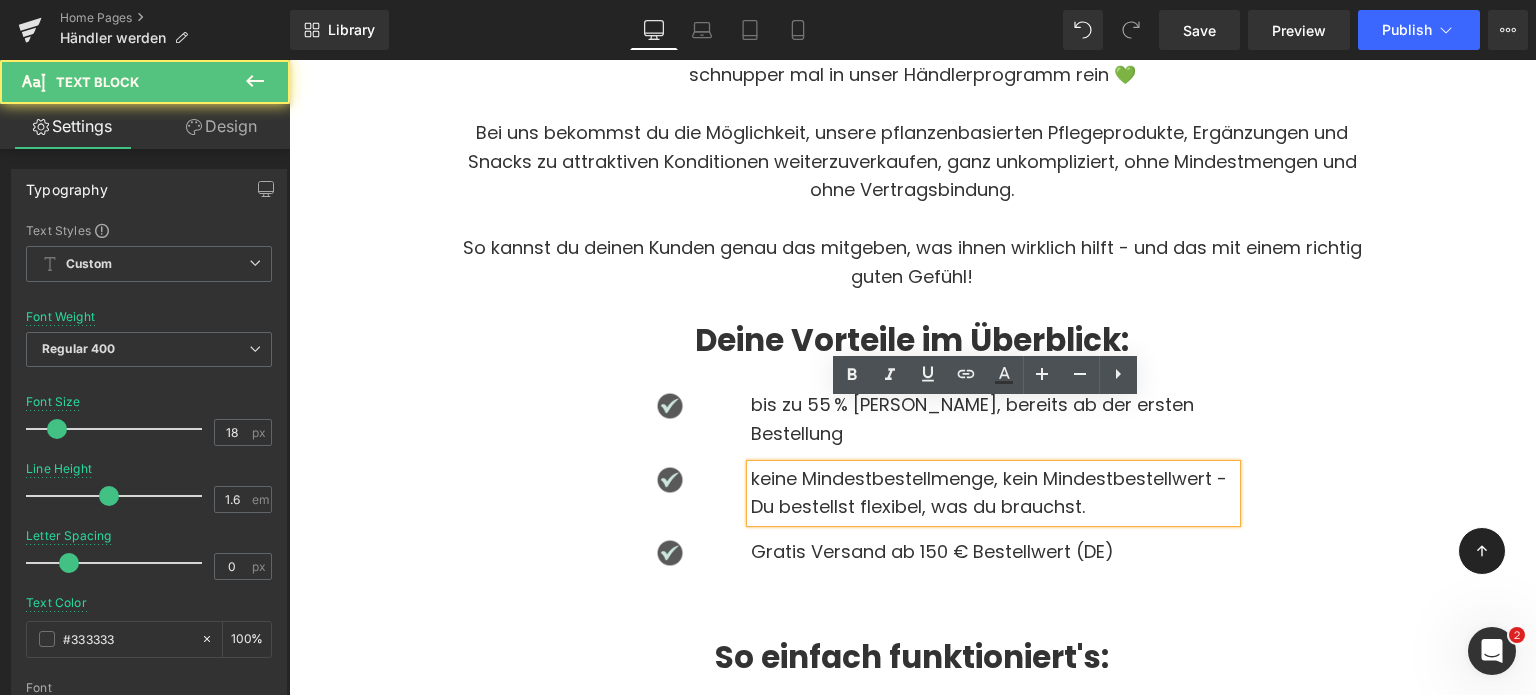 click on "keine Mindestbestellmenge, kein Mindestbestellwert - Du bestellst flexibel, was du brauchst." at bounding box center [993, 494] 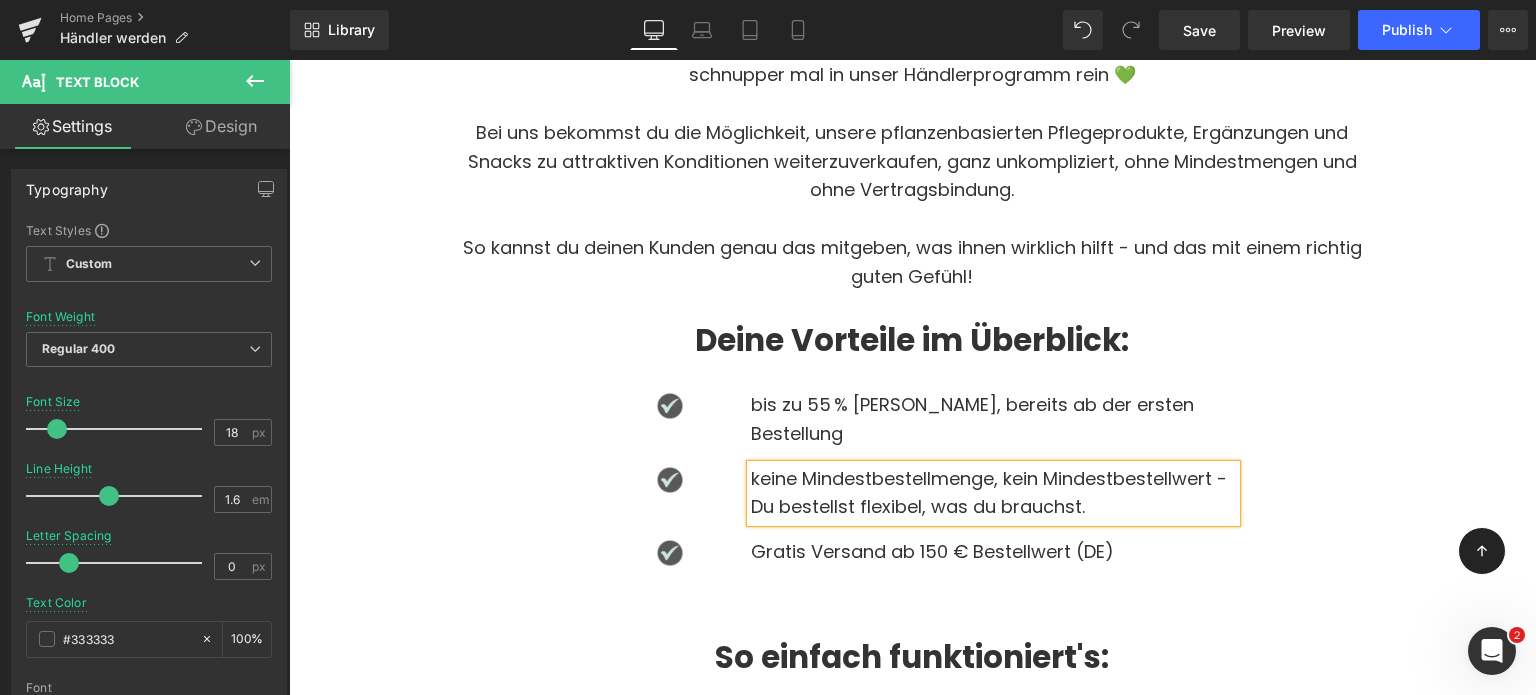 click on "keine Mindestbestellmenge, kein Mindestbestellwert -  Du bestellst flexibel, was du brauchst." at bounding box center (993, 494) 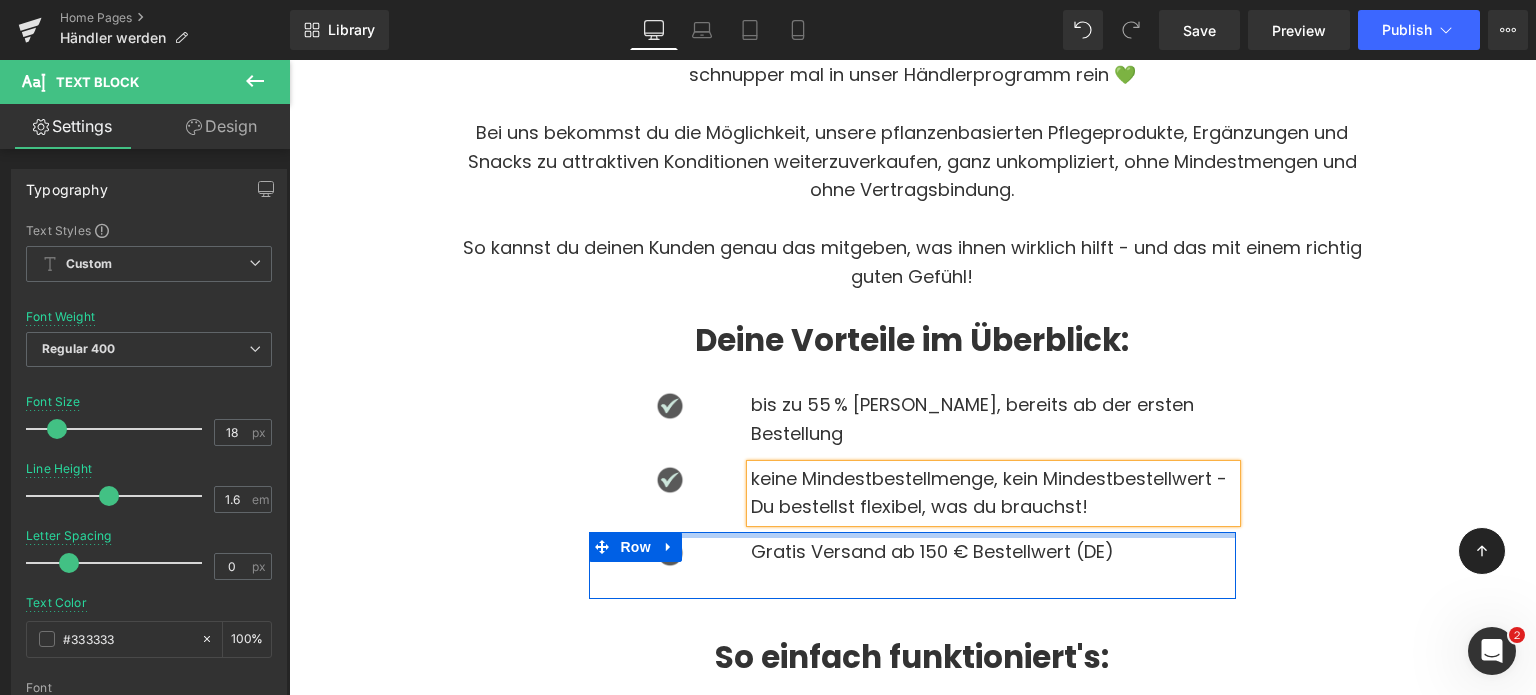 click on "Gratis Versand ab 150 € Bestellwert (DE)" at bounding box center [993, 552] 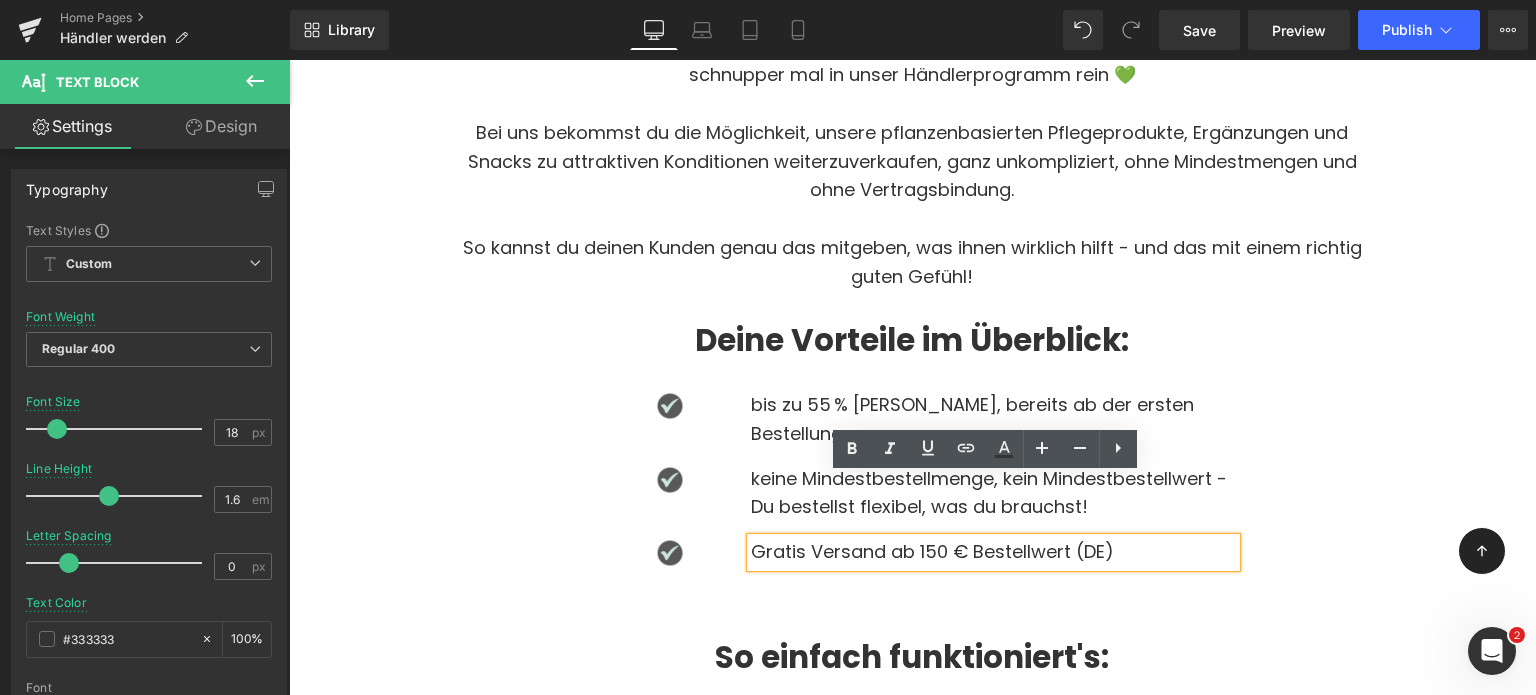 click on "Gratis Versand ab 150 € Bestellwert (DE)" at bounding box center (993, 552) 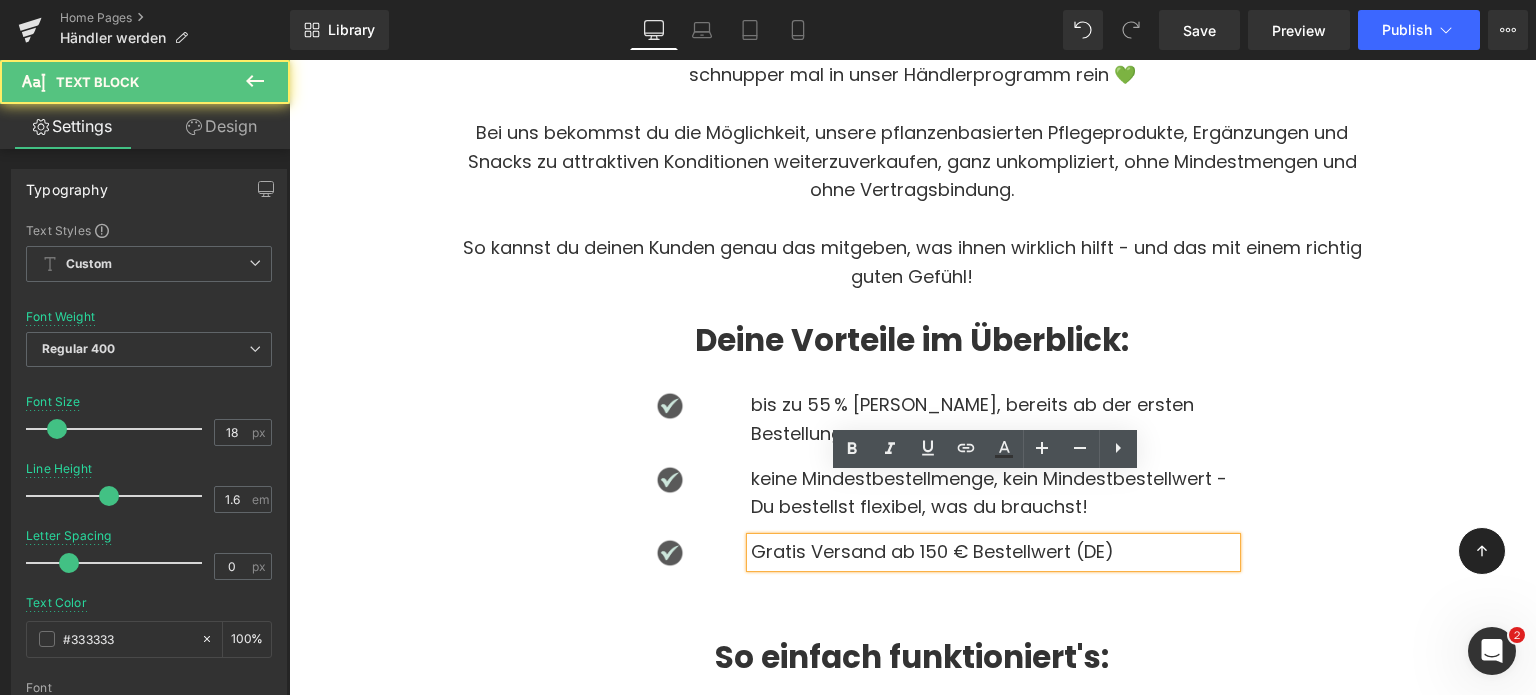 type 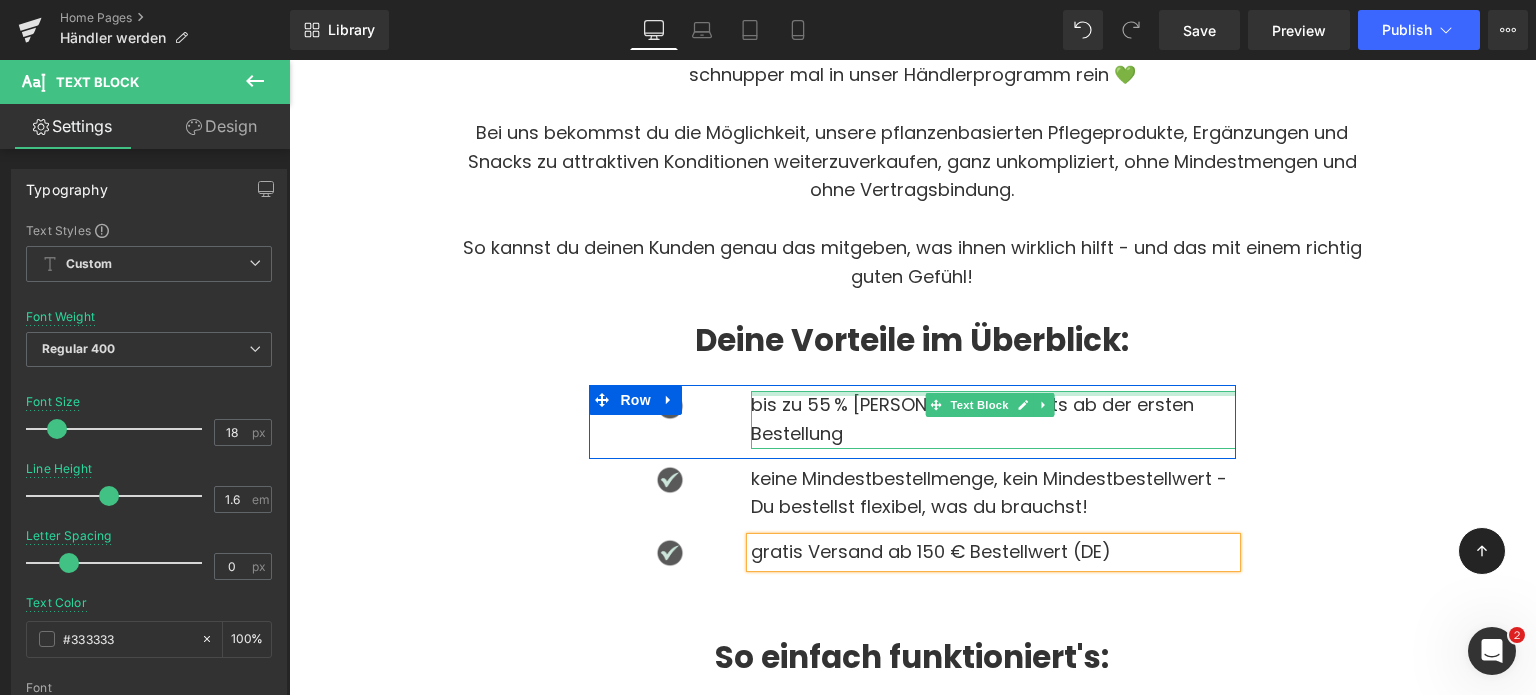 click at bounding box center (993, 393) 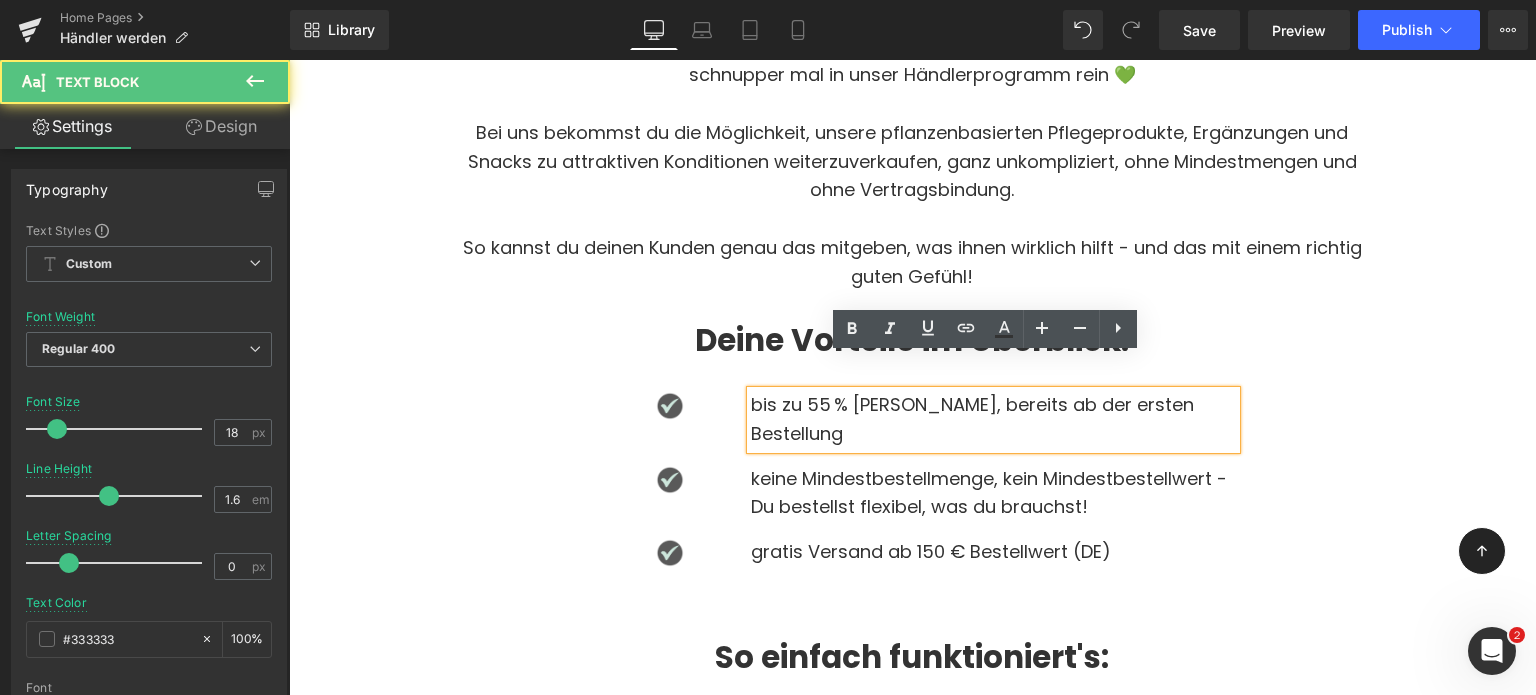 click on "Egal ob Tierheilpraktiker:in, Züchter:in, Hundetrainer:in oder einfach jemand mit ganz viel Herz für Fellnasen – du möchtest unsere Produkte vor Ort oder im Rahmen deiner Arbeit anbieten? Dann schnupper mal in unser Händlerprogramm rein 💚 Bei uns bekommst du die Möglichkeit, unsere pflanzenbasierten Pflegeprodukte, Ergänzungen und Snacks zu attraktiven Konditionen weiterzuverkaufen, ganz unkompliziert, ohne Mindestmengen und ohne Vertragsbindung. So kannst du deinen Kunden genau das mitgeben, was ihnen wirklich hilft - und das mit einem richtig guten Gefühl! Text Block         Deine Vorteile im Überblick: Heading         Image         bis zu 55 % Marge, bereits ab der ersten Bestellung Text Block         Row         Image         keine Mindestbestellmenge, kein Mindestbestellwert -  Du bestellst flexibel, was du brauchst! Text Block         Row         Image         gratis Versand ab 150 € Bestellwert (DE) Text Block         Row     31px" at bounding box center (912, 302) 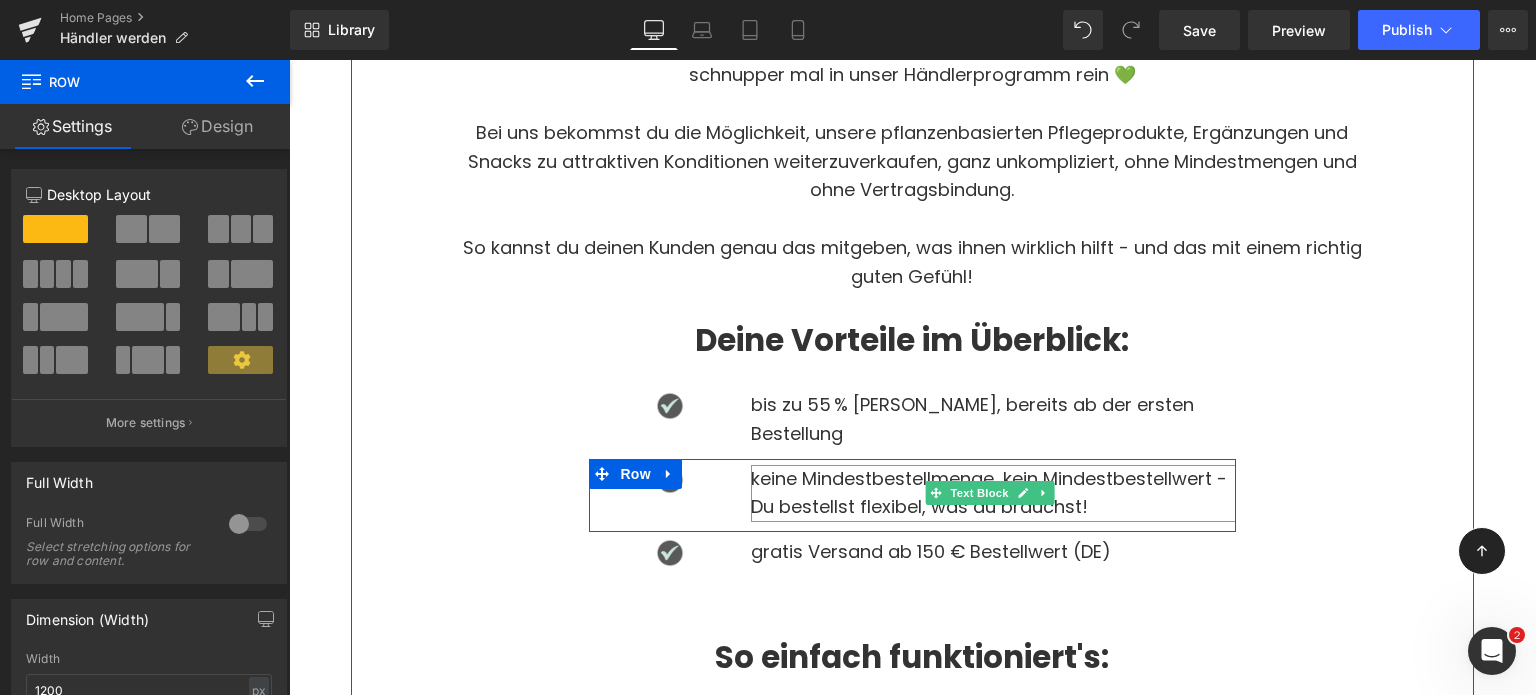 click on "keine Mindestbestellmenge, kein Mindestbestellwert -  Du bestellst flexibel, was du brauchst!" at bounding box center [993, 494] 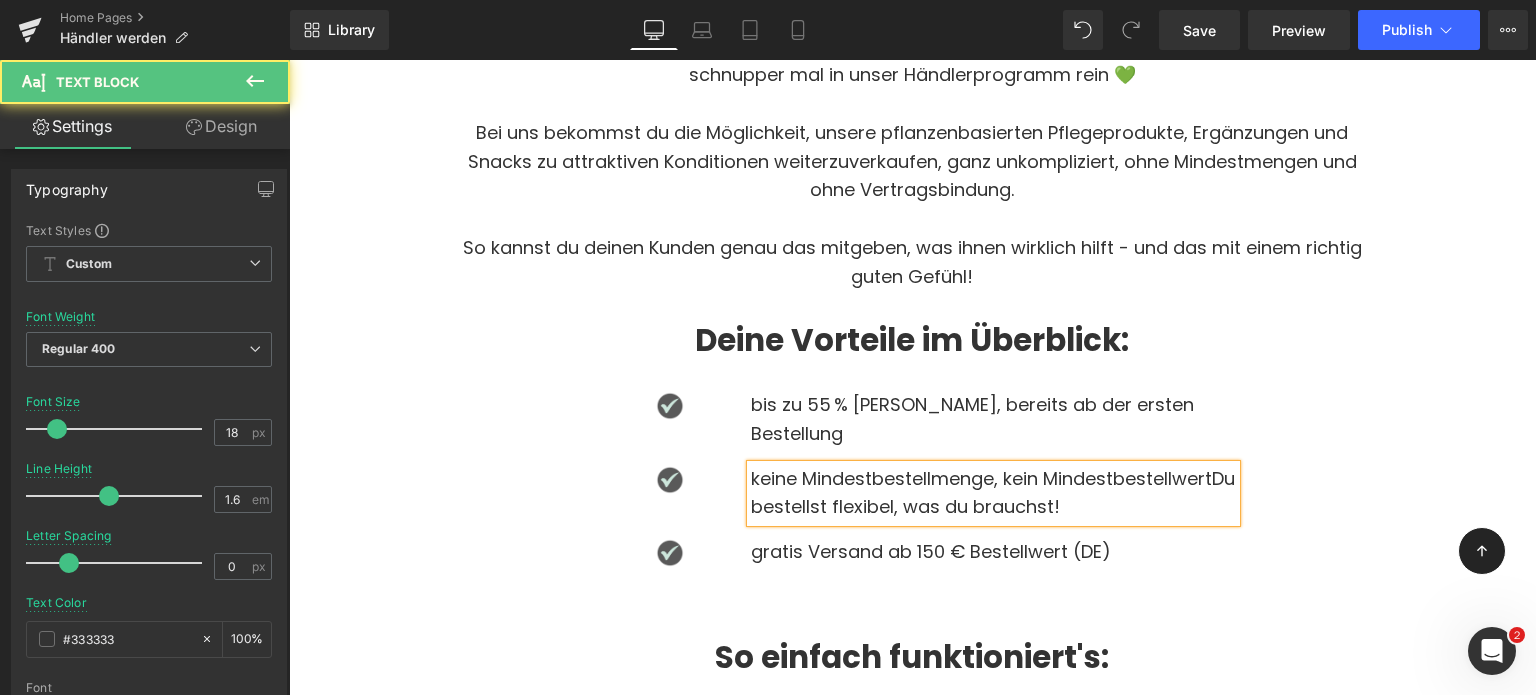 click on "keine Mindestbestellmenge, kein Mindestbestellwert  Du bestellst flexibel, was du brauchst!" at bounding box center (993, 494) 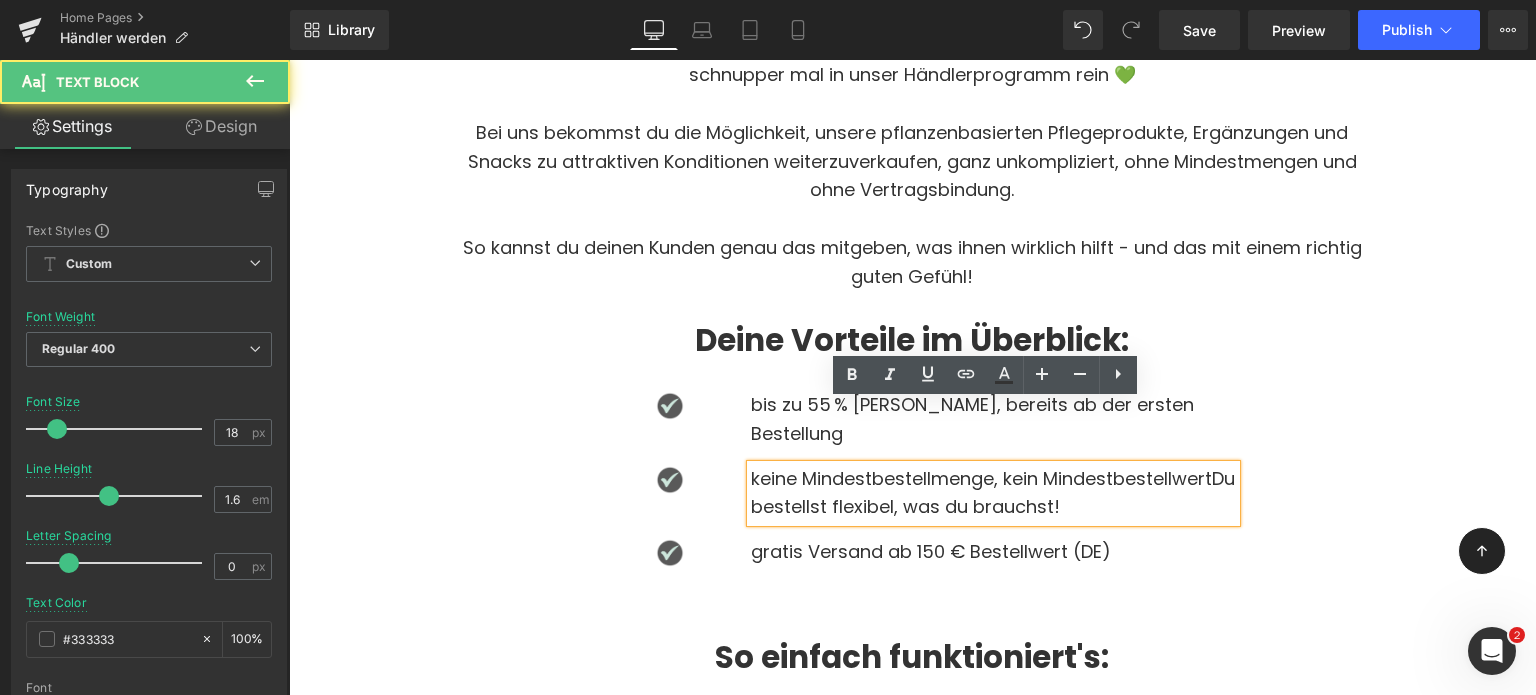 click on "keine Mindestbestellmenge, kein Mindestbestellwert  Du bestellst flexibel, was du brauchst!" at bounding box center (993, 494) 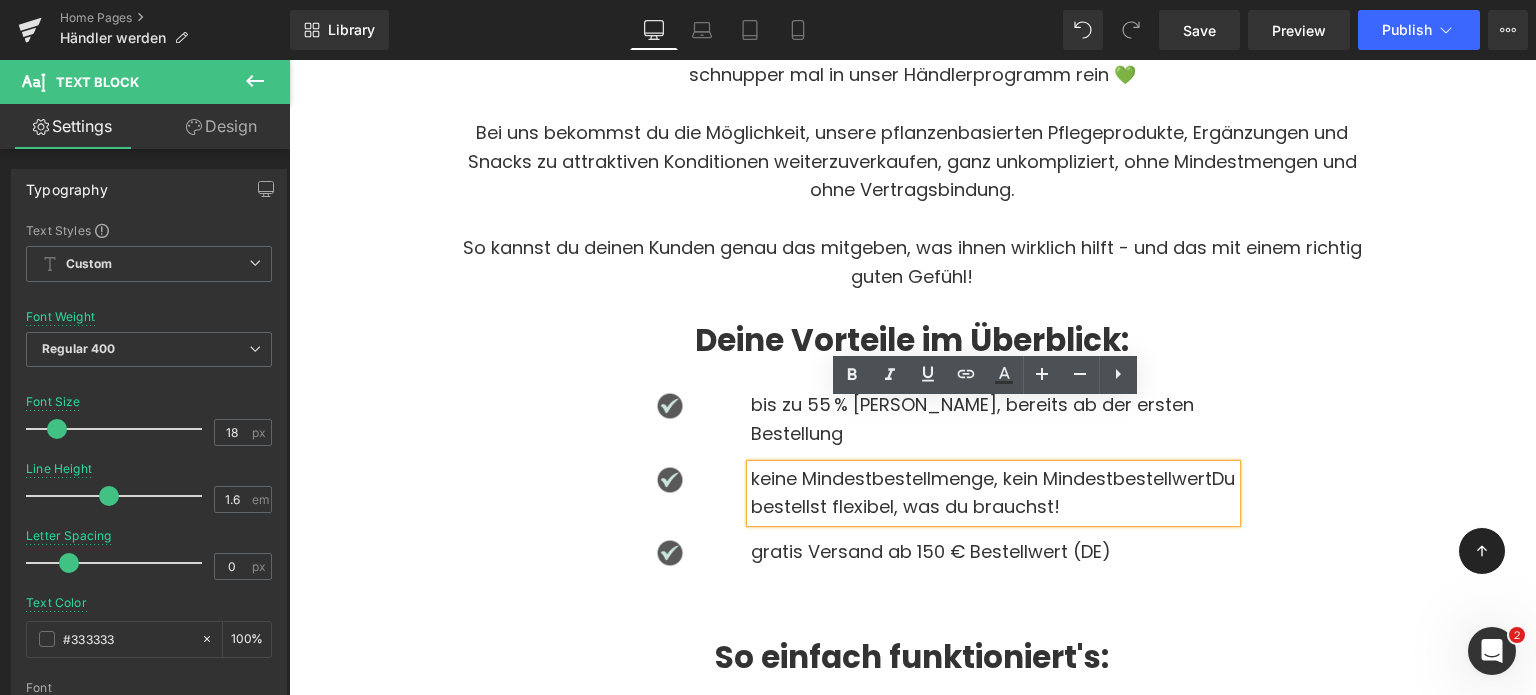 click on "keine Mindestbestellmenge, kein Mindestbestellwert  Du bestellst flexibel, was du brauchst!" at bounding box center (993, 494) 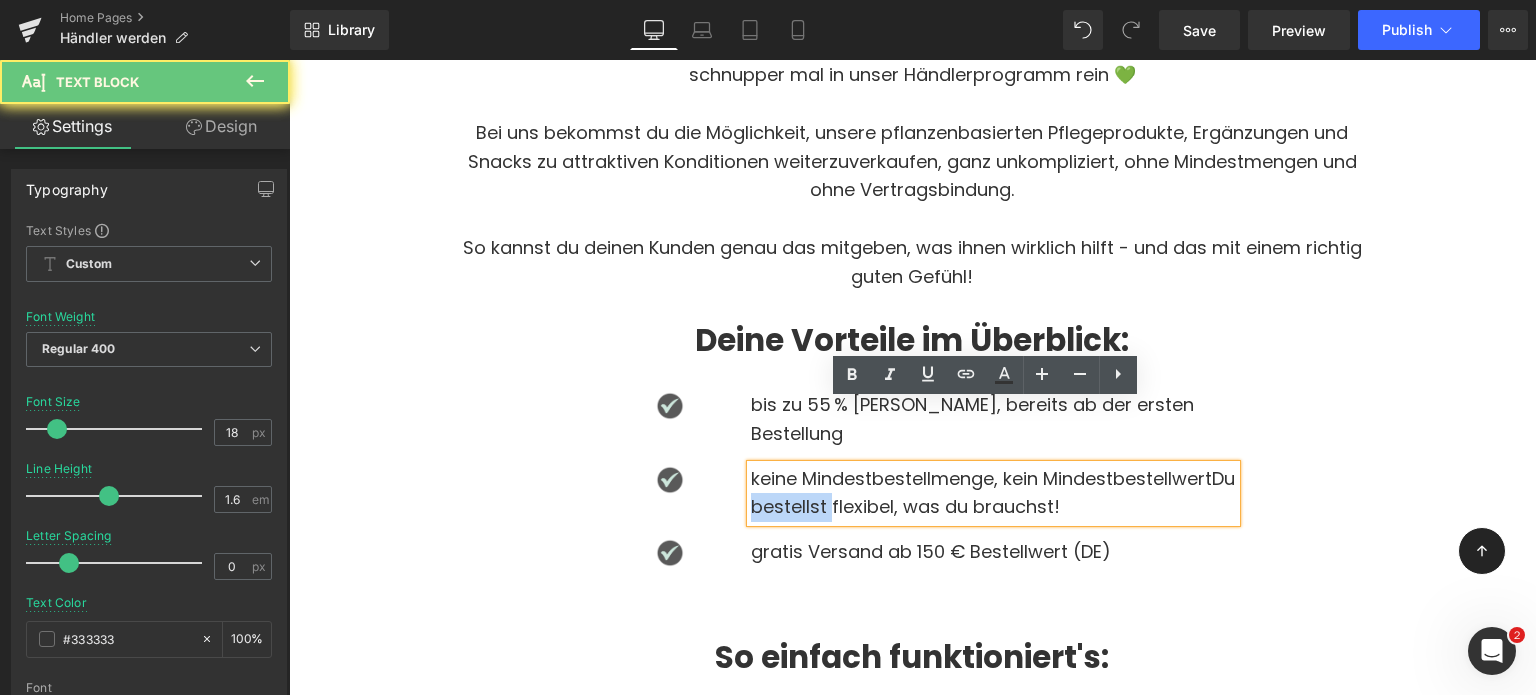 click on "keine Mindestbestellmenge, kein Mindestbestellwert  Du bestellst flexibel, was du brauchst!" at bounding box center (993, 494) 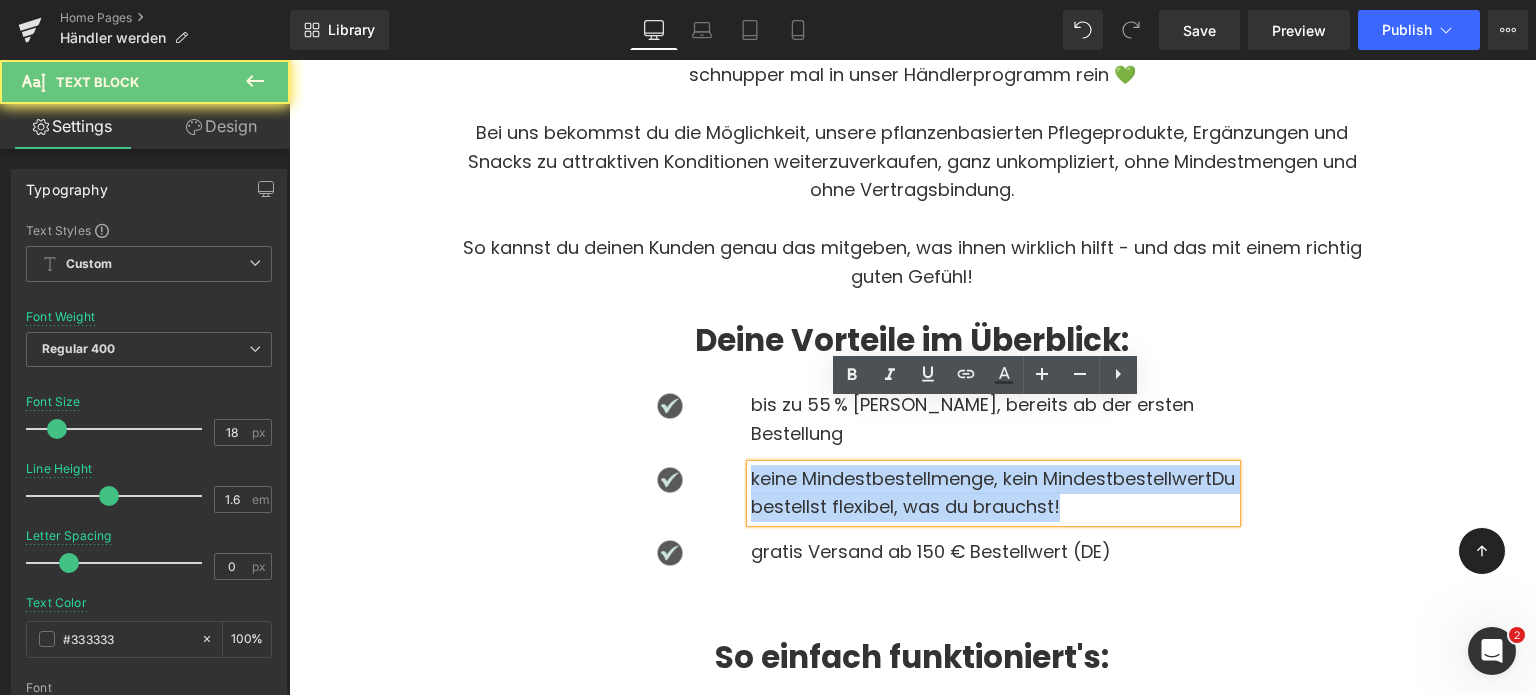 click on "keine Mindestbestellmenge, kein Mindestbestellwert  Du bestellst flexibel, was du brauchst!" at bounding box center [993, 494] 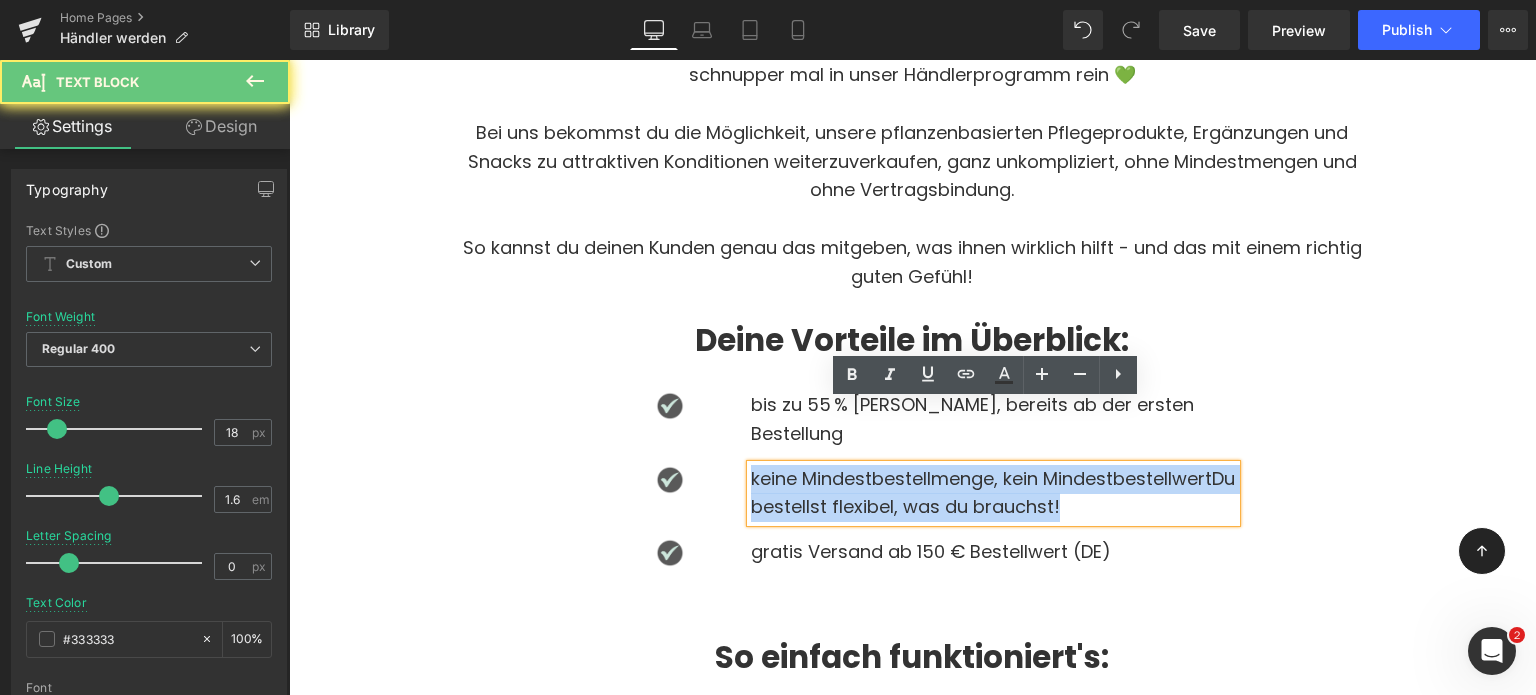 click on "keine Mindestbestellmenge, kein Mindestbestellwert  Du bestellst flexibel, was du brauchst!" at bounding box center [993, 494] 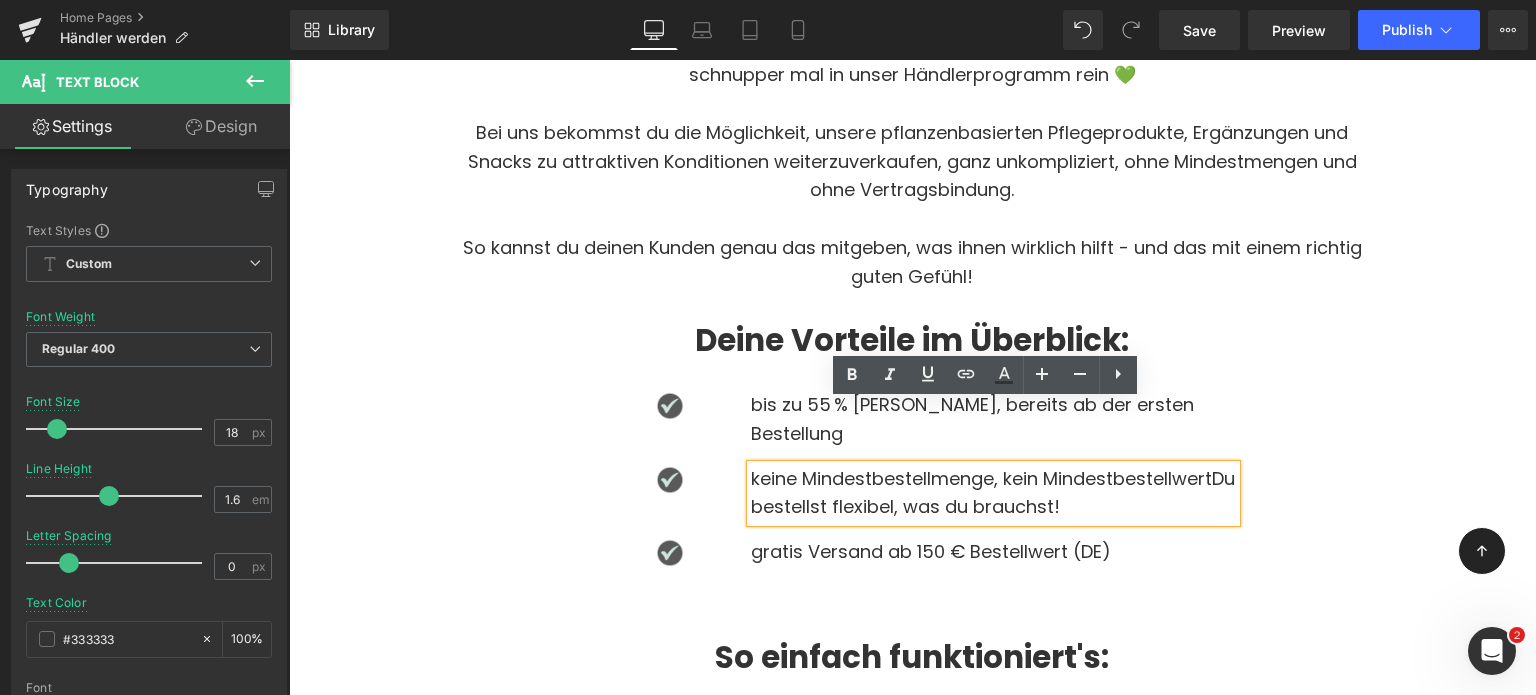 click on "keine Mindestbestellmenge, kein Mindestbestellwert  Du bestellst flexibel, was du brauchst!" at bounding box center [993, 494] 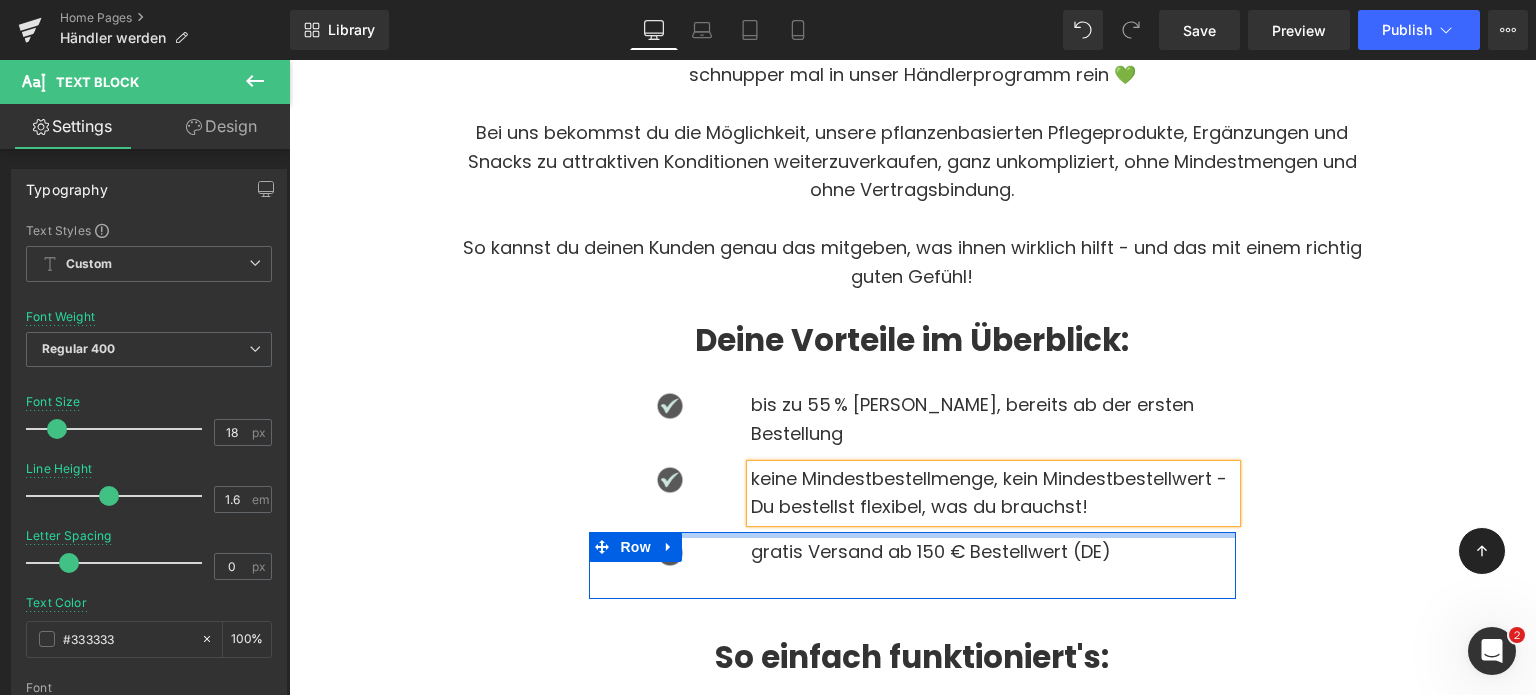 scroll, scrollTop: 1391, scrollLeft: 0, axis: vertical 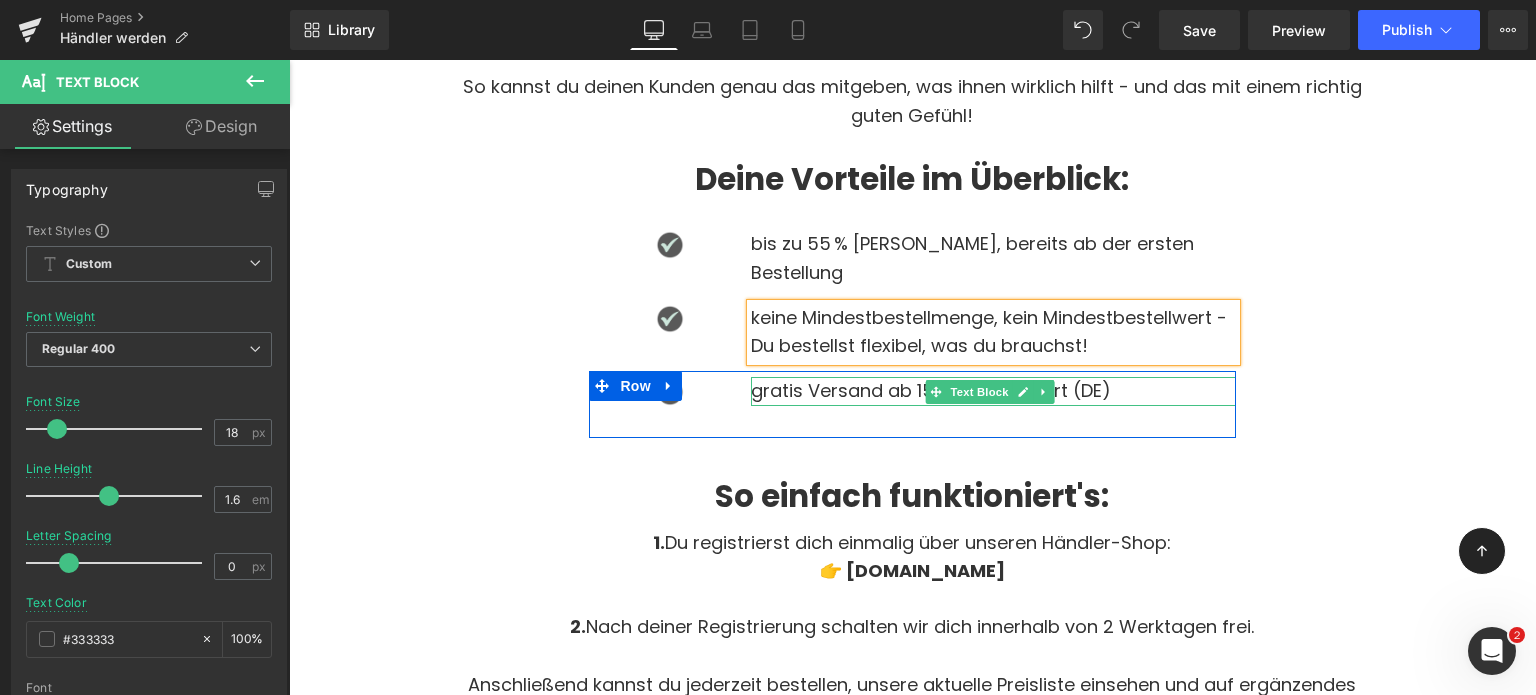 click on "gratis Versand ab 150 € Bestellwert (DE)" at bounding box center (993, 391) 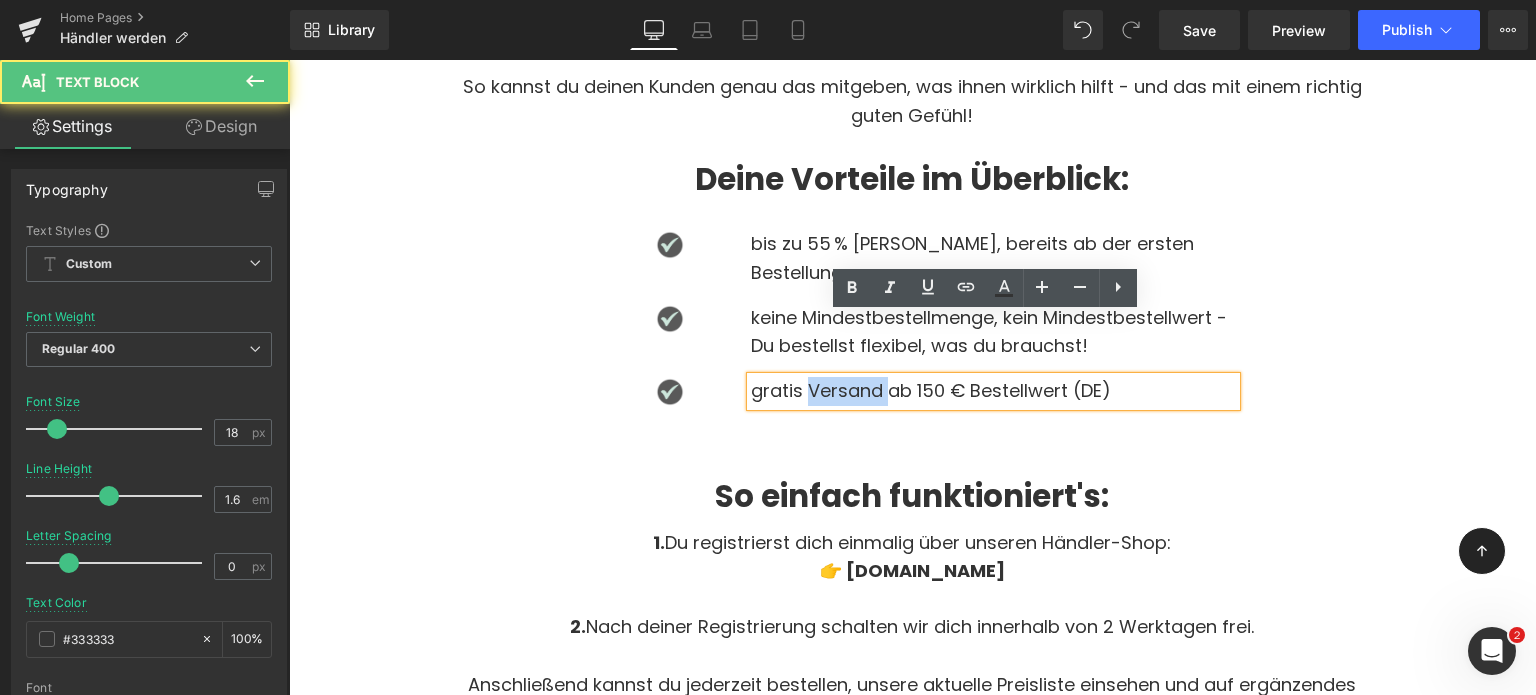 click on "gratis Versand ab 150 € Bestellwert (DE)" at bounding box center (993, 391) 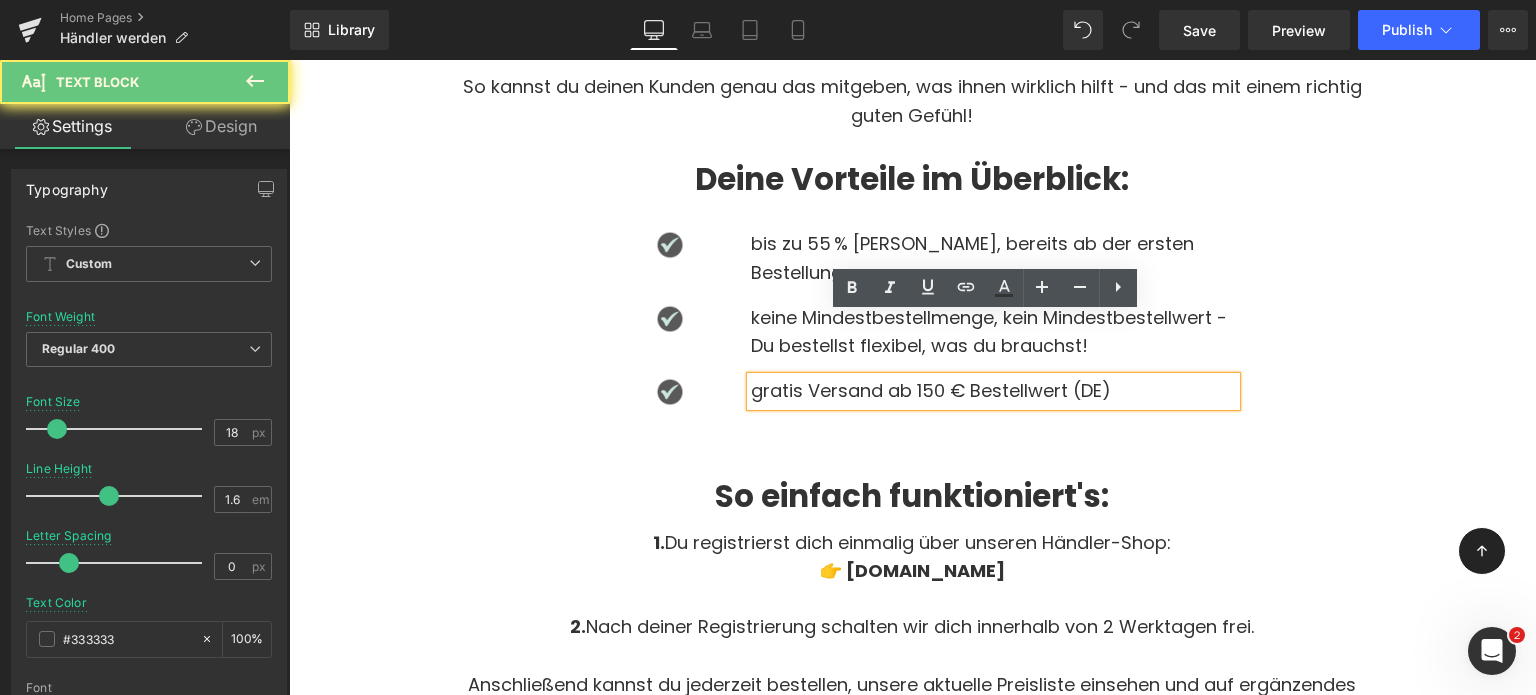 click on "gratis Versand ab 150 € Bestellwert (DE)" at bounding box center (993, 391) 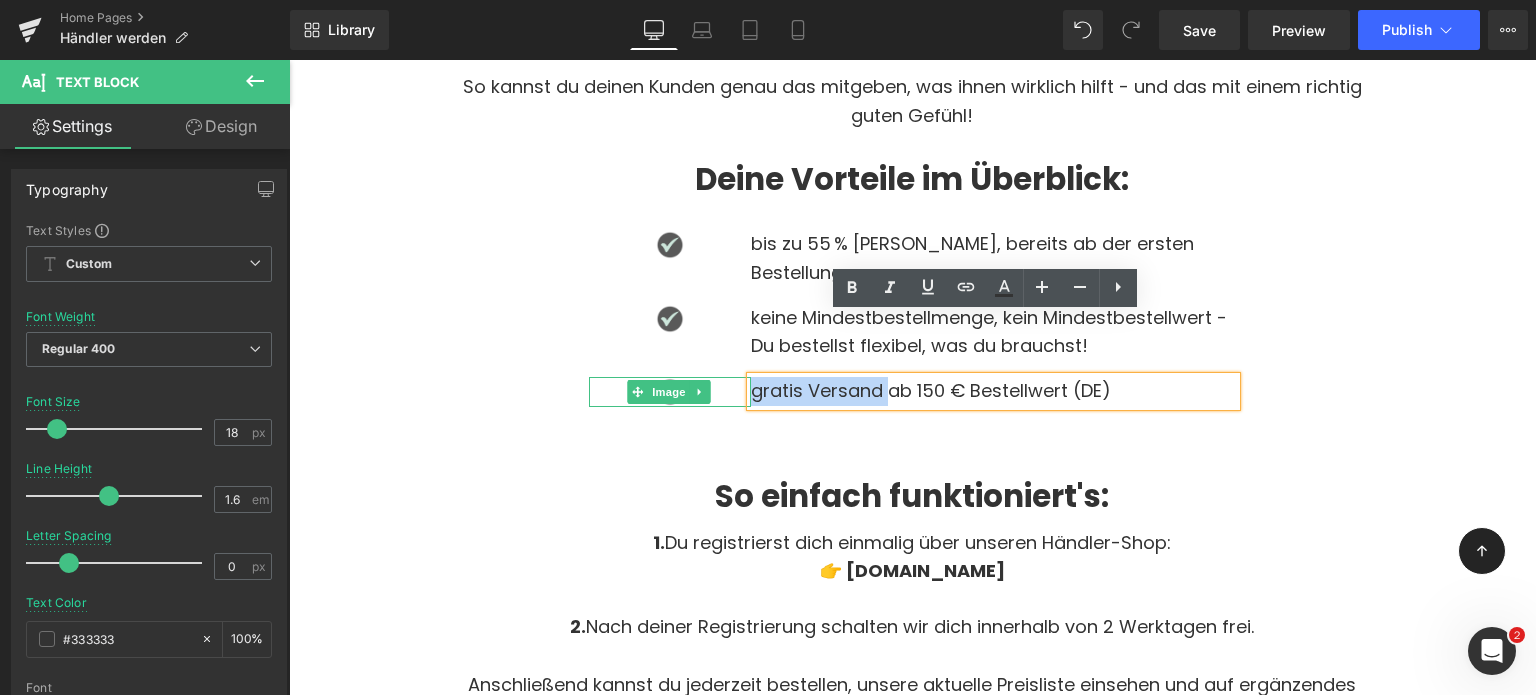 drag, startPoint x: 884, startPoint y: 334, endPoint x: 738, endPoint y: 330, distance: 146.05478 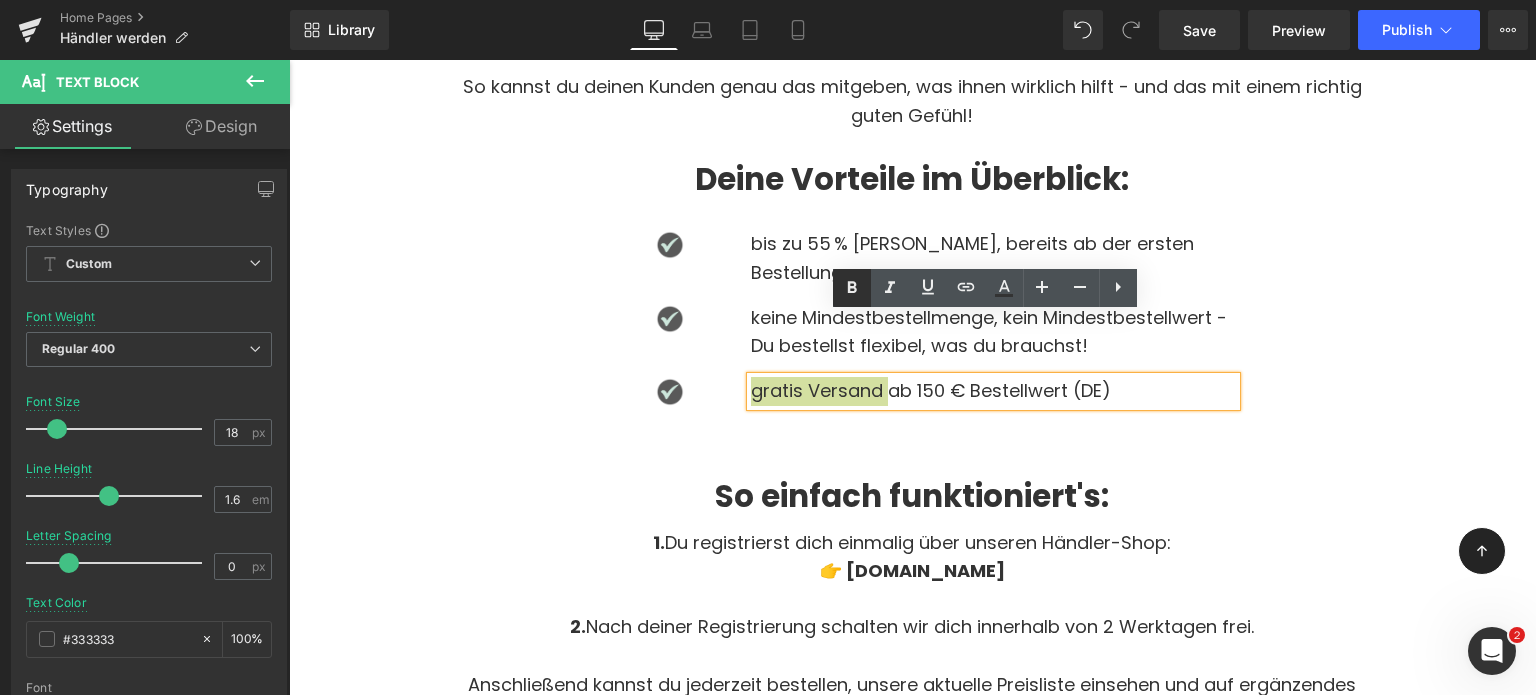 click 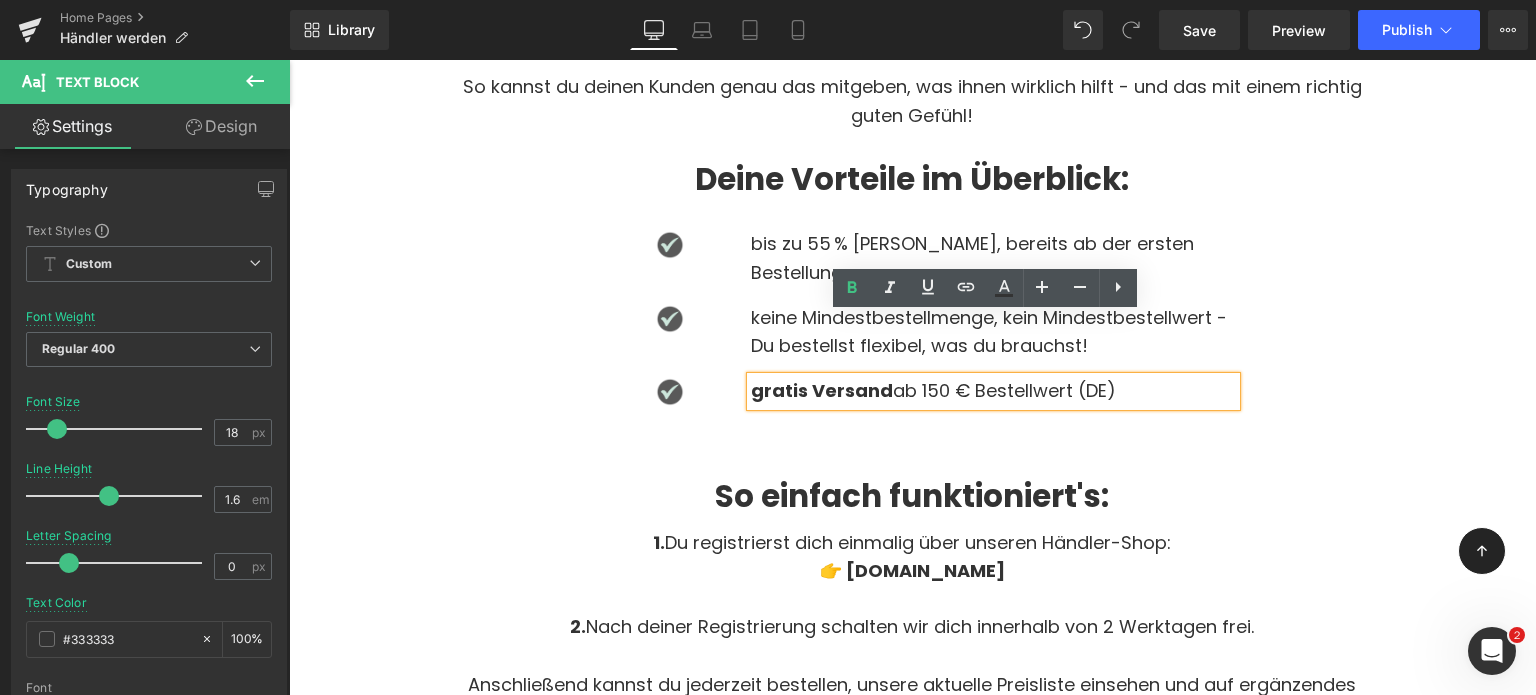 click on "Image         bis zu 55 % Marge, bereits ab der ersten Bestellung Text Block         Row" at bounding box center (912, 261) 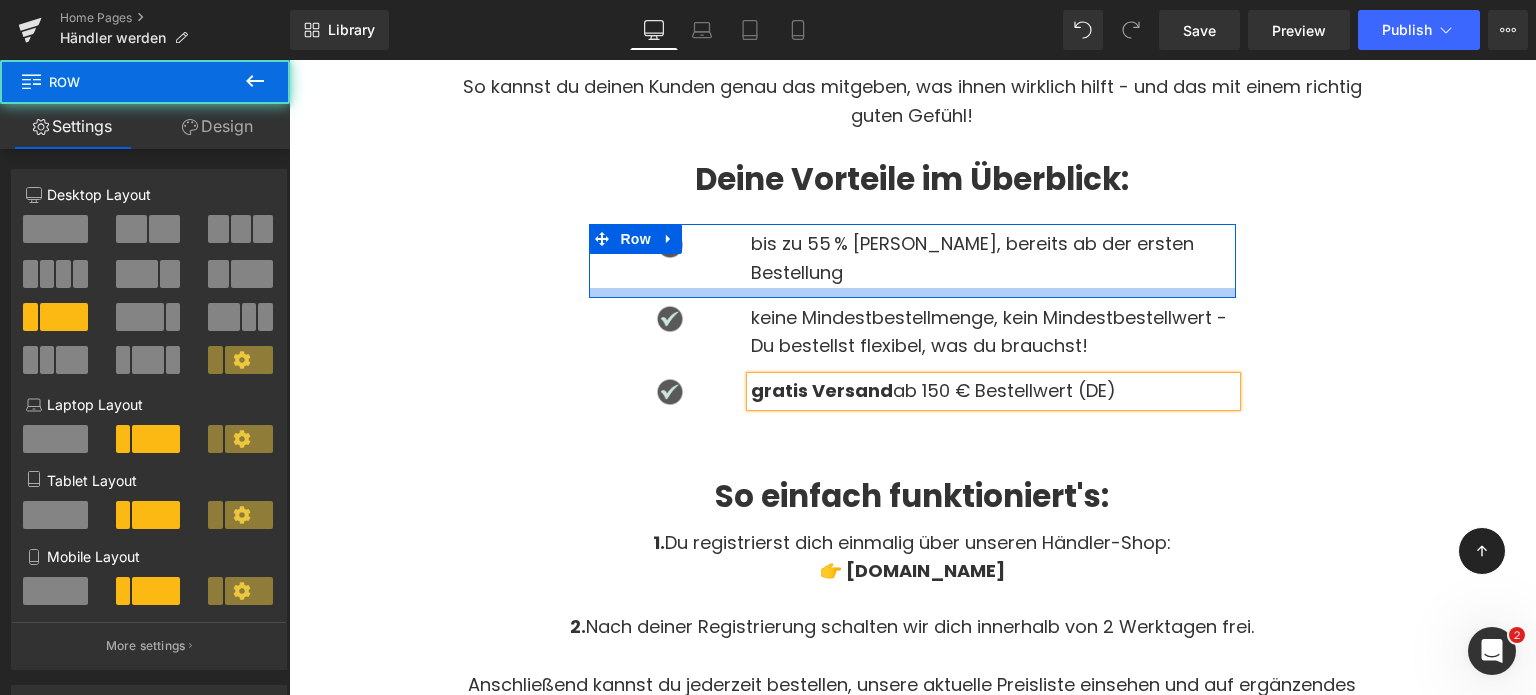 click at bounding box center (912, 293) 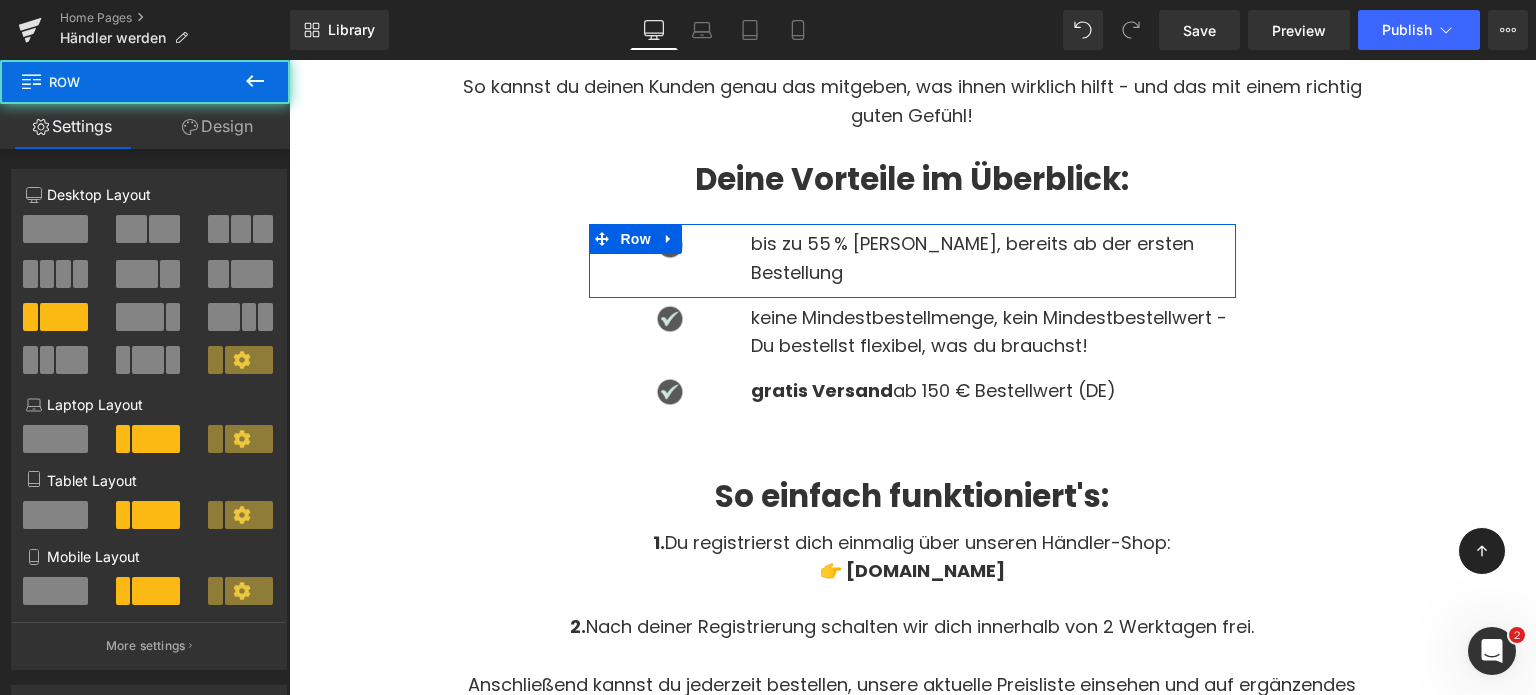 click on "Text Block" at bounding box center (980, 332) 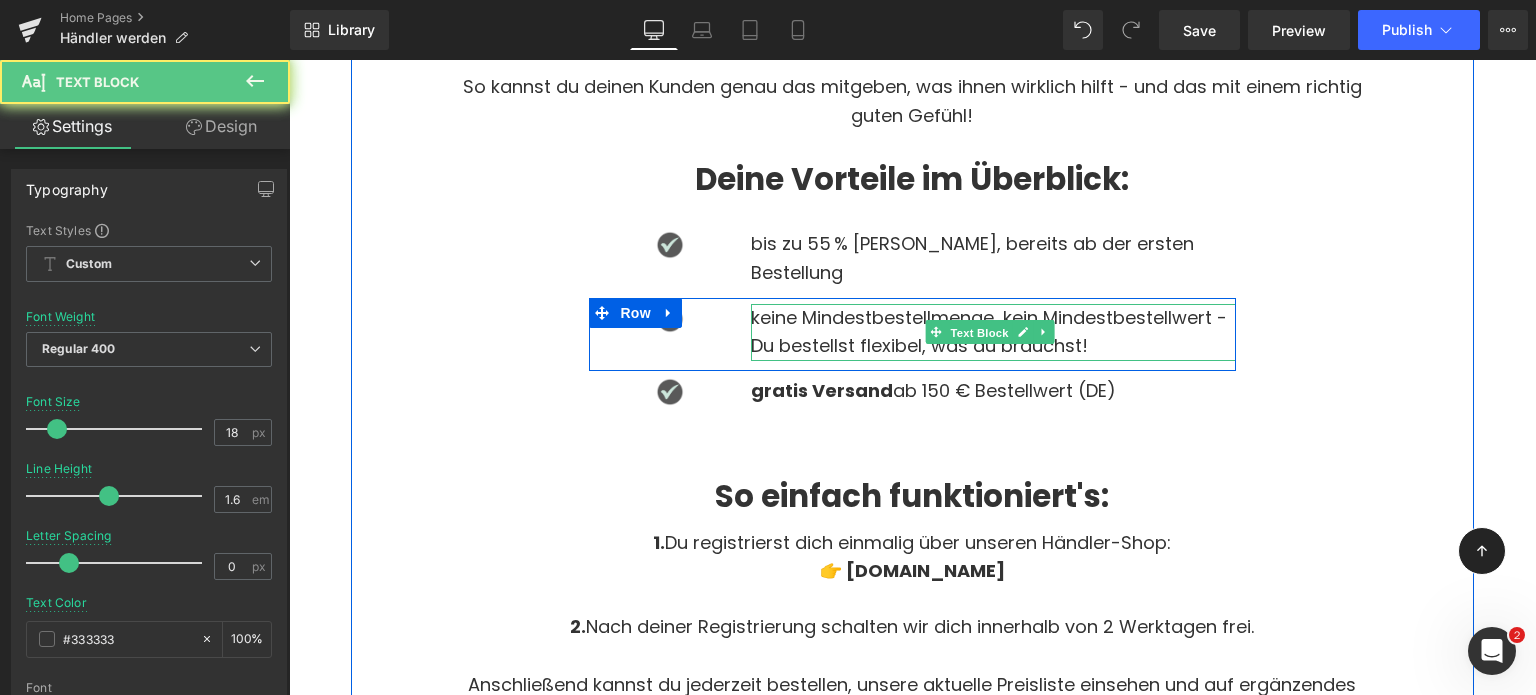 click on "Text Block" at bounding box center (980, 333) 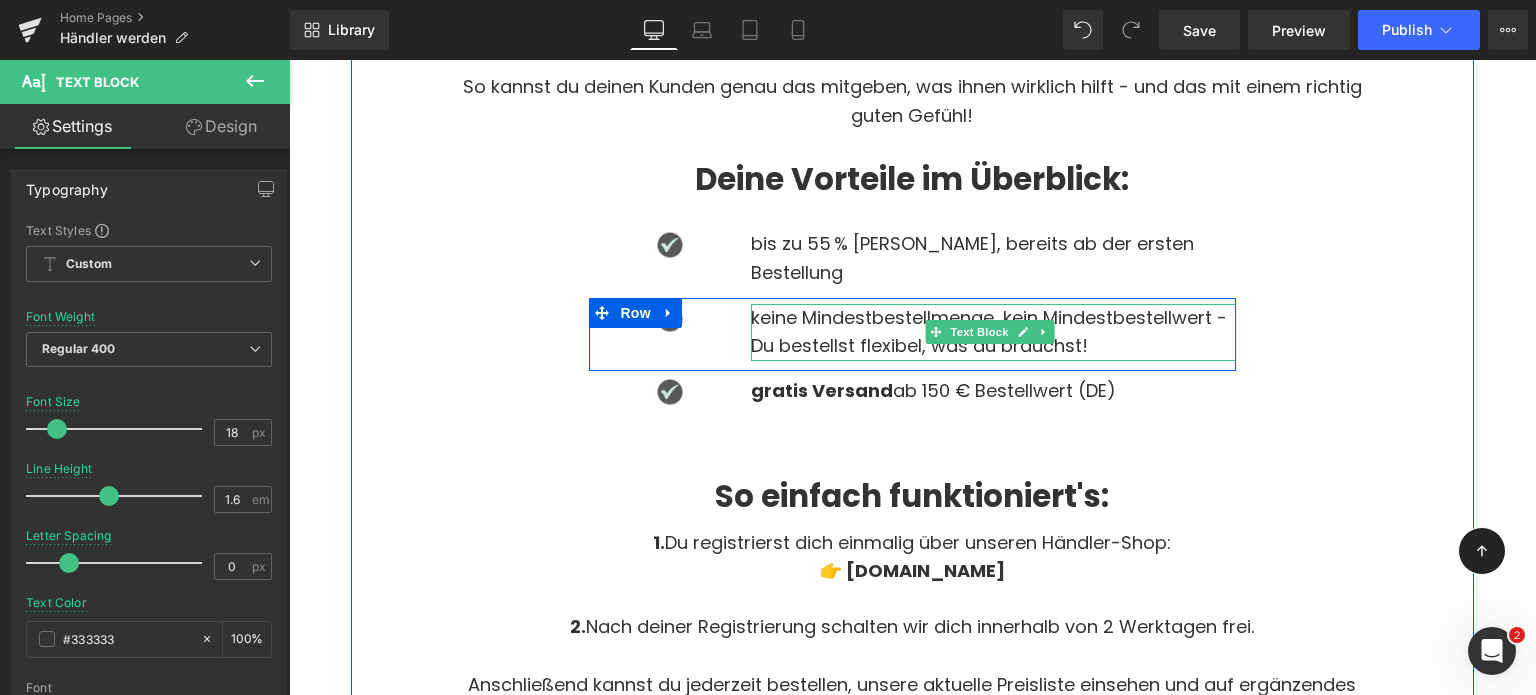 click on "keine Mindestbestellmenge, kein Mindestbestellwert -  Du bestellst flexibel, was du brauchst!" at bounding box center (993, 333) 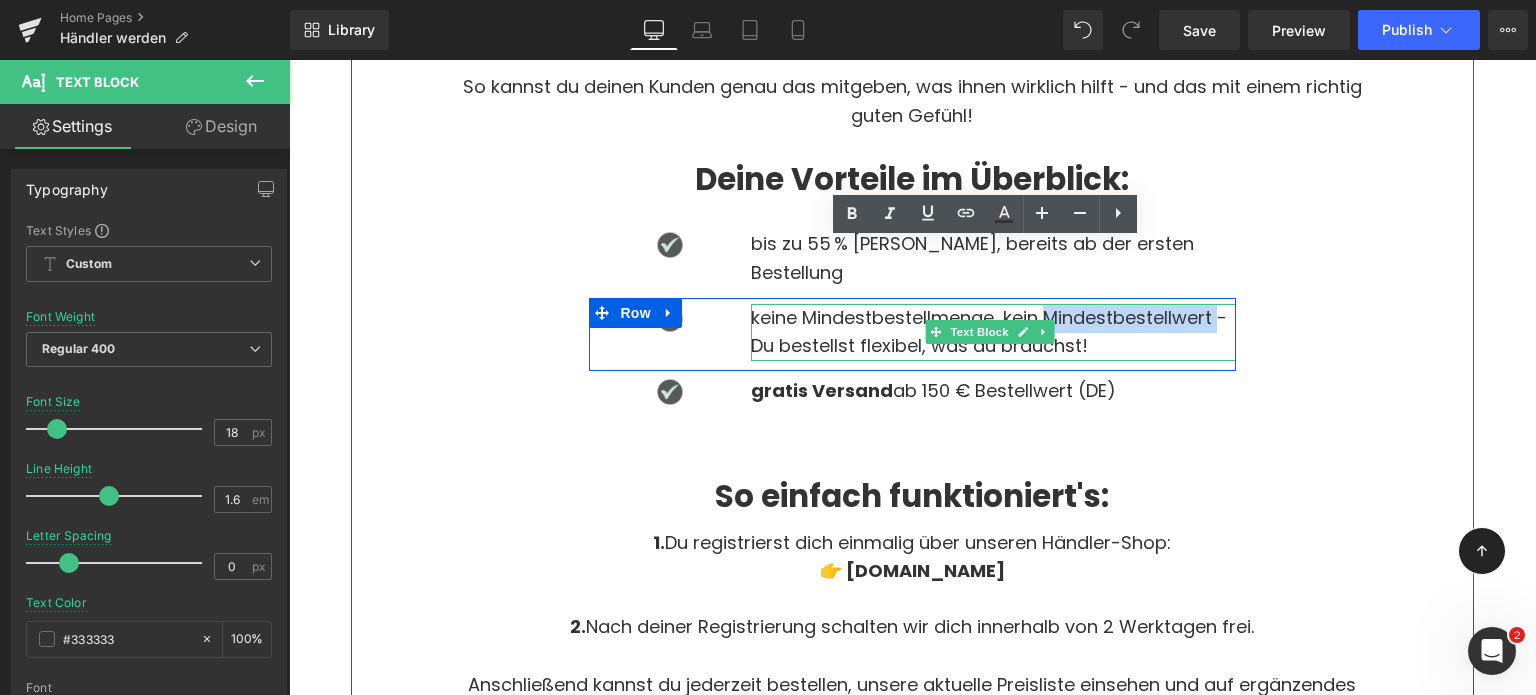 click on "keine Mindestbestellmenge, kein Mindestbestellwert -  Du bestellst flexibel, was du brauchst!" at bounding box center [993, 333] 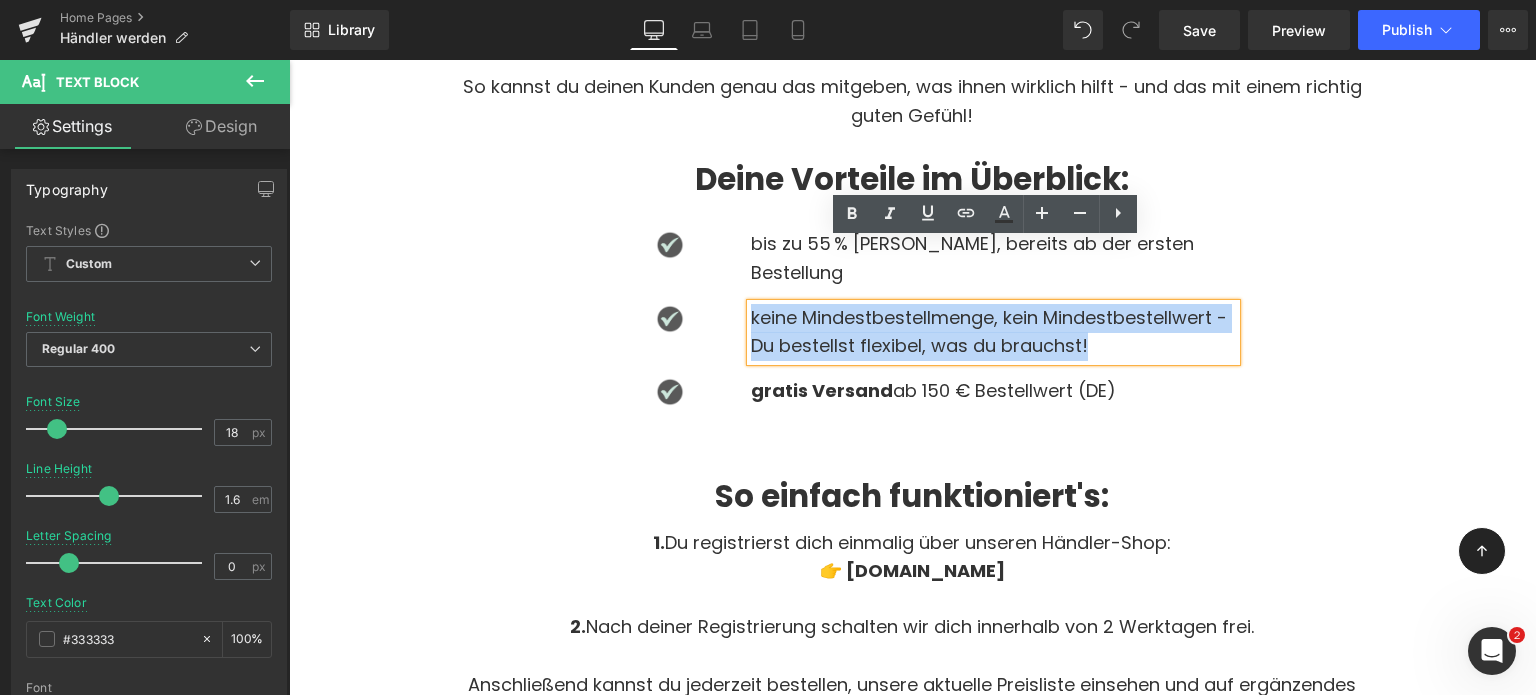 click on "keine Mindestbestellmenge, kein Mindestbestellwert -  Du bestellst flexibel, was du brauchst!" at bounding box center (993, 333) 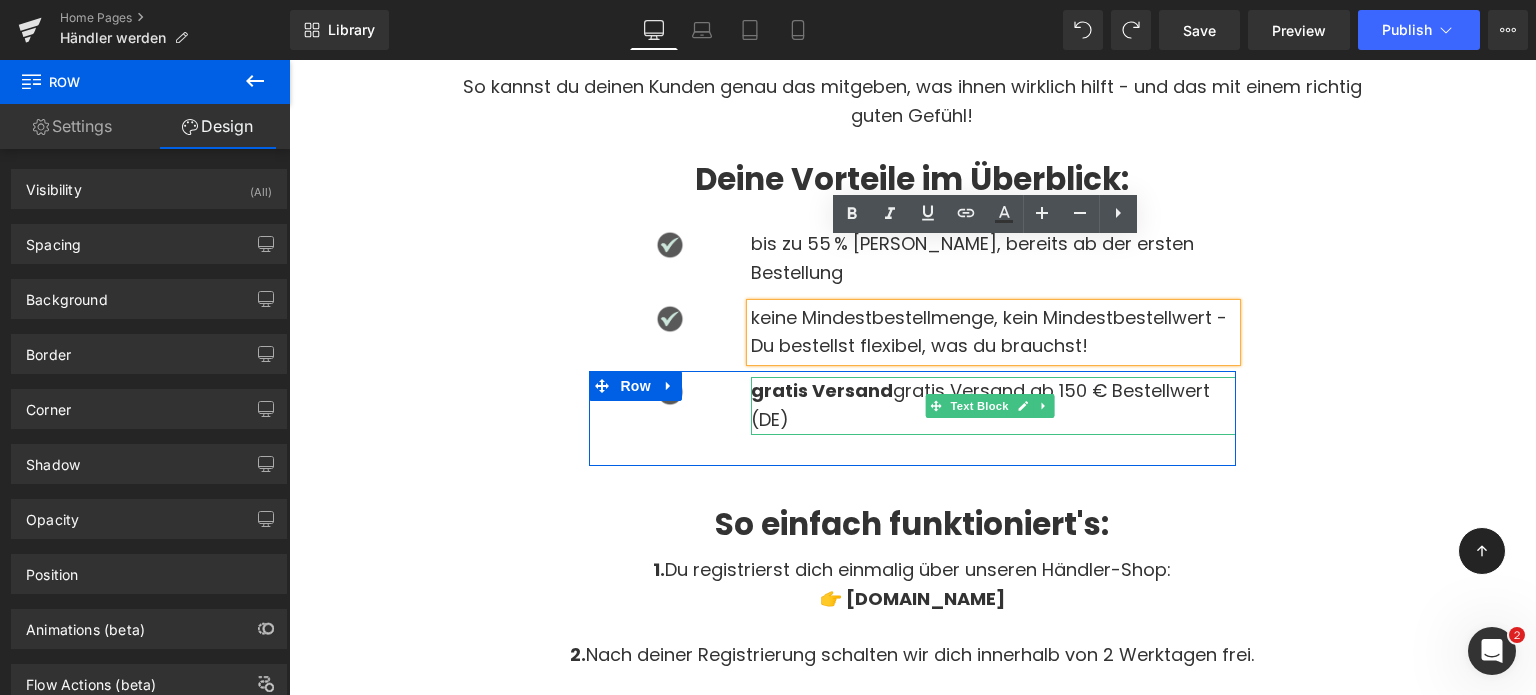 click on "gratis Versand" at bounding box center (822, 390) 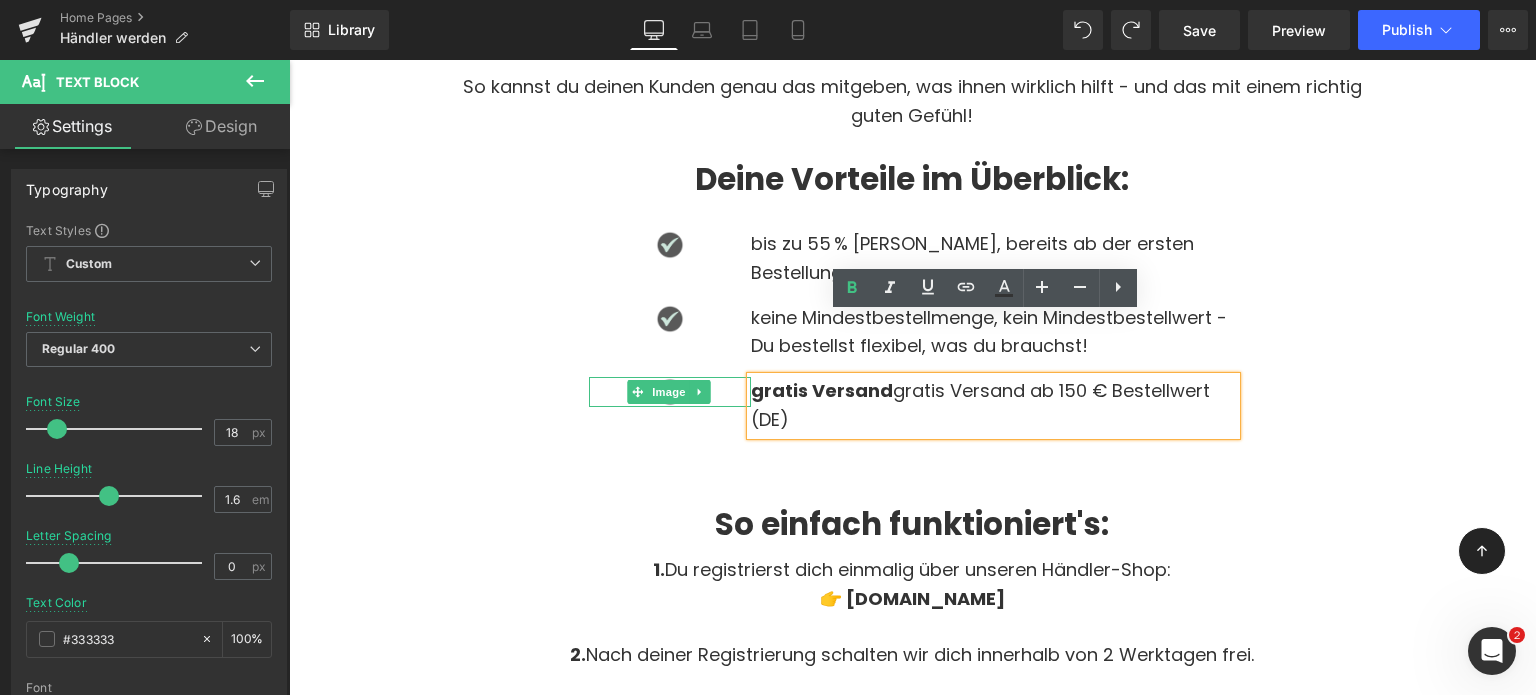 drag, startPoint x: 887, startPoint y: 327, endPoint x: 736, endPoint y: 324, distance: 151.0298 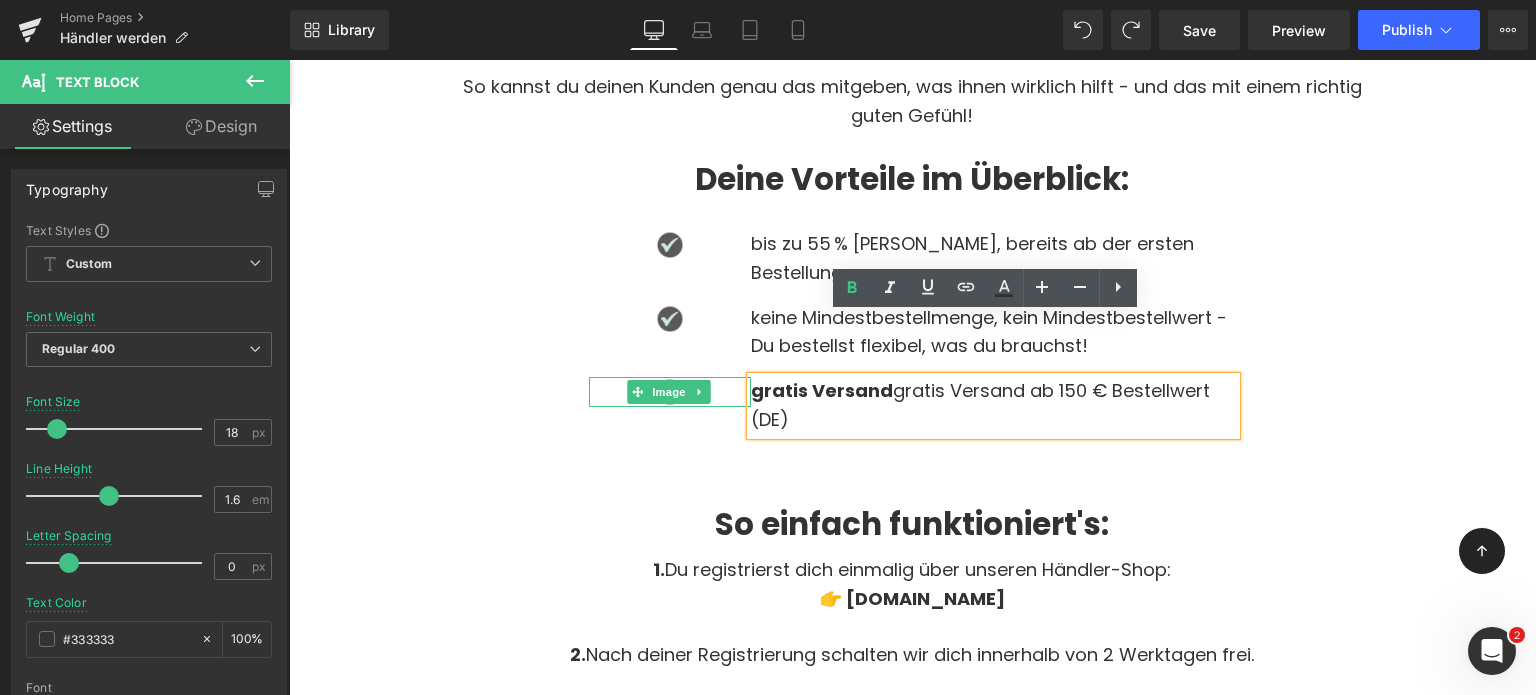 click on "Image         gratis Versand  gratis Versand ab 150 € Bestellwert (DE) Text Block         Row     31px" at bounding box center (912, 418) 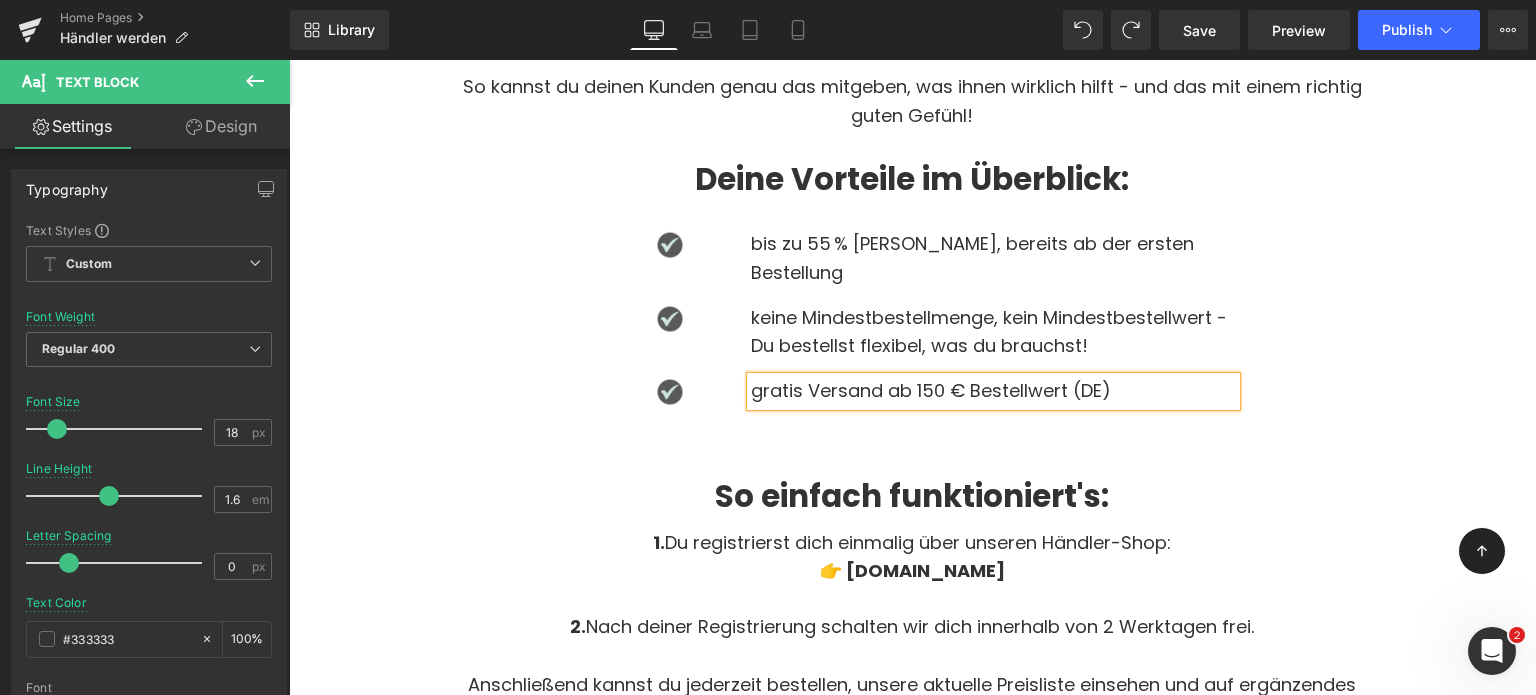click on "gratis Versand ab 150 € Bestellwert (DE)" at bounding box center [993, 391] 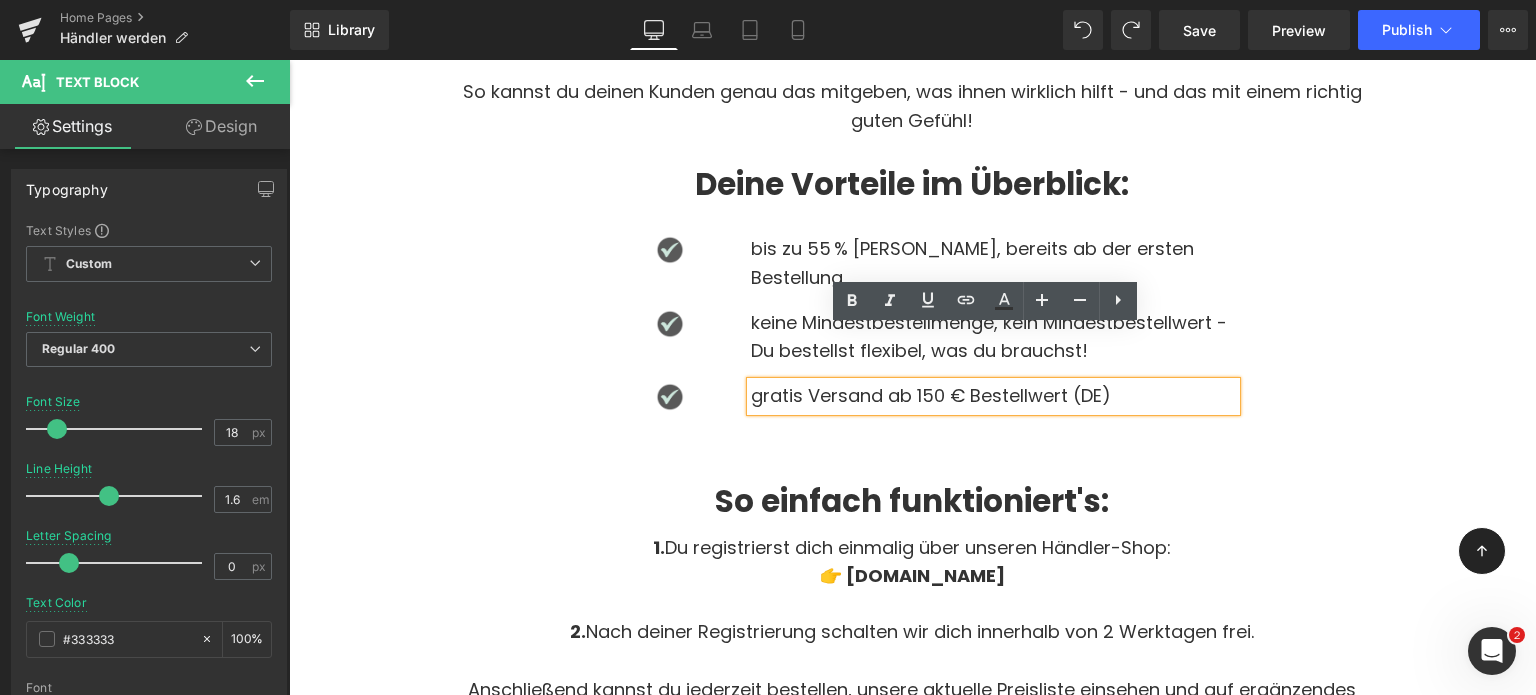 scroll, scrollTop: 1372, scrollLeft: 0, axis: vertical 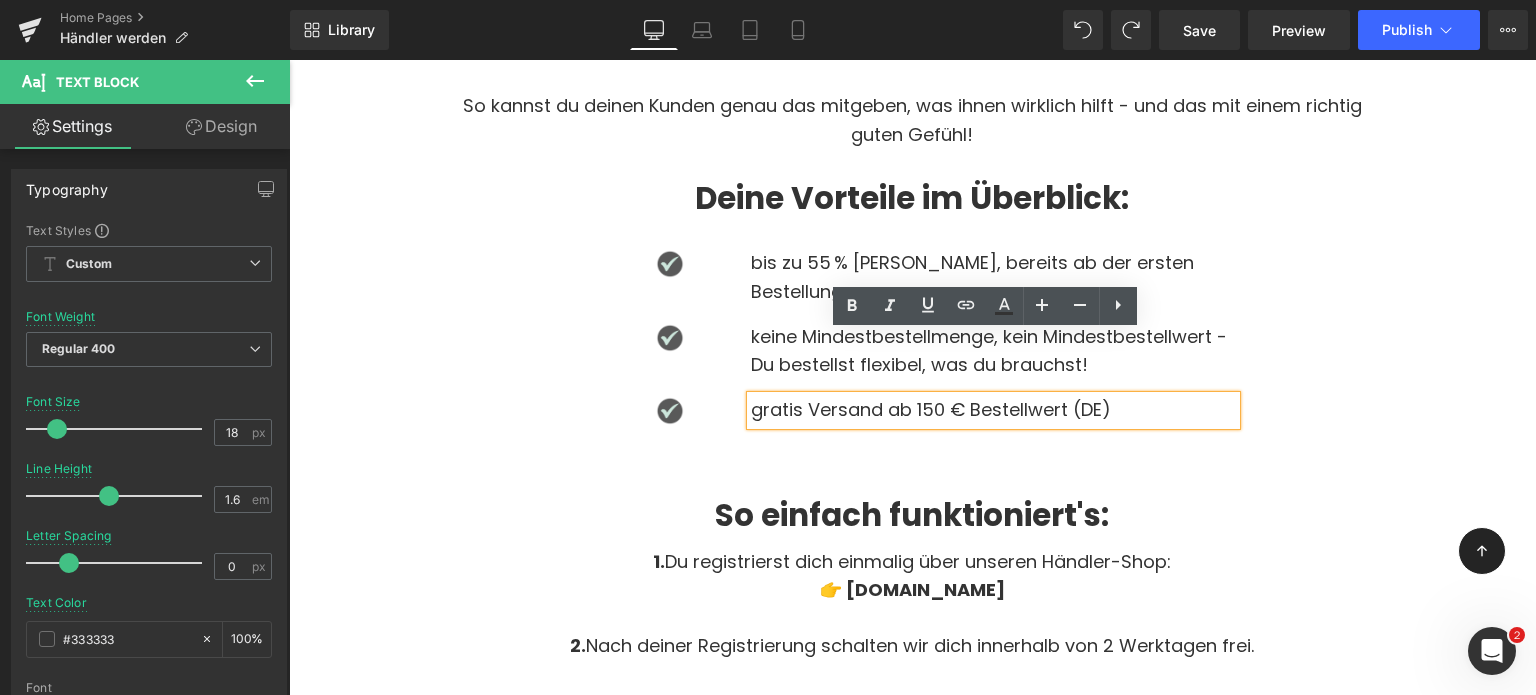 click on "Egal ob Tierheilpraktiker:in, Züchter:in, Hundetrainer:in oder einfach jemand mit ganz viel Herz für Fellnasen – du möchtest unsere Produkte vor Ort oder im Rahmen deiner Arbeit anbieten? Dann schnupper mal in unser Händlerprogramm rein 💚 Bei uns bekommst du die Möglichkeit, unsere pflanzenbasierten Pflegeprodukte, Ergänzungen und Snacks zu attraktiven Konditionen weiterzuverkaufen, ganz unkompliziert, ohne Mindestmengen und ohne Vertragsbindung. So kannst du deinen Kunden genau das mitgeben, was ihnen wirklich hilft - und das mit einem richtig guten Gefühl! Text Block         Deine Vorteile im Überblick: Heading         Image         bis zu 55 % Marge, bereits ab der ersten Bestellung Text Block         Row         Image         keine Mindestbestellmenge, kein Mindestbestellwert - Du bestellst flexibel, was du brauchst! Text Block         Row         Image         gratis Versand ab 150 € Bestellwert (DE) Text Block         Row     31px" at bounding box center [912, 160] 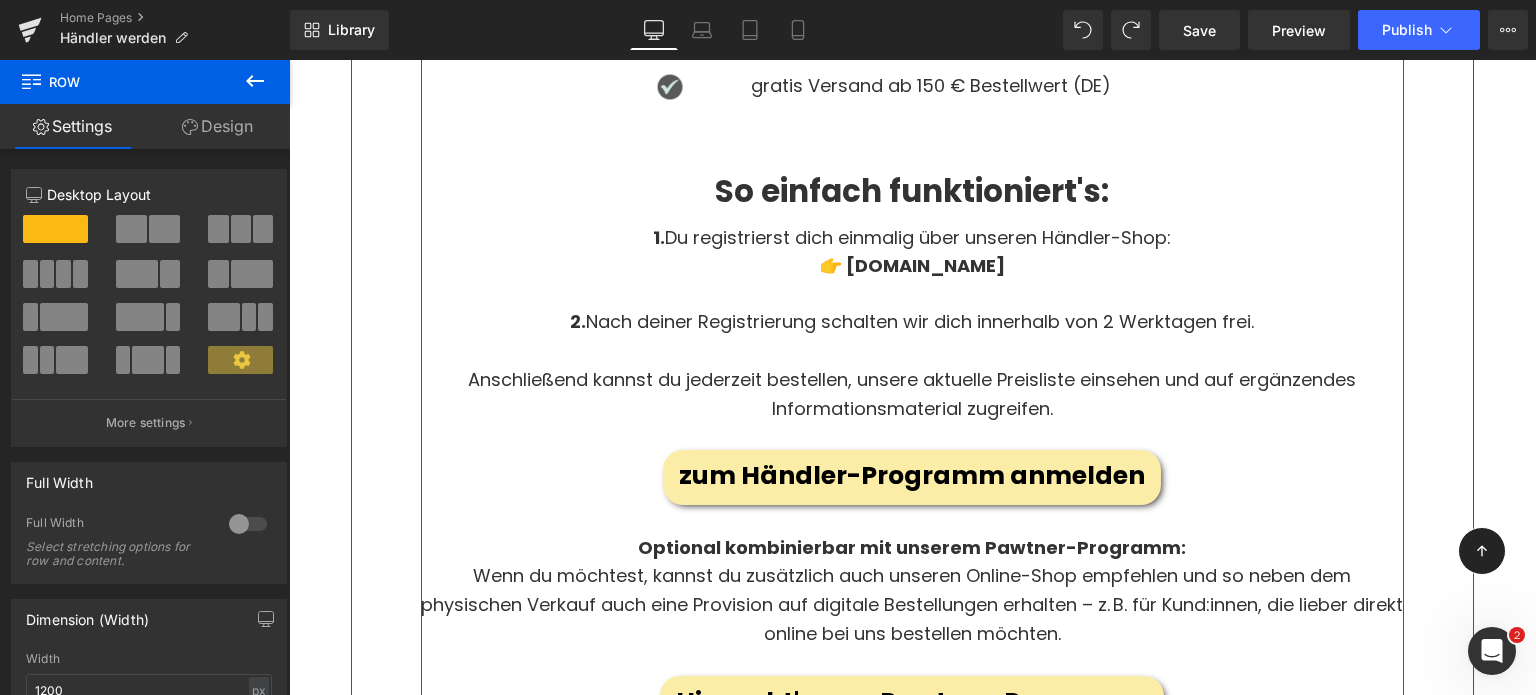 scroll, scrollTop: 1702, scrollLeft: 0, axis: vertical 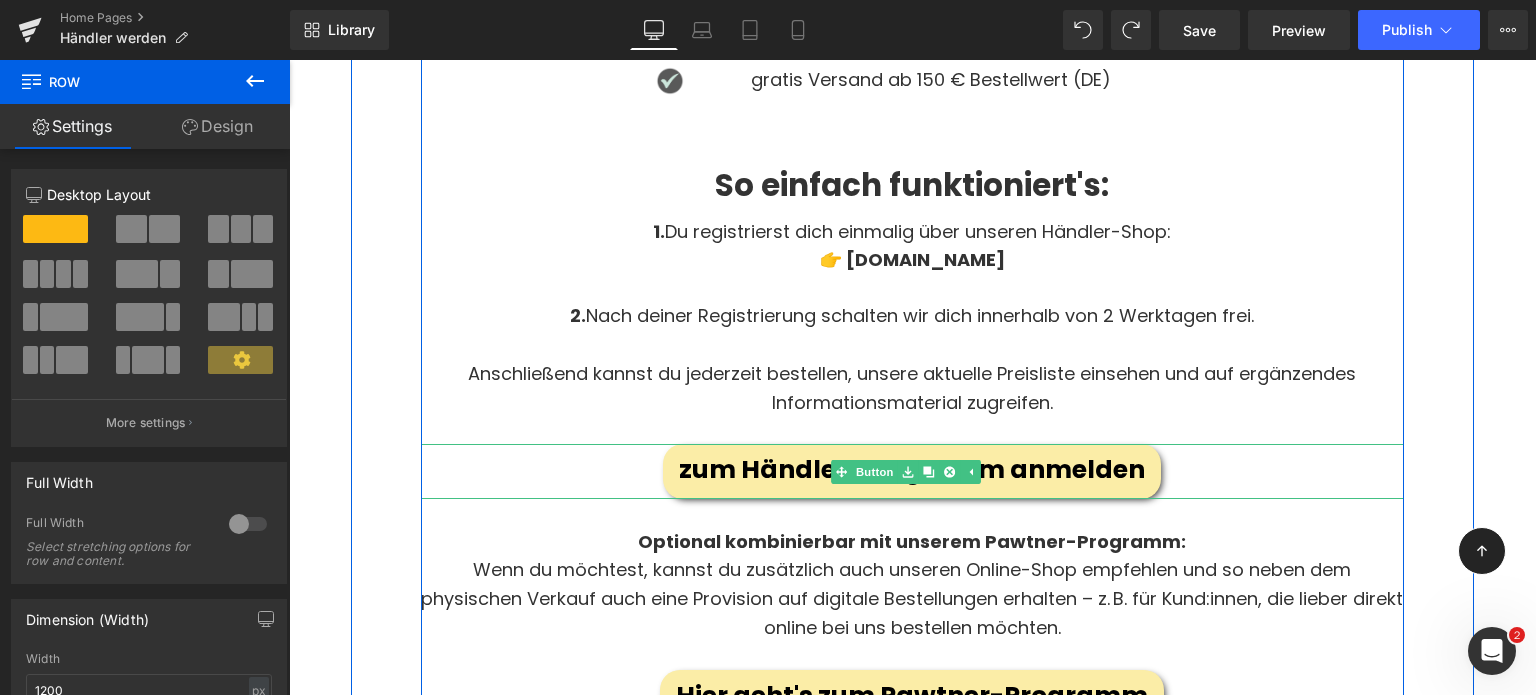 click on "zum Händler-Programm anmelden" at bounding box center [912, 470] 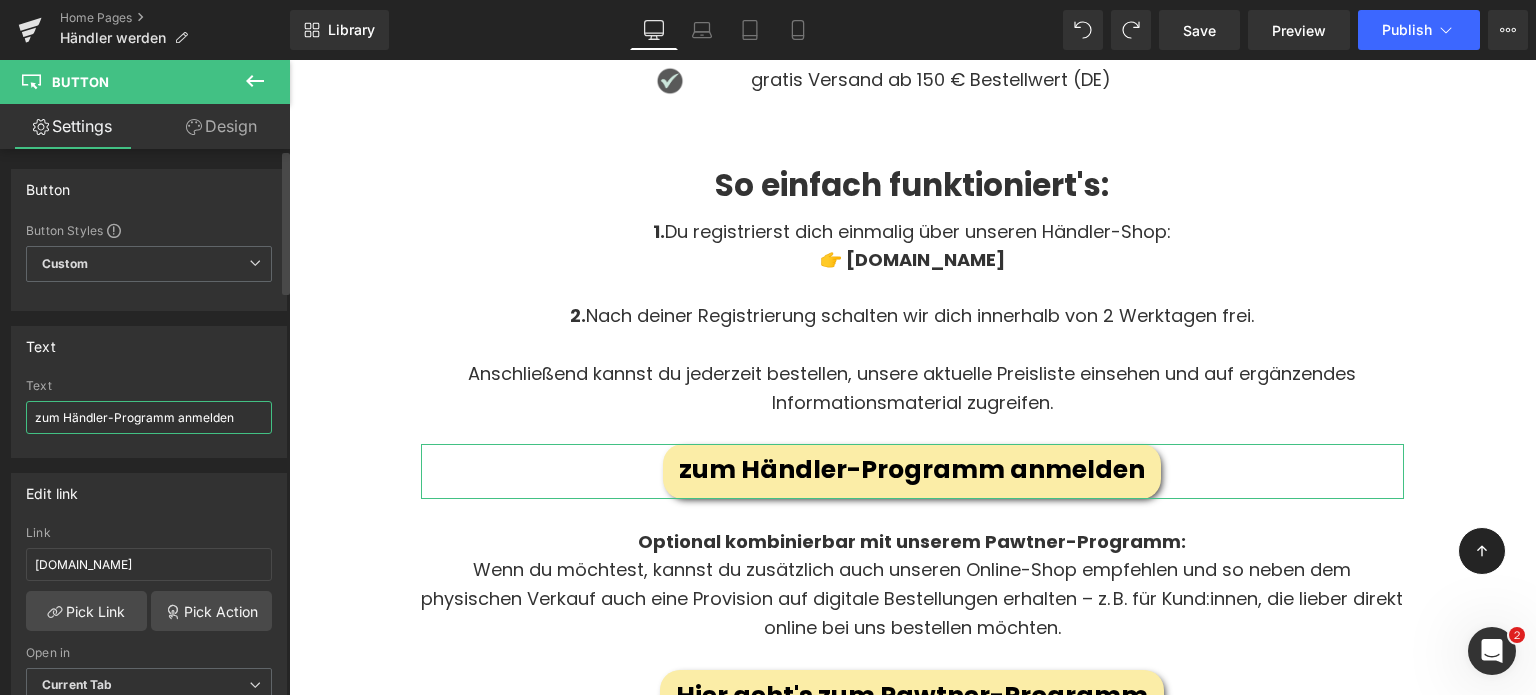 click on "zum Händler-Programm anmelden" at bounding box center (149, 417) 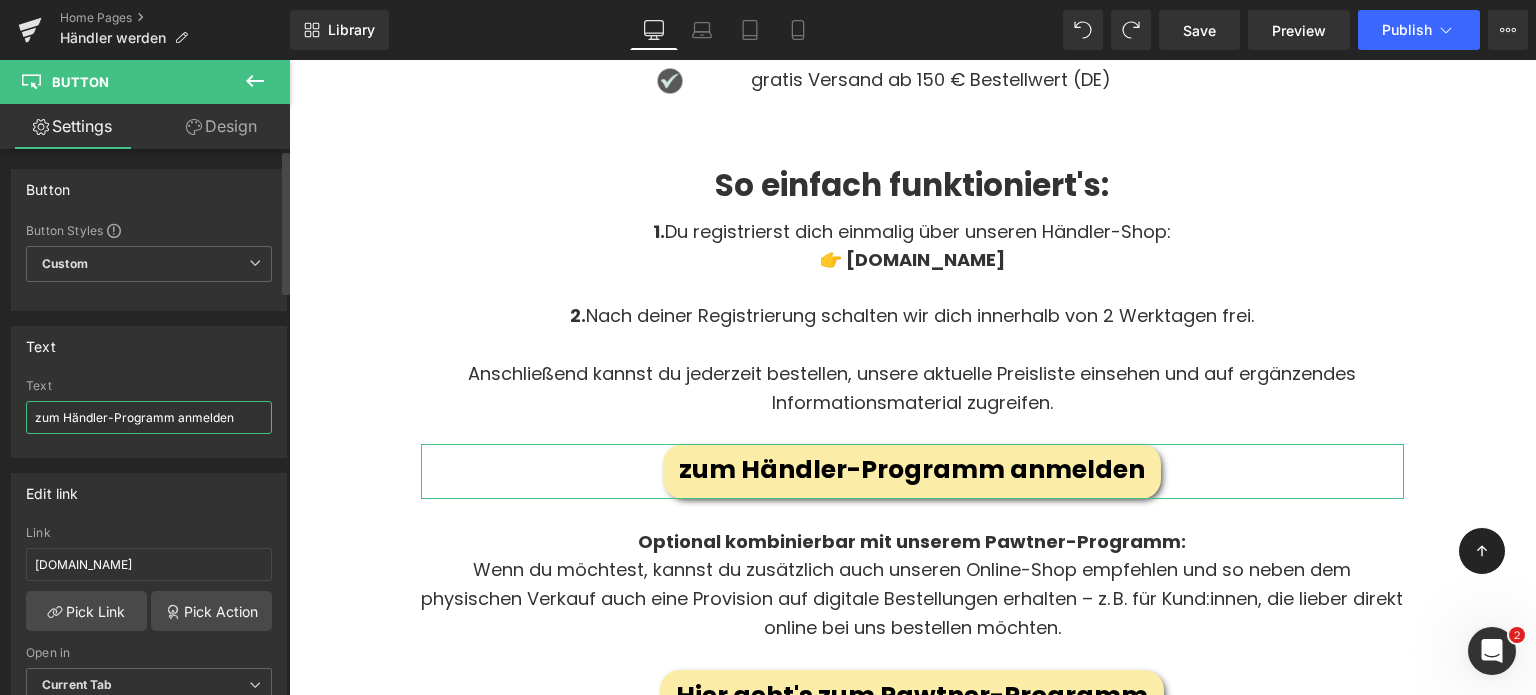 click on "zum Händler-Programm anmelden" at bounding box center [149, 417] 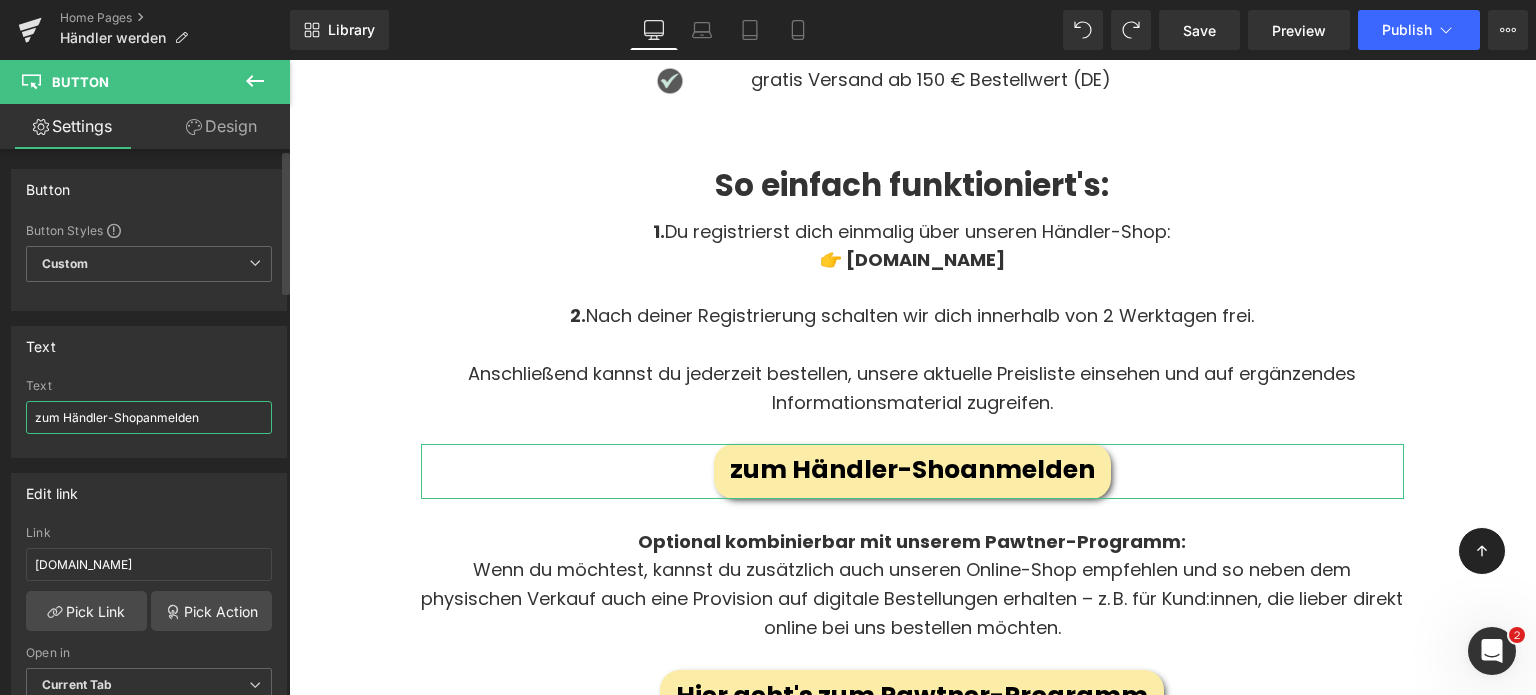 type on "zum Händler-Shop anmelden" 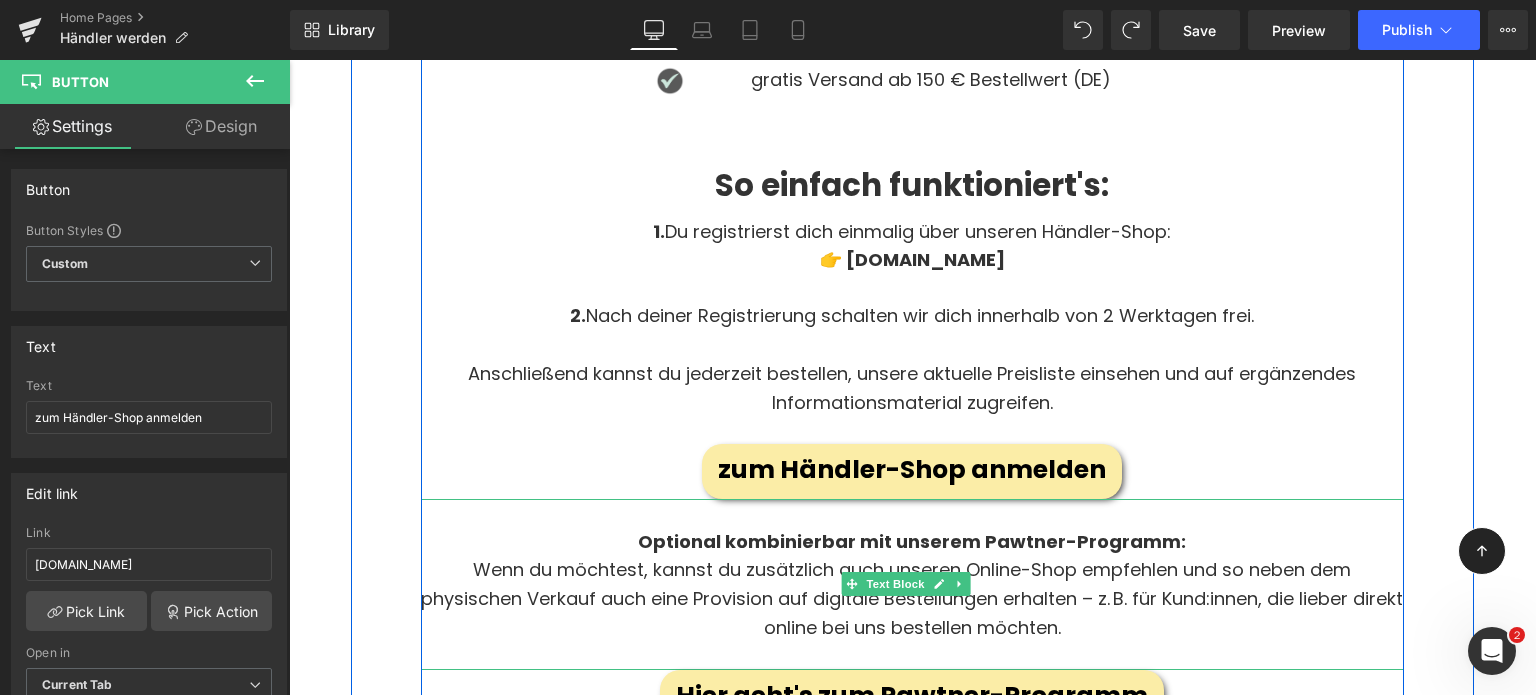 click on "Wenn du möchtest, kannst du zusätzlich auch unseren Online-Shop empfehlen und so neben dem physischen Verkauf auch eine Provision auf digitale Bestellungen erhalten – z. B. für Kund:innen, die lieber direkt online bei uns bestellen möchten." at bounding box center [912, 599] 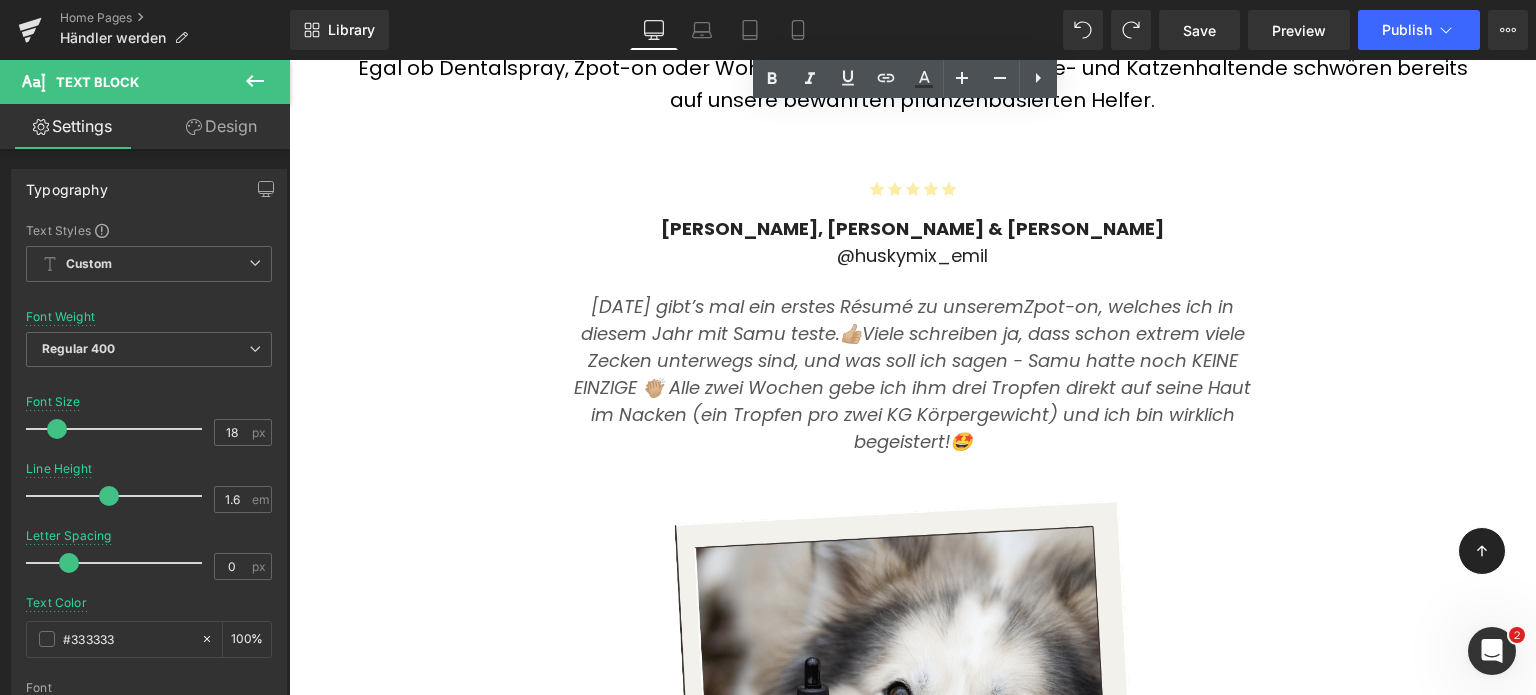scroll, scrollTop: 3850, scrollLeft: 0, axis: vertical 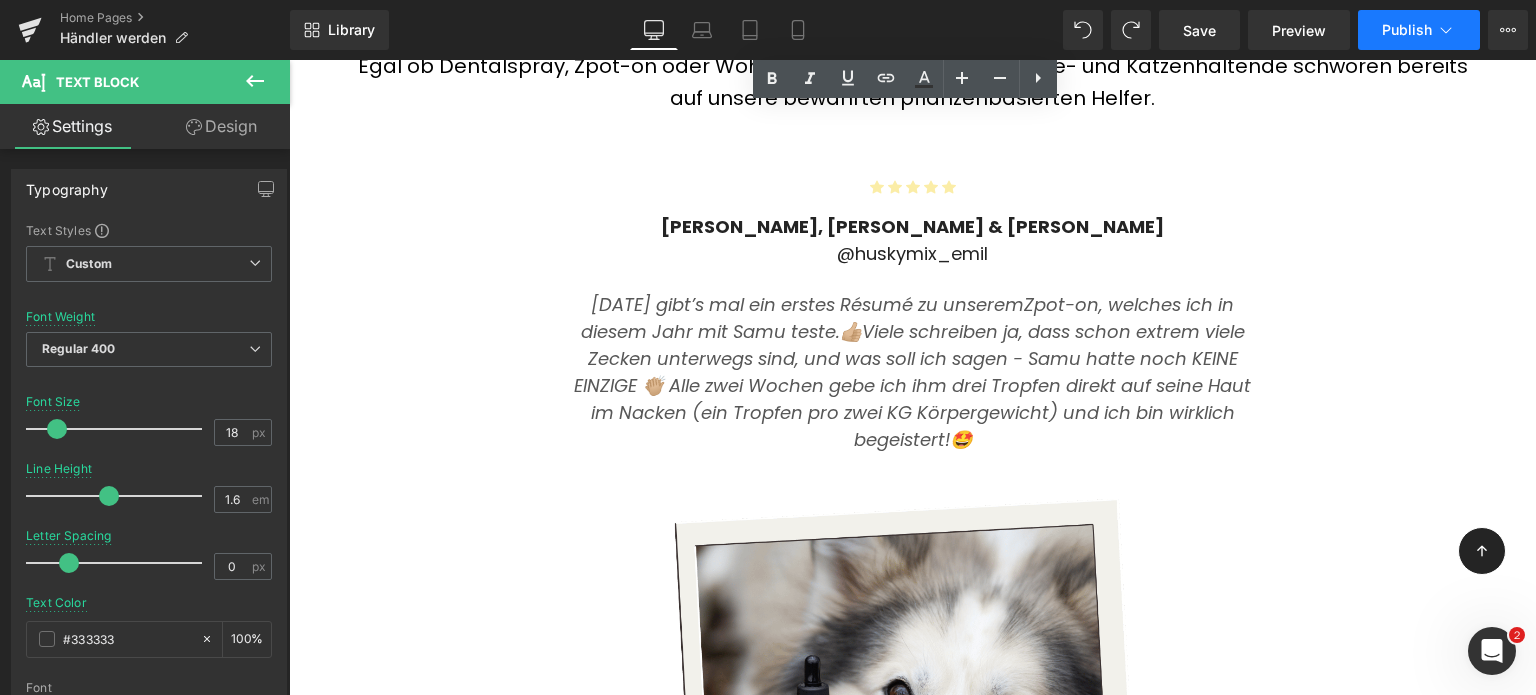 click on "Publish" at bounding box center [1407, 30] 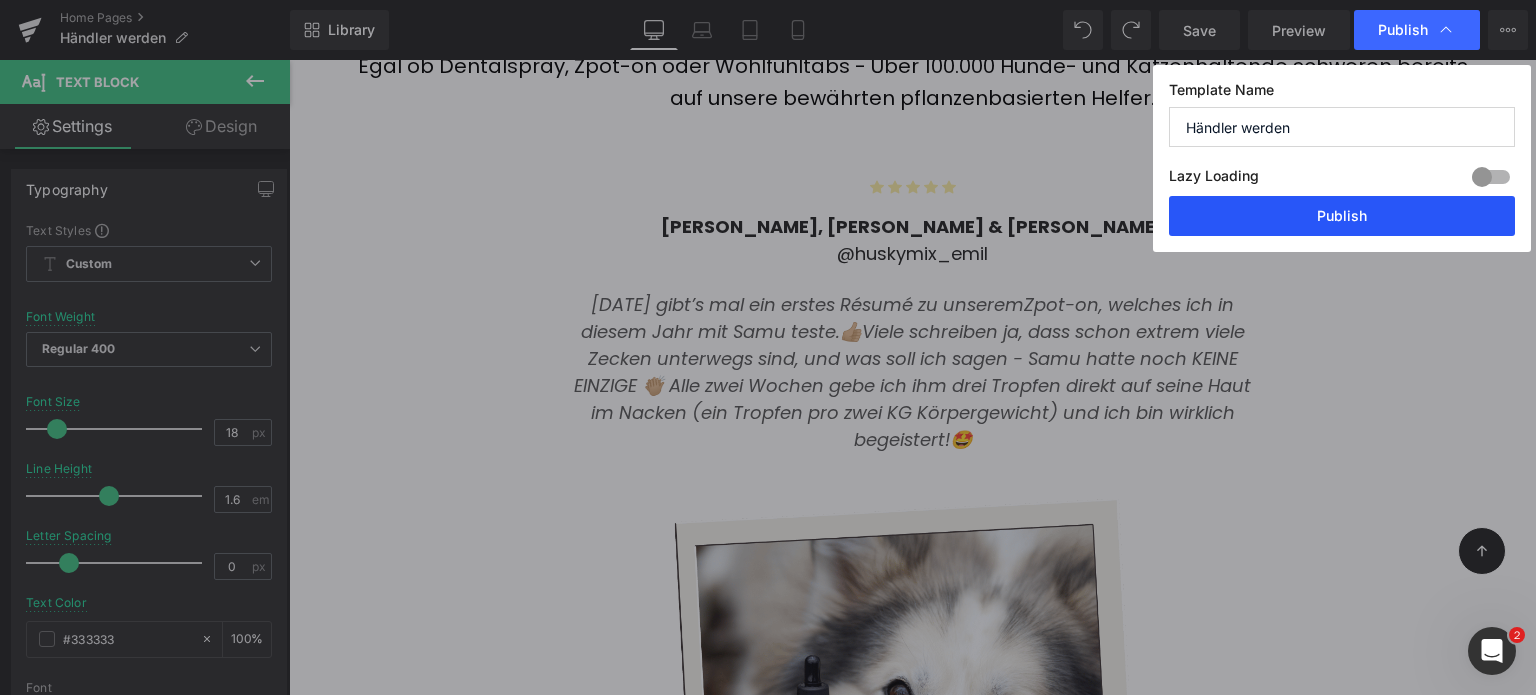 click on "Publish" at bounding box center [1342, 216] 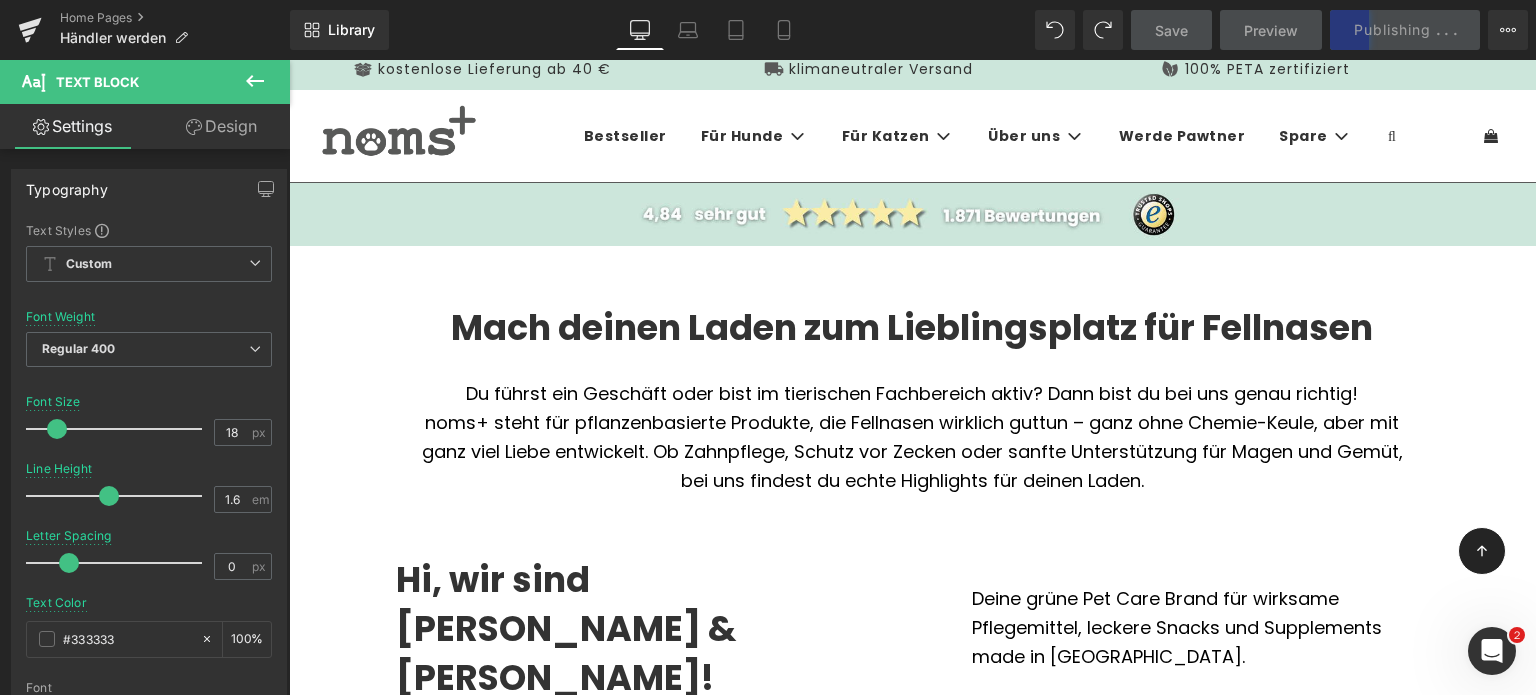 scroll, scrollTop: 0, scrollLeft: 0, axis: both 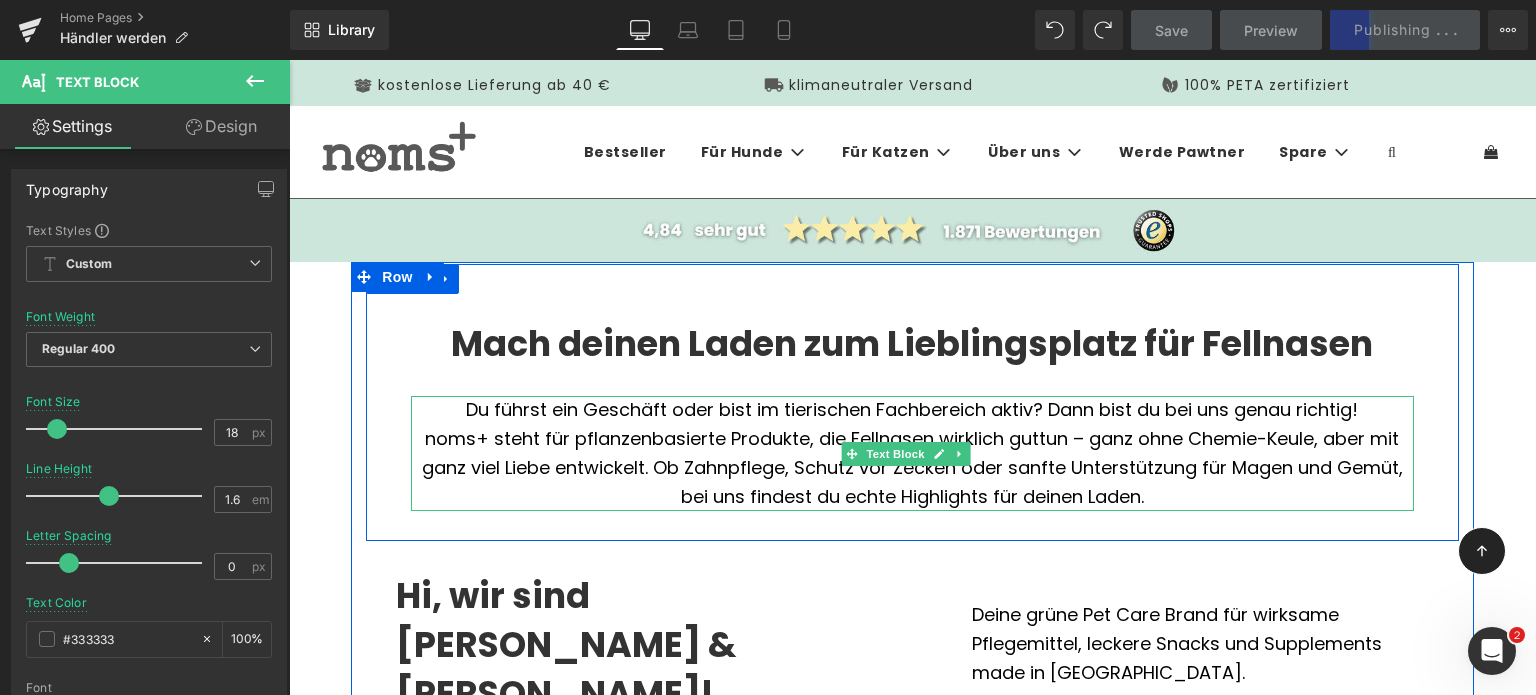 click on "noms+ steht für pflanzenbasierte Produkte, die Fellnasen wirklich guttun – ganz ohne Chemie-Keule, aber mit ganz viel Liebe entwickelt. Ob Zahnpflege, Schutz vor Zecken oder sanfte Unterstützung für Magen und Gemüt, bei uns findest du echte Highlights für deinen Laden." at bounding box center (912, 468) 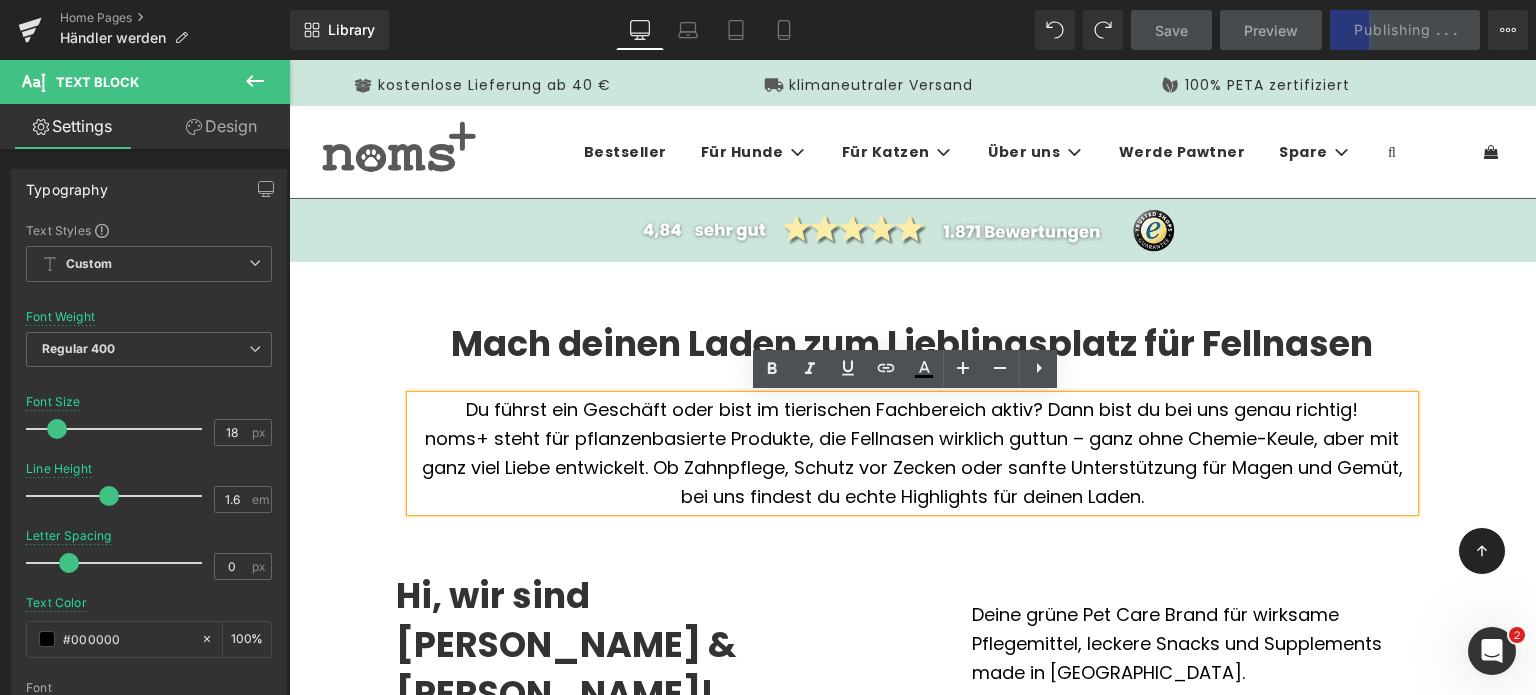 click on "noms+ steht für pflanzenbasierte Produkte, die Fellnasen wirklich guttun – ganz ohne Chemie-Keule, aber mit ganz viel Liebe entwickelt. Ob Zahnpflege, Schutz vor Zecken oder sanfte Unterstützung für Magen und Gemüt, bei uns findest du echte Highlights für deinen Laden." at bounding box center [912, 468] 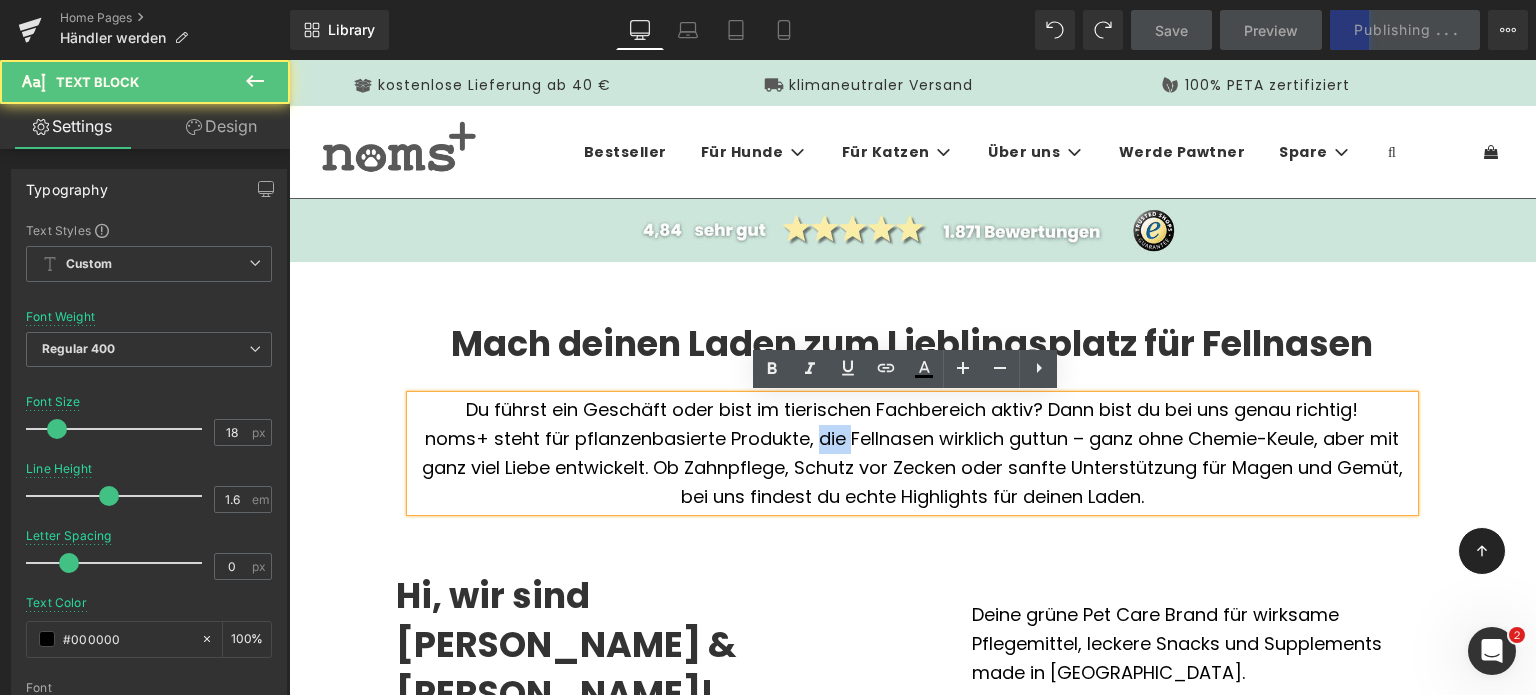 click on "noms+ steht für pflanzenbasierte Produkte, die Fellnasen wirklich guttun – ganz ohne Chemie-Keule, aber mit ganz viel Liebe entwickelt. Ob Zahnpflege, Schutz vor Zecken oder sanfte Unterstützung für Magen und Gemüt, bei uns findest du echte Highlights für deinen Laden." at bounding box center [912, 468] 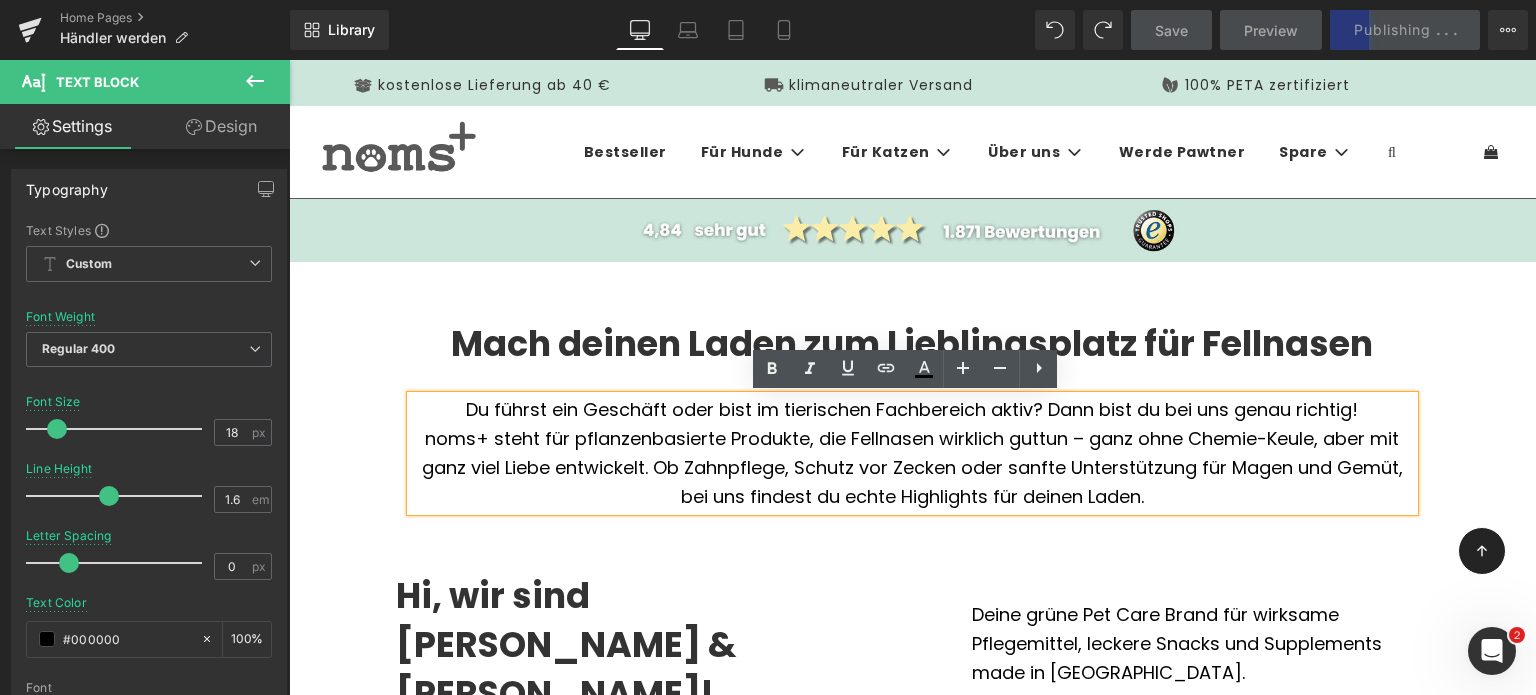 click on "noms+ steht für pflanzenbasierte Produkte, die Fellnasen wirklich guttun – ganz ohne Chemie-Keule, aber mit ganz viel Liebe entwickelt. Ob Zahnpflege, Schutz vor Zecken oder sanfte Unterstützung für Magen und Gemüt, bei uns findest du echte Highlights für deinen Laden." at bounding box center (912, 468) 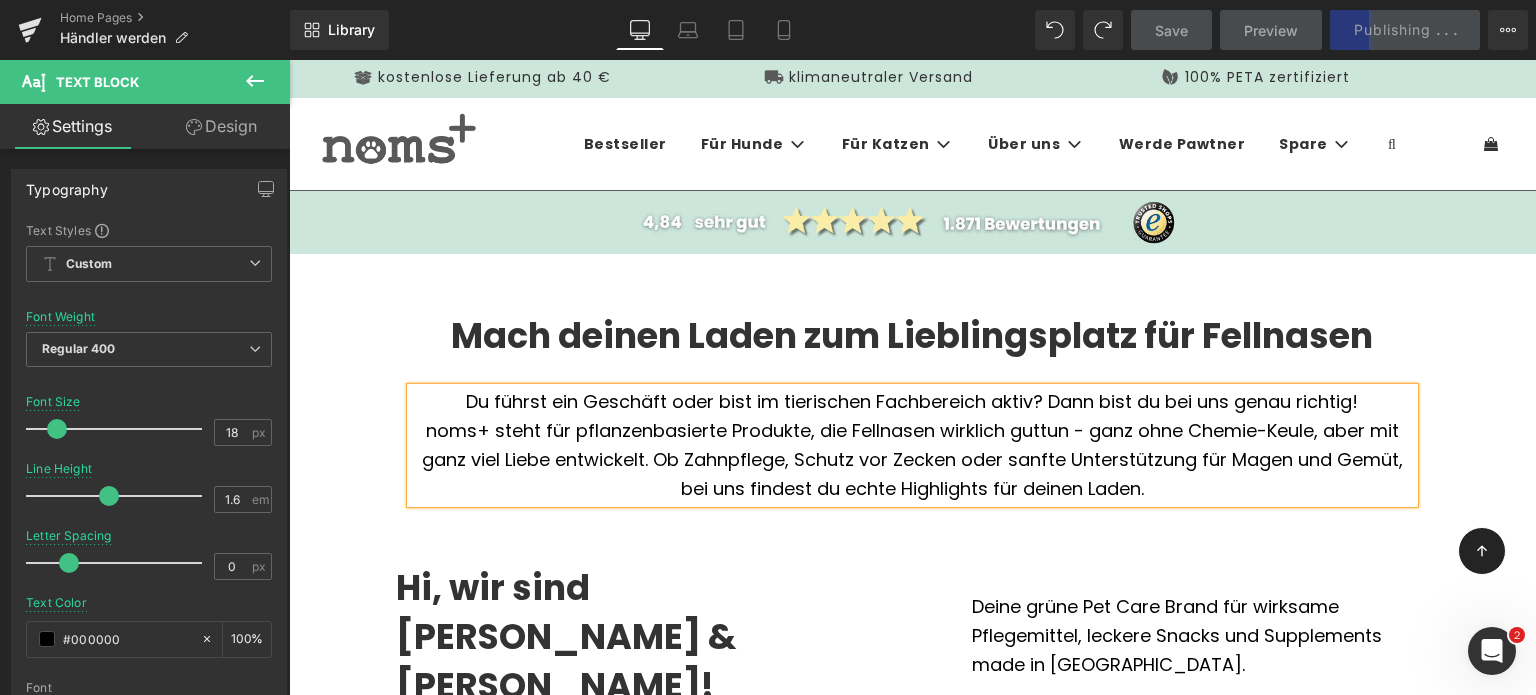 scroll, scrollTop: 0, scrollLeft: 0, axis: both 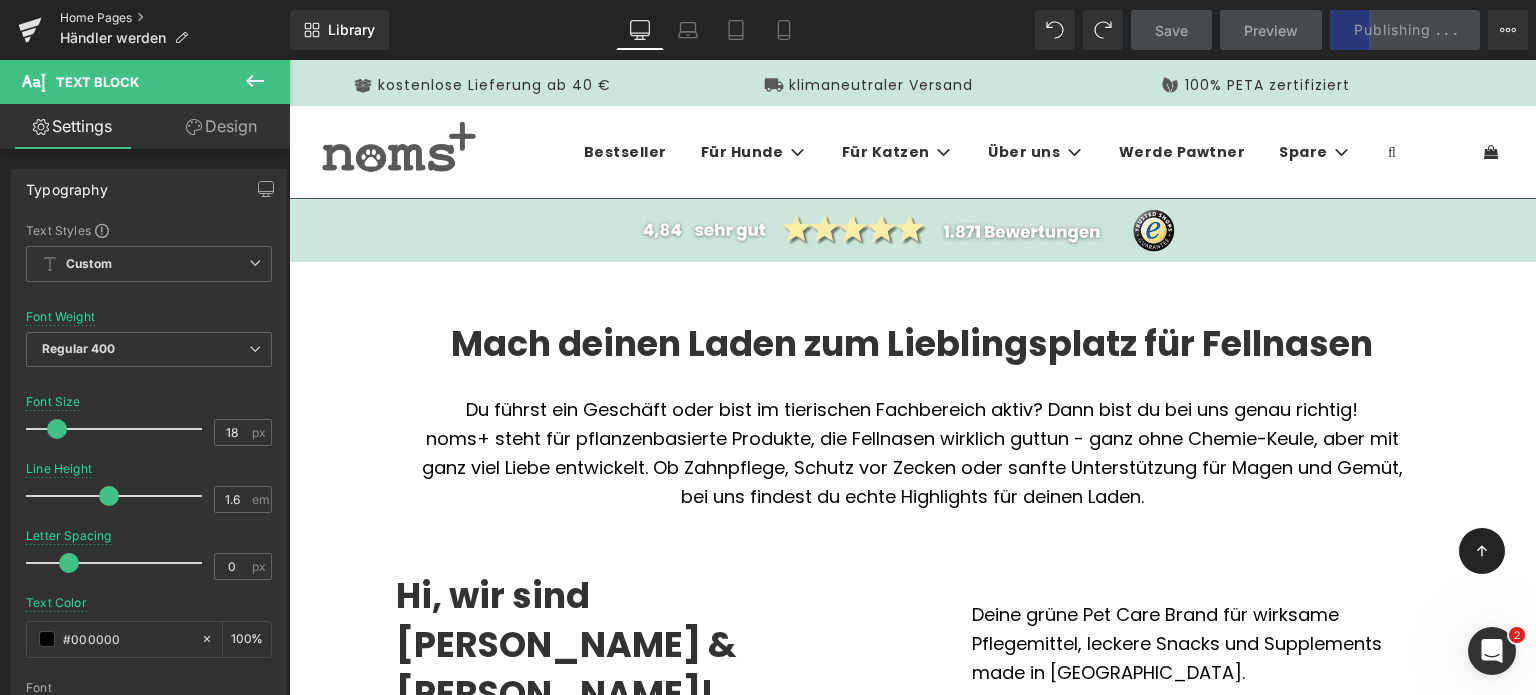 click on "Home Pages" at bounding box center (175, 18) 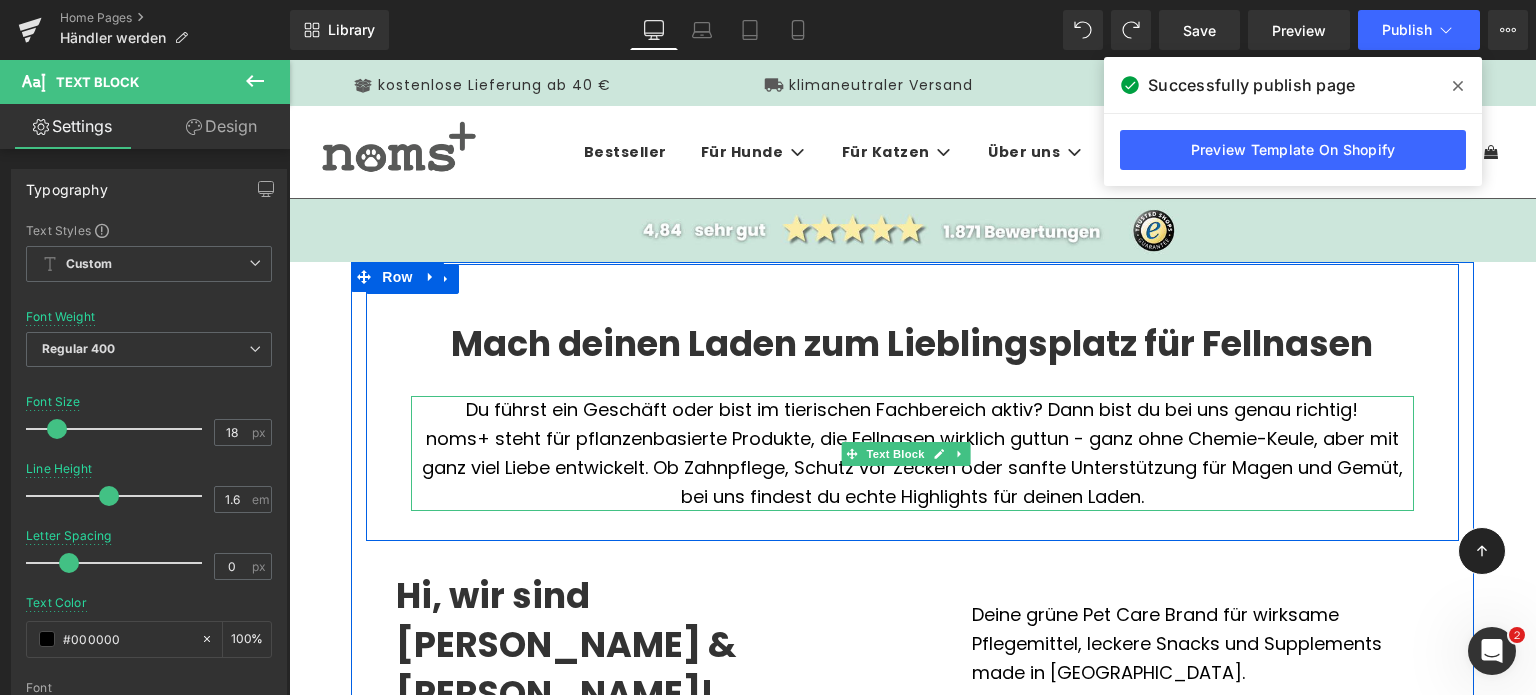 scroll, scrollTop: 168, scrollLeft: 0, axis: vertical 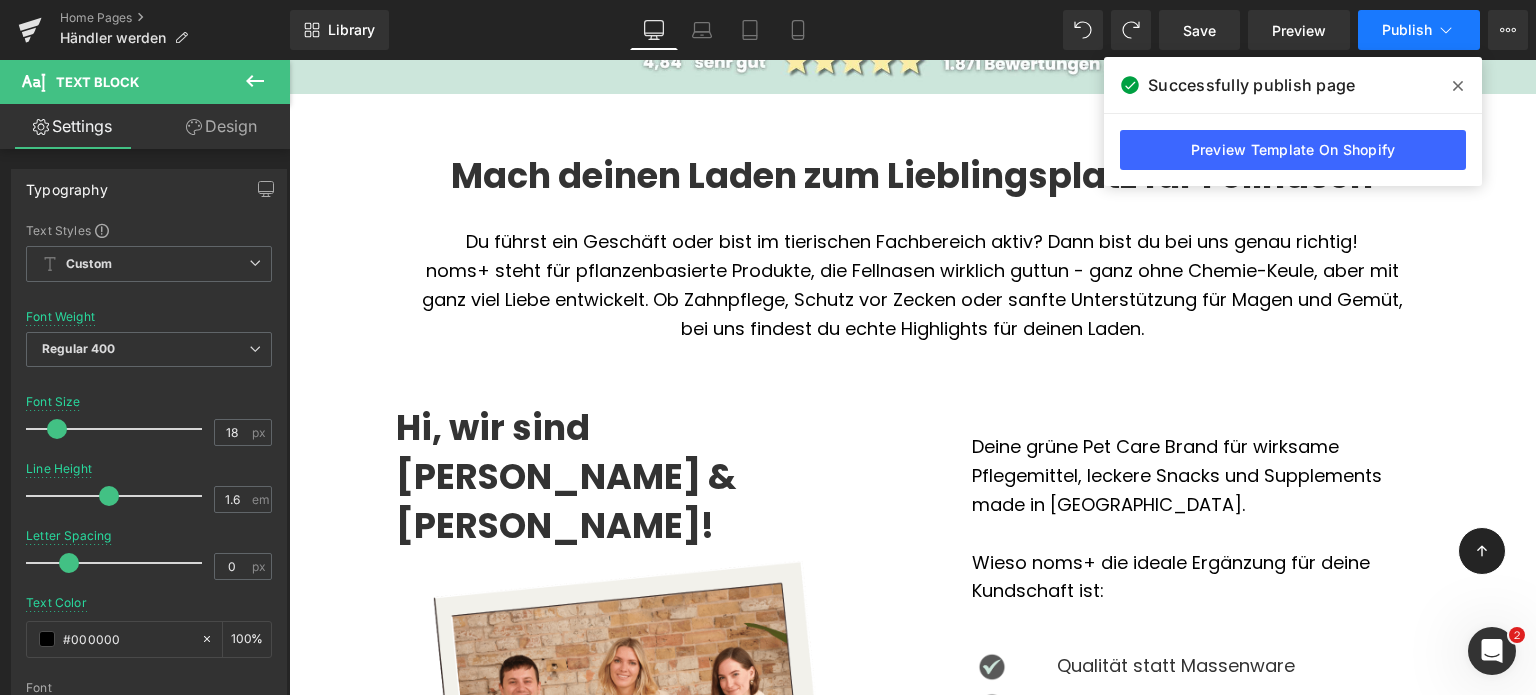 click on "Publish" at bounding box center (1419, 30) 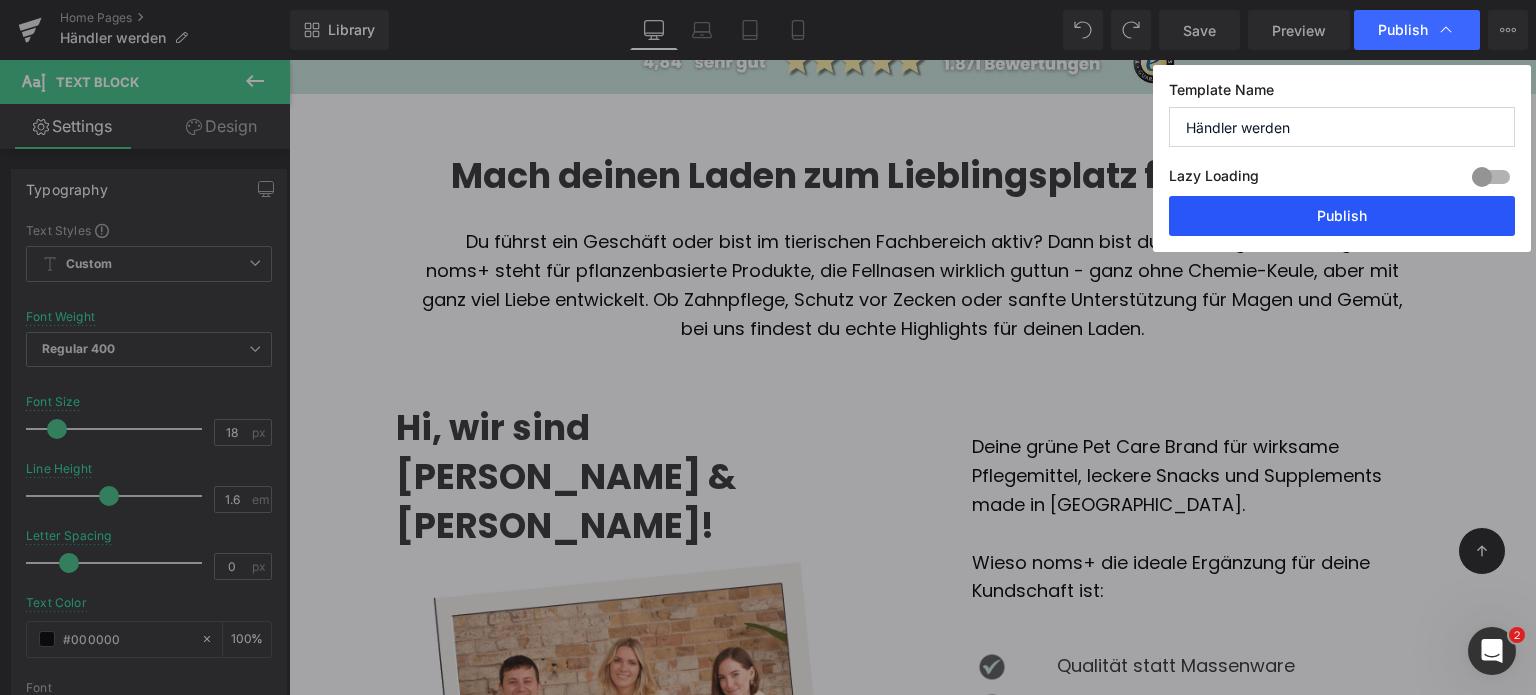 click on "Publish" at bounding box center [1342, 216] 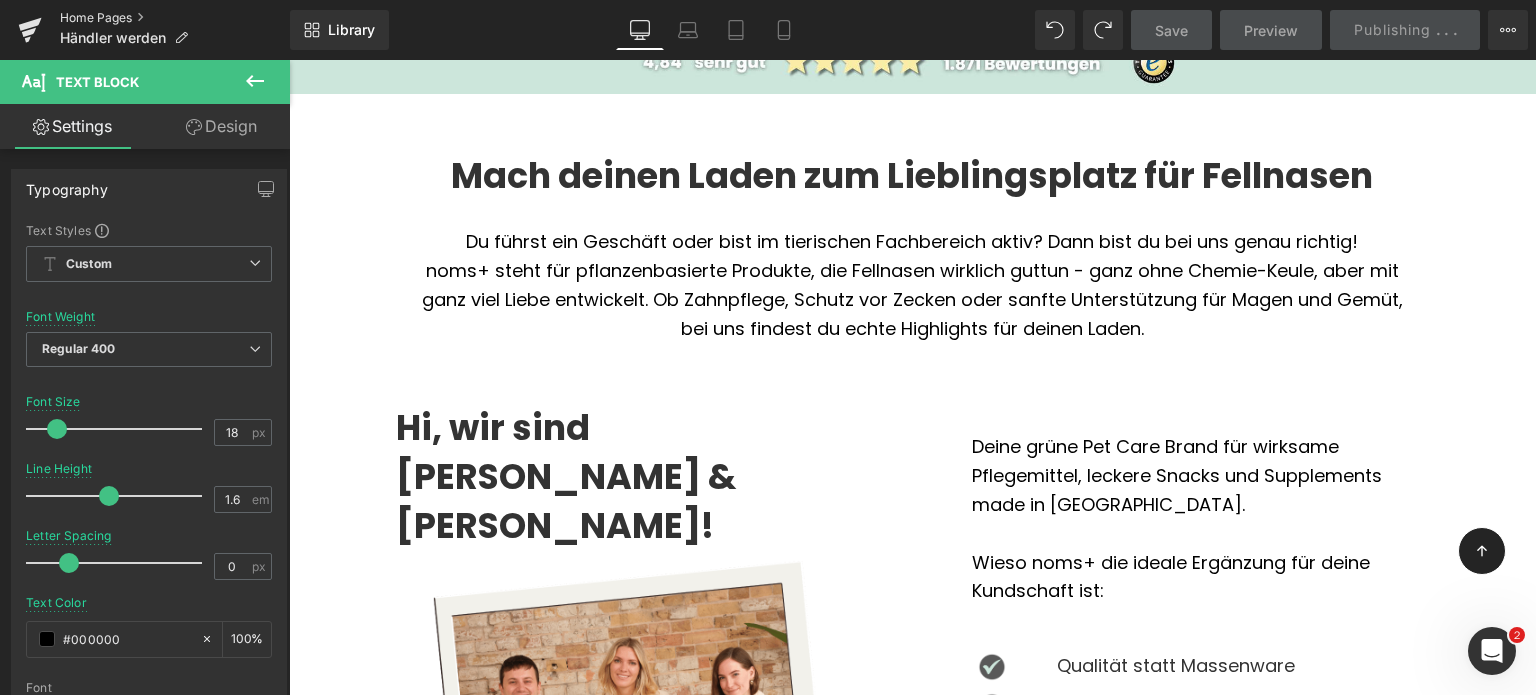 click on "Home Pages" at bounding box center [175, 18] 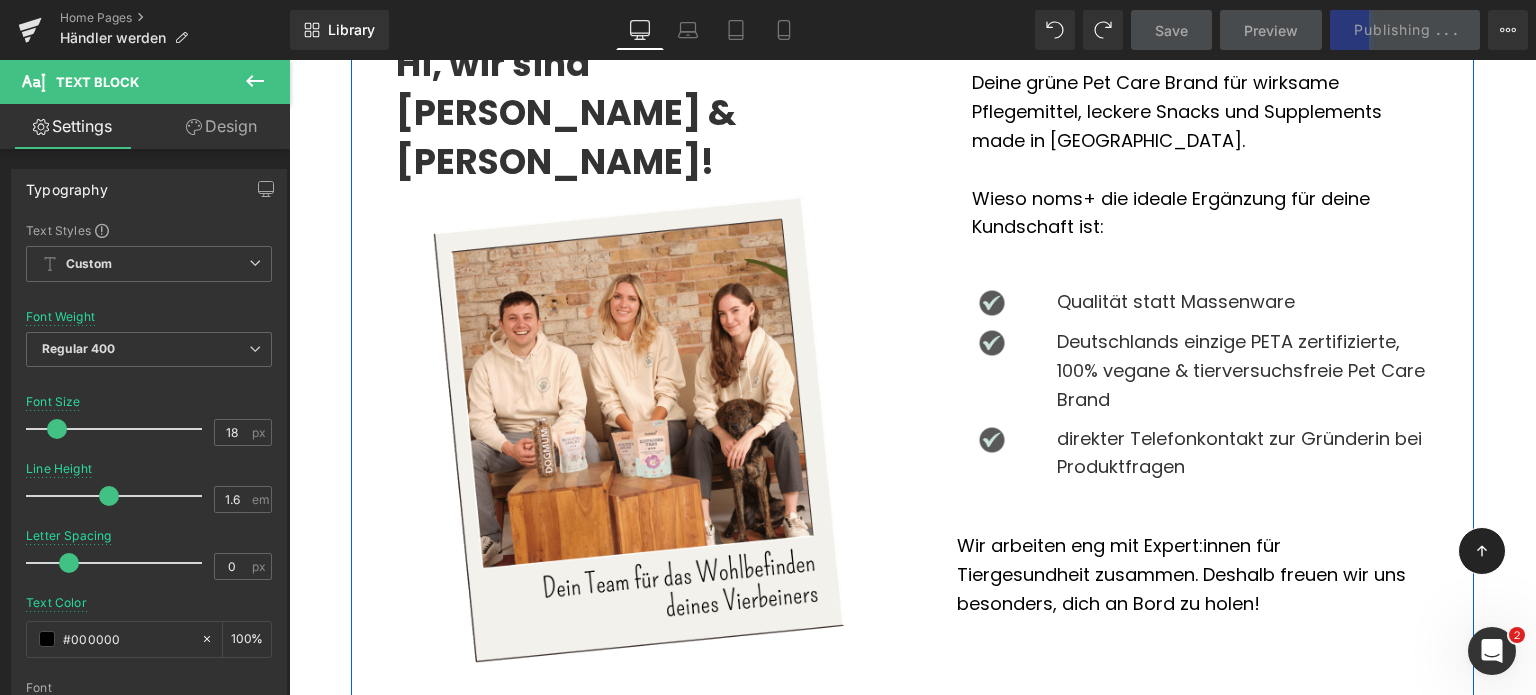 scroll, scrollTop: 847, scrollLeft: 0, axis: vertical 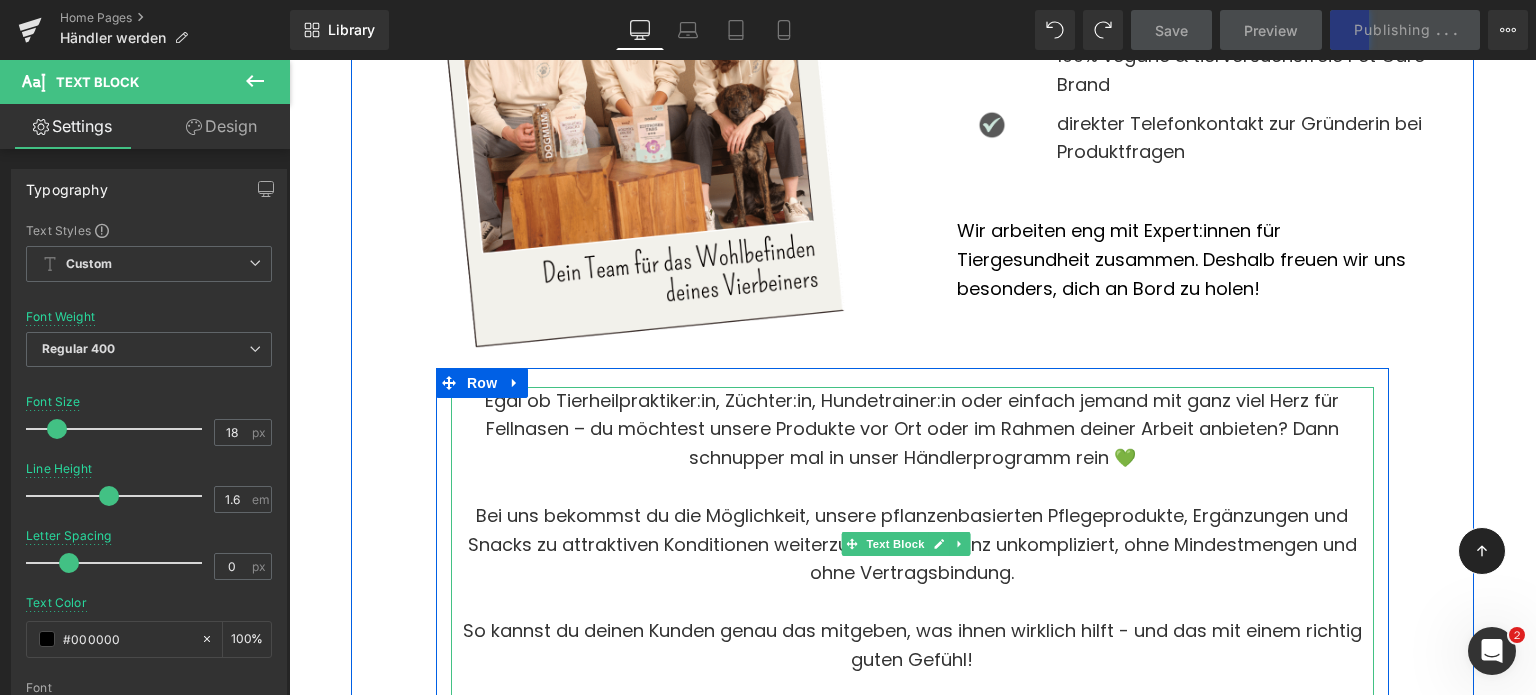 click on "Egal ob Tierheilpraktiker:in, Züchter:in, Hundetrainer:in oder einfach jemand mit ganz viel Herz für Fellnasen – du möchtest unsere Produkte vor Ort oder im Rahmen deiner Arbeit anbieten? Dann schnupper mal in unser Händlerprogramm rein 💚" at bounding box center (912, 430) 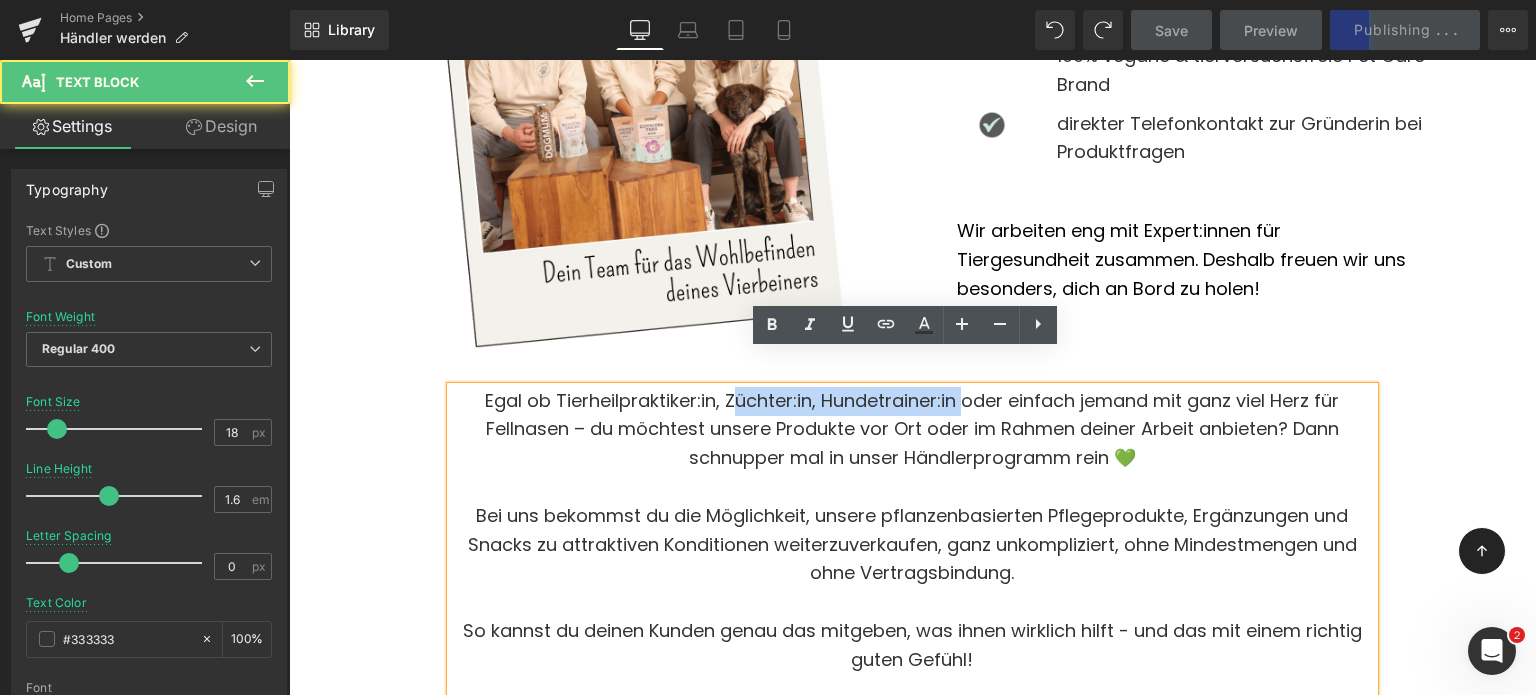 drag, startPoint x: 953, startPoint y: 364, endPoint x: 725, endPoint y: 363, distance: 228.0022 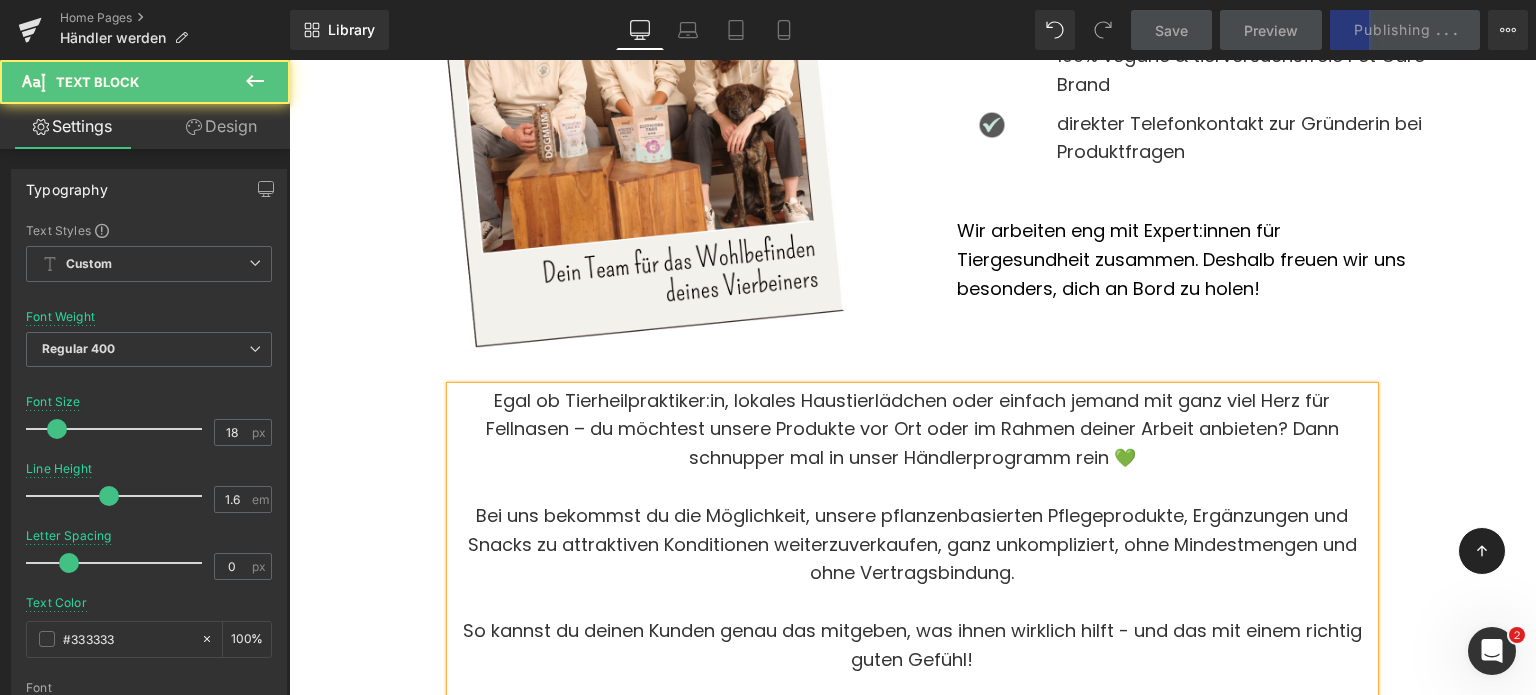 click on "Egal ob Tierheilpraktiker:in, lokales Haustierlädchen oder einfach jemand mit ganz viel Herz für Fellnasen – du möchtest unsere Produkte vor Ort oder im Rahmen deiner Arbeit anbieten? Dann schnupper mal in unser Händlerprogramm rein 💚" at bounding box center [912, 430] 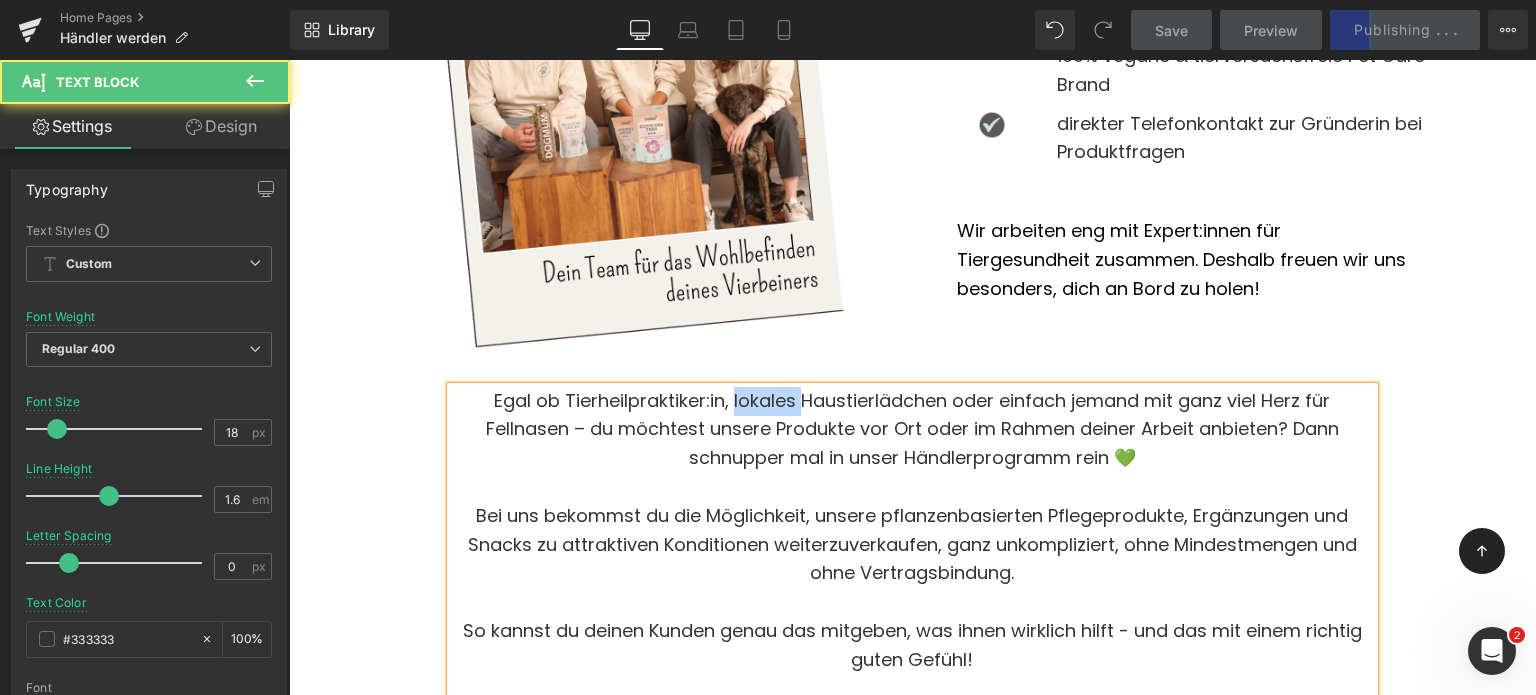 click on "Egal ob Tierheilpraktiker:in, lokales Haustierlädchen oder einfach jemand mit ganz viel Herz für Fellnasen – du möchtest unsere Produkte vor Ort oder im Rahmen deiner Arbeit anbieten? Dann schnupper mal in unser Händlerprogramm rein 💚" at bounding box center (912, 430) 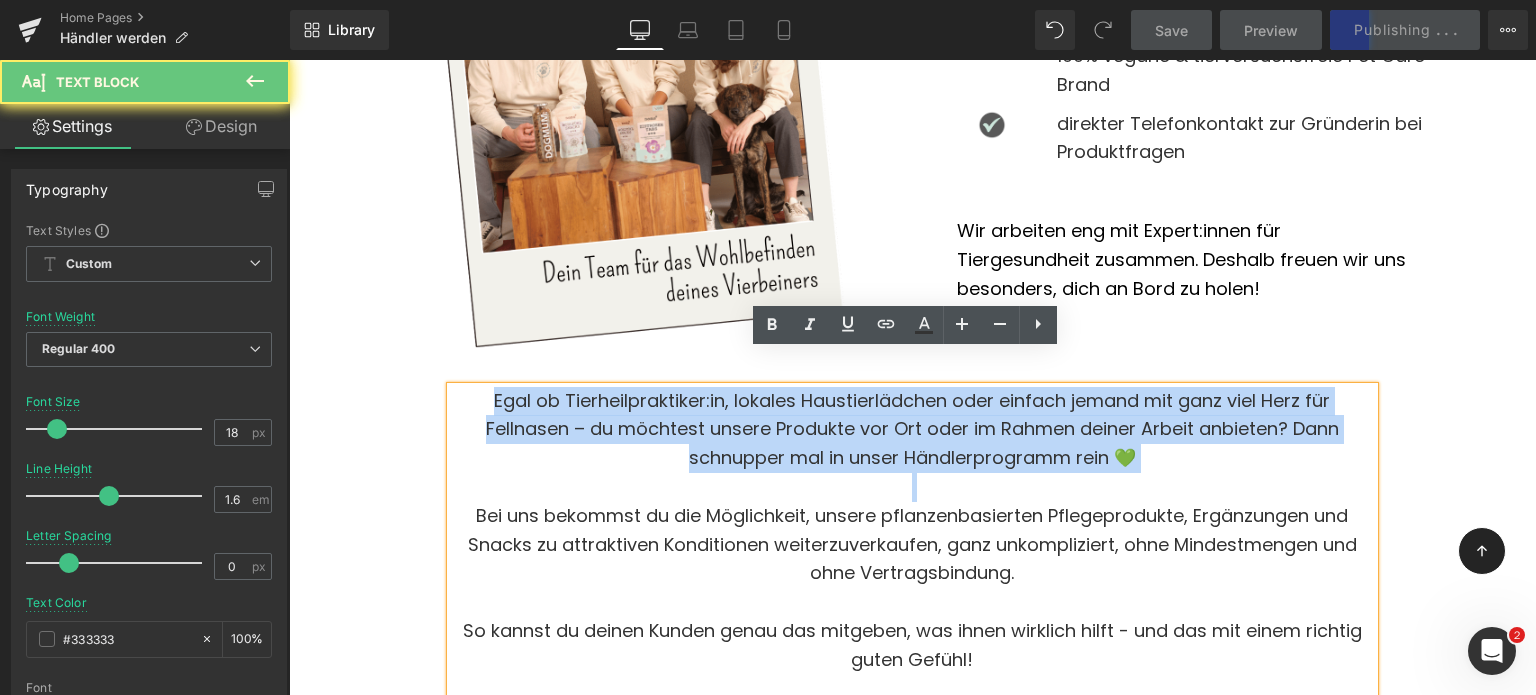click on "Egal ob Tierheilpraktiker:in, lokales Haustierlädchen oder einfach jemand mit ganz viel Herz für Fellnasen – du möchtest unsere Produkte vor Ort oder im Rahmen deiner Arbeit anbieten? Dann schnupper mal in unser Händlerprogramm rein 💚" at bounding box center [912, 430] 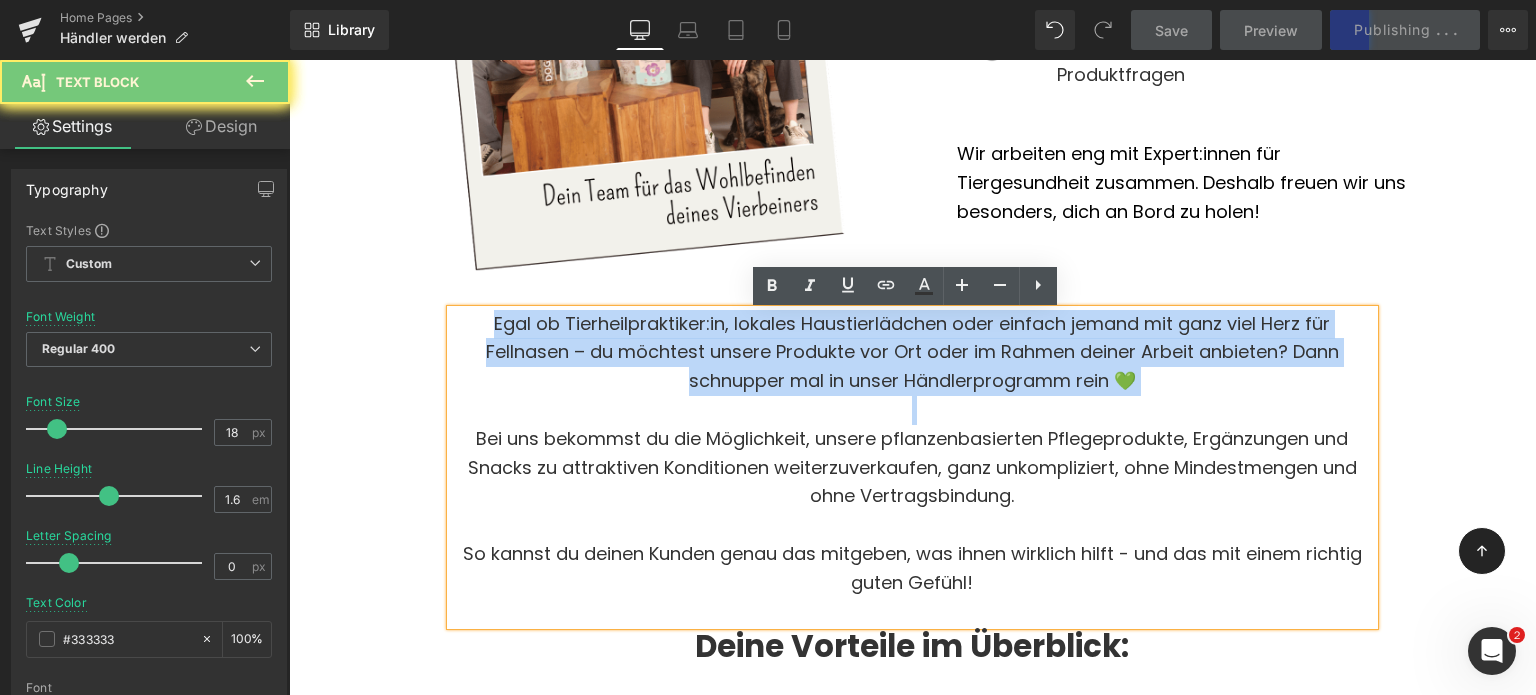 scroll, scrollTop: 924, scrollLeft: 0, axis: vertical 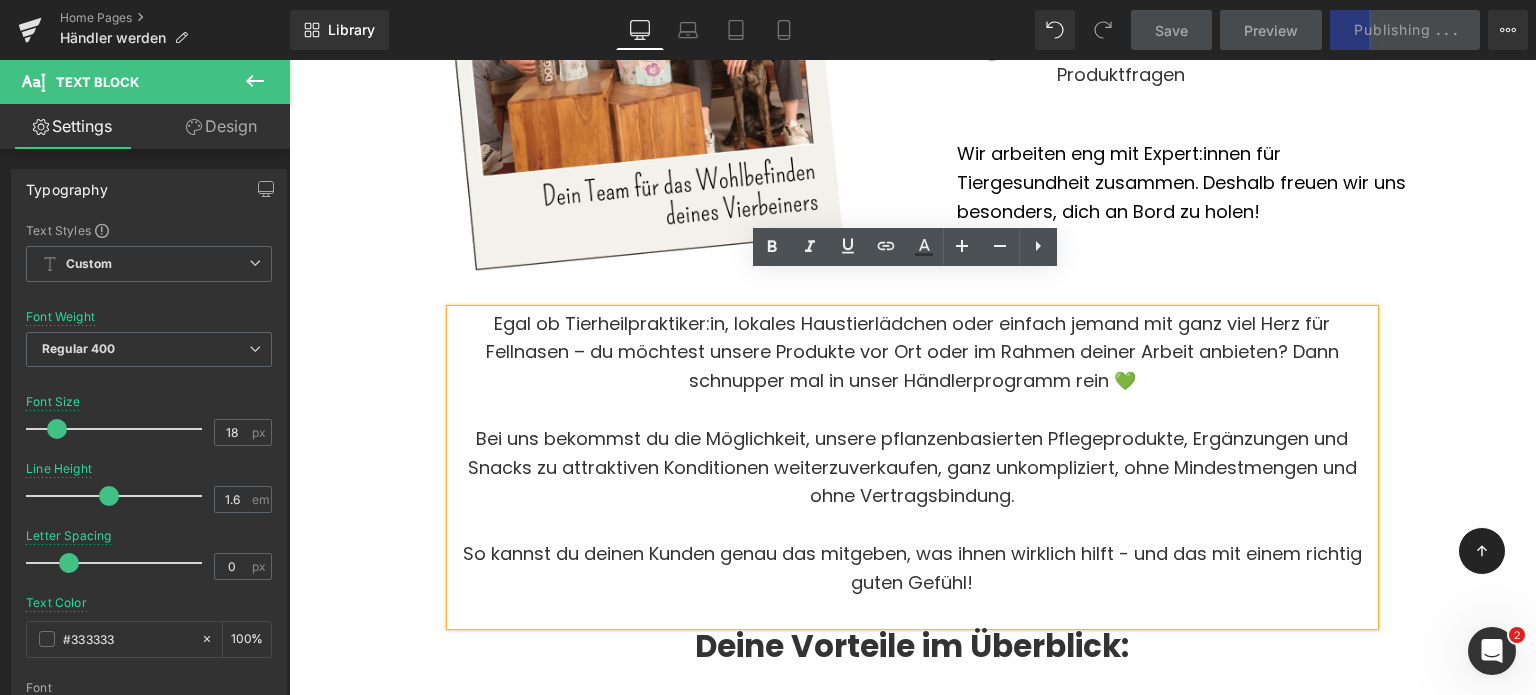 click on "Bei uns bekommst du die Möglichkeit, unsere pflanzenbasierten Pflegeprodukte, Ergänzungen und Snacks zu attraktiven Konditionen weiterzuverkaufen, ganz unkompliziert, ohne Mindestmengen und ohne Vertragsbindung." at bounding box center (912, 468) 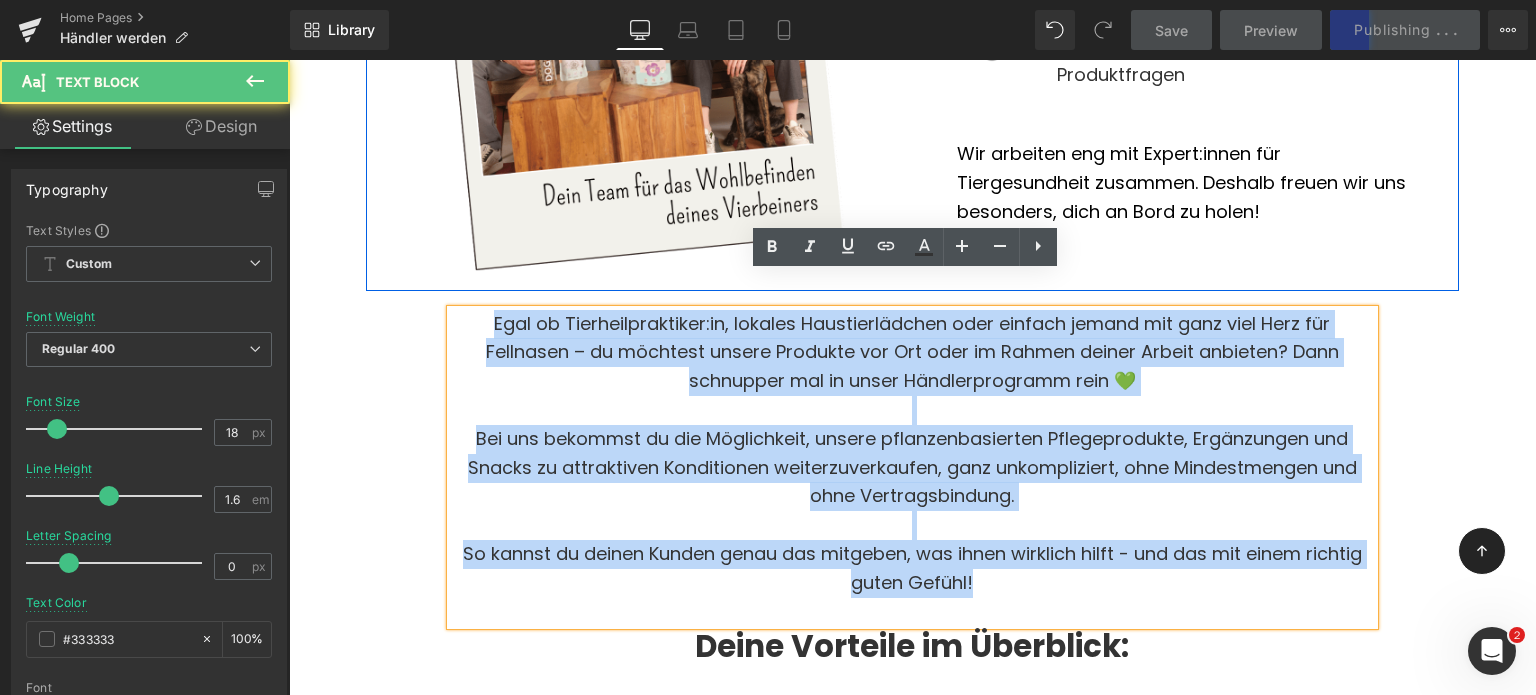 drag, startPoint x: 1025, startPoint y: 555, endPoint x: 446, endPoint y: 234, distance: 662.0287 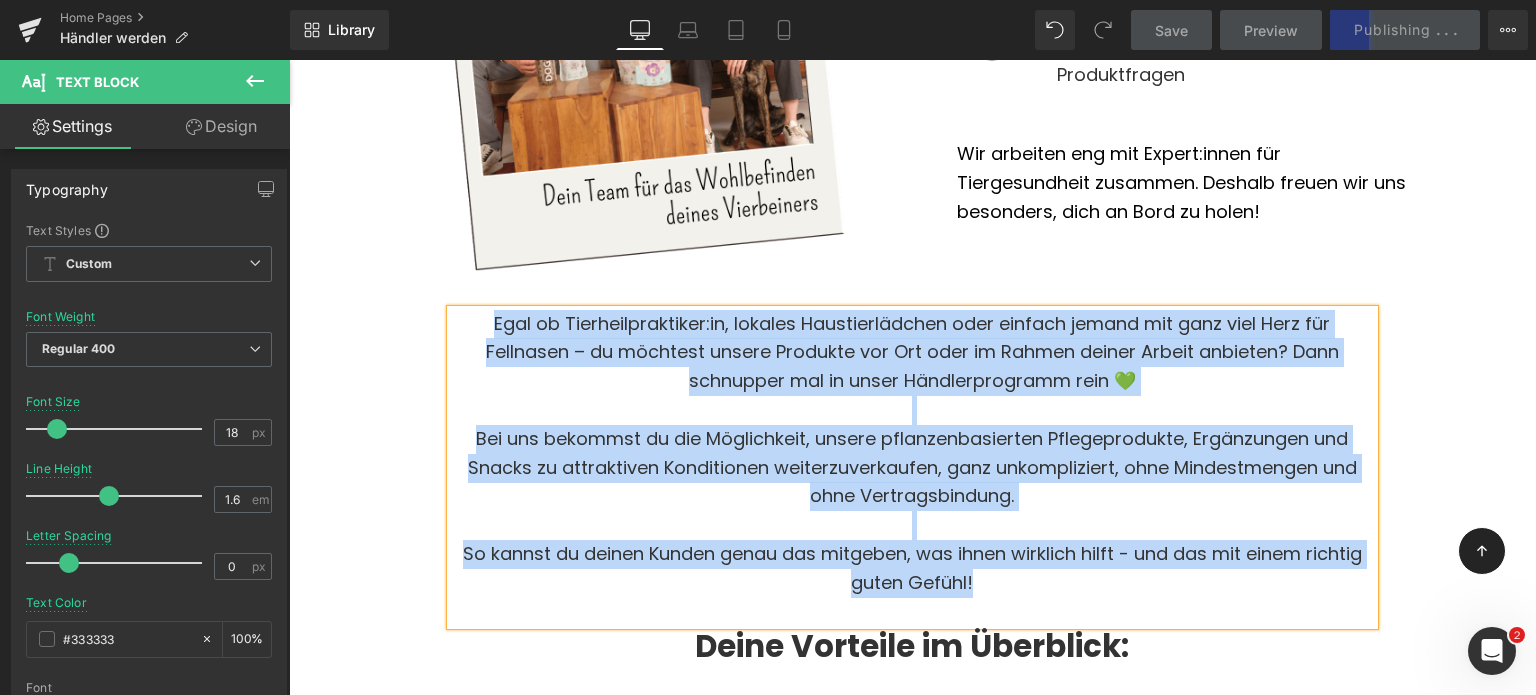 click on "Egal ob Tierheilpraktiker:in, lokales Haustierlädchen oder einfach jemand mit ganz viel Herz für Fellnasen – du möchtest unsere Produkte vor Ort oder im Rahmen deiner Arbeit anbieten? Dann schnupper mal in unser Händlerprogramm rein 💚" at bounding box center (912, 353) 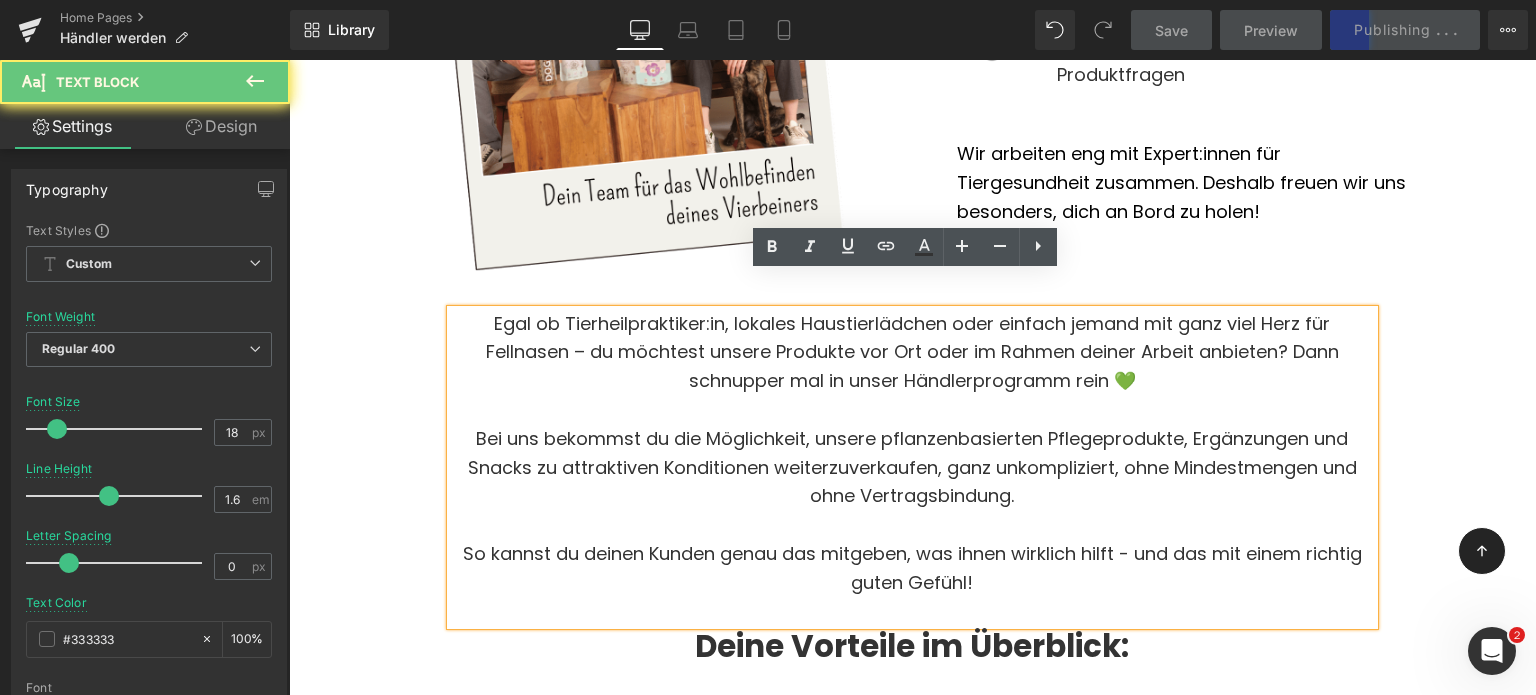 click on "Egal ob Tierheilpraktiker:in, lokales Haustierlädchen oder einfach jemand mit ganz viel Herz für Fellnasen – du möchtest unsere Produkte vor Ort oder im Rahmen deiner Arbeit anbieten? Dann schnupper mal in unser Händlerprogramm rein 💚" at bounding box center (912, 353) 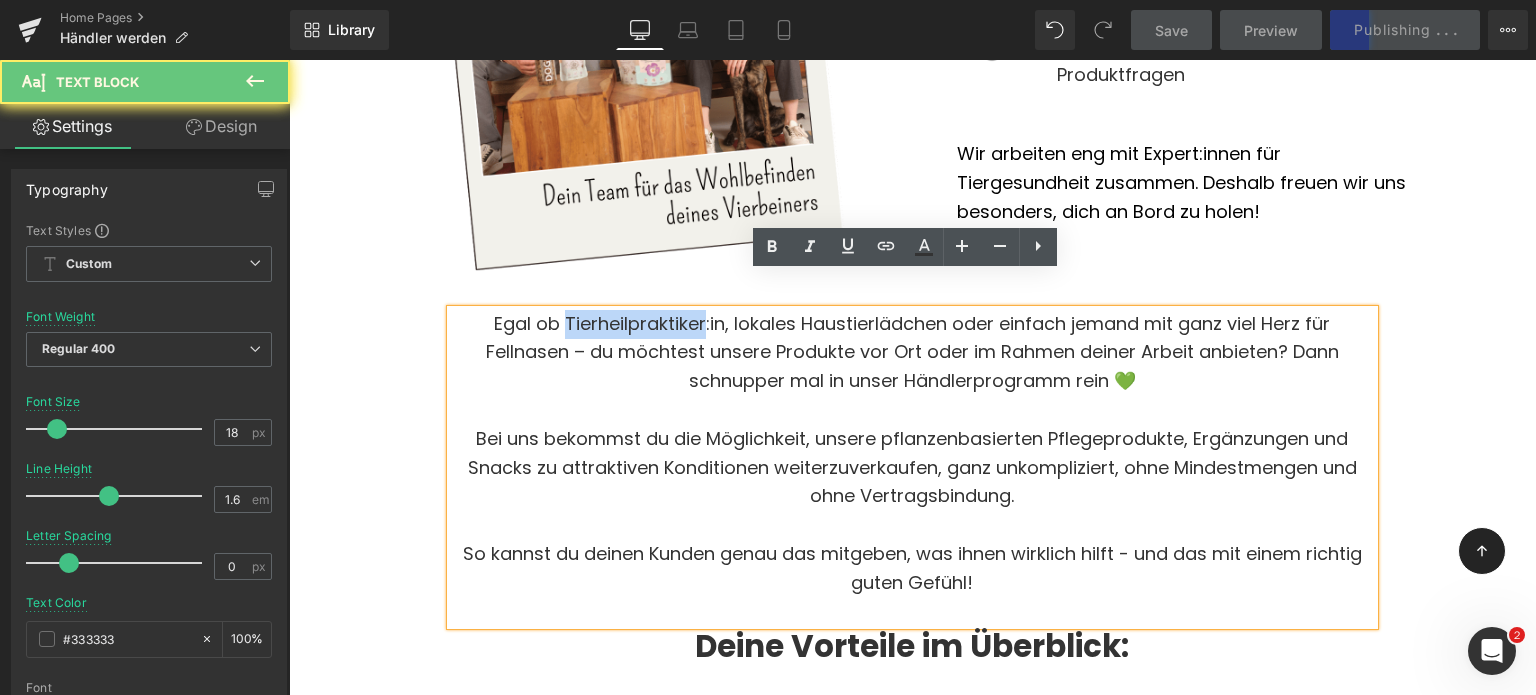 click on "Egal ob Tierheilpraktiker:in, lokales Haustierlädchen oder einfach jemand mit ganz viel Herz für Fellnasen – du möchtest unsere Produkte vor Ort oder im Rahmen deiner Arbeit anbieten? Dann schnupper mal in unser Händlerprogramm rein 💚" at bounding box center [912, 353] 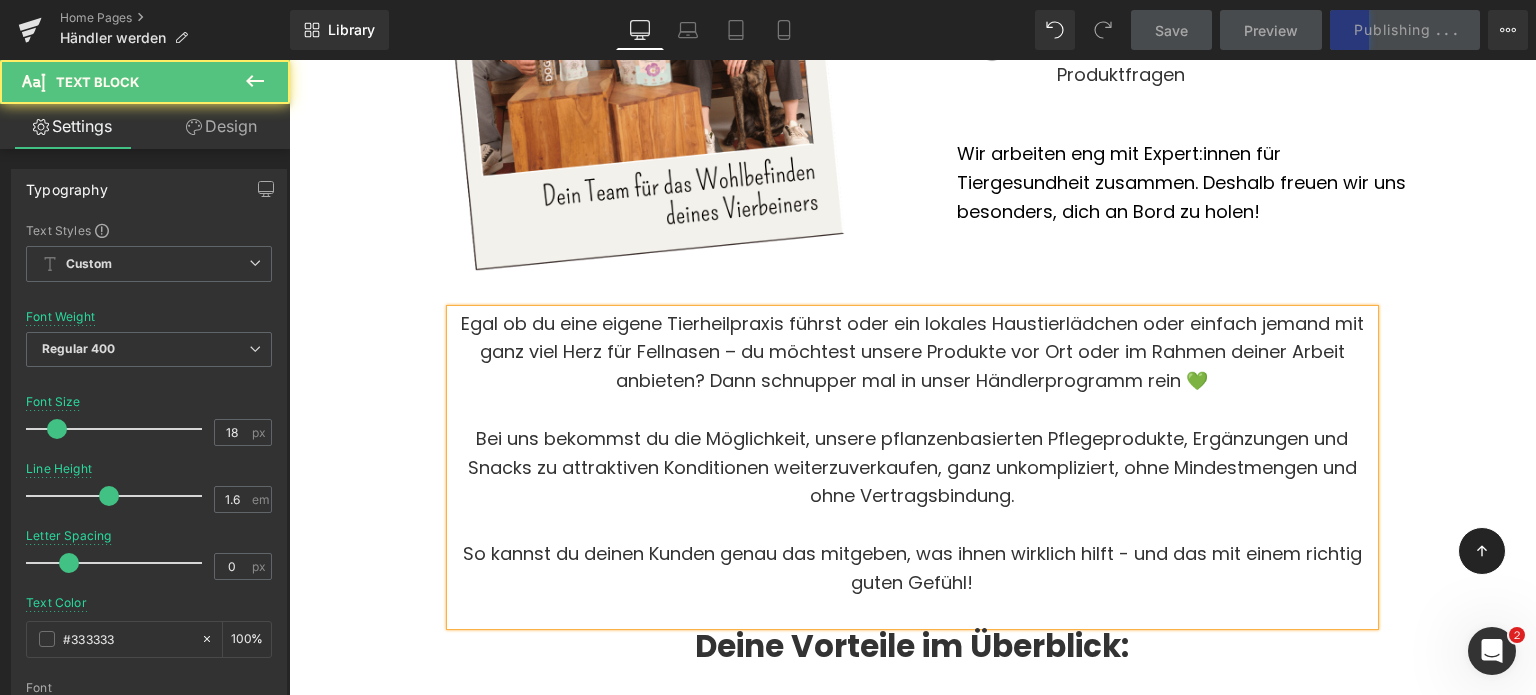 click on "Egal ob du eine eigene Tierheilpraxis führst oder ein lokales Haustierlädchen oder einfach jemand mit ganz viel Herz für Fellnasen – du möchtest unsere Produkte vor Ort oder im Rahmen deiner Arbeit anbieten? Dann schnupper mal in unser Händlerprogramm rein 💚" at bounding box center [912, 353] 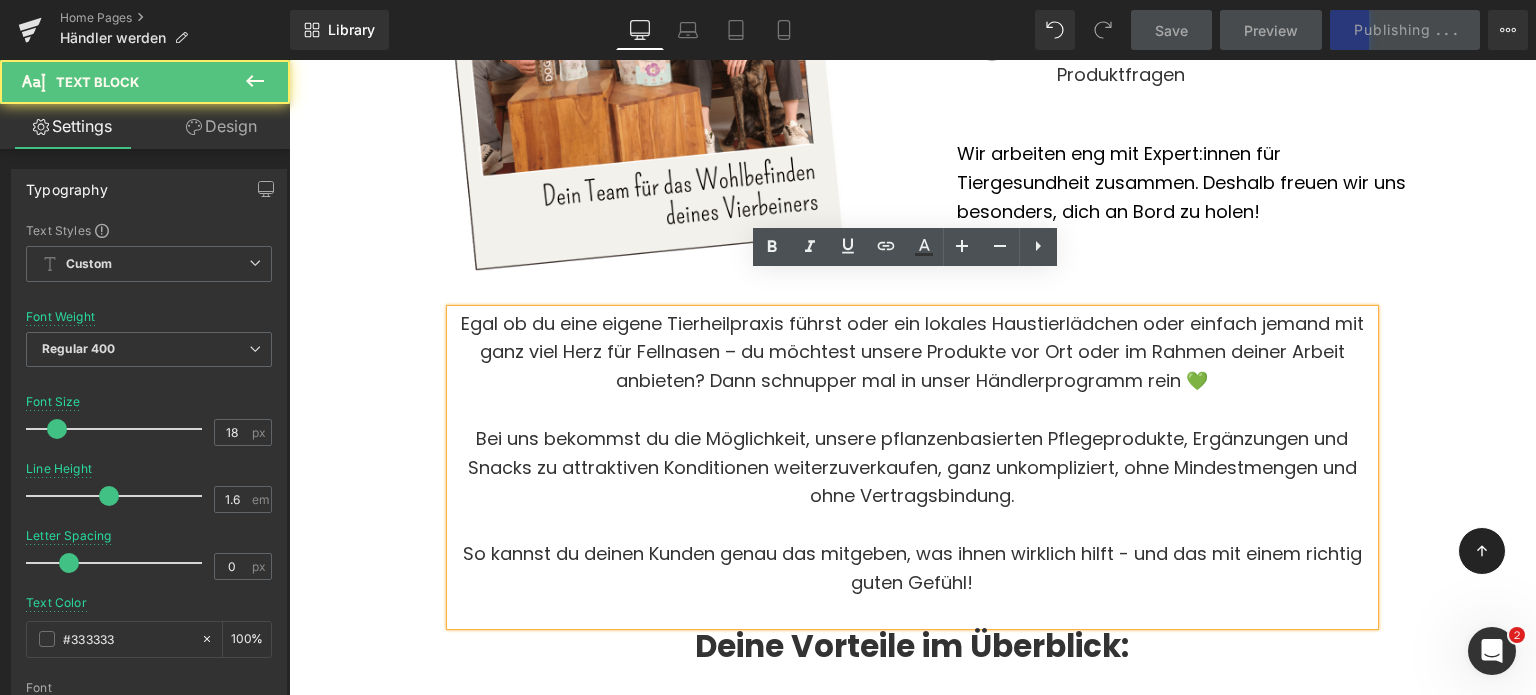click on "Egal ob du eine eigene Tierheilpraxis führst oder ein lokales Haustierlädchen oder einfach jemand mit ganz viel Herz für Fellnasen – du möchtest unsere Produkte vor Ort oder im Rahmen deiner Arbeit anbieten? Dann schnupper mal in unser Händlerprogramm rein 💚" at bounding box center [912, 353] 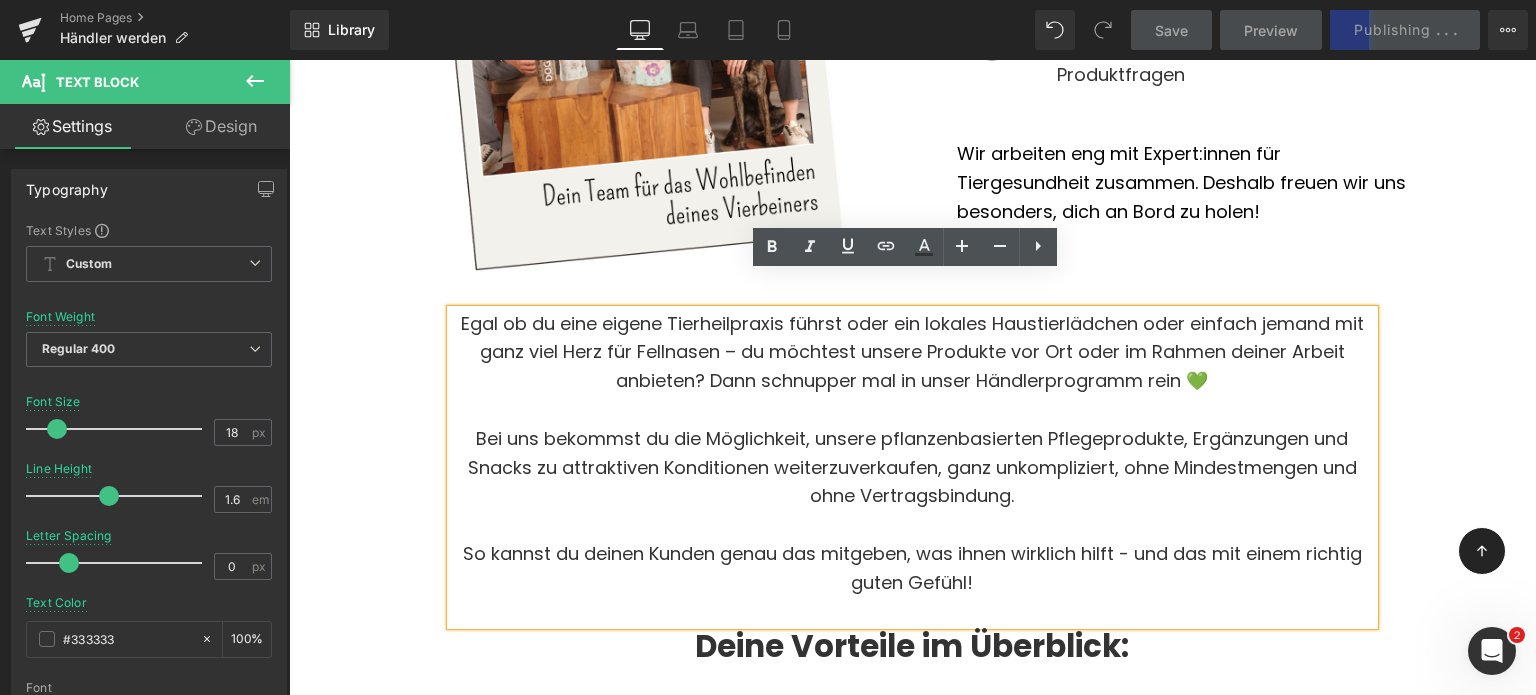 click on "Egal ob du eine eigene Tierheilpraxis führst oder ein lokales Haustierlädchen oder einfach jemand mit ganz viel Herz für Fellnasen – du möchtest unsere Produkte vor Ort oder im Rahmen deiner Arbeit anbieten? Dann schnupper mal in unser Händlerprogramm rein 💚" at bounding box center [912, 353] 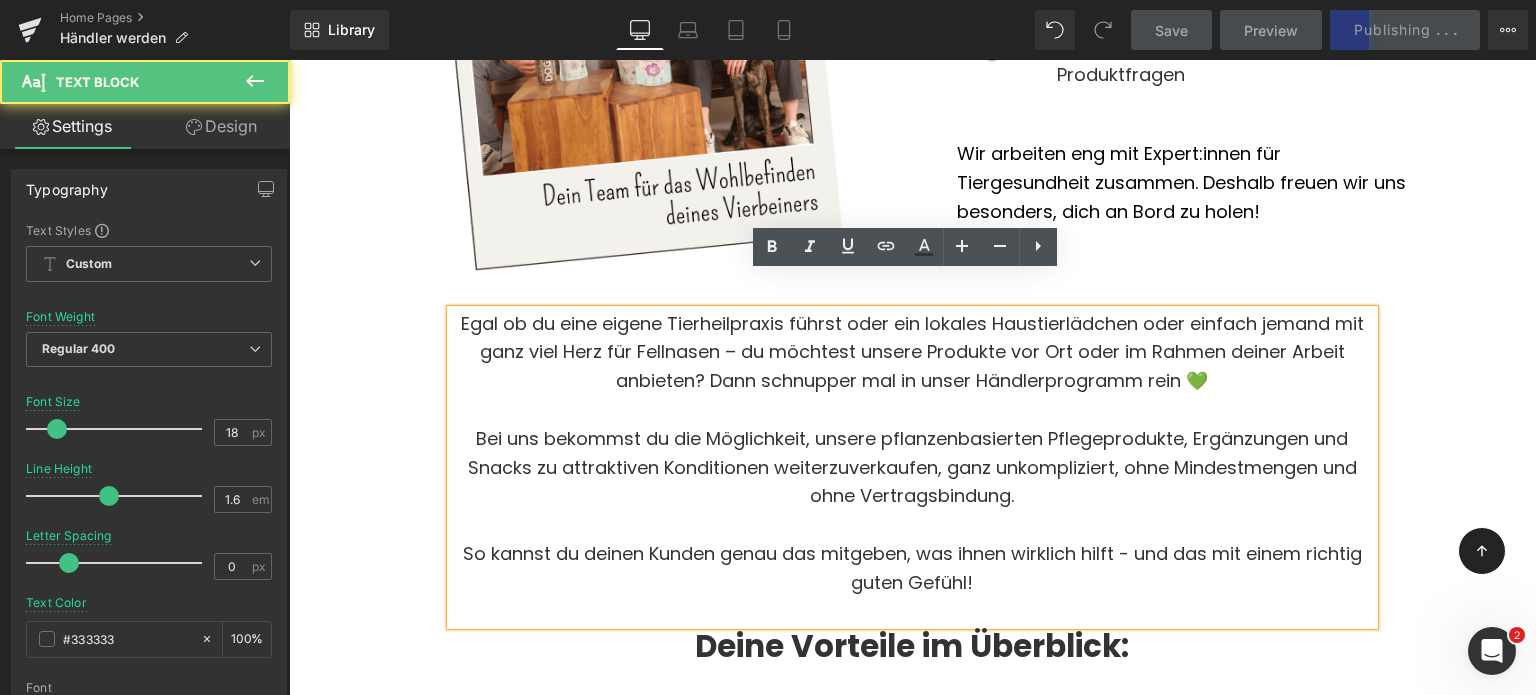 click on "Egal ob du eine eigene Tierheilpraxis führst oder ein lokales Haustierlädchen oder einfach jemand mit ganz viel Herz für Fellnasen – du möchtest unsere Produkte vor Ort oder im Rahmen deiner Arbeit anbieten? Dann schnupper mal in unser Händlerprogramm rein 💚" at bounding box center [912, 353] 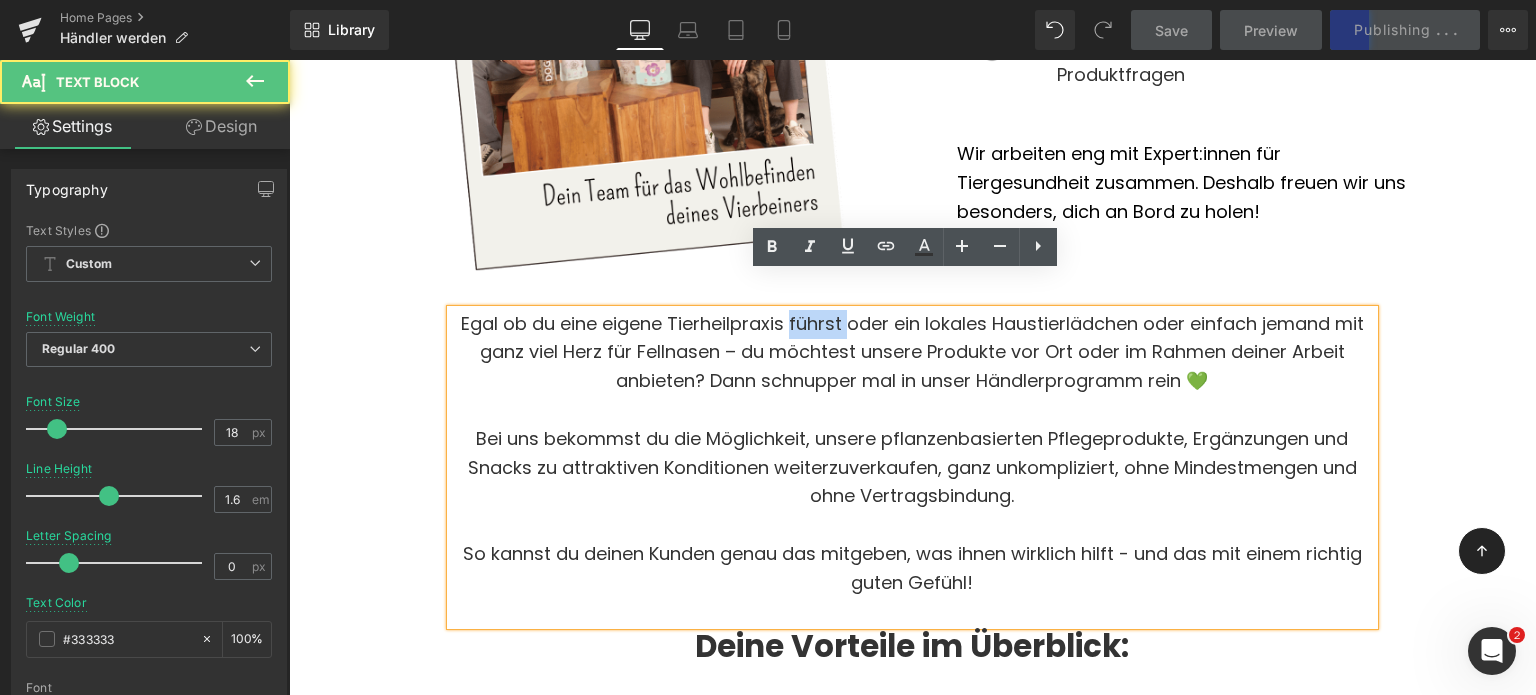 click on "Egal ob du eine eigene Tierheilpraxis führst oder ein lokales Haustierlädchen oder einfach jemand mit ganz viel Herz für Fellnasen – du möchtest unsere Produkte vor Ort oder im Rahmen deiner Arbeit anbieten? Dann schnupper mal in unser Händlerprogramm rein 💚" at bounding box center [912, 353] 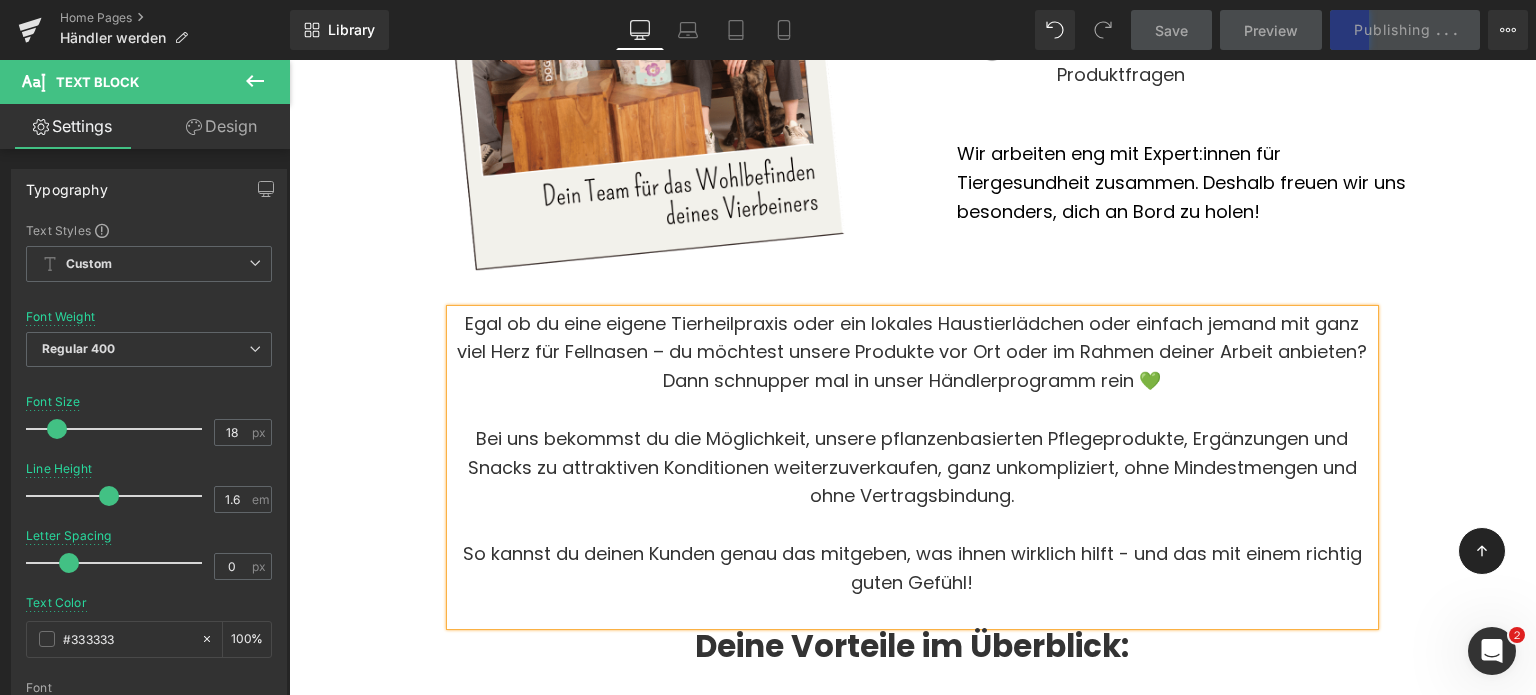 click on "Egal ob du eine eigene Tierheilpraxis oder ein lokales Haustierlädchen oder einfach jemand mit ganz viel Herz für Fellnasen – du möchtest unsere Produkte vor Ort oder im Rahmen deiner Arbeit anbieten? Dann schnupper mal in unser Händlerprogramm rein 💚" at bounding box center [912, 353] 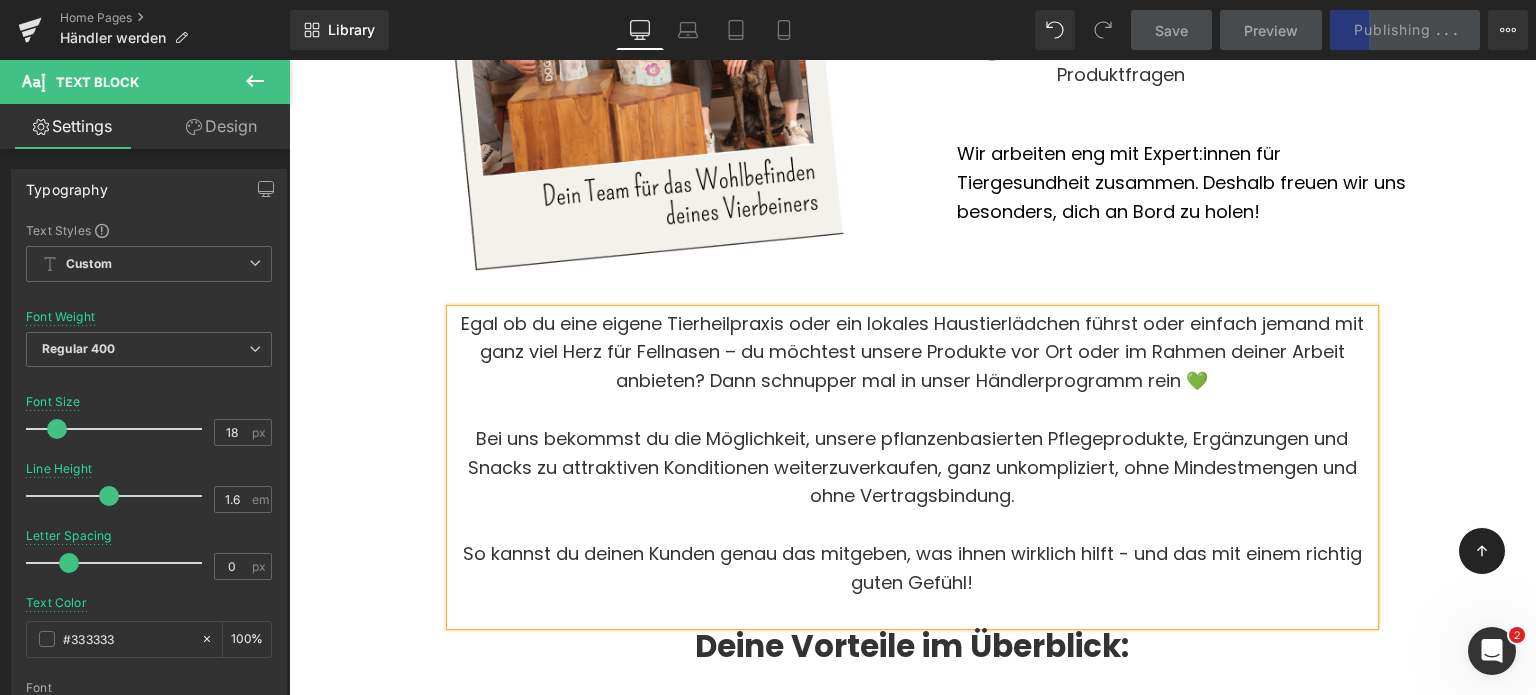 click on "Egal ob du eine eigene Tierheilpraxis oder ein lokales Haustierlädchen führst oder einfach jemand mit ganz viel Herz für Fellnasen – du möchtest unsere Produkte vor Ort oder im Rahmen deiner Arbeit anbieten? Dann schnupper mal in unser Händlerprogramm rein 💚" at bounding box center [912, 353] 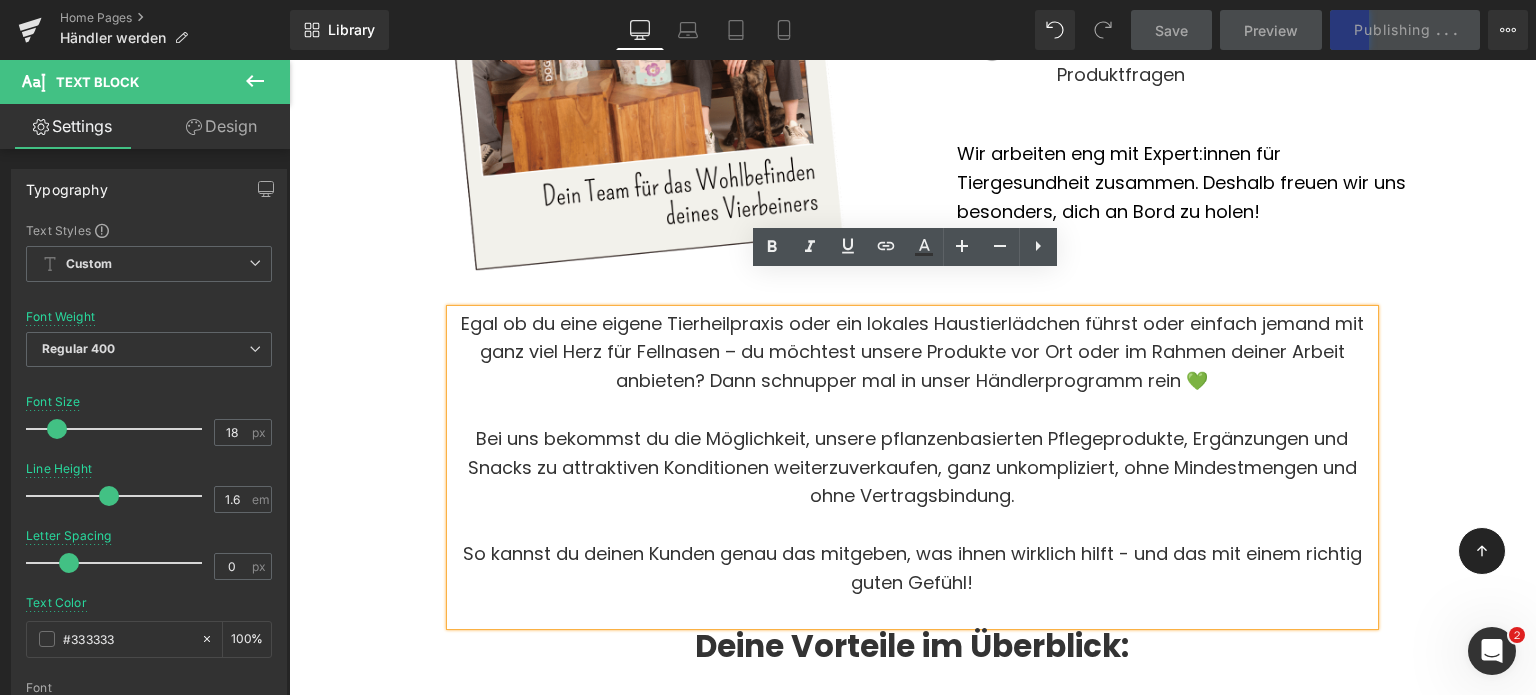click on "Egal ob du eine eigene Tierheilpraxis oder ein lokales Haustierlädchen führst oder einfach jemand mit ganz viel Herz für Fellnasen – du möchtest unsere Produkte vor Ort oder im Rahmen deiner Arbeit anbieten? Dann schnupper mal in unser Händlerprogramm rein 💚" at bounding box center (912, 353) 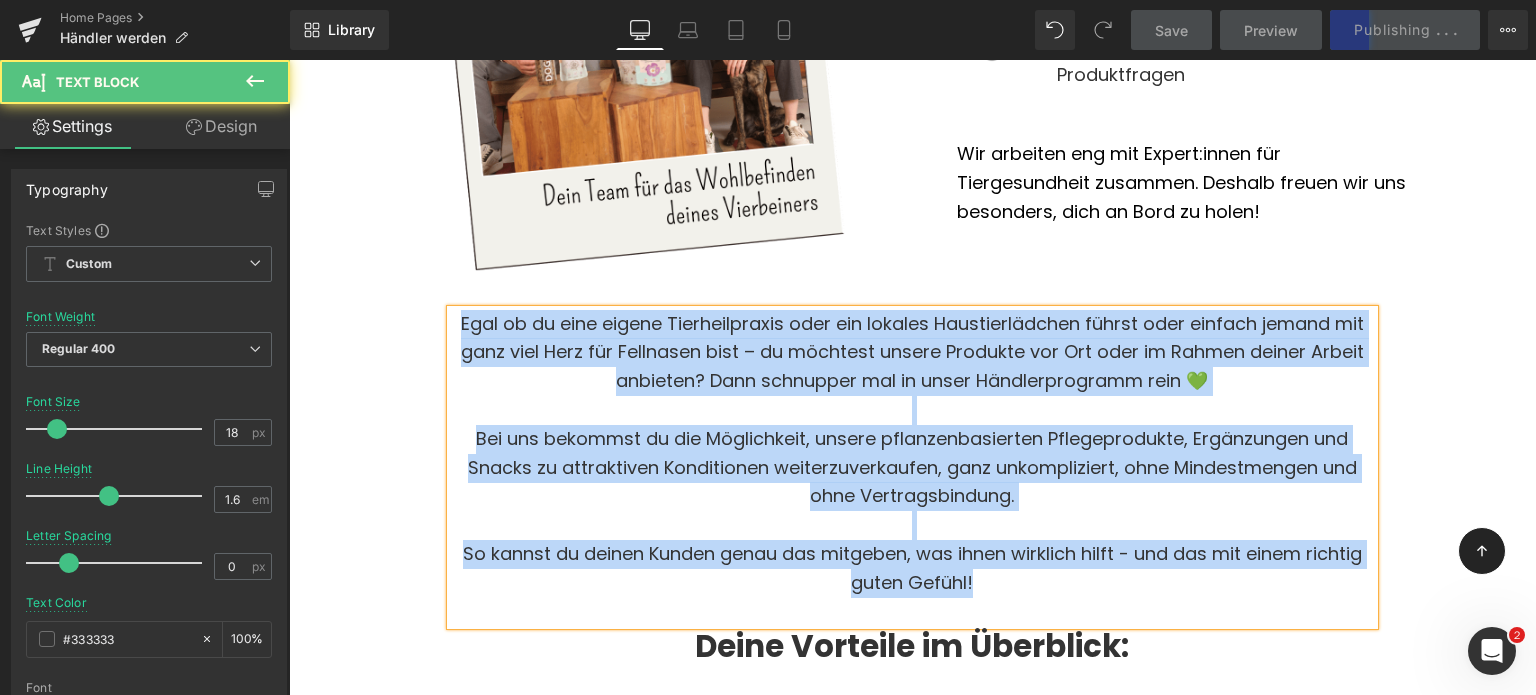 drag, startPoint x: 994, startPoint y: 555, endPoint x: 392, endPoint y: 292, distance: 656.94214 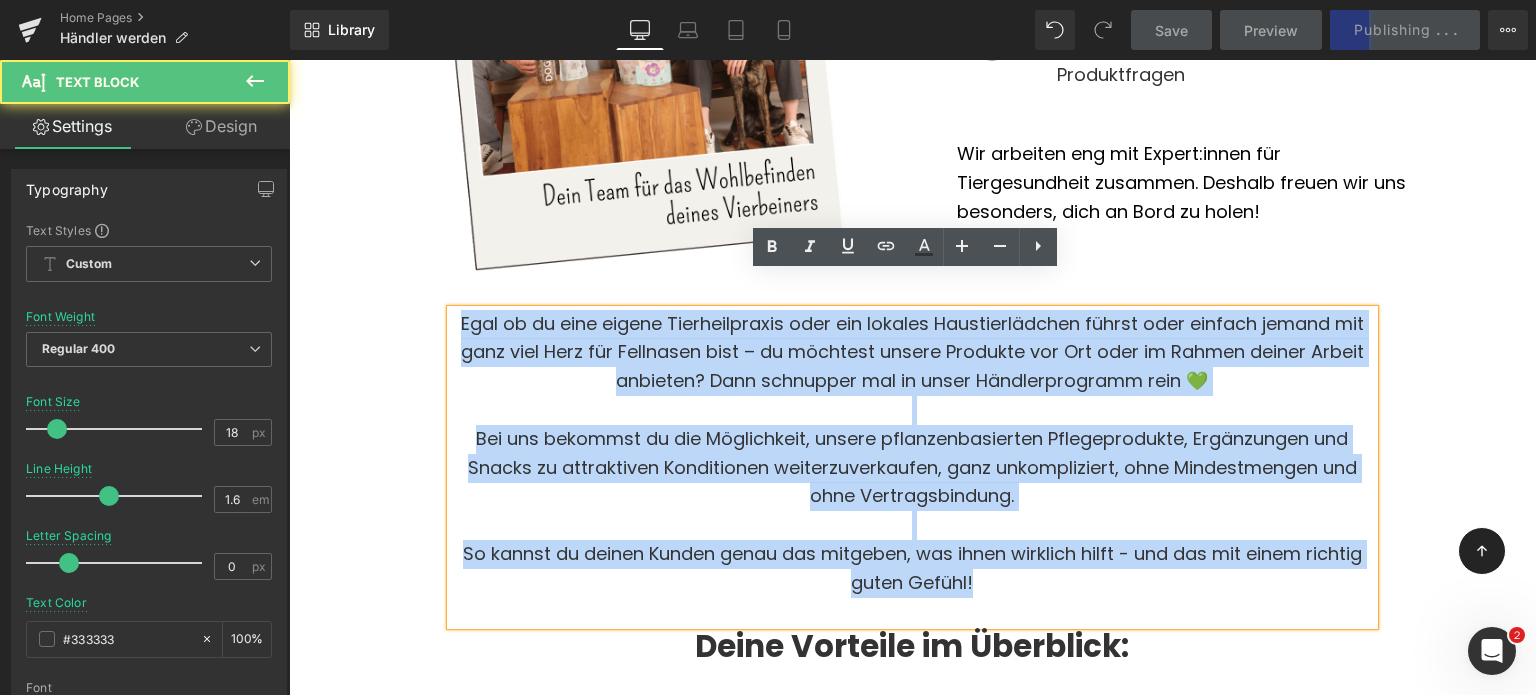 copy on "Egal ob du eine eigene Tierheilpraxis oder ein lokales Haustierlädchen führst oder einfach jemand mit ganz viel Herz für Fellnasen bist – du möchtest unsere Produkte vor Ort oder im Rahmen deiner Arbeit anbieten? Dann schnupper mal in unser Händlerprogramm rein 💚 Bei uns bekommst du die Möglichkeit, unsere pflanzenbasierten Pflegeprodukte, Ergänzungen und Snacks zu attraktiven Konditionen weiterzuverkaufen, ganz unkompliziert, ohne Mindestmengen und ohne Vertragsbindung. So kannst du deinen Kunden genau das mitgeben, was ihnen wirklich hilft - und das mit einem richtig guten Gefühl!" 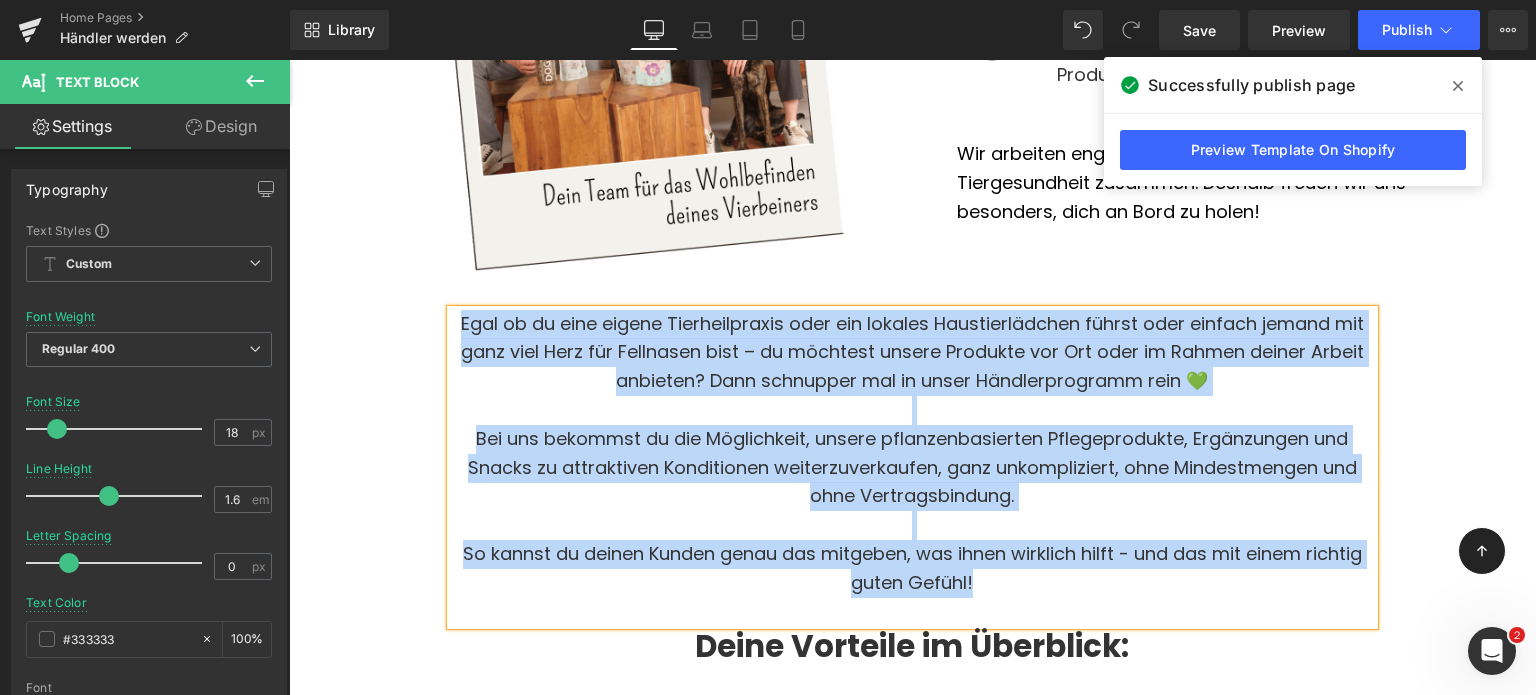 click at bounding box center [912, 410] 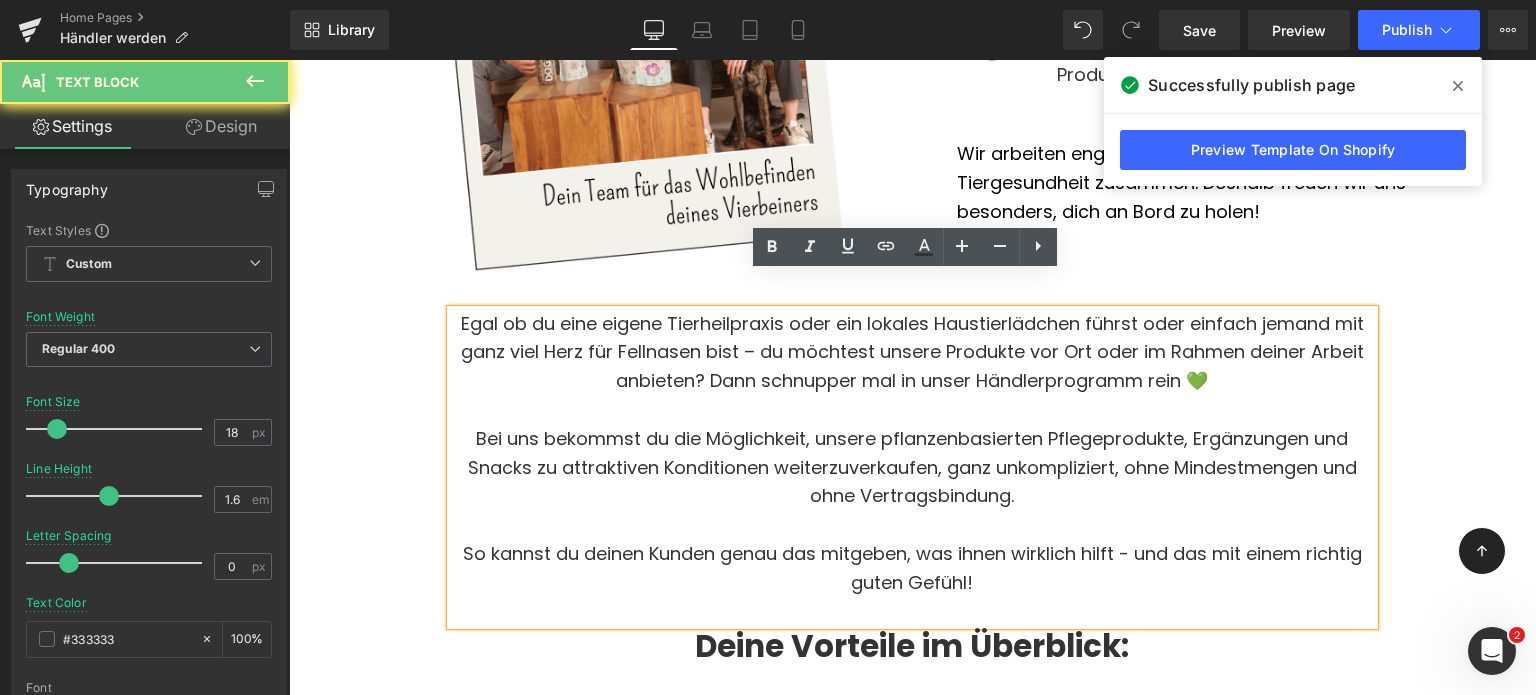 click on "Egal ob du eine eigene Tierheilpraxis oder ein lokales Haustierlädchen führst oder einfach jemand mit ganz viel Herz für Fellnasen bist – du möchtest unsere Produkte vor Ort oder im Rahmen deiner Arbeit anbieten? Dann schnupper mal in unser Händlerprogramm rein 💚" at bounding box center (912, 353) 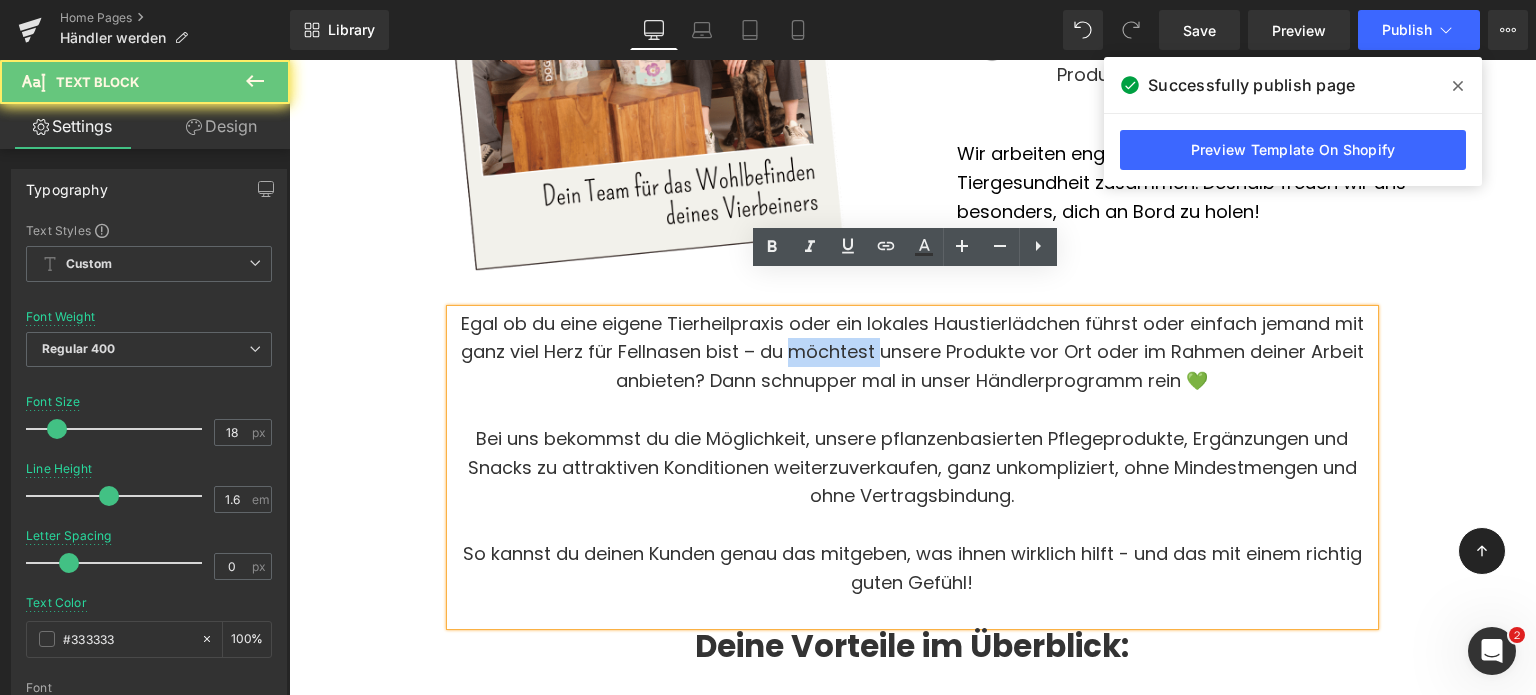click on "Egal ob du eine eigene Tierheilpraxis oder ein lokales Haustierlädchen führst oder einfach jemand mit ganz viel Herz für Fellnasen bist – du möchtest unsere Produkte vor Ort oder im Rahmen deiner Arbeit anbieten? Dann schnupper mal in unser Händlerprogramm rein 💚" at bounding box center [912, 353] 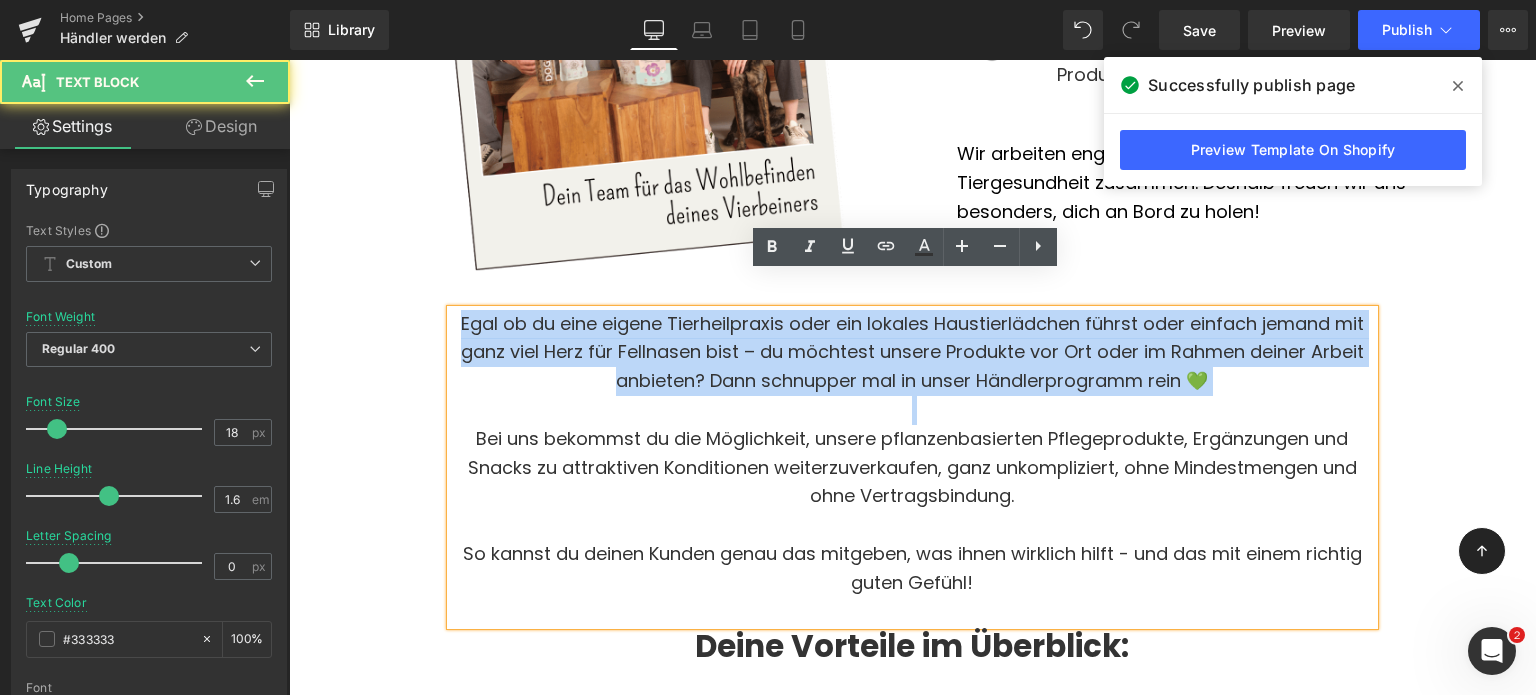 click on "Egal ob du eine eigene Tierheilpraxis oder ein lokales Haustierlädchen führst oder einfach jemand mit ganz viel Herz für Fellnasen bist – du möchtest unsere Produkte vor Ort oder im Rahmen deiner Arbeit anbieten? Dann schnupper mal in unser Händlerprogramm rein 💚" at bounding box center [912, 353] 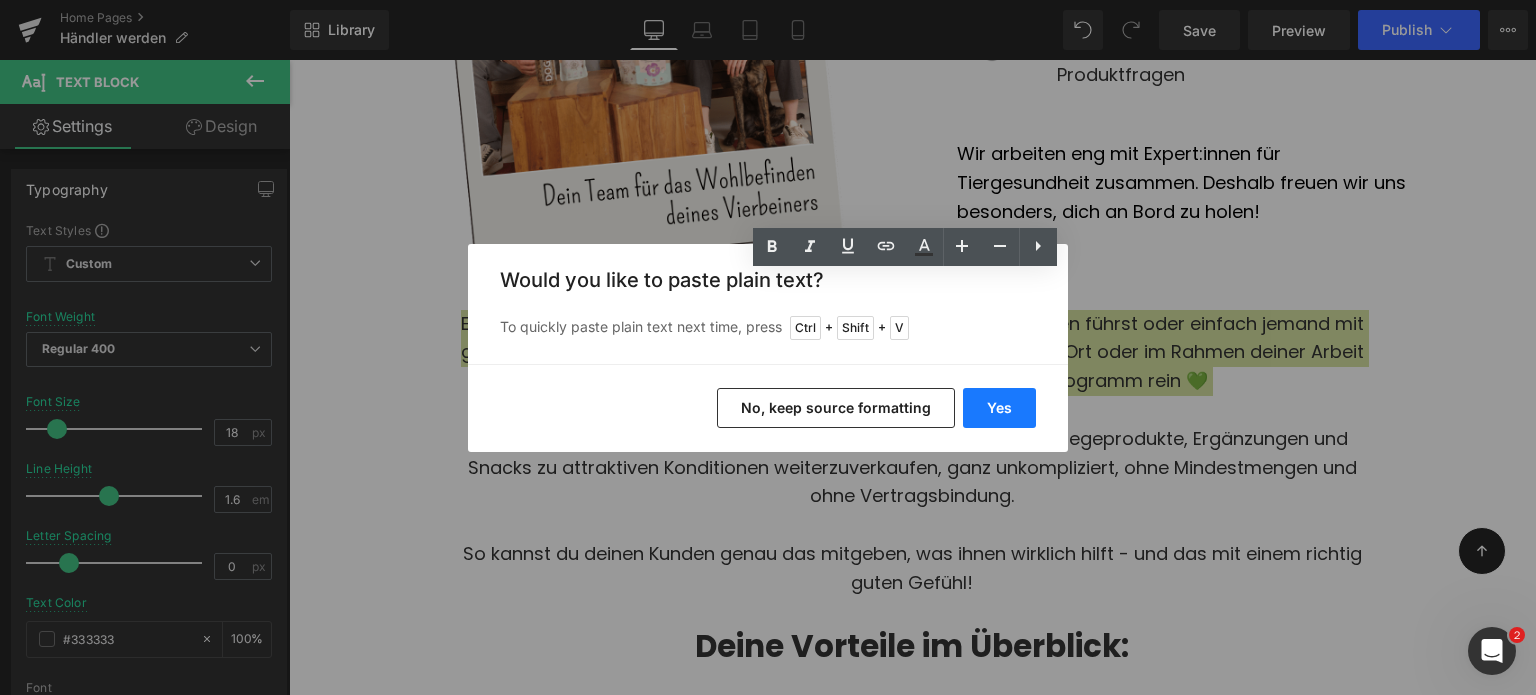 click on "Yes" at bounding box center (999, 408) 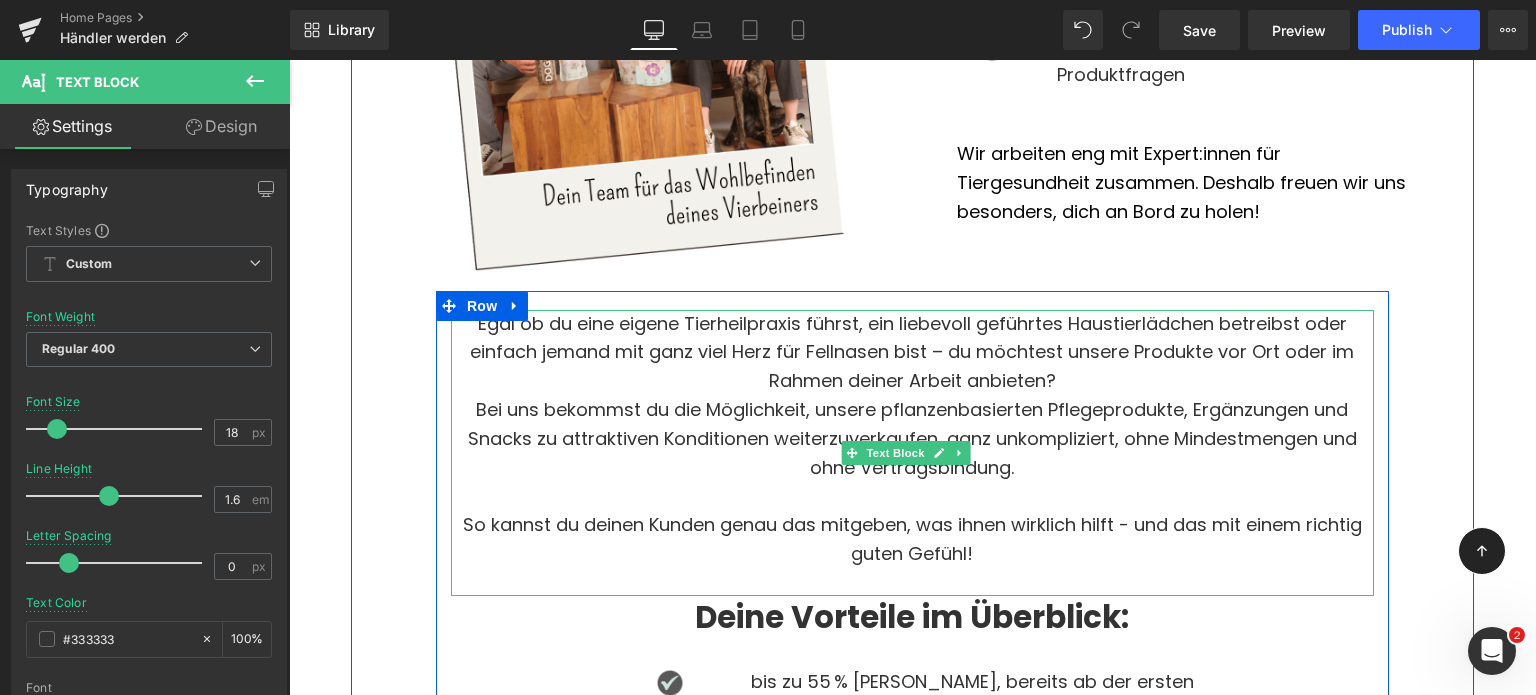 click on "Egal ob du eine eigene Tierheilpraxis führst, ein liebevoll geführtes Haustierlädchen betreibst oder einfach jemand mit ganz viel Herz für Fellnasen bist – du möchtest unsere Produkte vor Ort oder im Rahmen deiner Arbeit anbieten?" at bounding box center (912, 353) 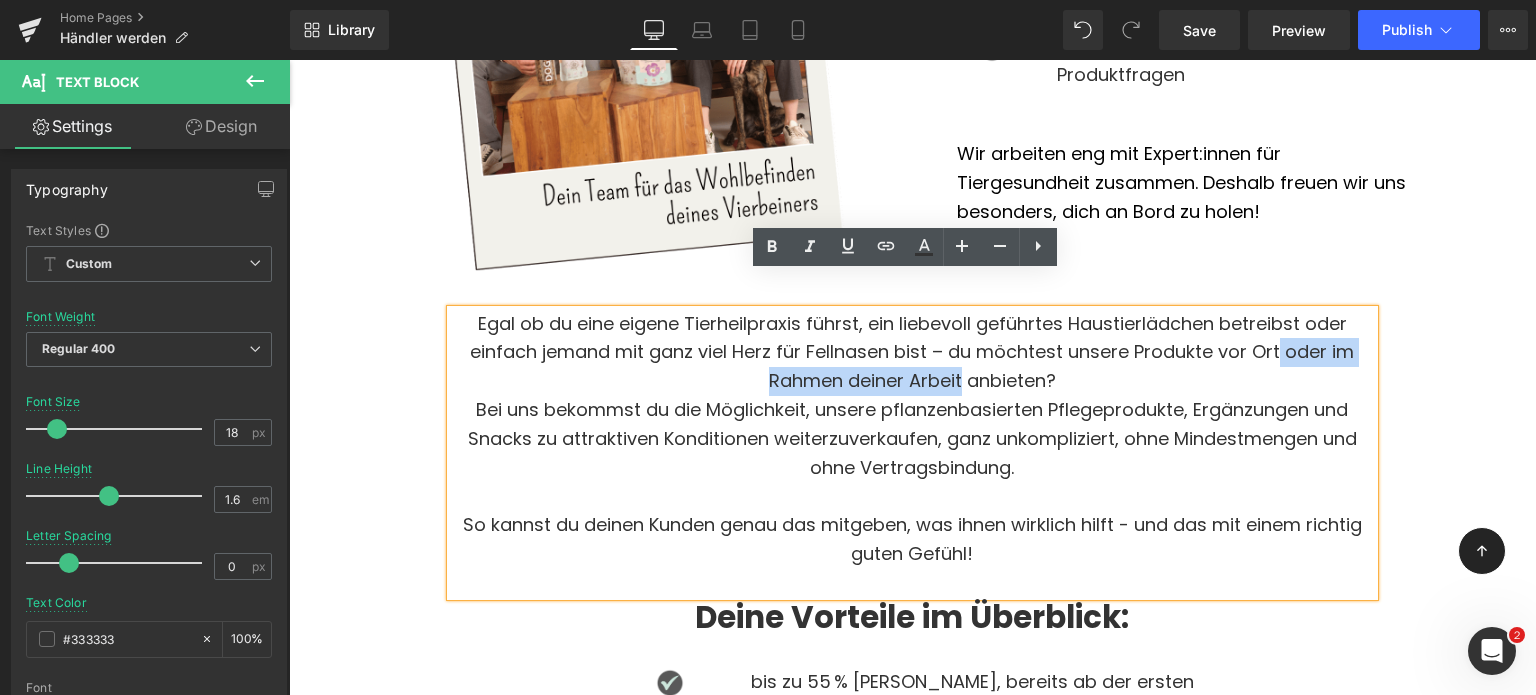 drag, startPoint x: 954, startPoint y: 343, endPoint x: 1274, endPoint y: 314, distance: 321.31137 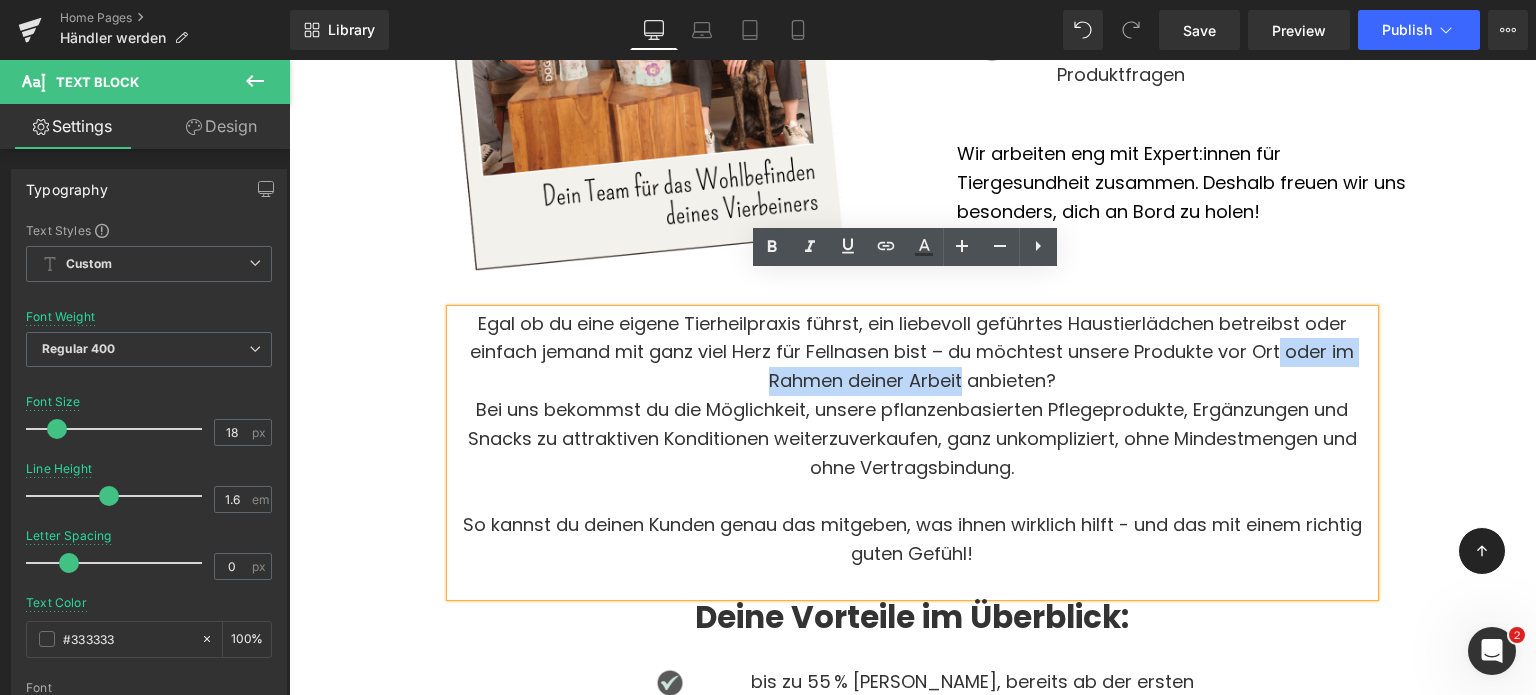 click on "Egal ob du eine eigene Tierheilpraxis führst, ein liebevoll geführtes Haustierlädchen betreibst oder einfach jemand mit ganz viel Herz für Fellnasen bist – du möchtest unsere Produkte vor Ort oder im Rahmen deiner Arbeit anbieten?" at bounding box center [912, 353] 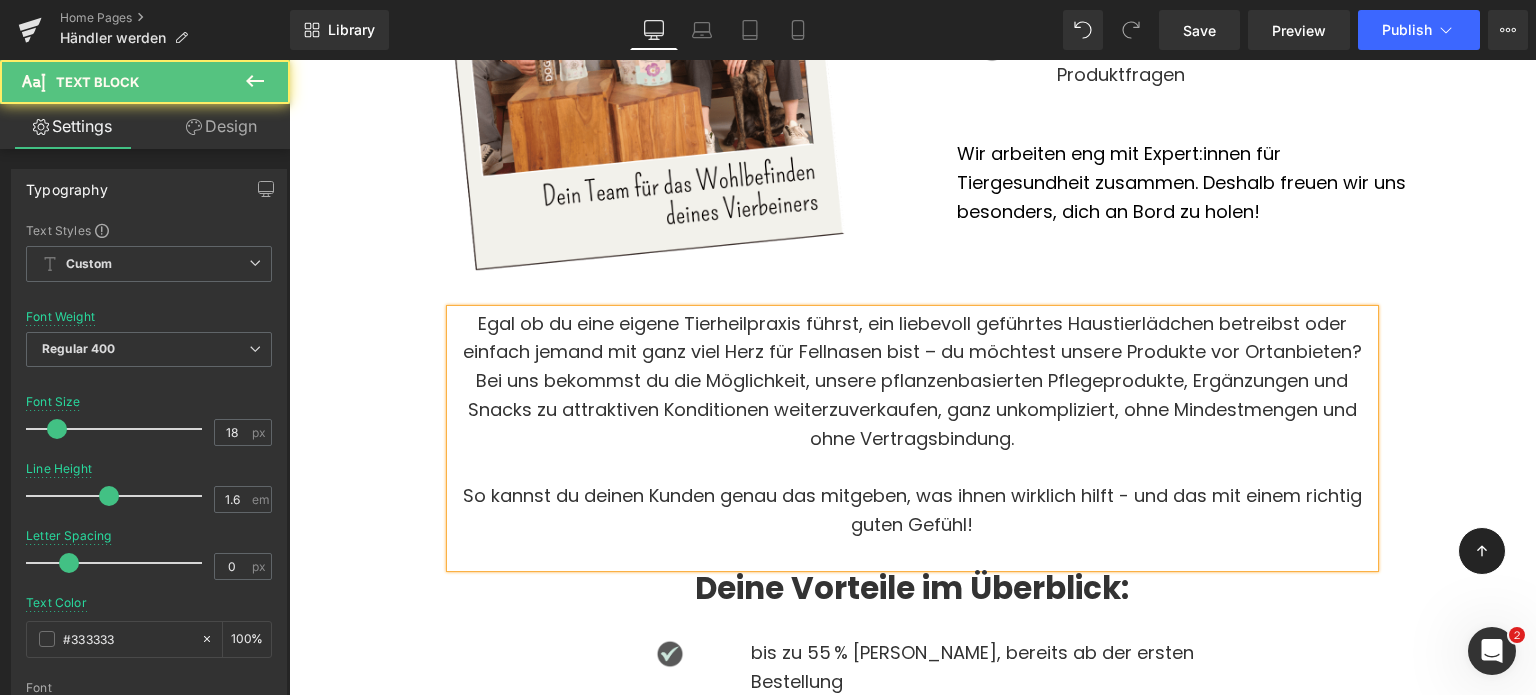 click on "Egal ob du eine eigene Tierheilpraxis führst, ein liebevoll geführtes Haustierlädchen betreibst oder einfach jemand mit ganz viel Herz für Fellnasen bist – du möchtest unsere Produkte vor Ort  anbieten? Bei uns bekommst du die Möglichkeit, unsere pflanzenbasierten Pflegeprodukte, Ergänzungen und Snacks zu attraktiven Konditionen weiterzuverkaufen, ganz unkompliziert, ohne Mindestmengen und ohne Vertragsbindung. So kannst du deinen Kunden genau das mitgeben, was ihnen wirklich hilft - und das mit einem richtig guten Gefühl!" at bounding box center [912, 438] 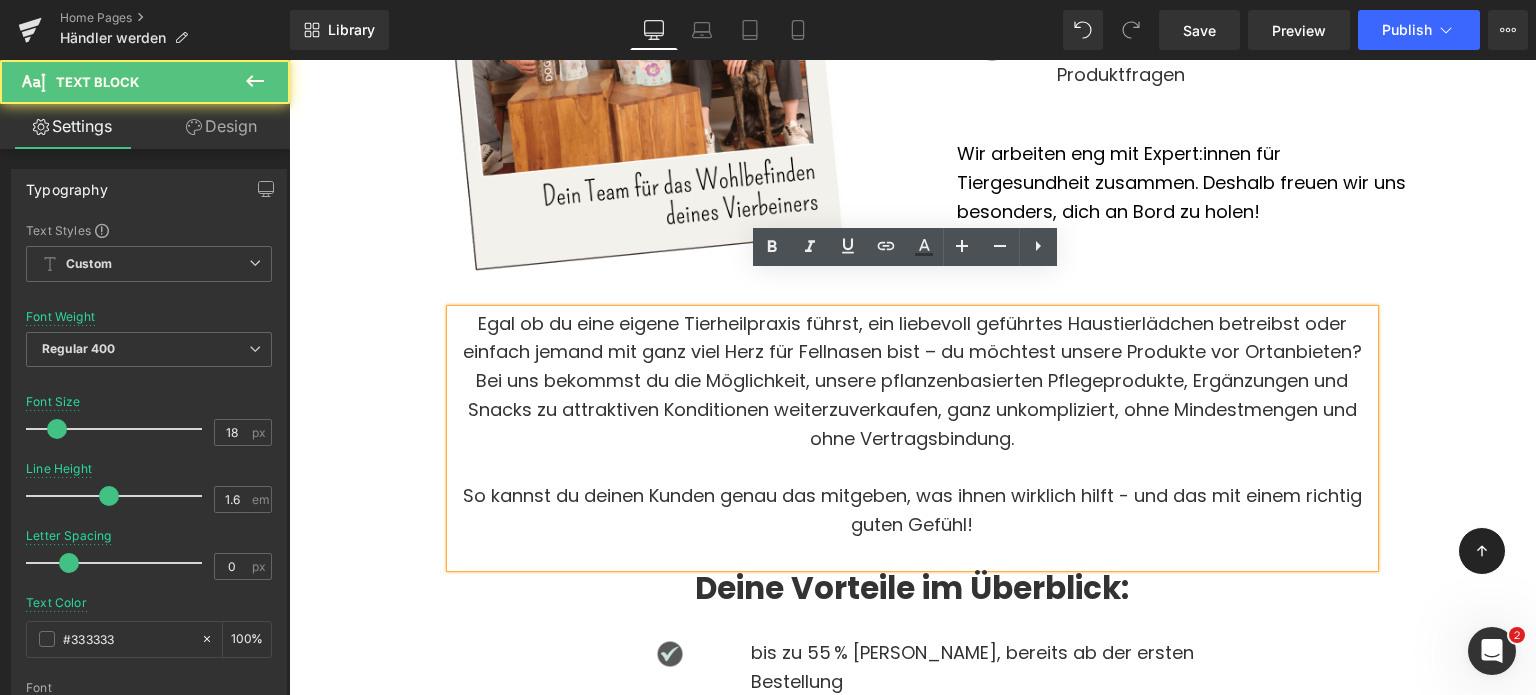 click on "Egal ob du eine eigene Tierheilpraxis führst, ein liebevoll geführtes Haustierlädchen betreibst oder einfach jemand mit ganz viel Herz für Fellnasen bist – du möchtest unsere Produkte vor Ort  anbieten? Bei uns bekommst du die Möglichkeit, unsere pflanzenbasierten Pflegeprodukte, Ergänzungen und Snacks zu attraktiven Konditionen weiterzuverkaufen, ganz unkompliziert, ohne Mindestmengen und ohne Vertragsbindung. So kannst du deinen Kunden genau das mitgeben, was ihnen wirklich hilft - und das mit einem richtig guten Gefühl!" at bounding box center (912, 438) 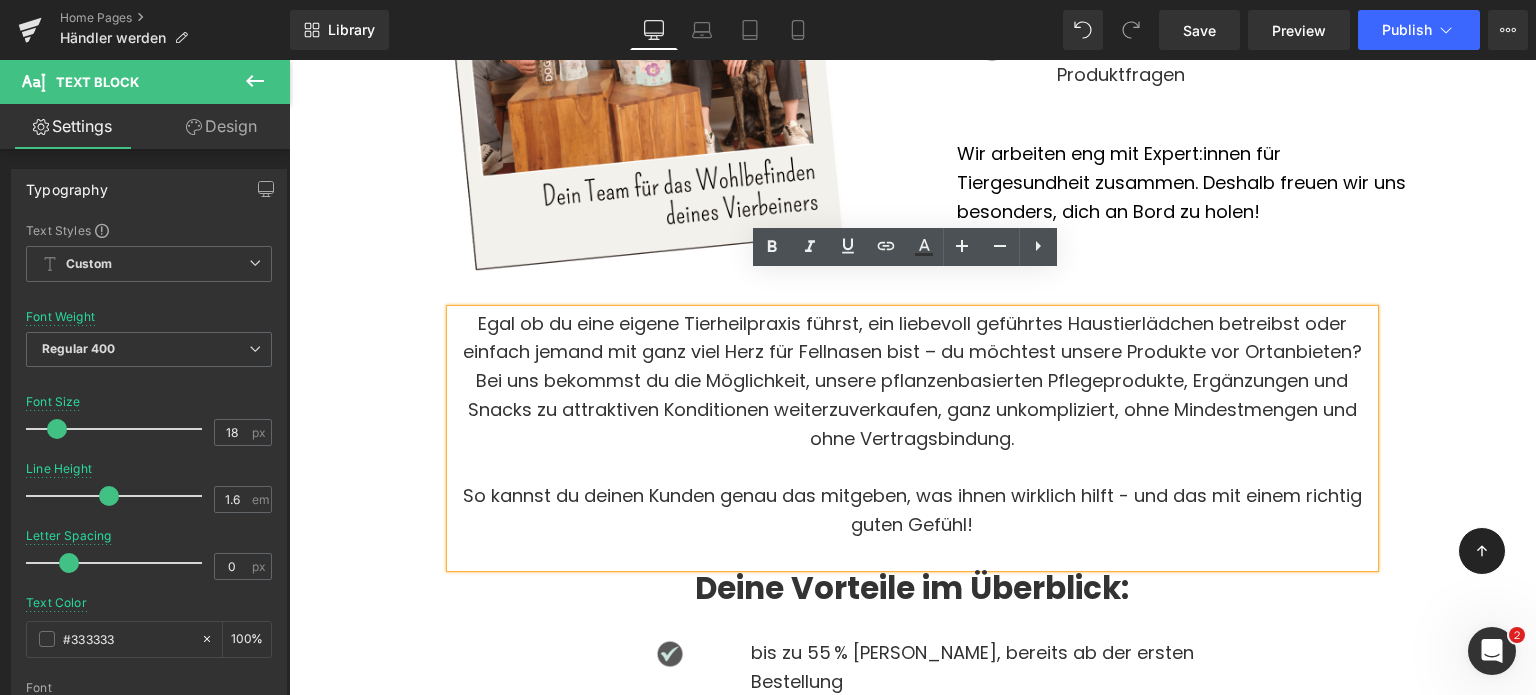 click on "anbieten?" at bounding box center (1317, 351) 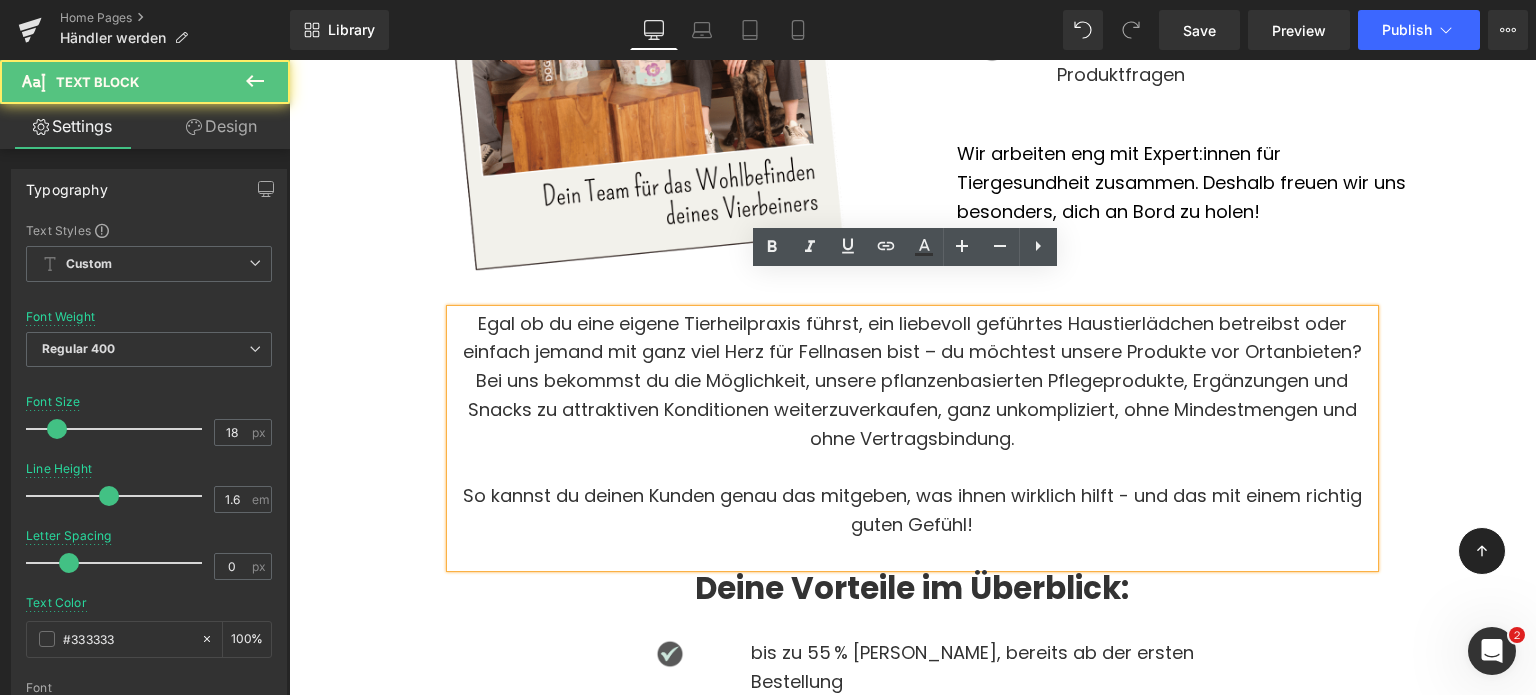 click on "anbieten?" at bounding box center (1317, 351) 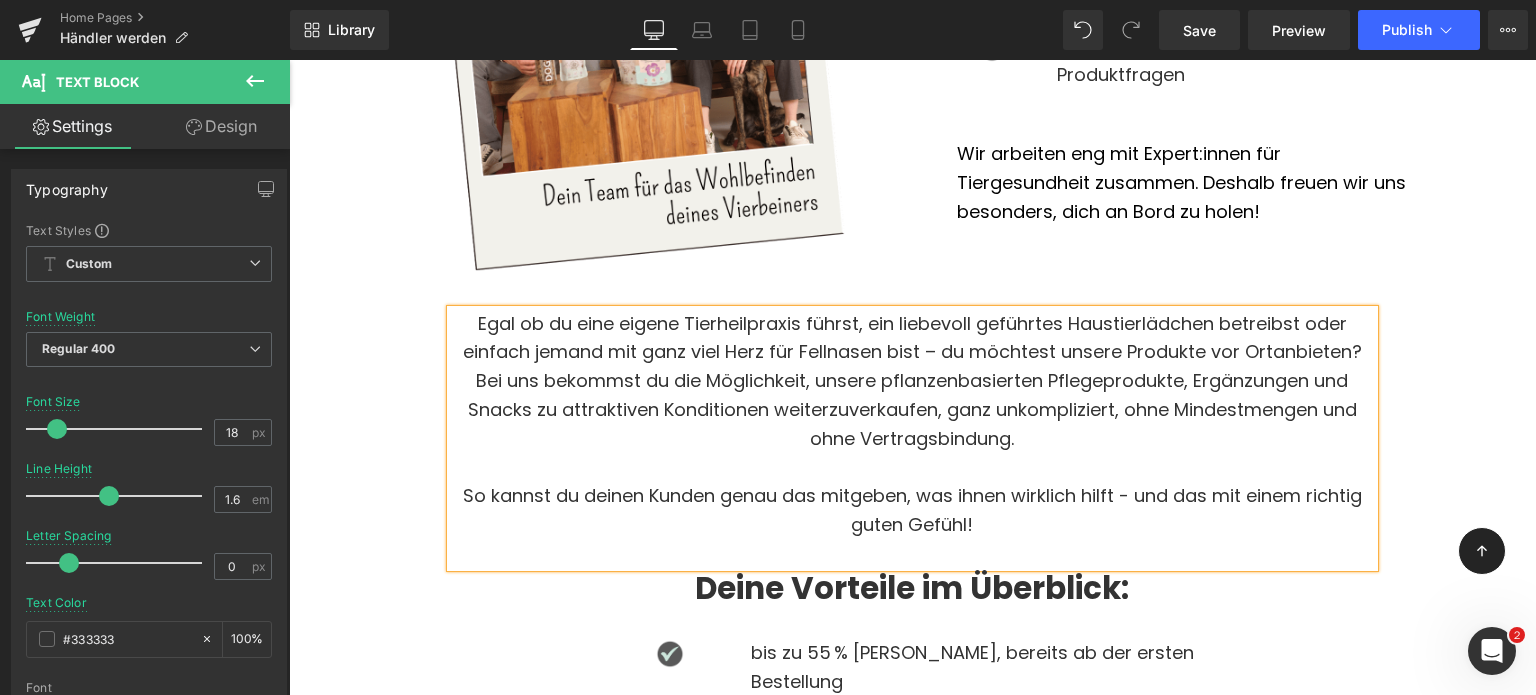 click on "anbieten?" at bounding box center [1317, 351] 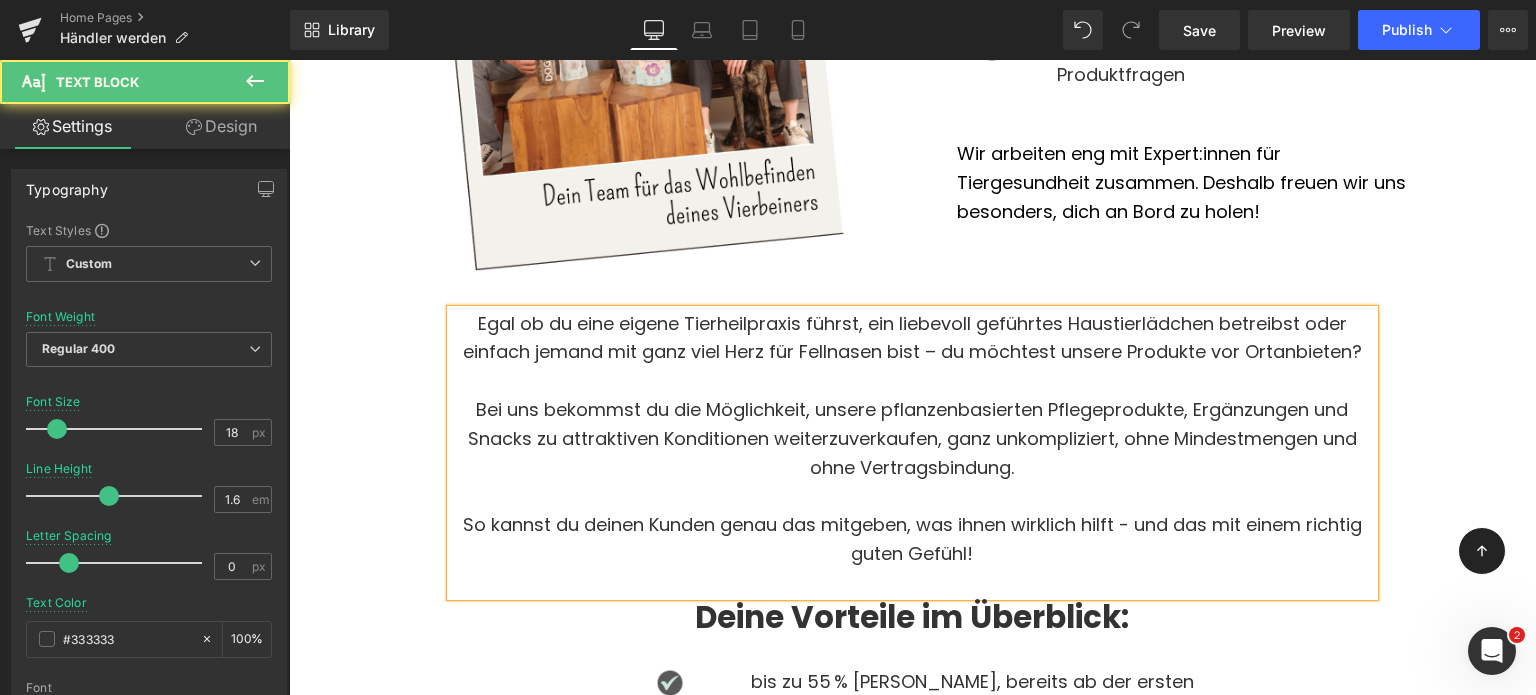 click on "Bei uns bekommst du die Möglichkeit, unsere pflanzenbasierten Pflegeprodukte, Ergänzungen und Snacks zu attraktiven Konditionen weiterzuverkaufen, ganz unkompliziert, ohne Mindestmengen und ohne Vertragsbindung." at bounding box center [912, 439] 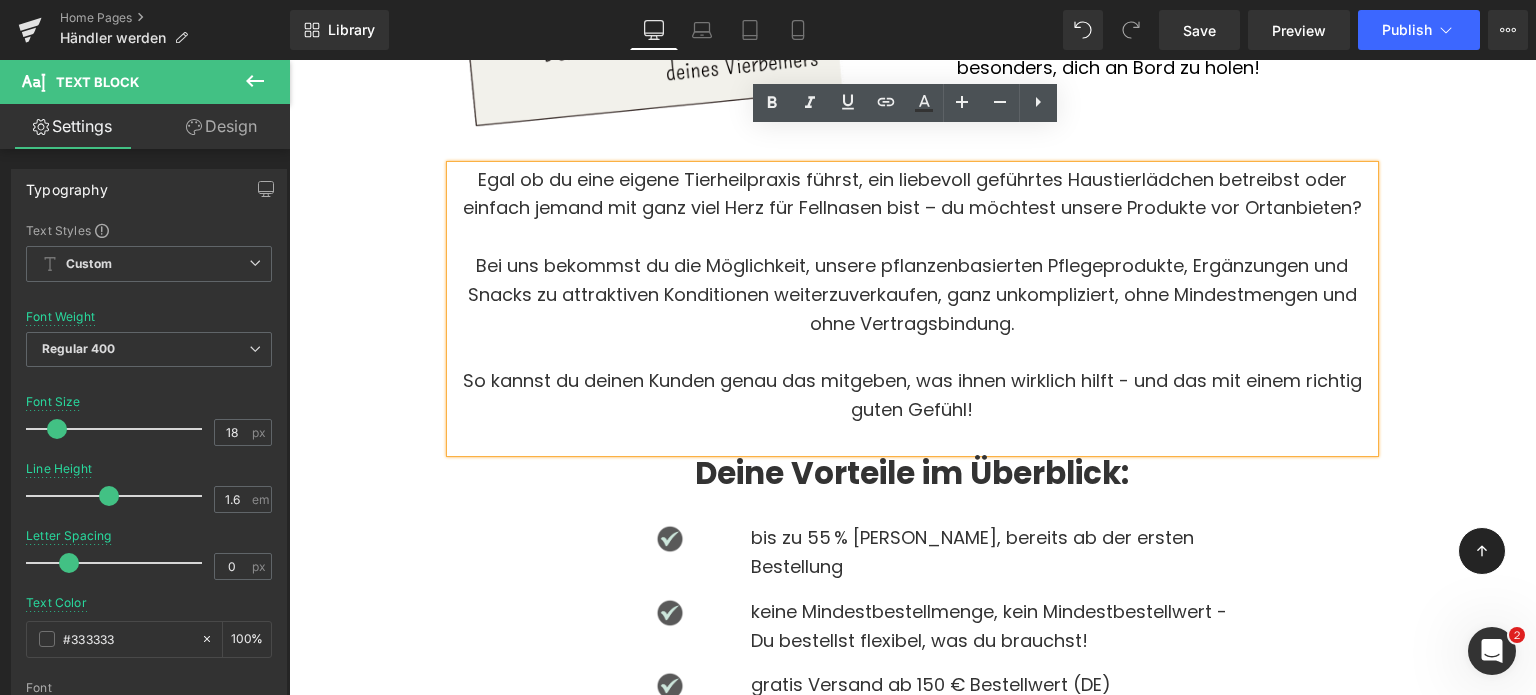 scroll, scrollTop: 1176, scrollLeft: 0, axis: vertical 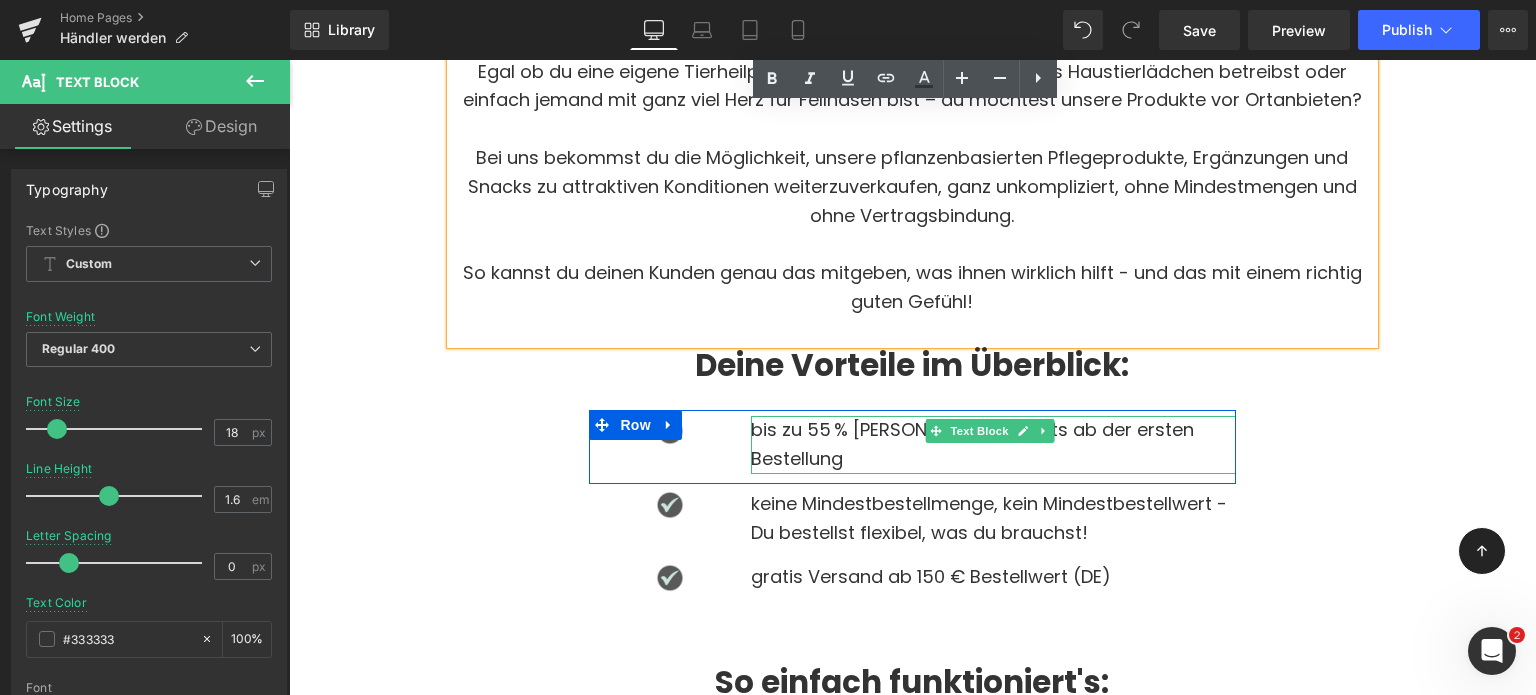 click on "bis zu 55 % Marge, bereits ab der ersten Bestellung" at bounding box center (993, 445) 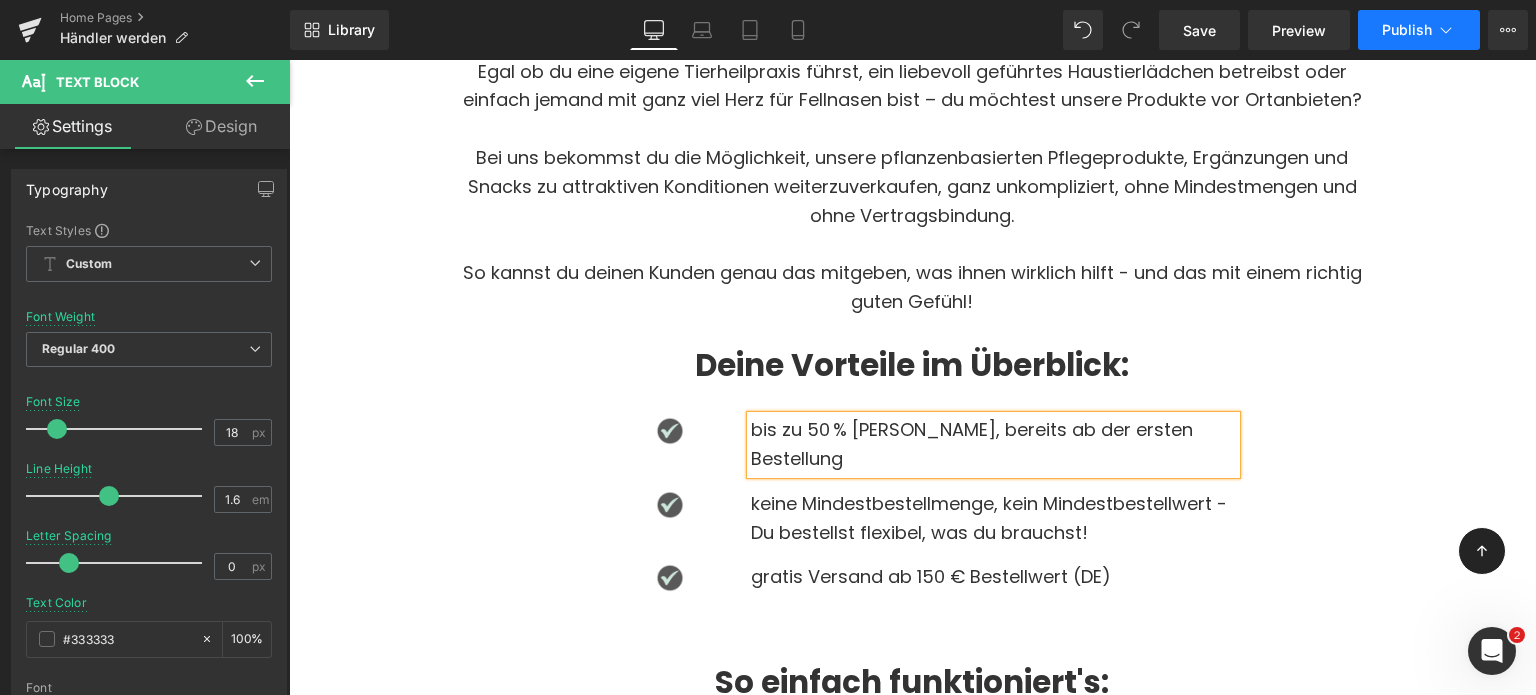 click on "Publish" at bounding box center (1407, 30) 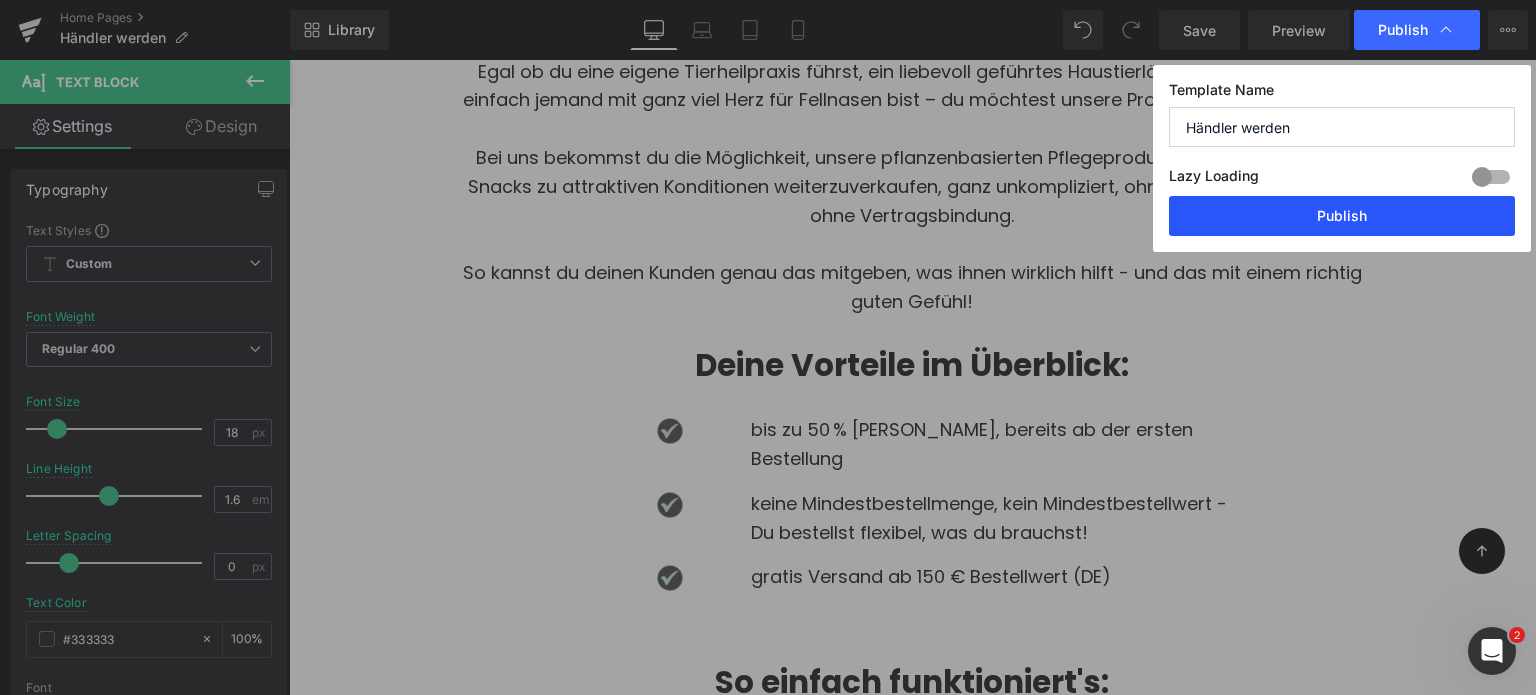 click on "Publish" at bounding box center [1342, 216] 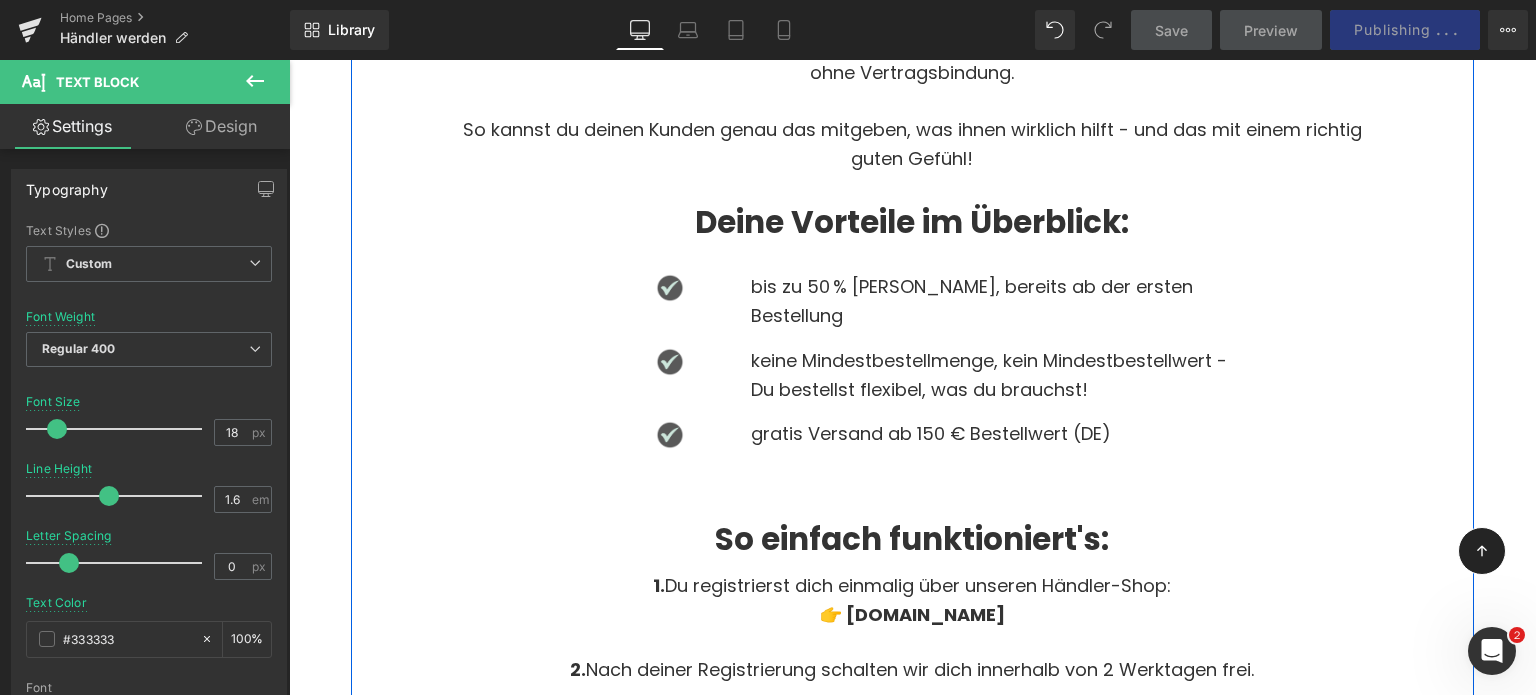 scroll, scrollTop: 1300, scrollLeft: 0, axis: vertical 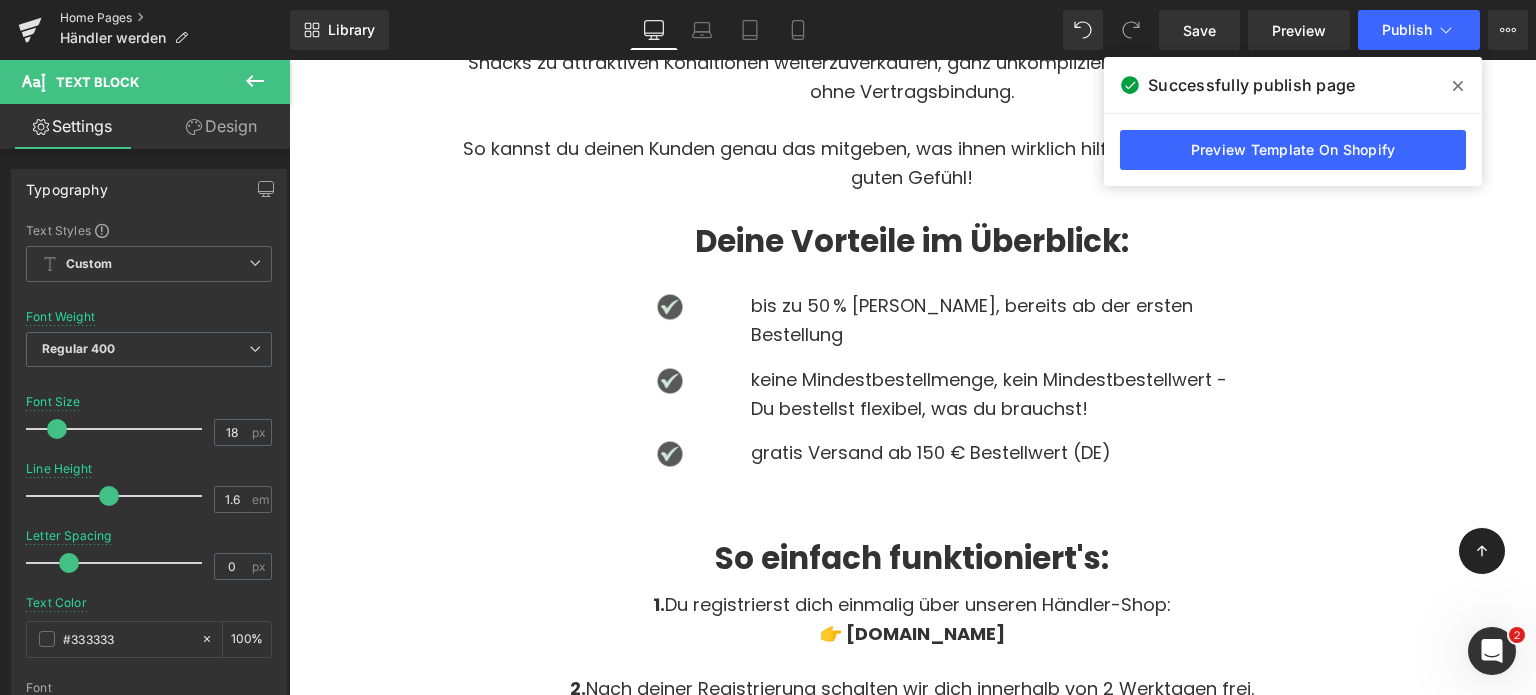 click on "Home Pages" at bounding box center (175, 18) 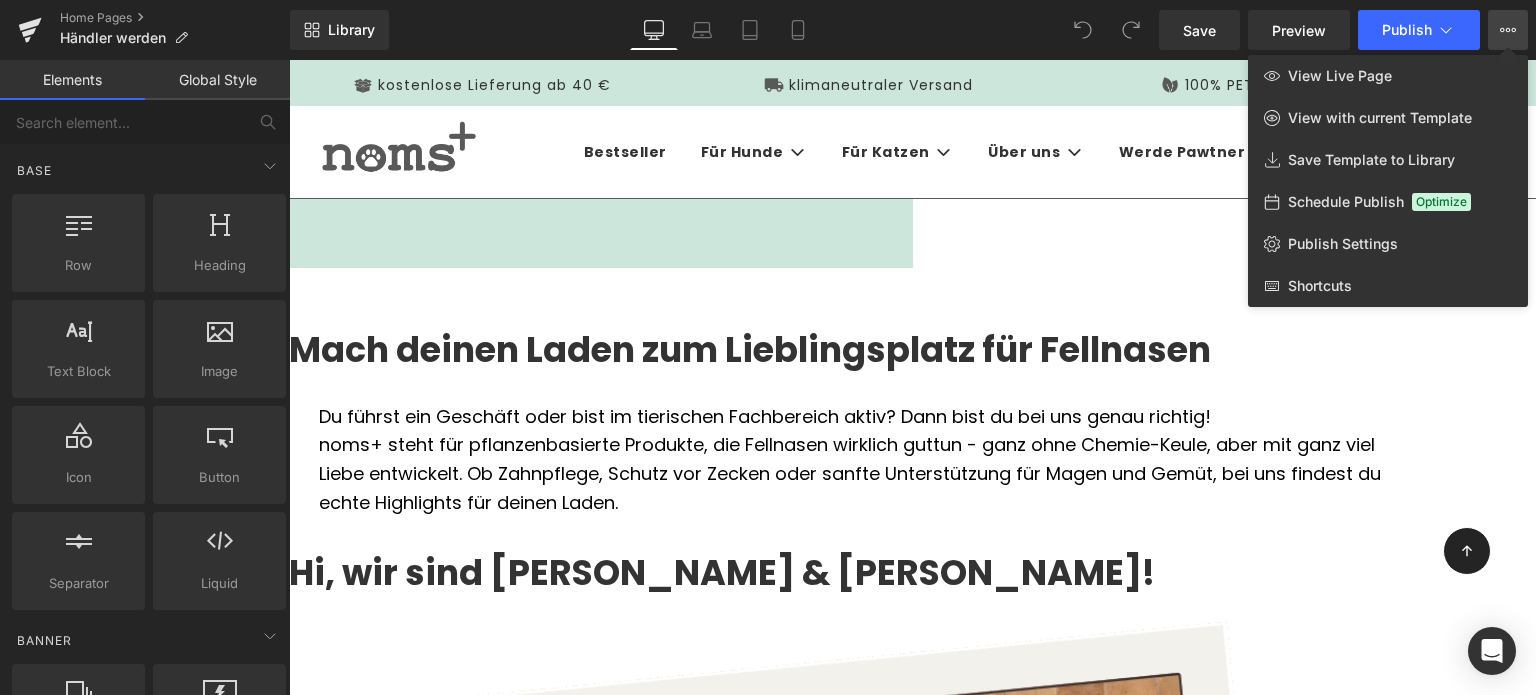 scroll, scrollTop: 0, scrollLeft: 0, axis: both 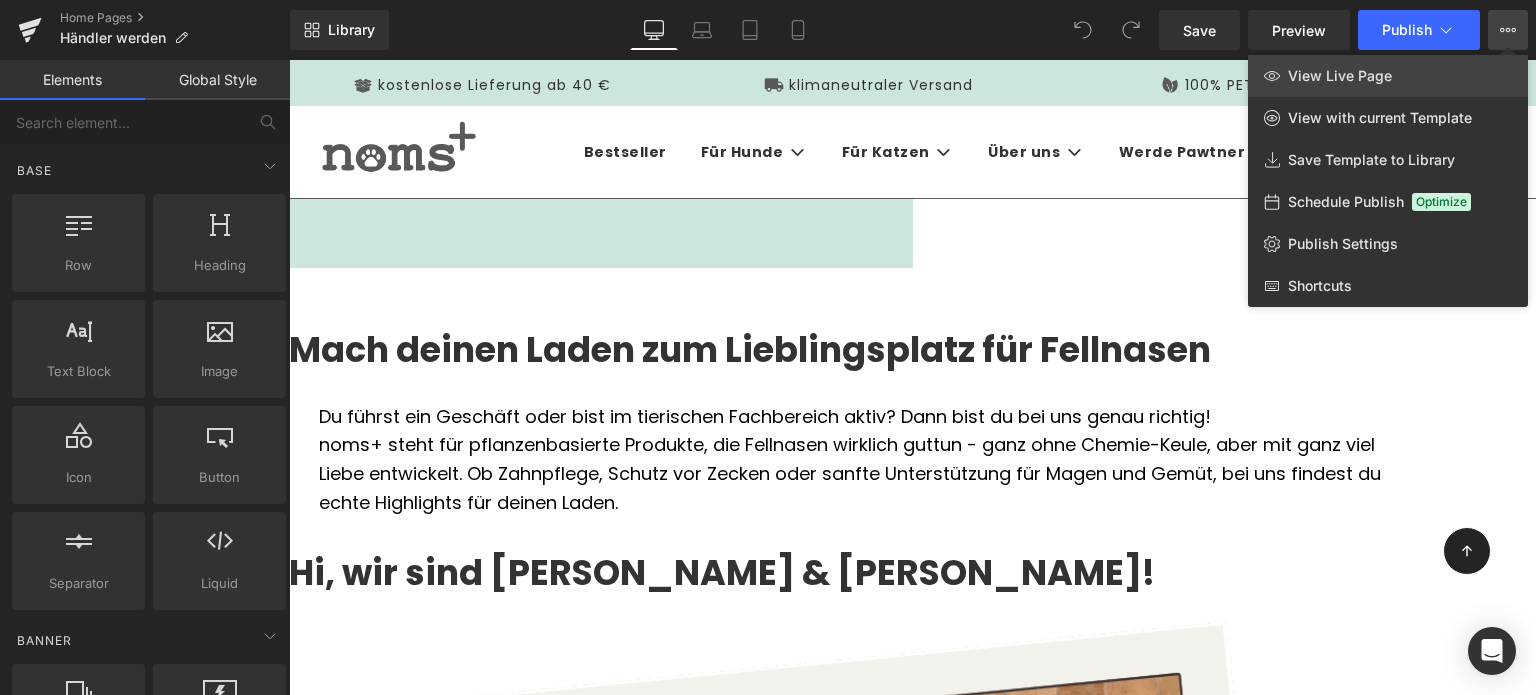 click on "View Live Page" at bounding box center [1340, 76] 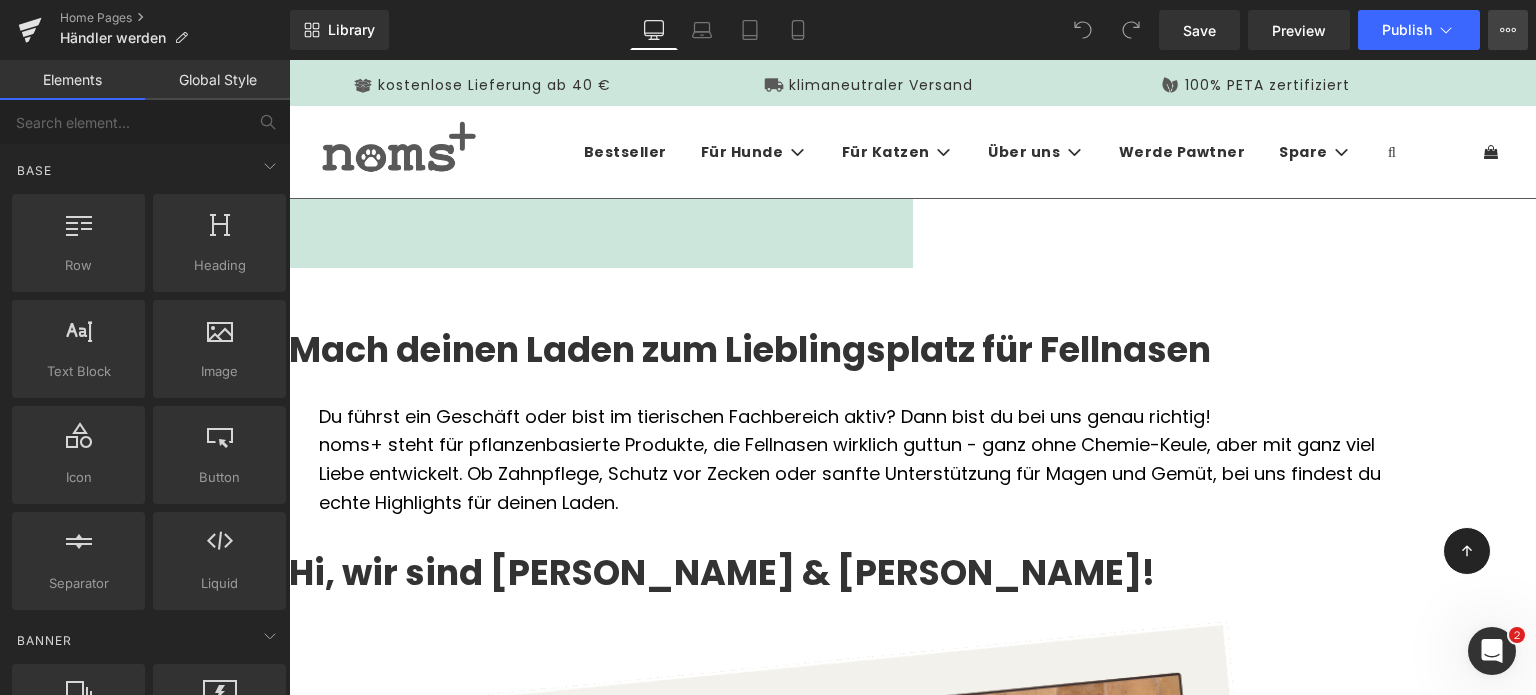 scroll, scrollTop: 0, scrollLeft: 0, axis: both 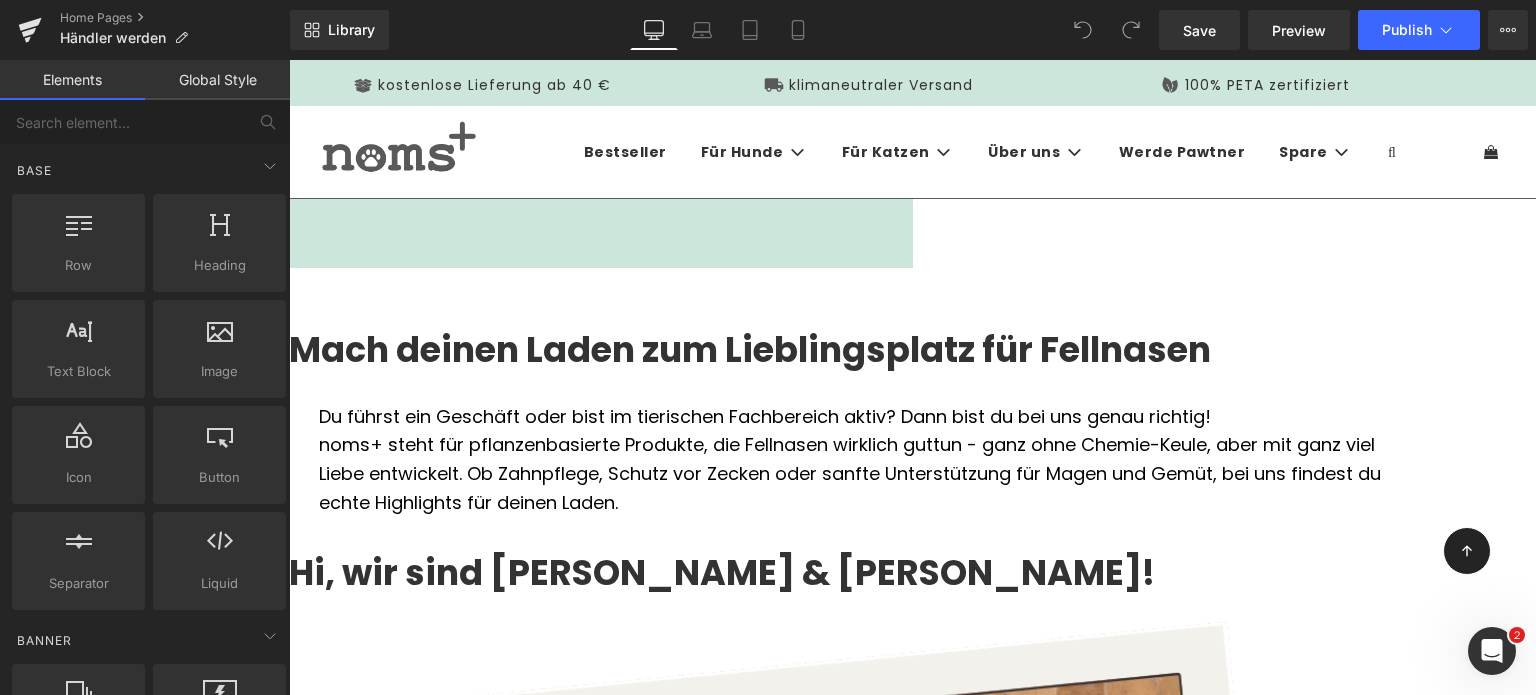 click on "Home Pages Händler werden" at bounding box center [145, 30] 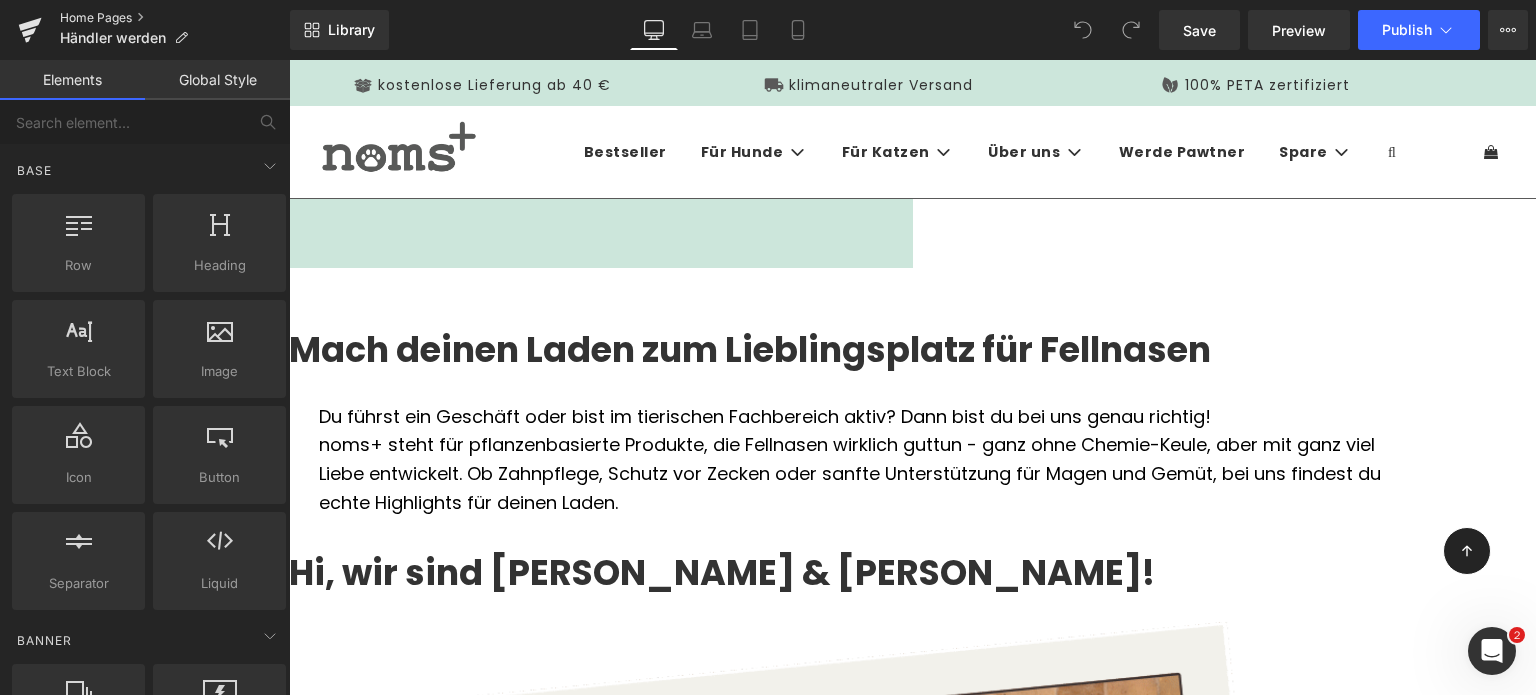 click on "Home Pages" at bounding box center (175, 18) 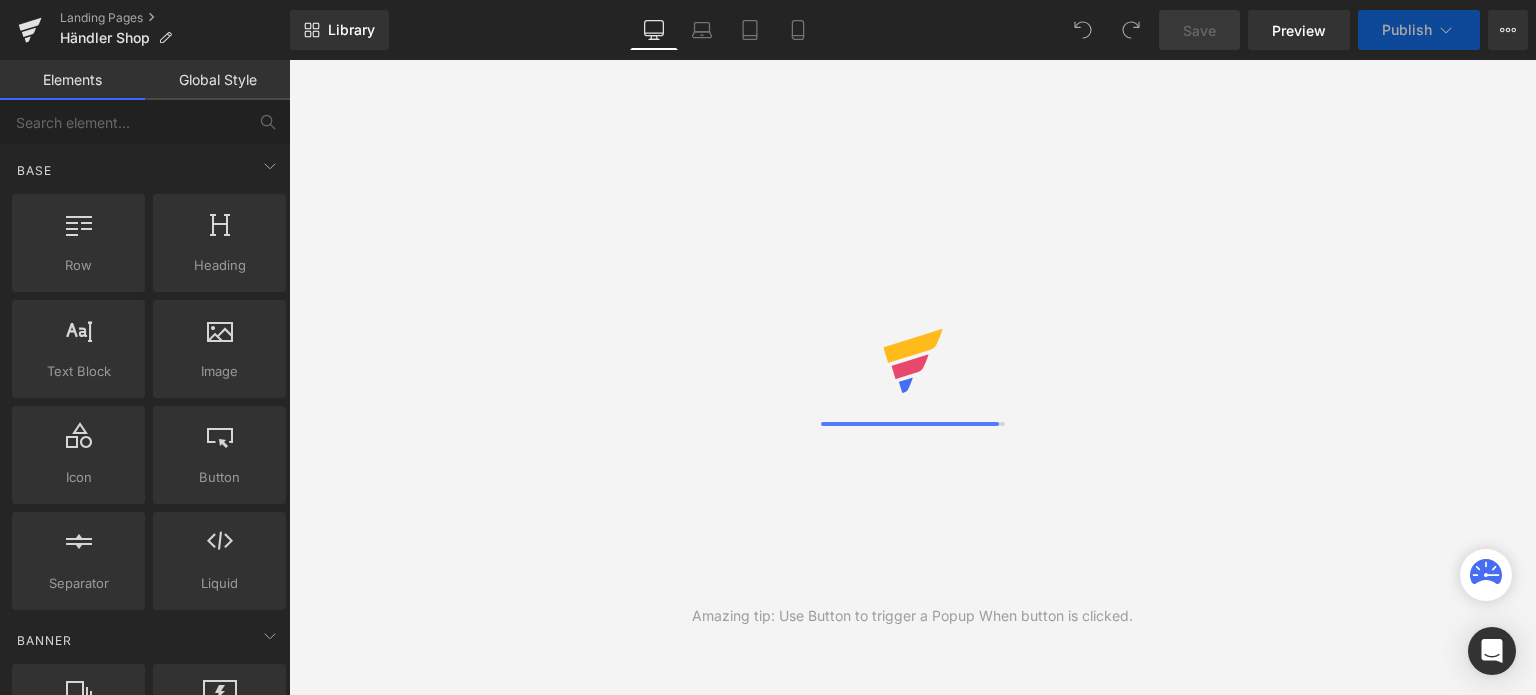 scroll, scrollTop: 0, scrollLeft: 0, axis: both 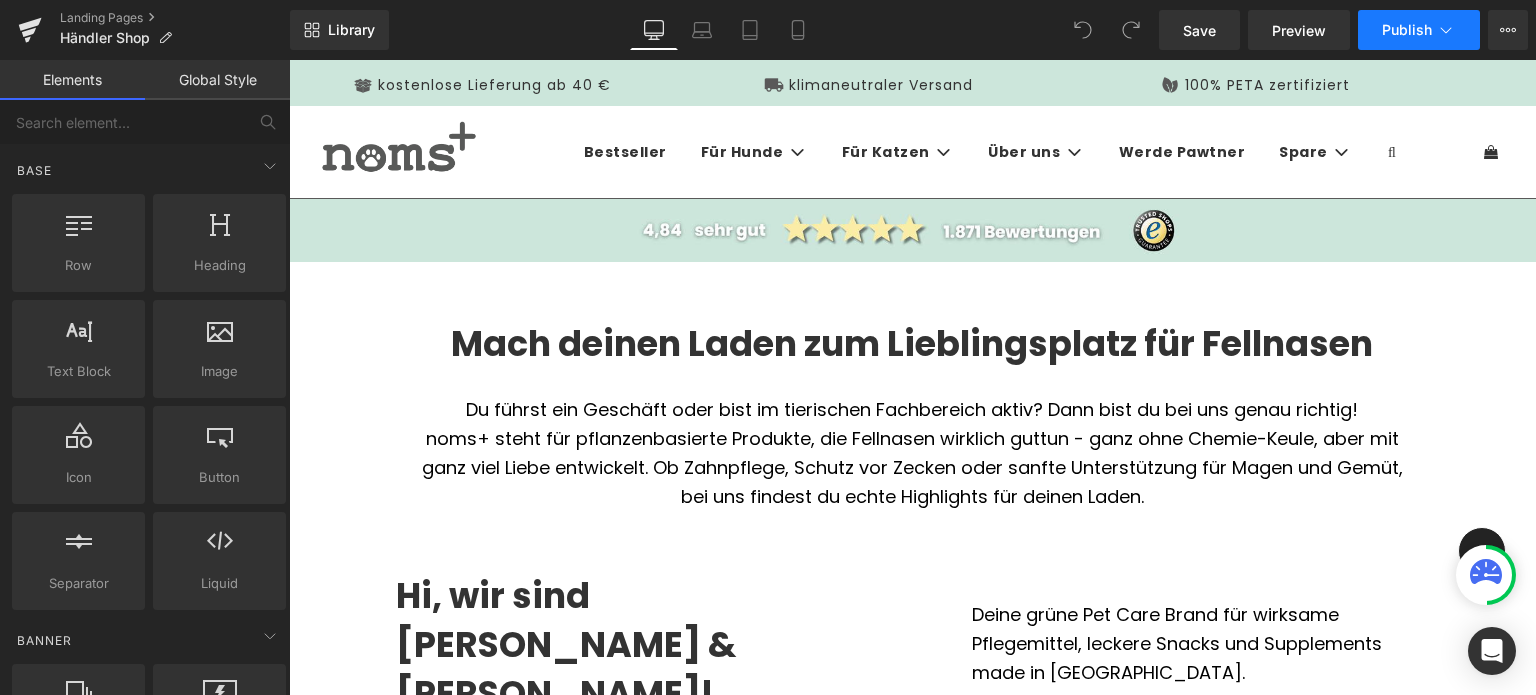 click on "Publish" at bounding box center [1407, 30] 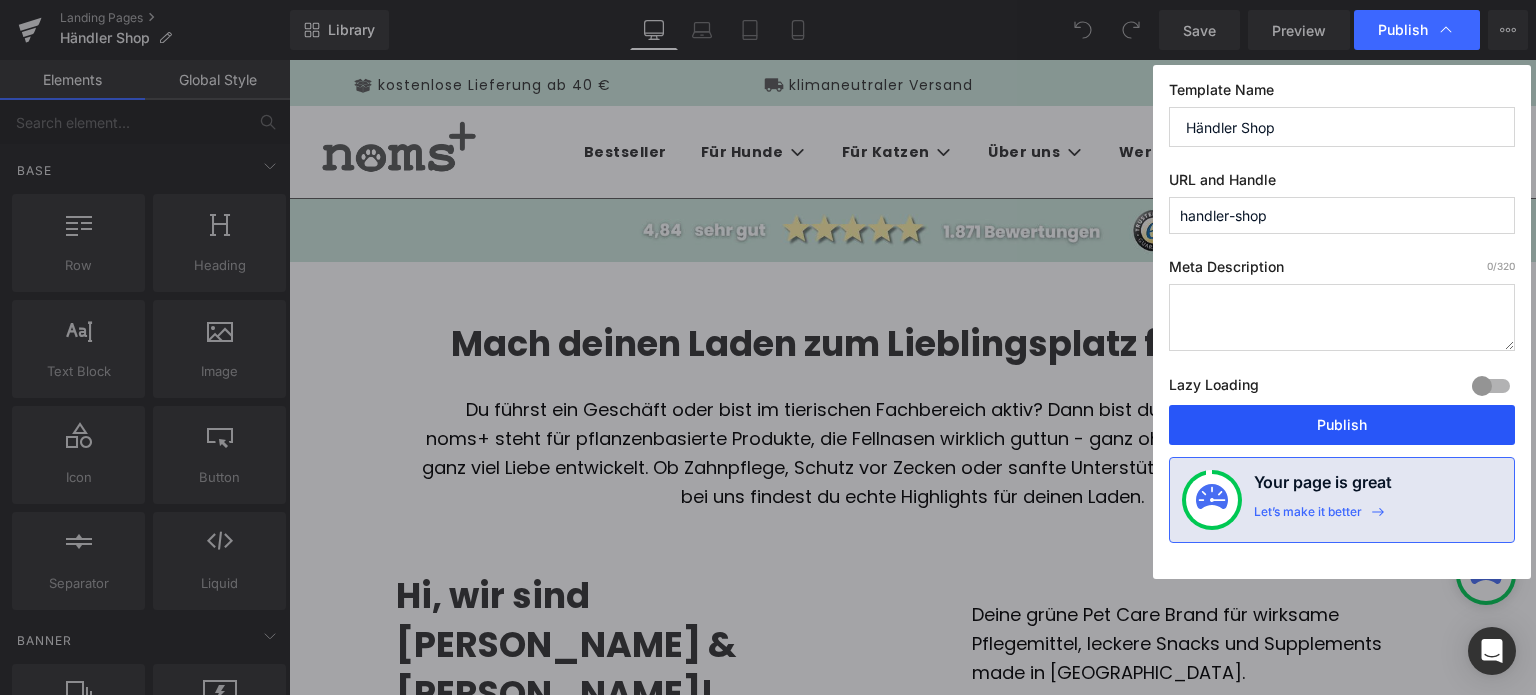 click on "Publish" at bounding box center [1342, 425] 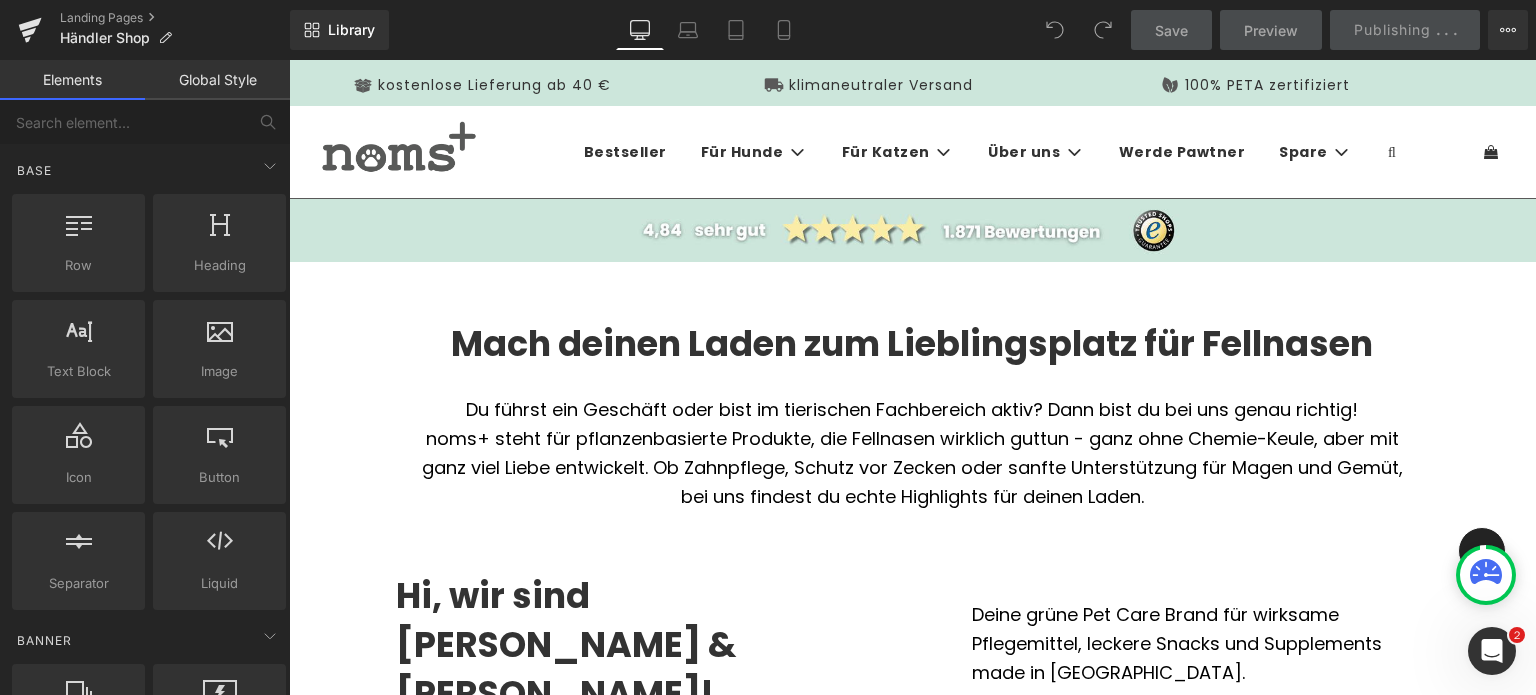 scroll, scrollTop: 0, scrollLeft: 0, axis: both 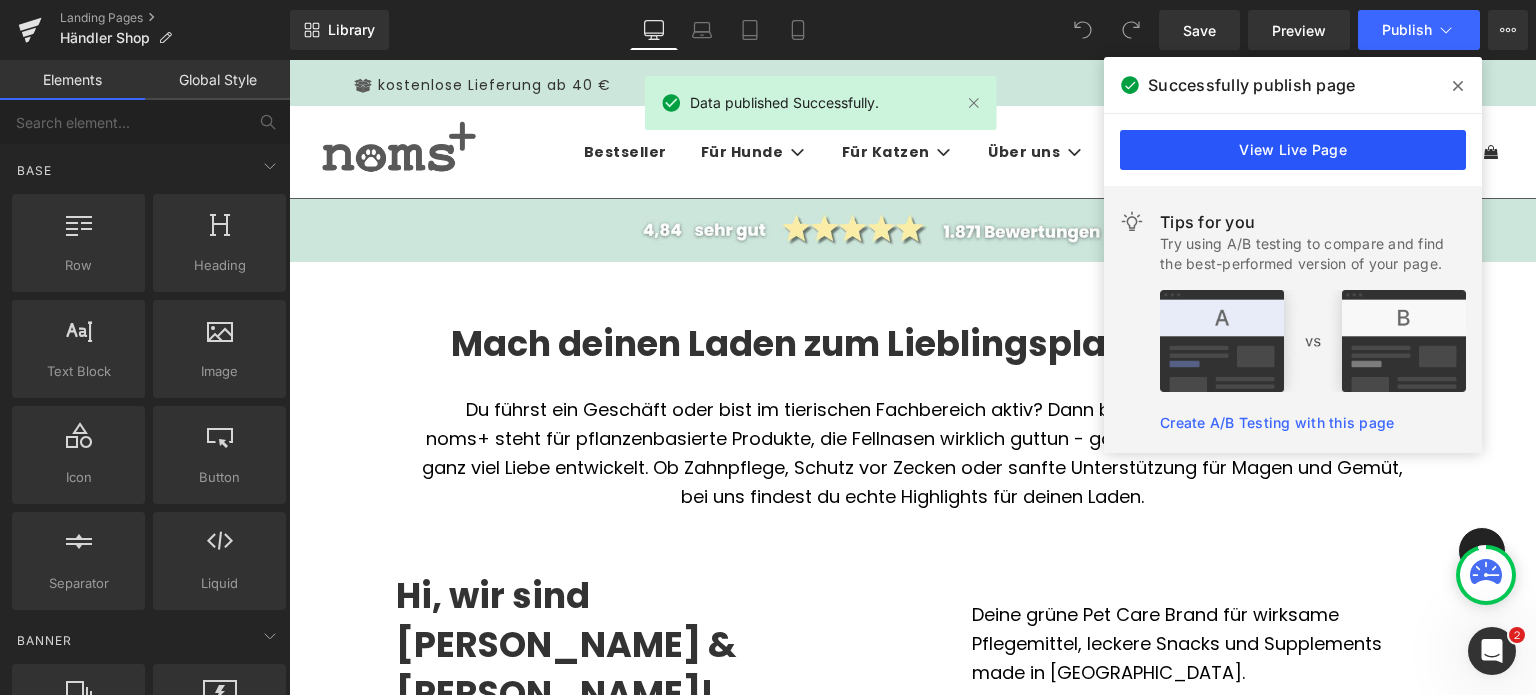 click on "View Live Page" at bounding box center (1293, 150) 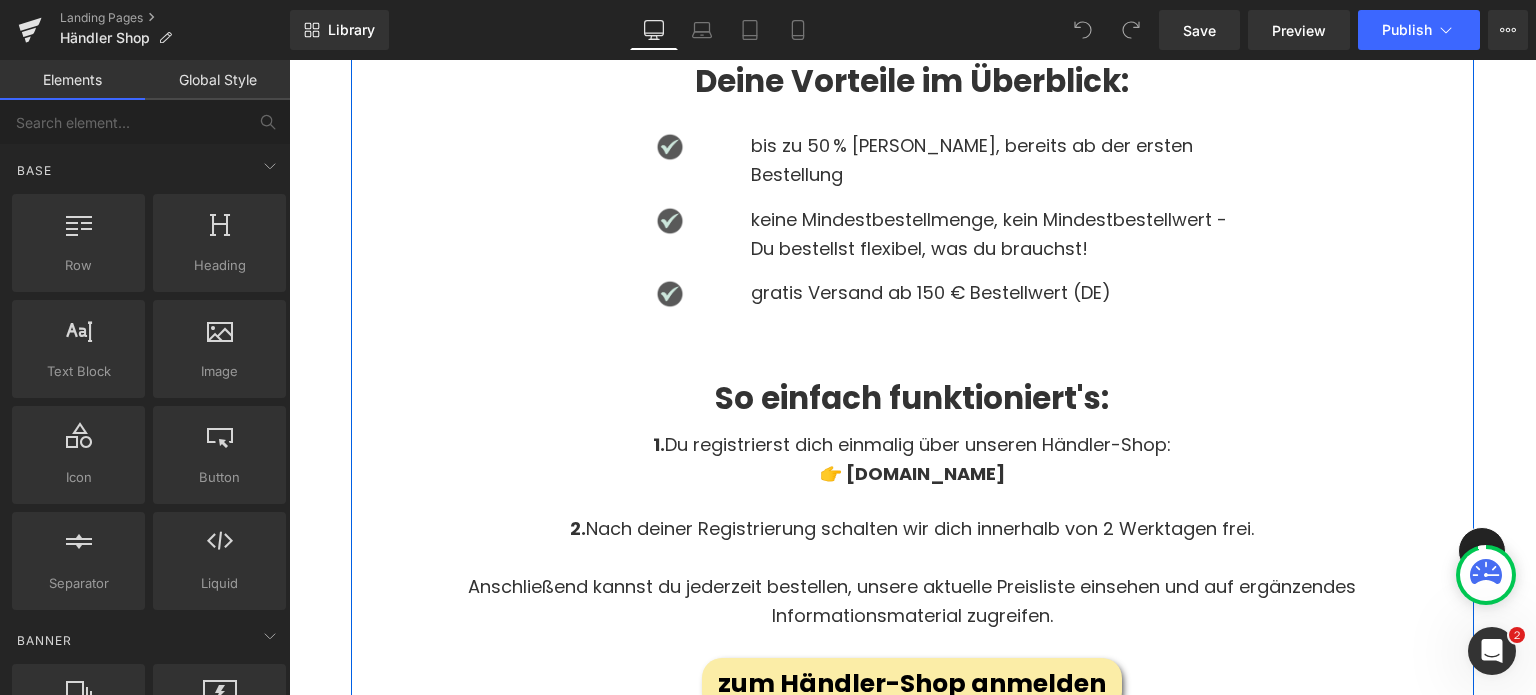 scroll, scrollTop: 1460, scrollLeft: 0, axis: vertical 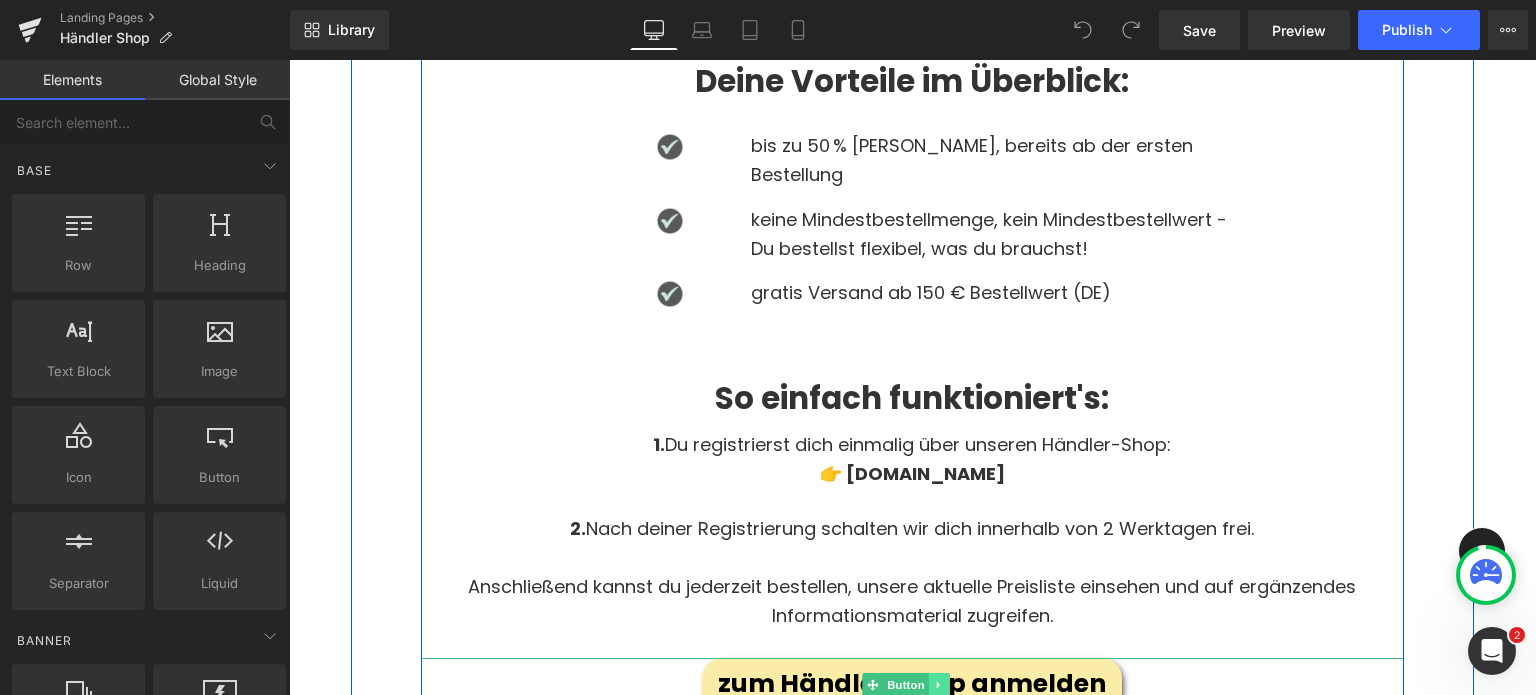 click 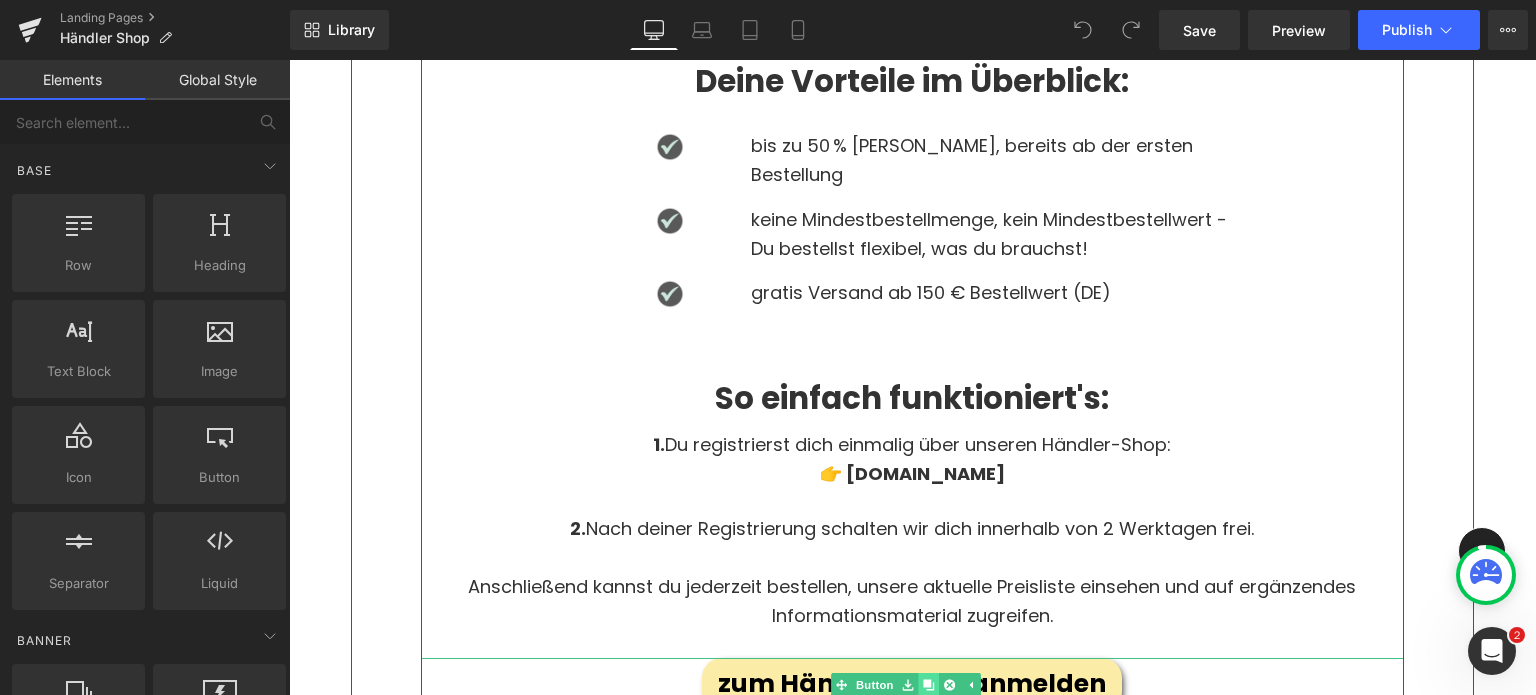 click 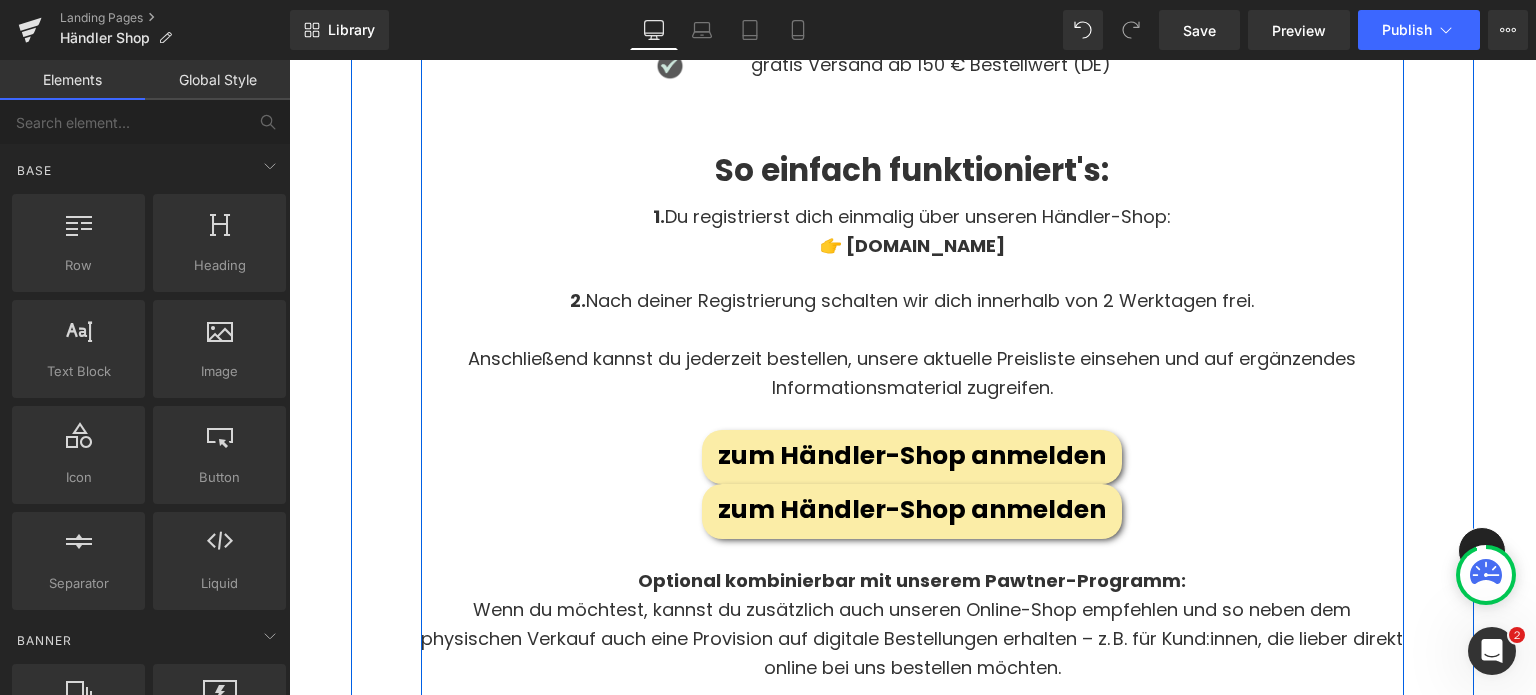 scroll, scrollTop: 1685, scrollLeft: 0, axis: vertical 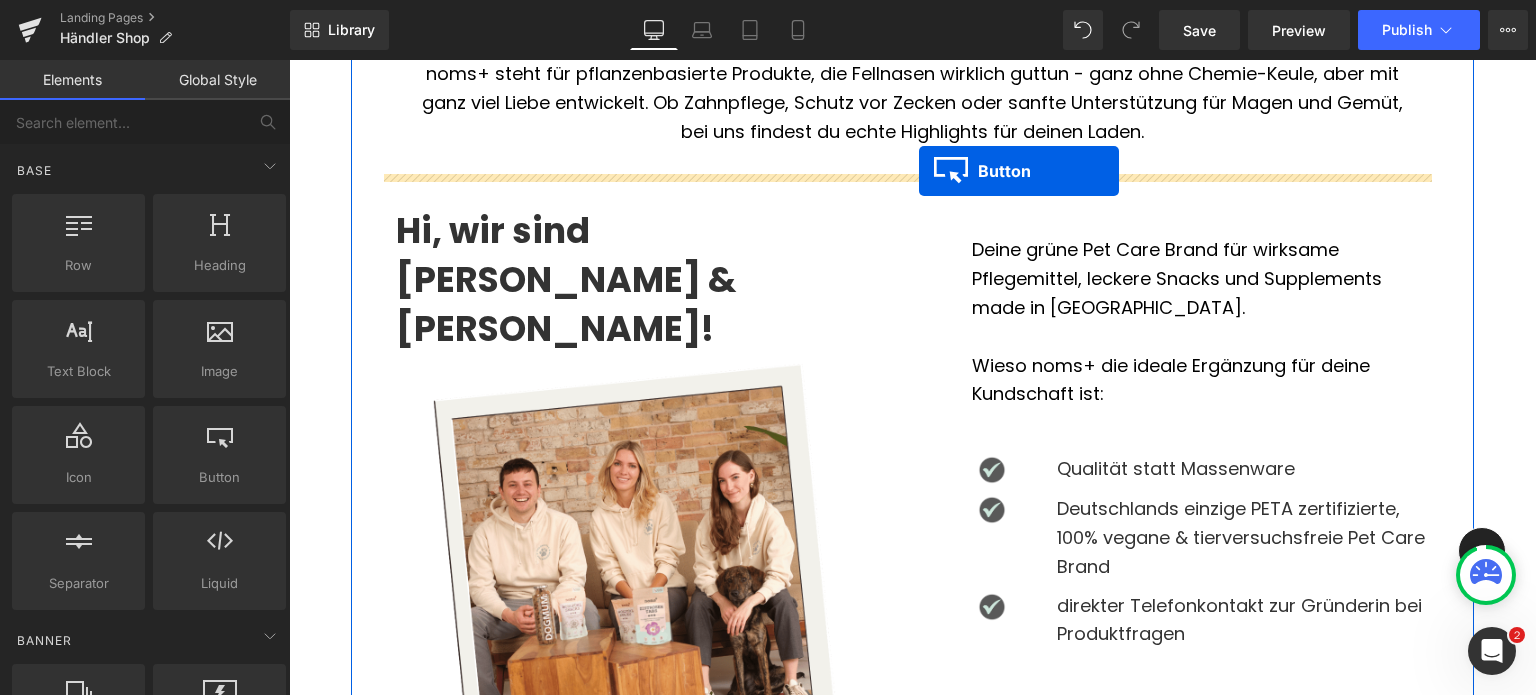 drag, startPoint x: 868, startPoint y: 447, endPoint x: 919, endPoint y: 171, distance: 280.6724 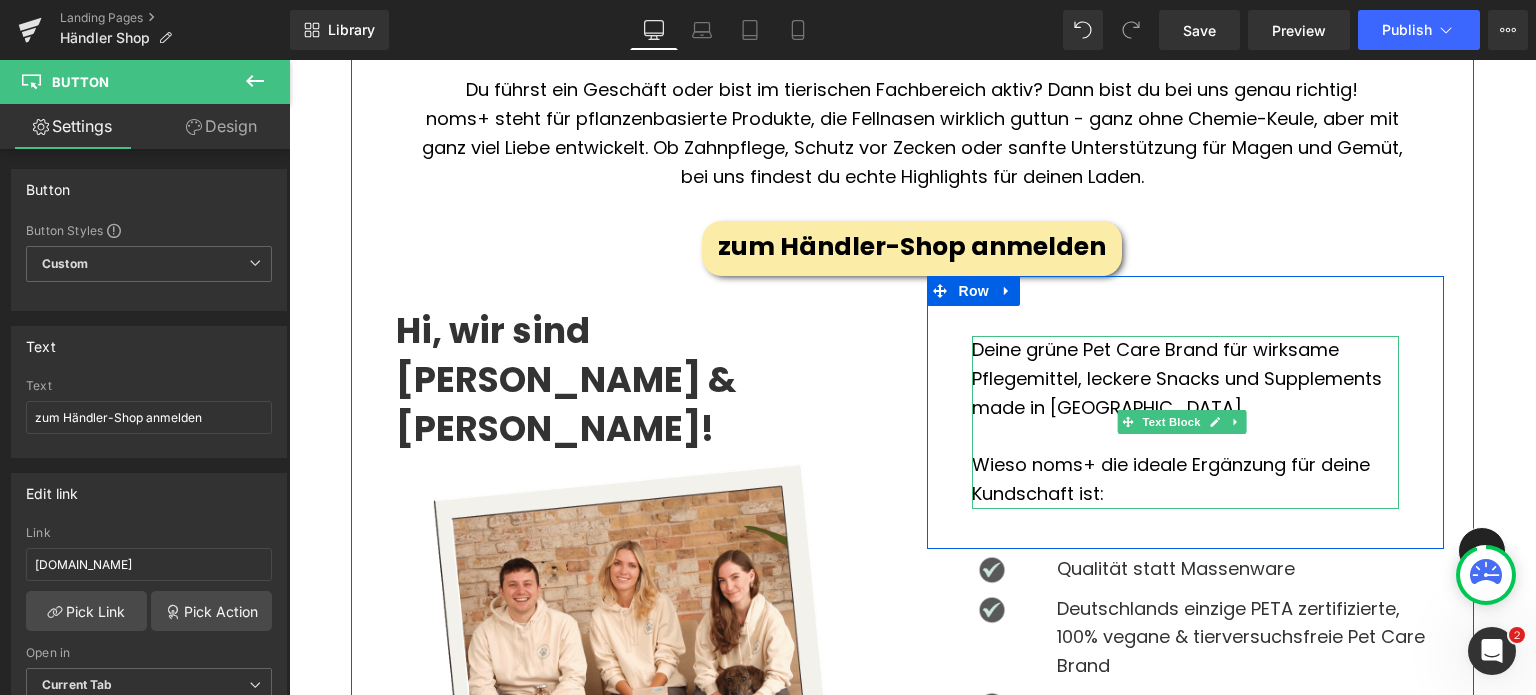 scroll, scrollTop: 345, scrollLeft: 0, axis: vertical 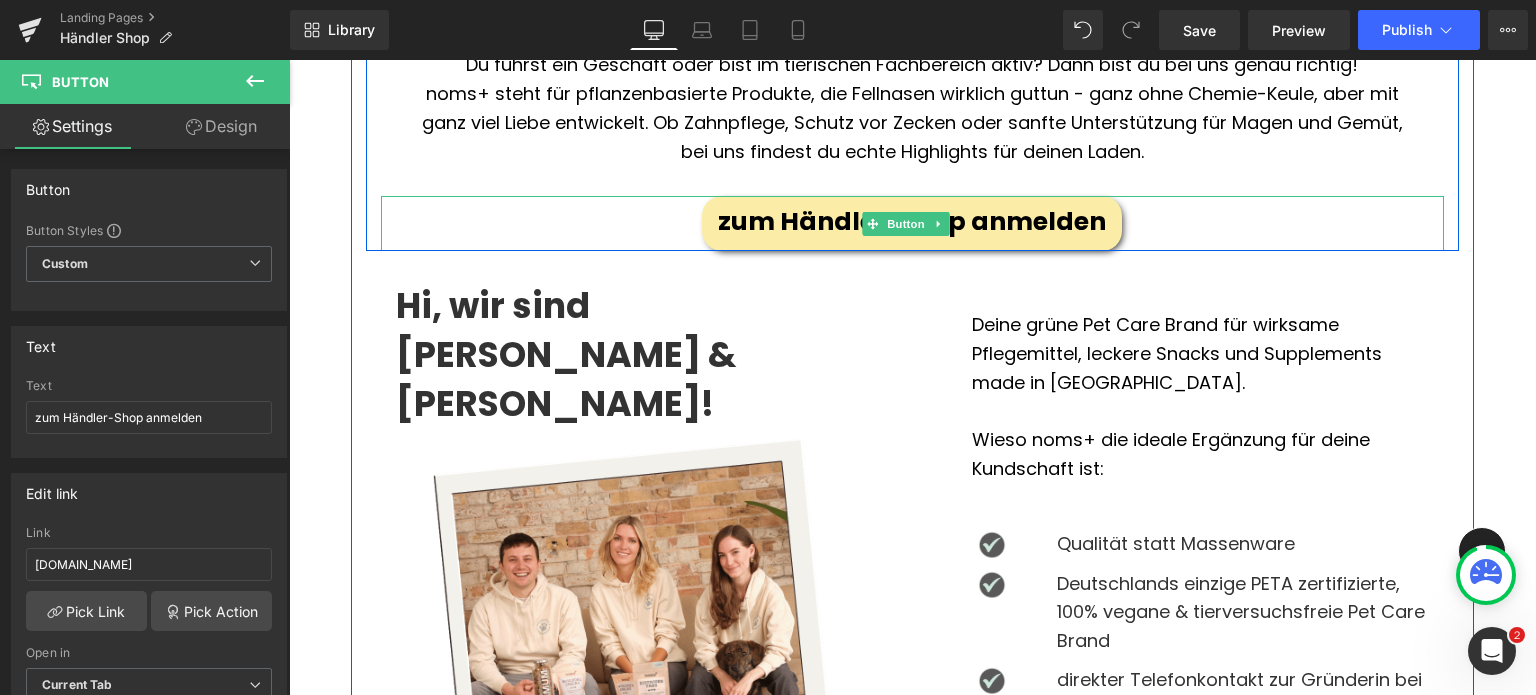 click on "zum Händler-Shop anmelden" at bounding box center (912, 222) 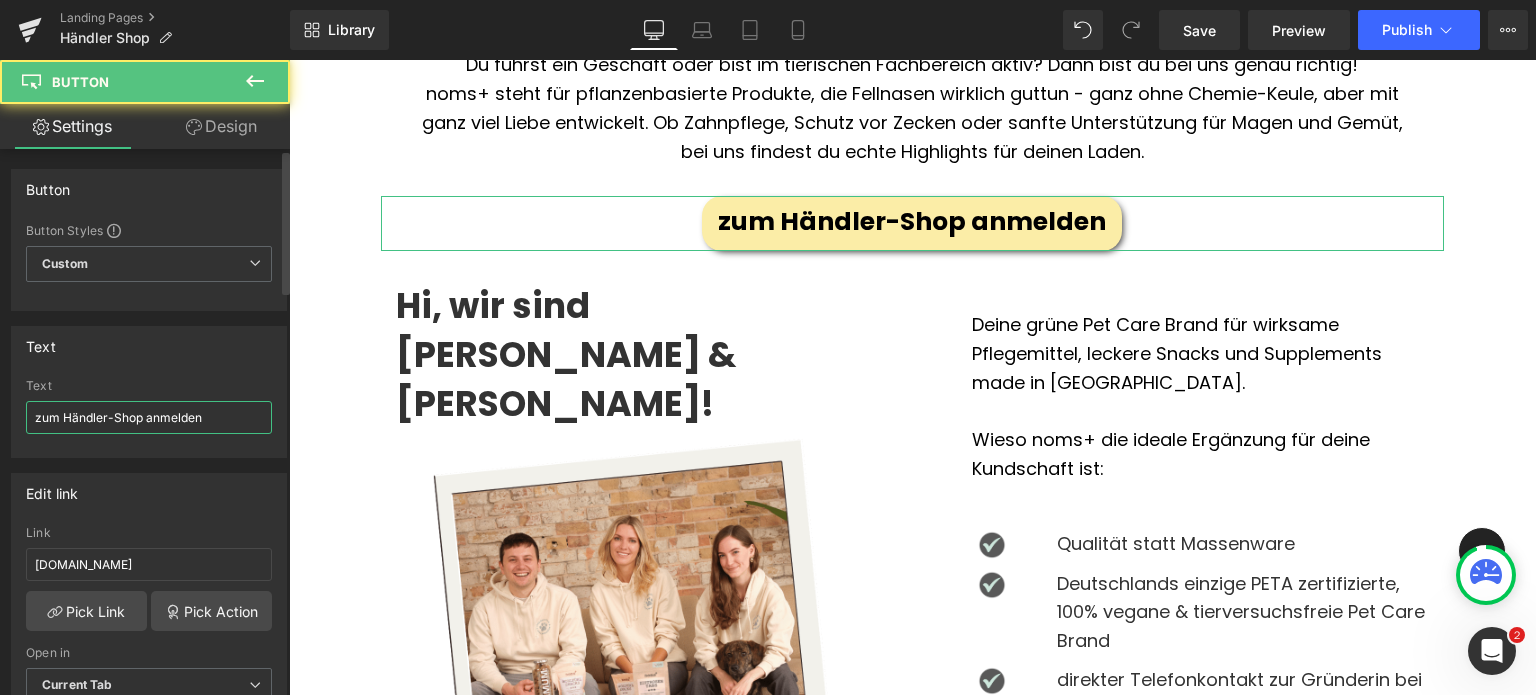 click on "zum Händler-Shop anmelden" at bounding box center [149, 417] 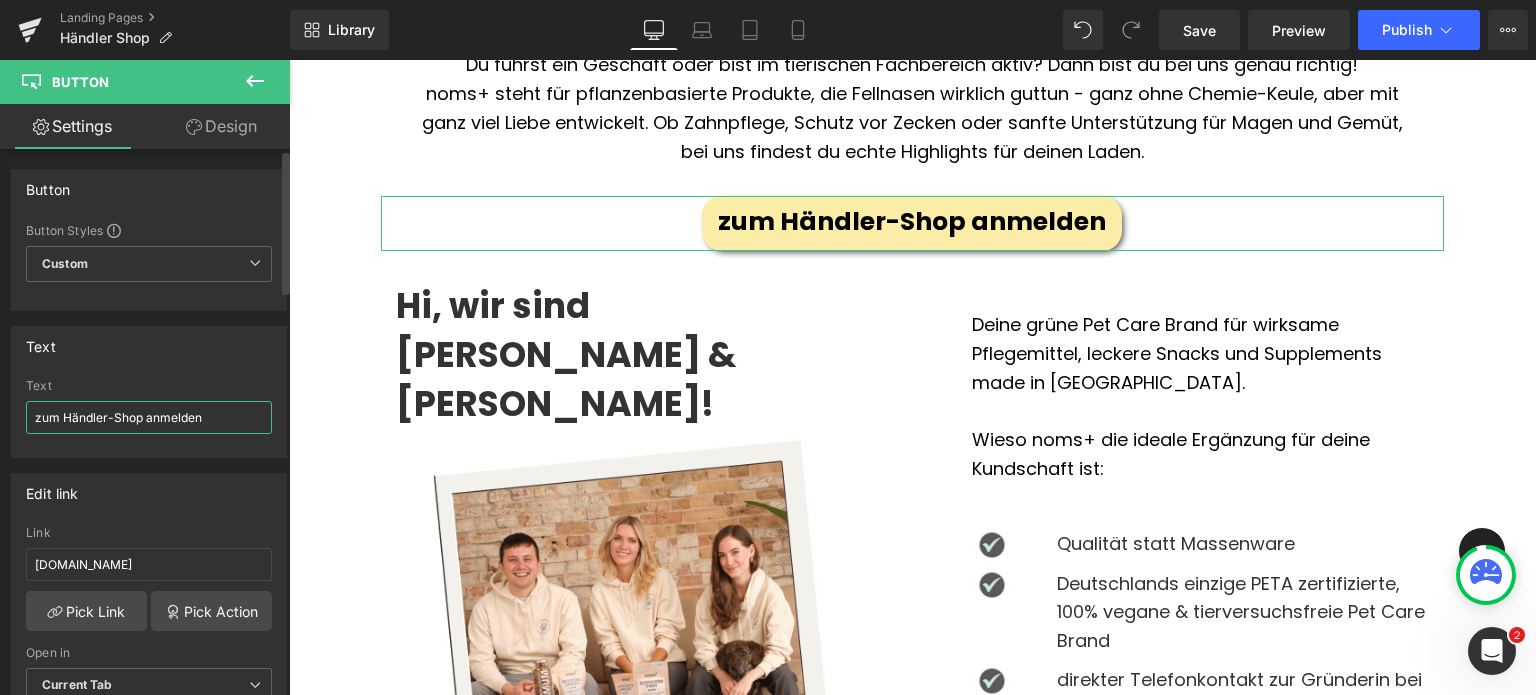 click on "zum Händler-Shop anmelden" at bounding box center [149, 417] 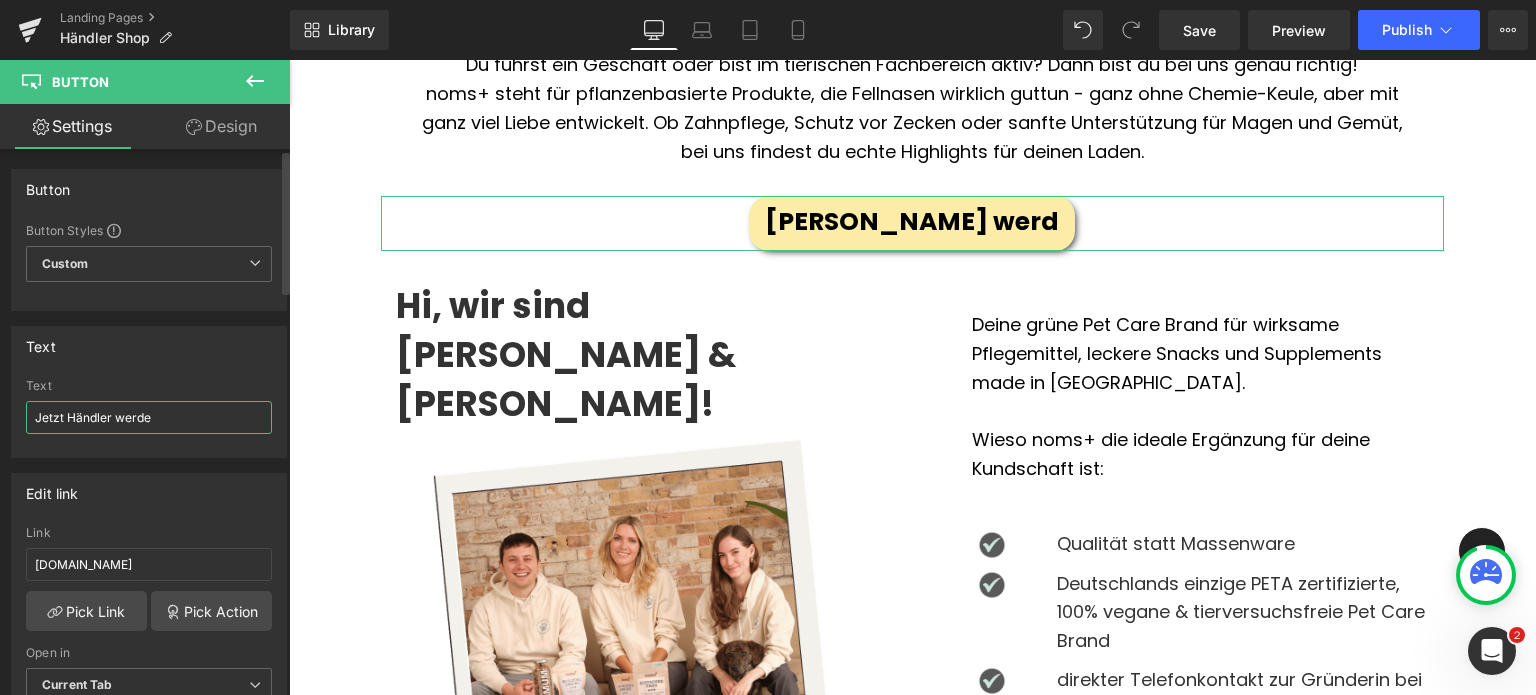 type on "Jetzt Händler werden" 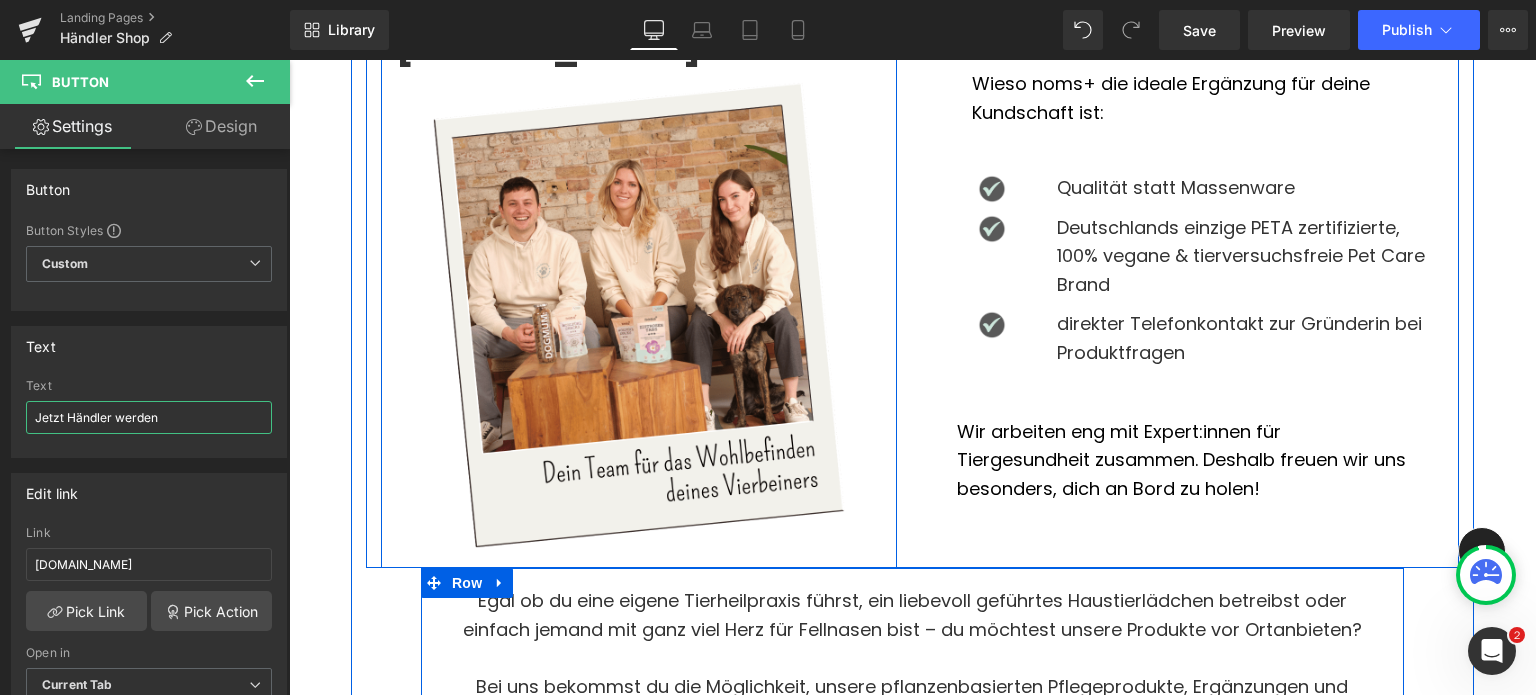 scroll, scrollTop: 717, scrollLeft: 0, axis: vertical 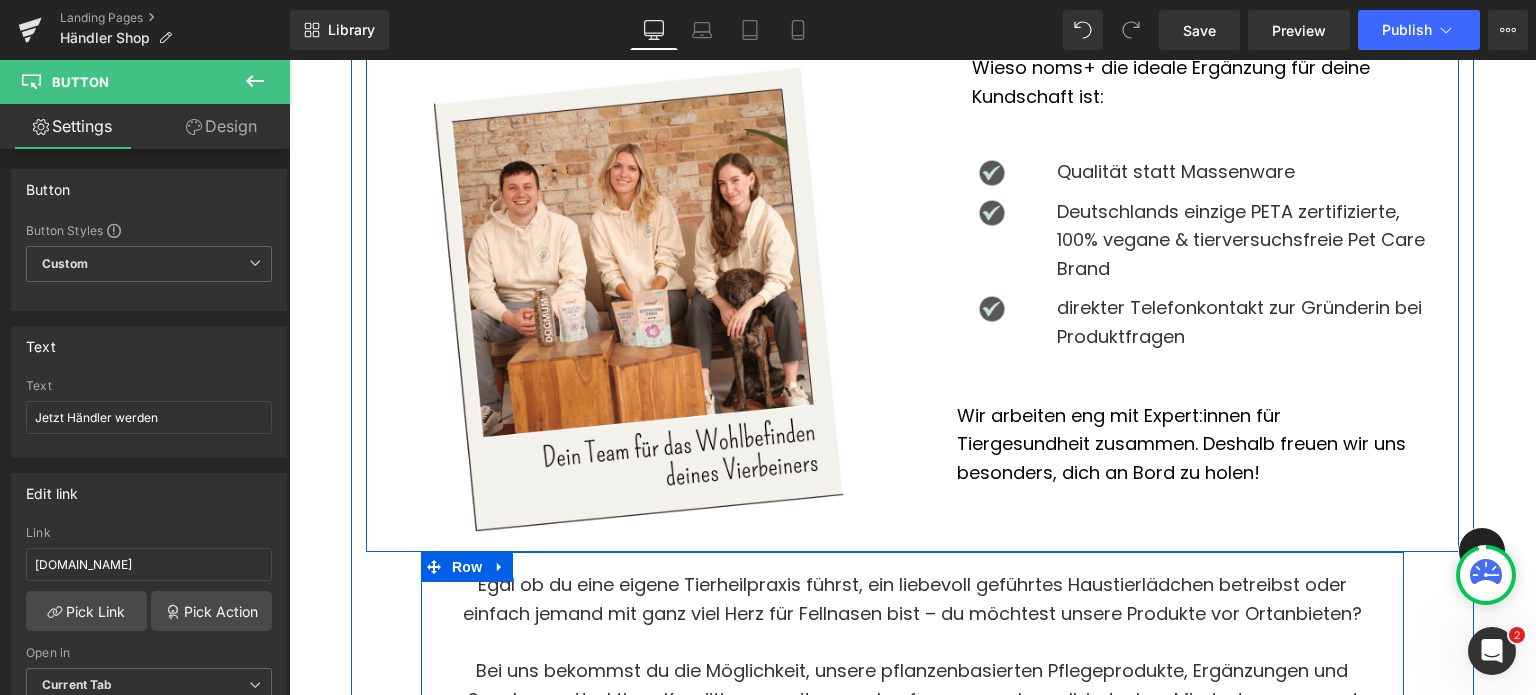 click on "Wir arbeiten eng mit Expert:innen für Tiergesundheit zusammen. Deshalb freuen wir uns besonders, dich an Bord zu holen!" at bounding box center (1185, 445) 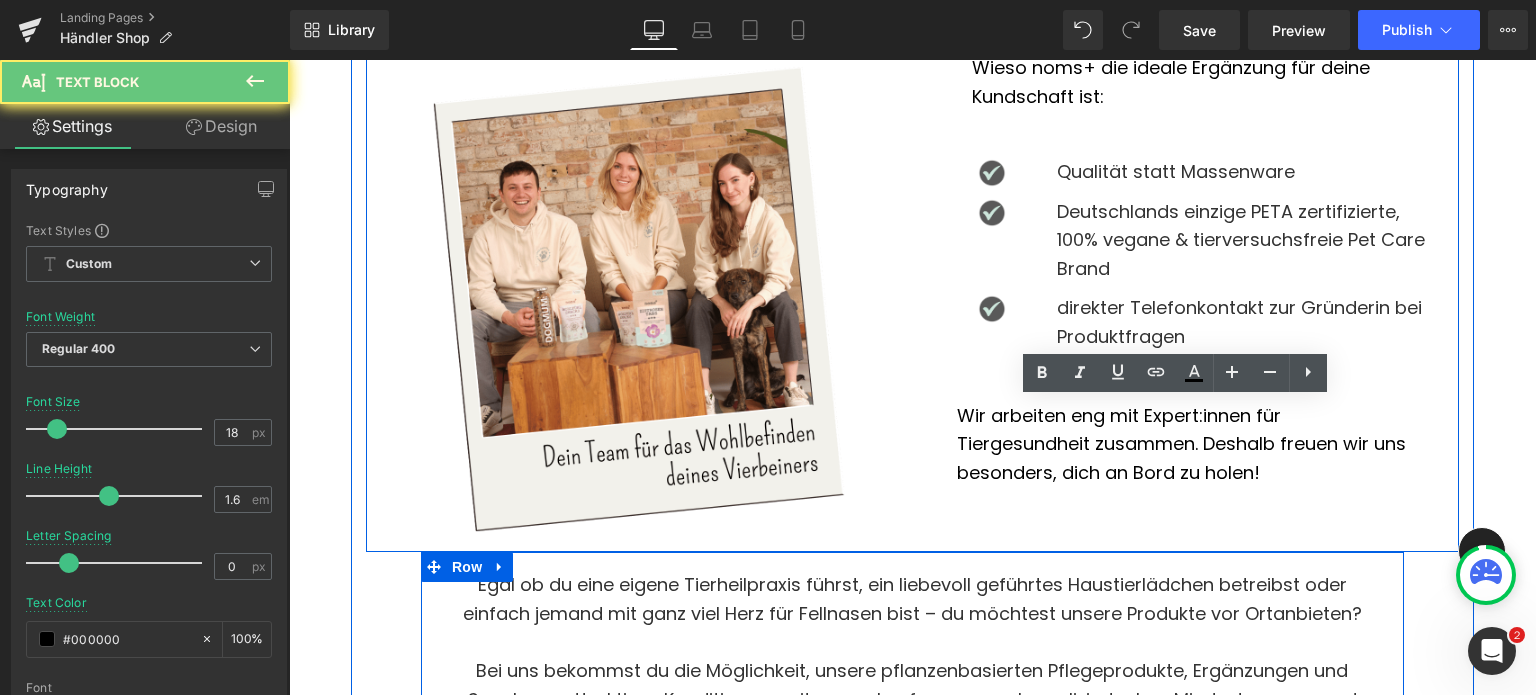 click on "Wir arbeiten eng mit Expert:innen für Tiergesundheit zusammen. Deshalb freuen wir uns besonders, dich an Bord zu holen!" at bounding box center [1185, 445] 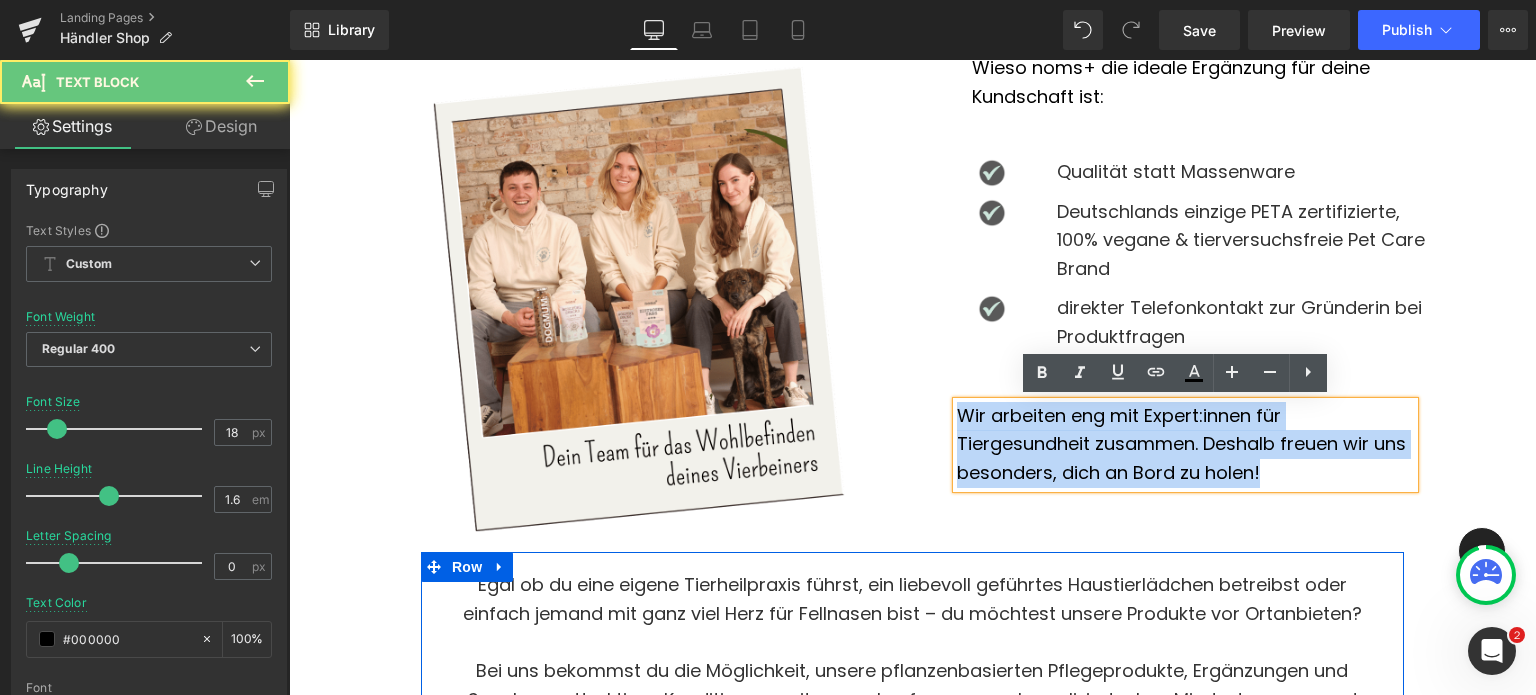 click on "Wir arbeiten eng mit Expert:innen für Tiergesundheit zusammen. Deshalb freuen wir uns besonders, dich an Bord zu holen!" at bounding box center (1185, 445) 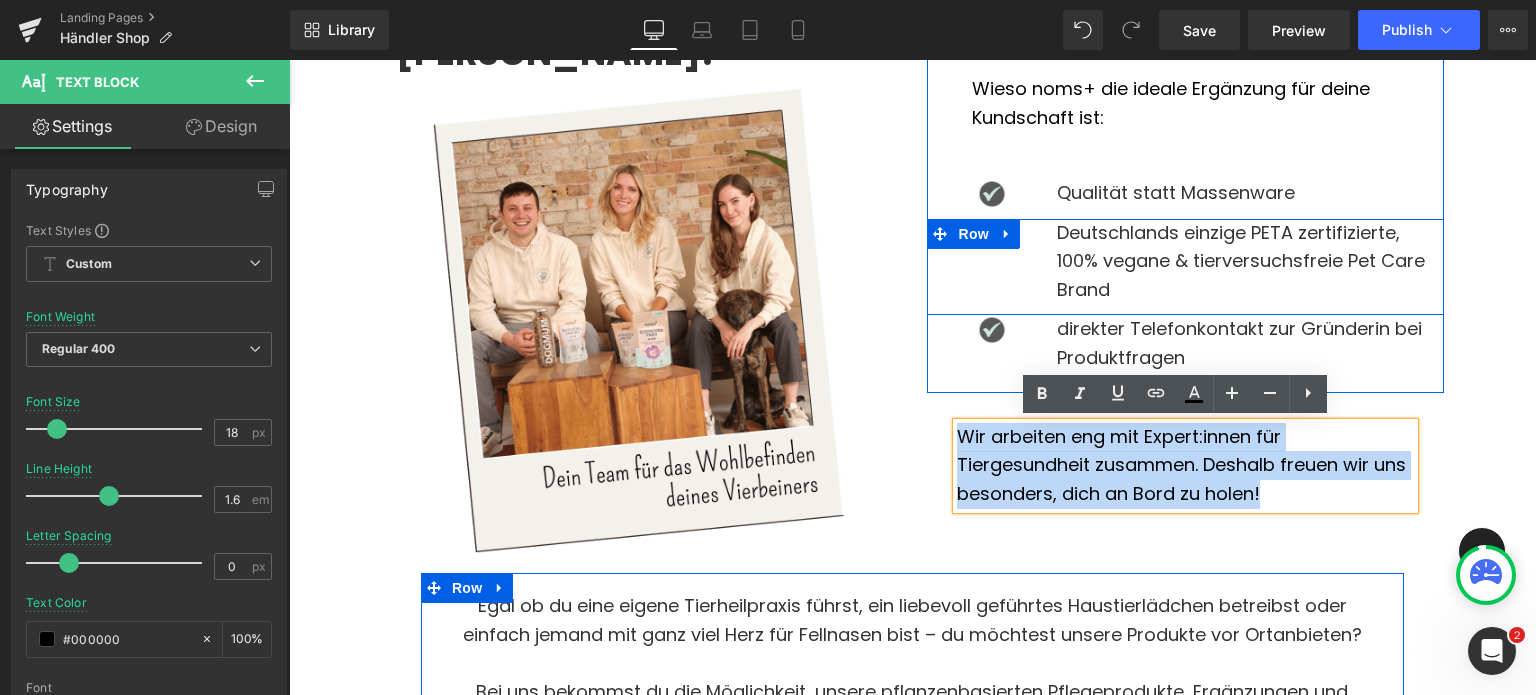 scroll, scrollTop: 676, scrollLeft: 0, axis: vertical 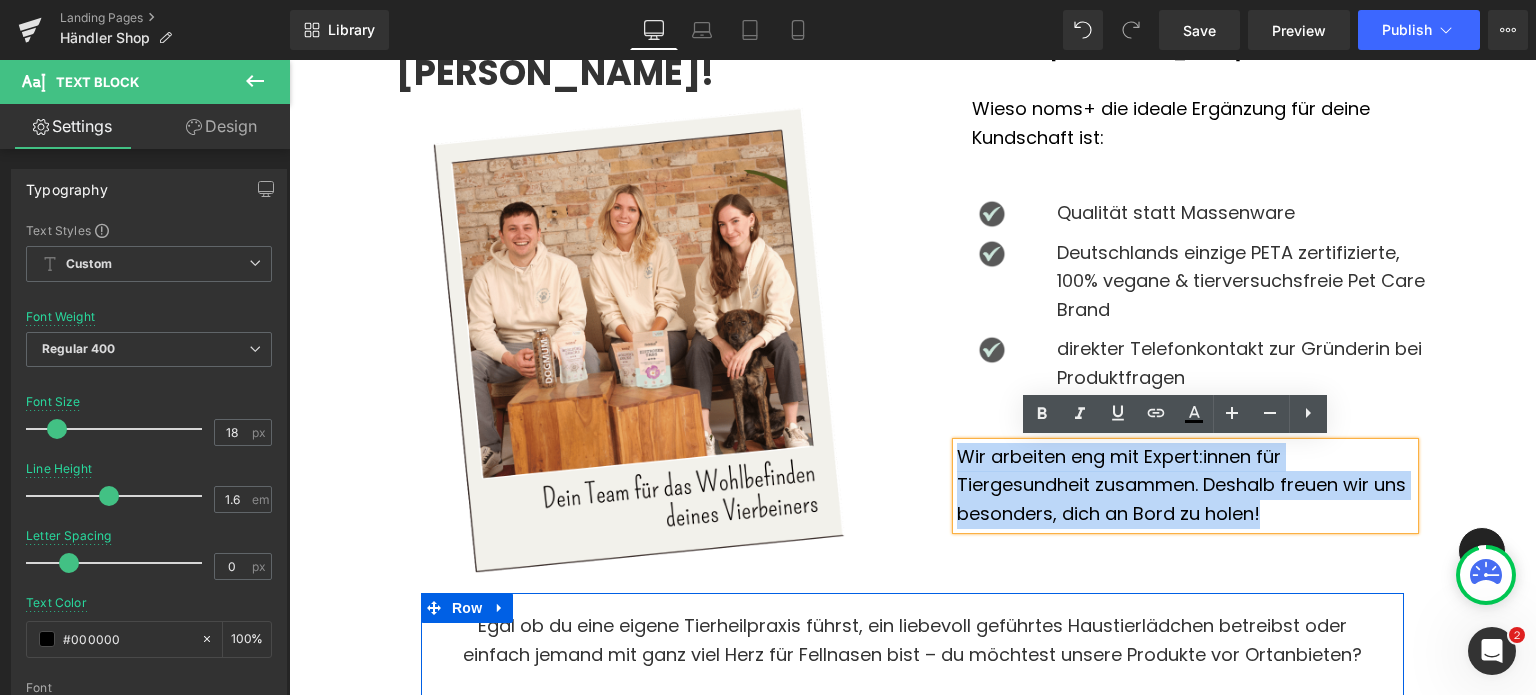 click on "Wir arbeiten eng mit Expert:innen für Tiergesundheit zusammen. Deshalb freuen wir uns besonders, dich an Bord zu holen!" at bounding box center [1185, 486] 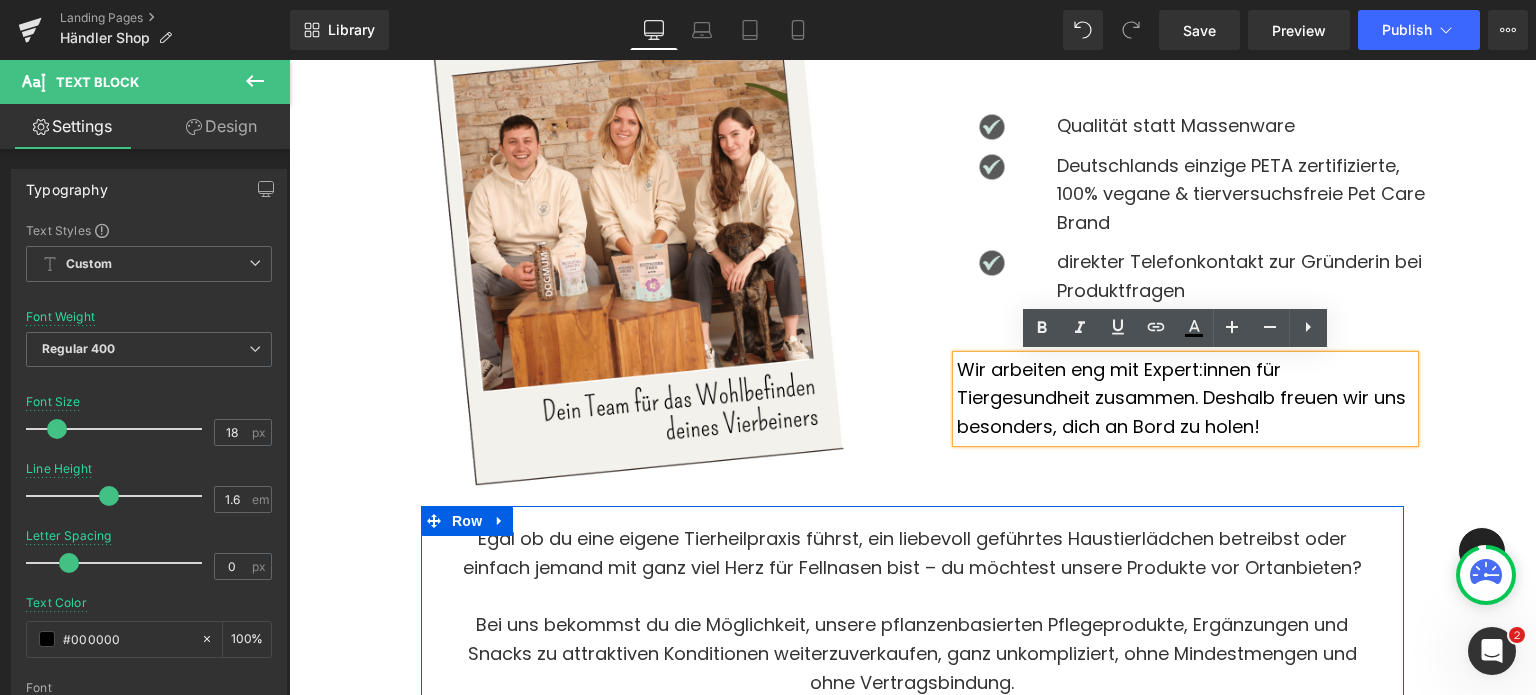 scroll, scrollTop: 948, scrollLeft: 0, axis: vertical 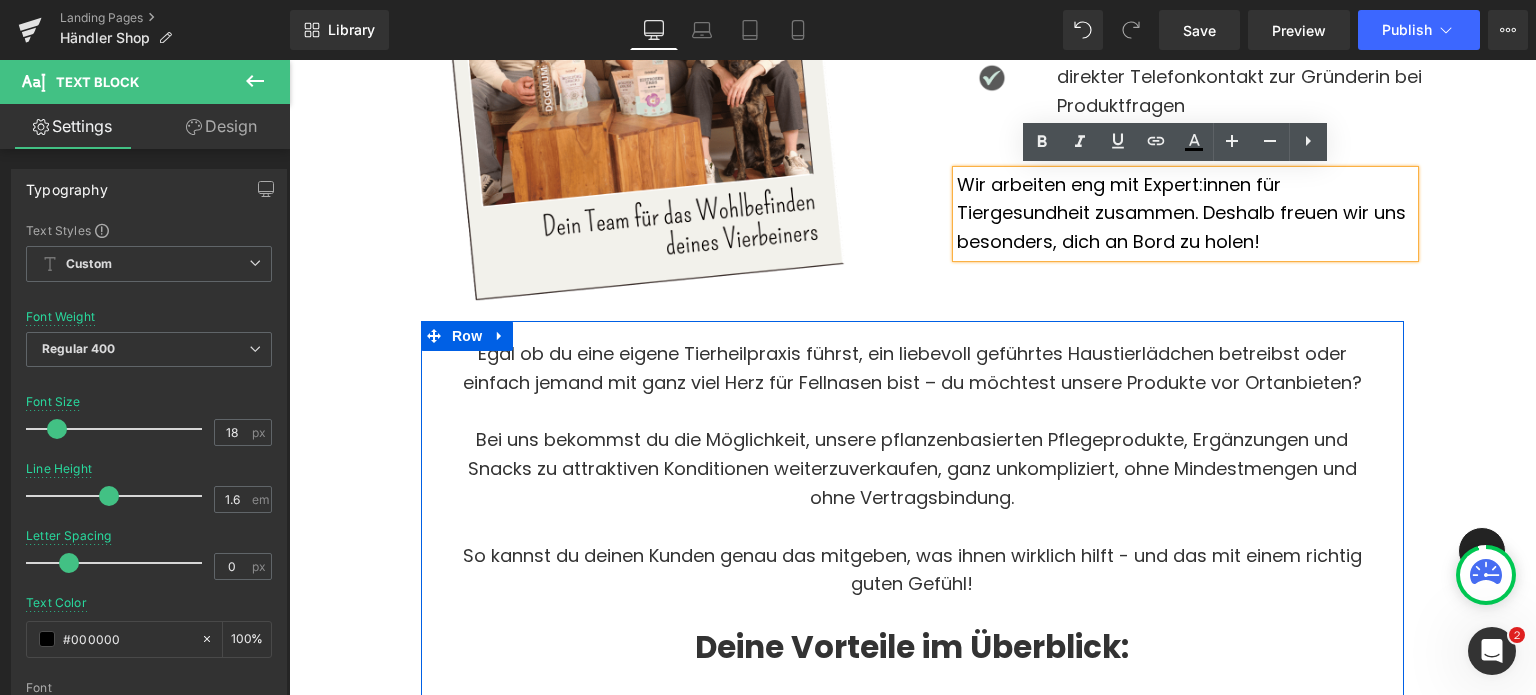 click at bounding box center [912, 412] 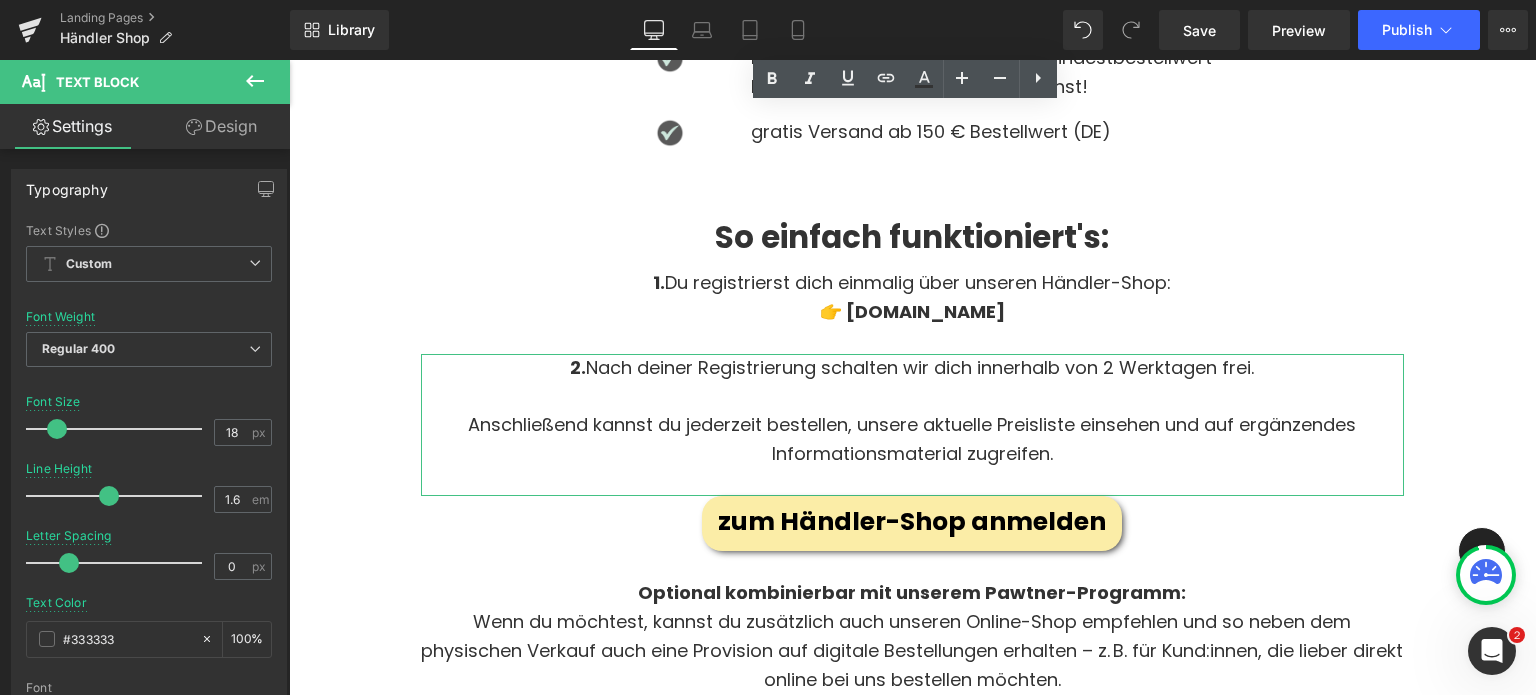 scroll, scrollTop: 1708, scrollLeft: 0, axis: vertical 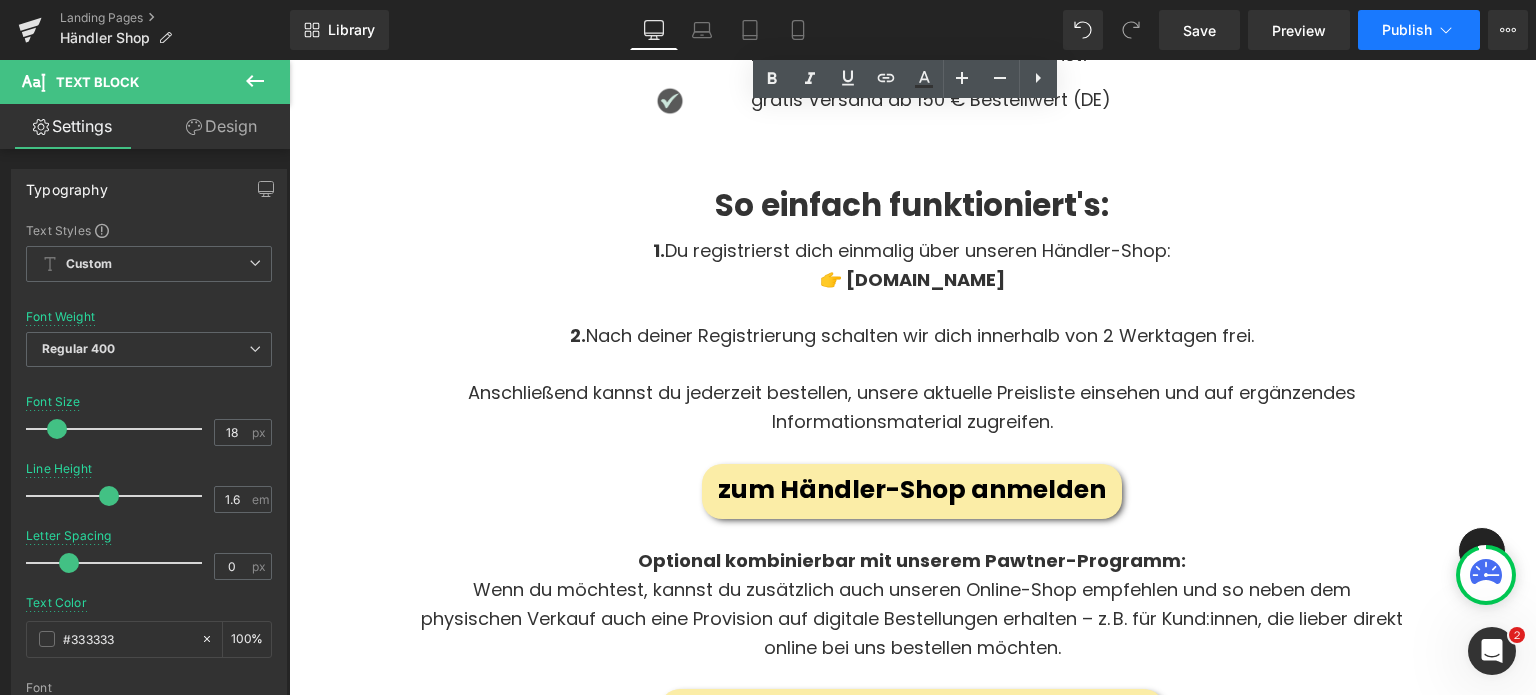 click on "Publish" at bounding box center [1407, 30] 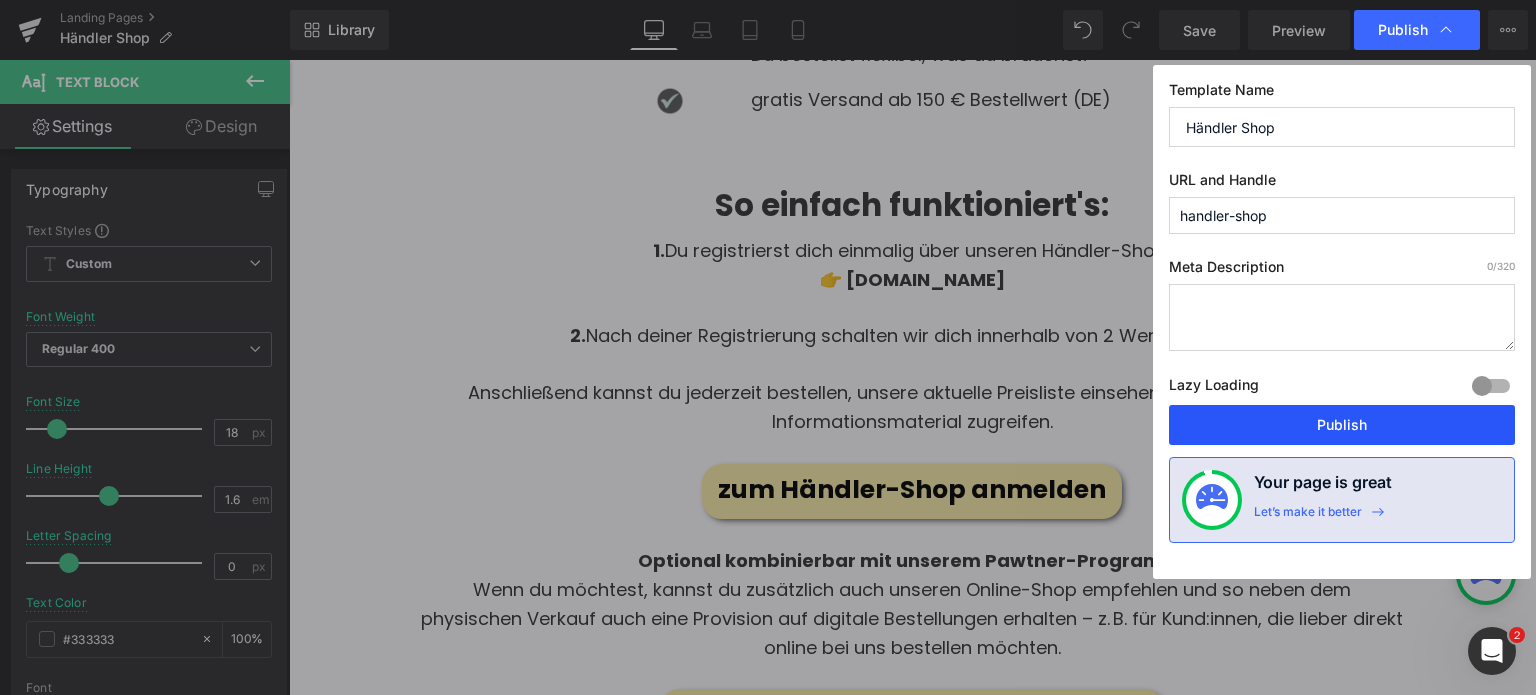 click on "Publish" at bounding box center [1342, 425] 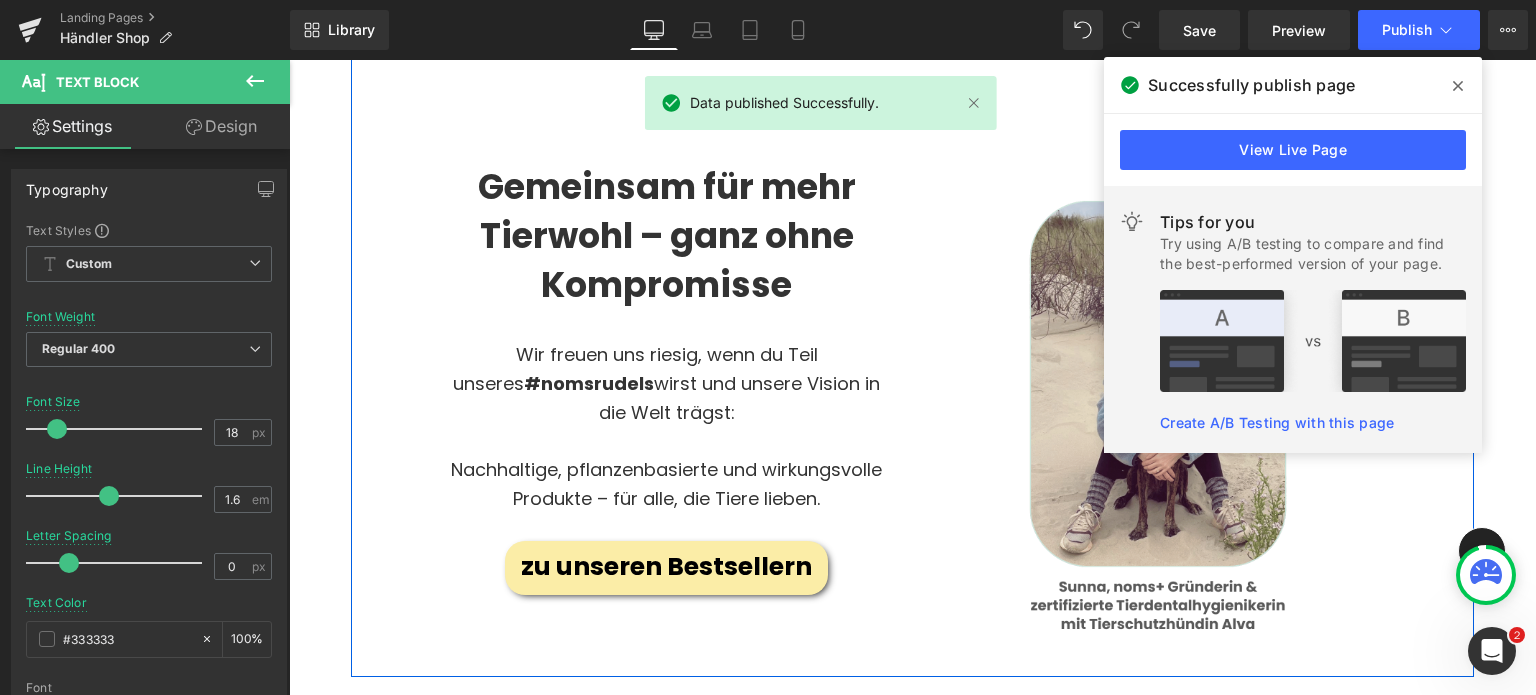scroll, scrollTop: 2409, scrollLeft: 0, axis: vertical 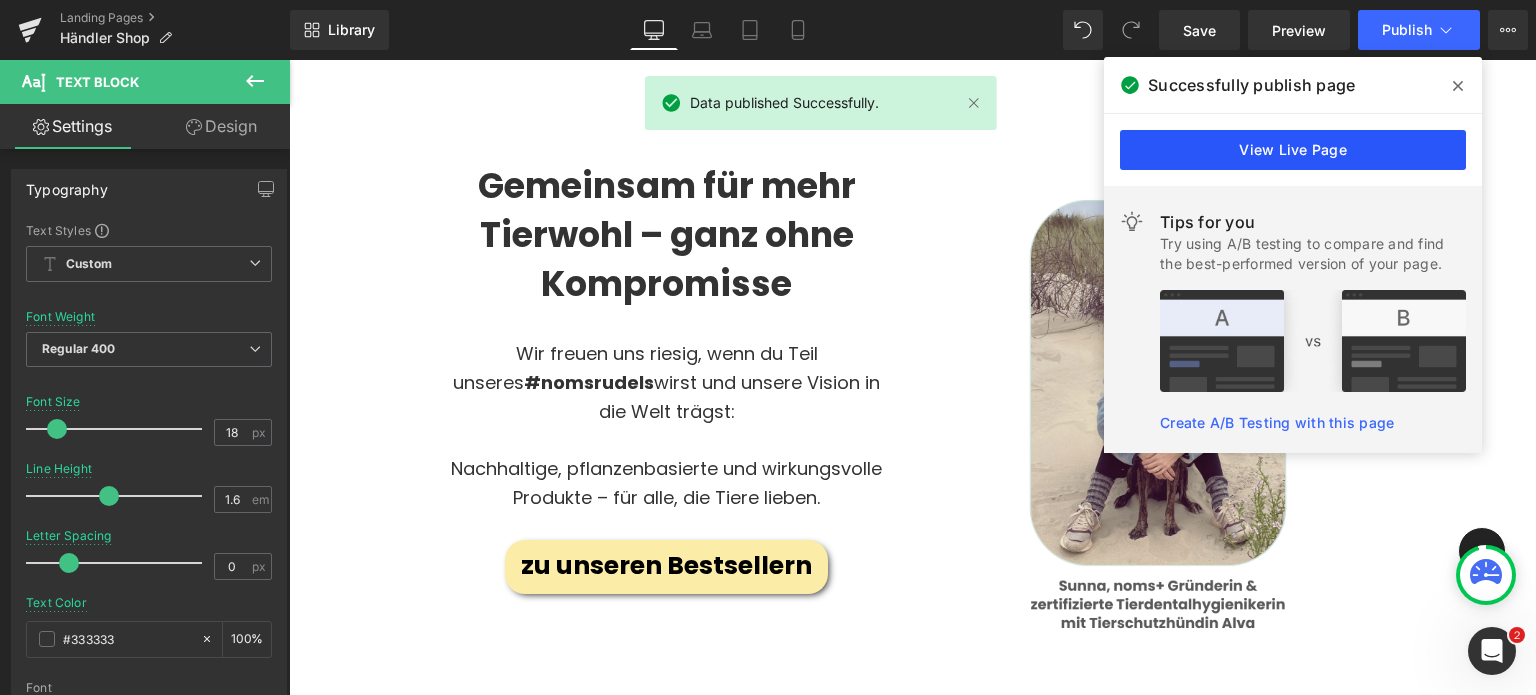 click on "View Live Page" at bounding box center (1293, 150) 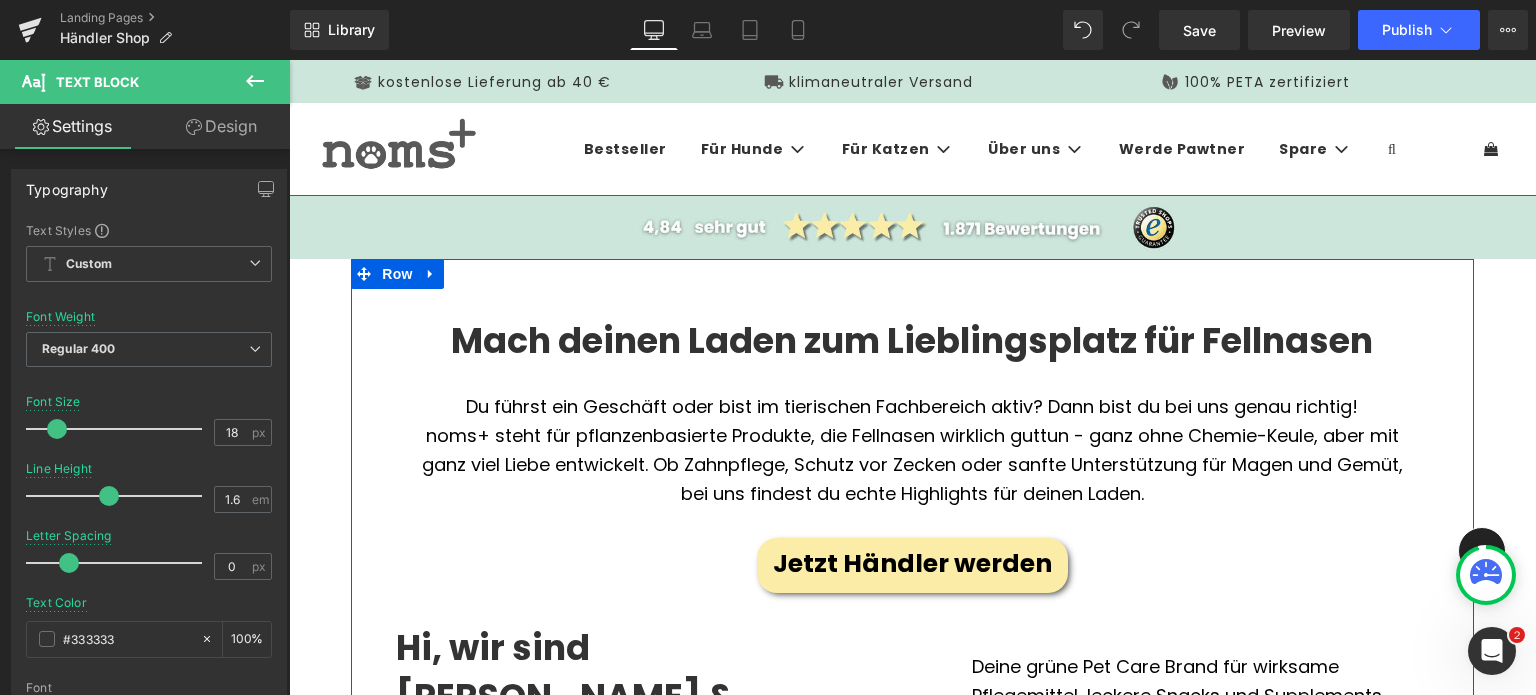 scroll, scrollTop: 0, scrollLeft: 0, axis: both 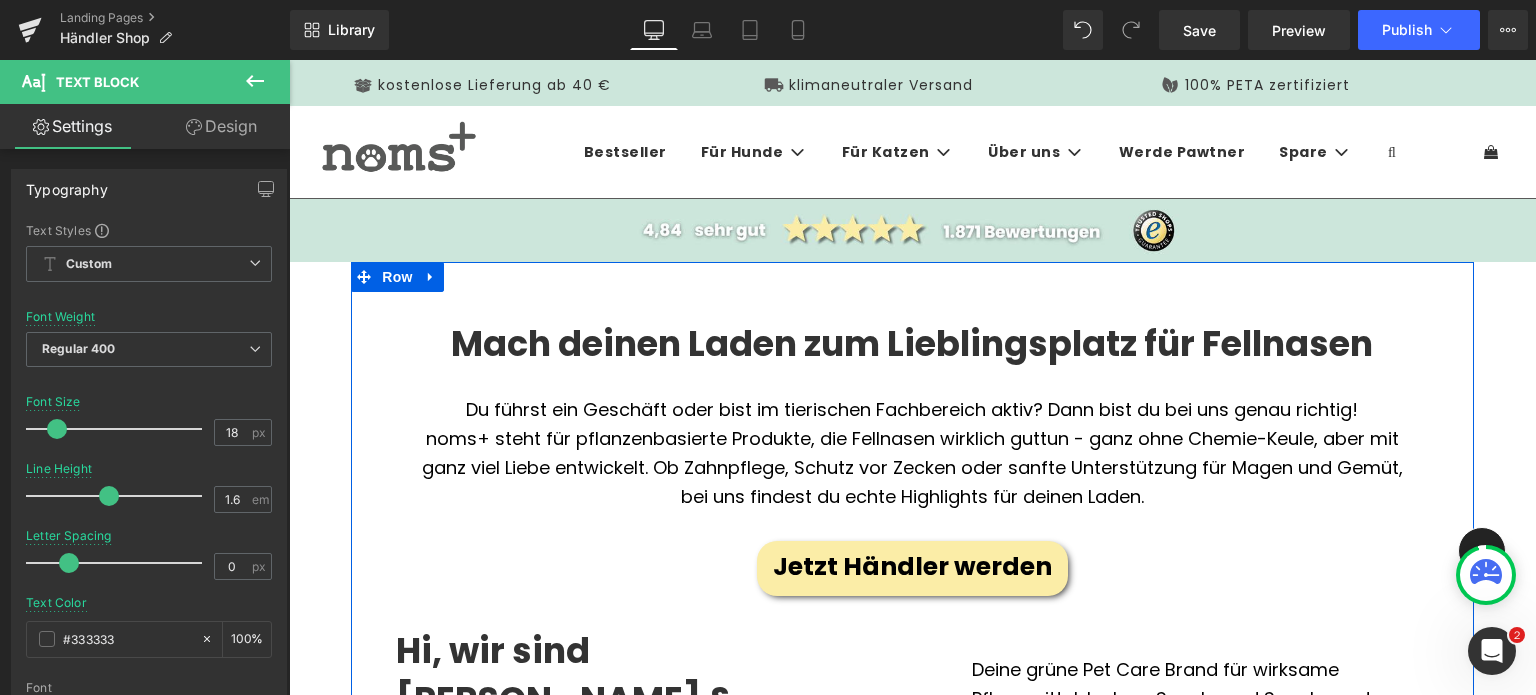 click on "Mach deinen Laden zum Lieblingsplatz für Fellnasen" at bounding box center [912, 344] 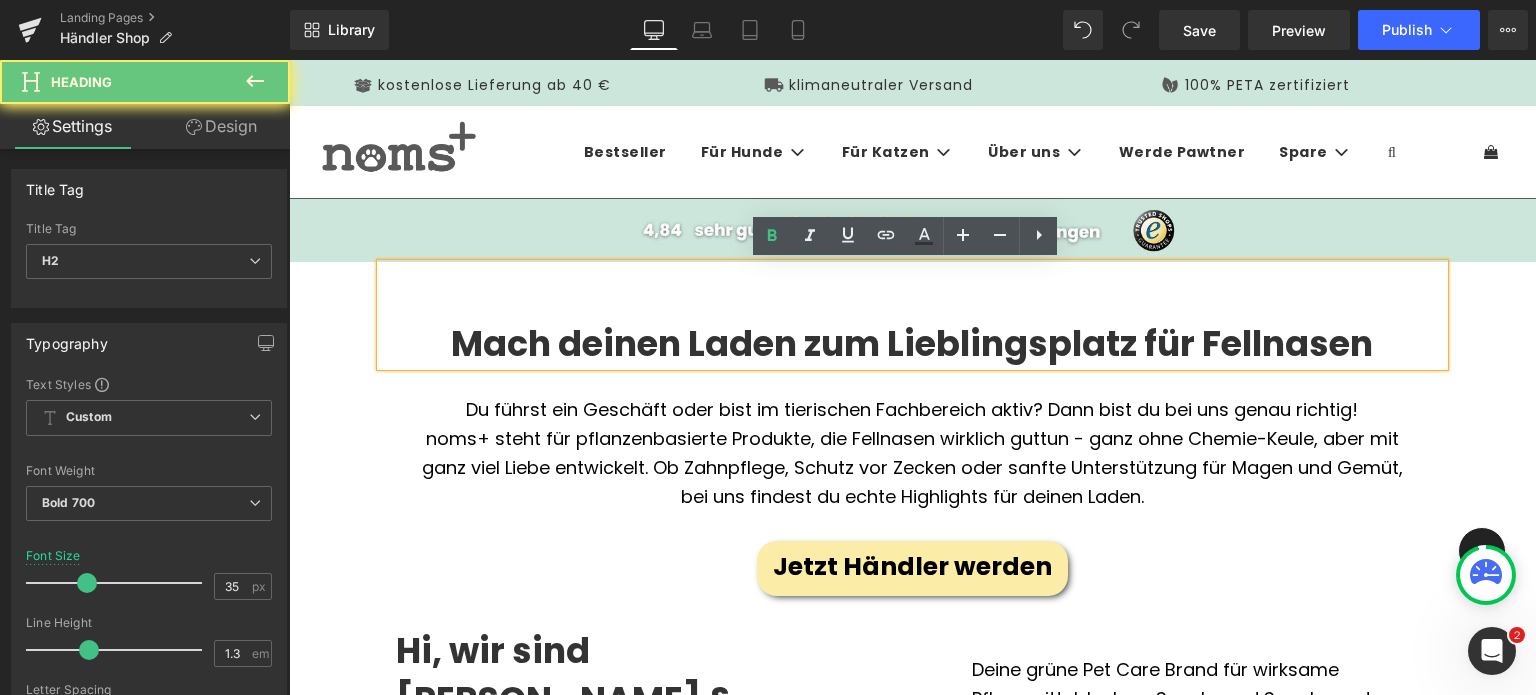 click on "Mach deinen Laden zum Lieblingsplatz für Fellnasen" at bounding box center (912, 344) 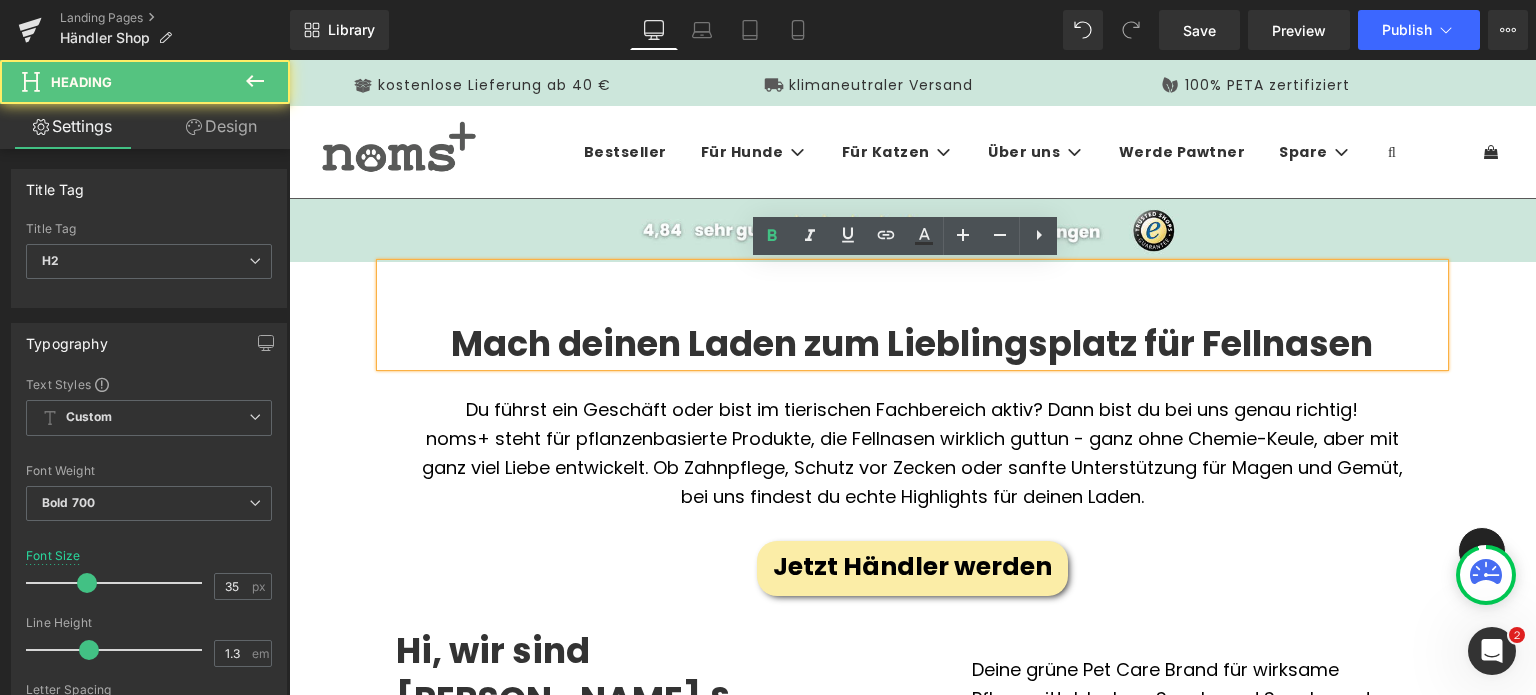 click on "Mach deinen Laden zum Lieblingsplatz für Fellnasen" at bounding box center (912, 344) 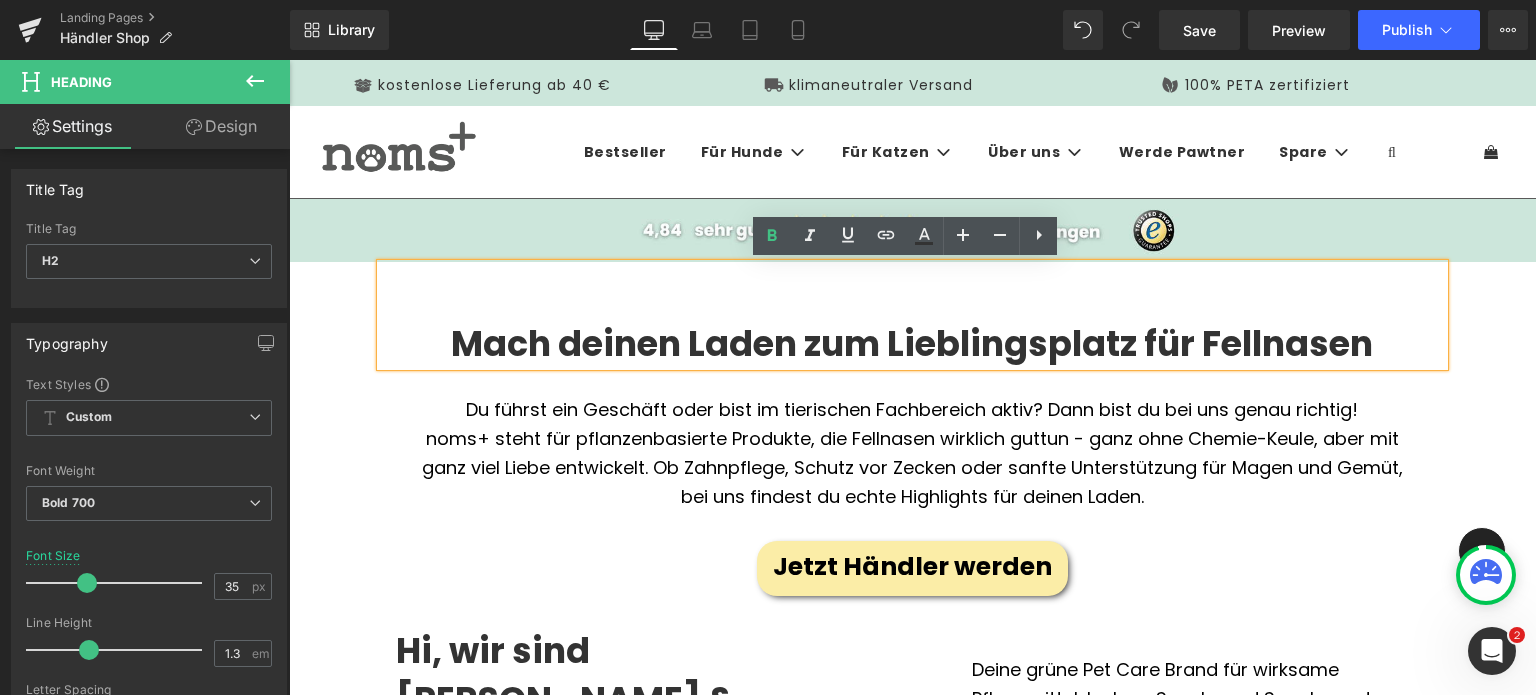 type 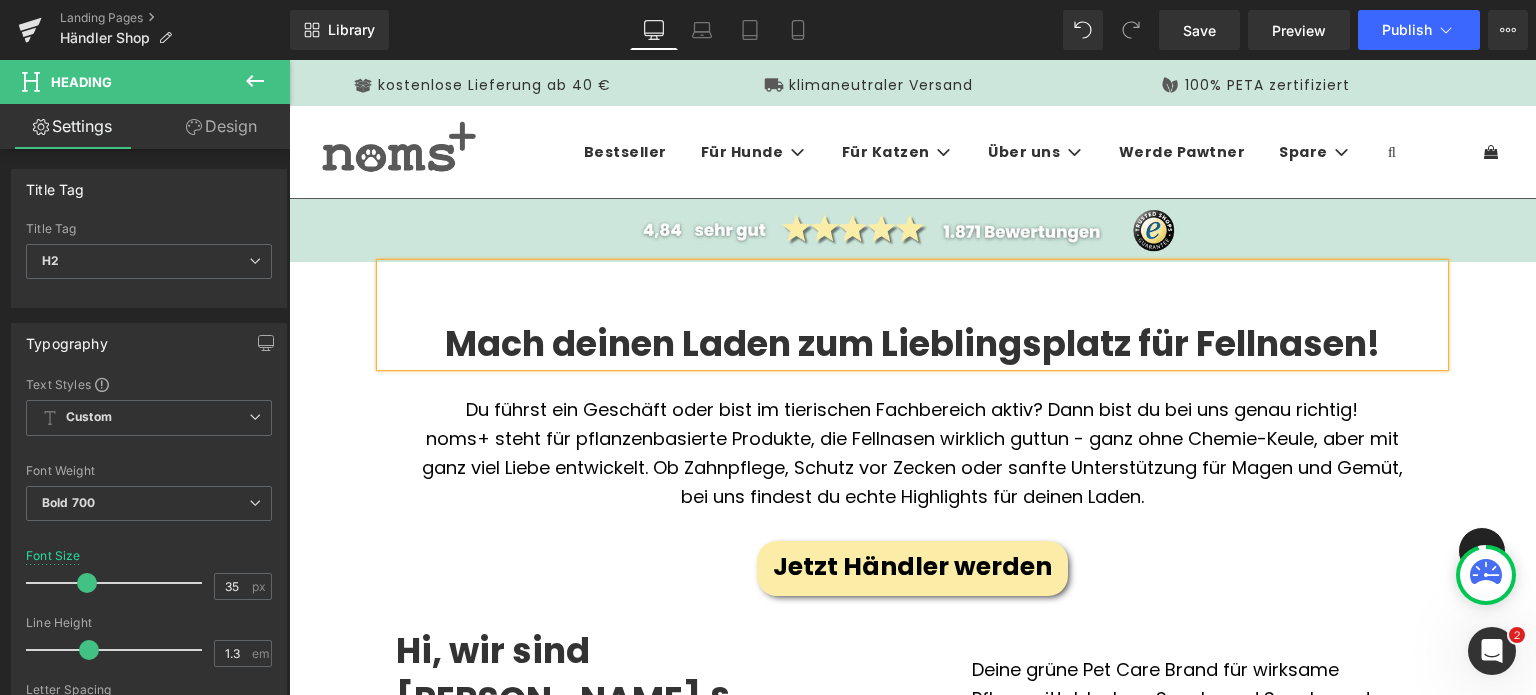 click on "noms+ steht für pflanzenbasierte Produkte, die Fellnasen wirklich guttun - ganz ohne Chemie-Keule, aber mit ganz viel Liebe entwickelt. Ob Zahnpflege, Schutz vor Zecken oder sanfte Unterstützung für Magen und Gemüt, bei uns findest du echte Highlights für deinen Laden." at bounding box center [912, 468] 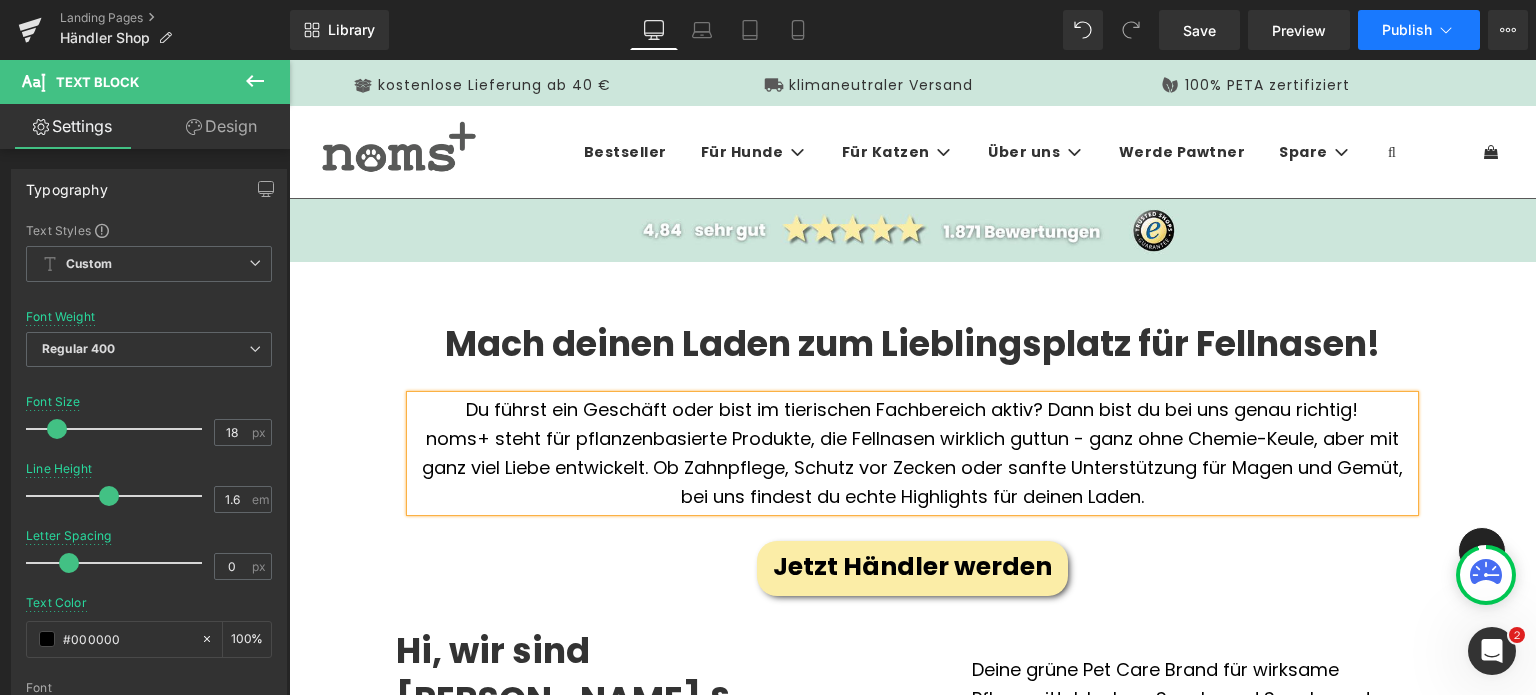 click on "Publish" at bounding box center (1419, 30) 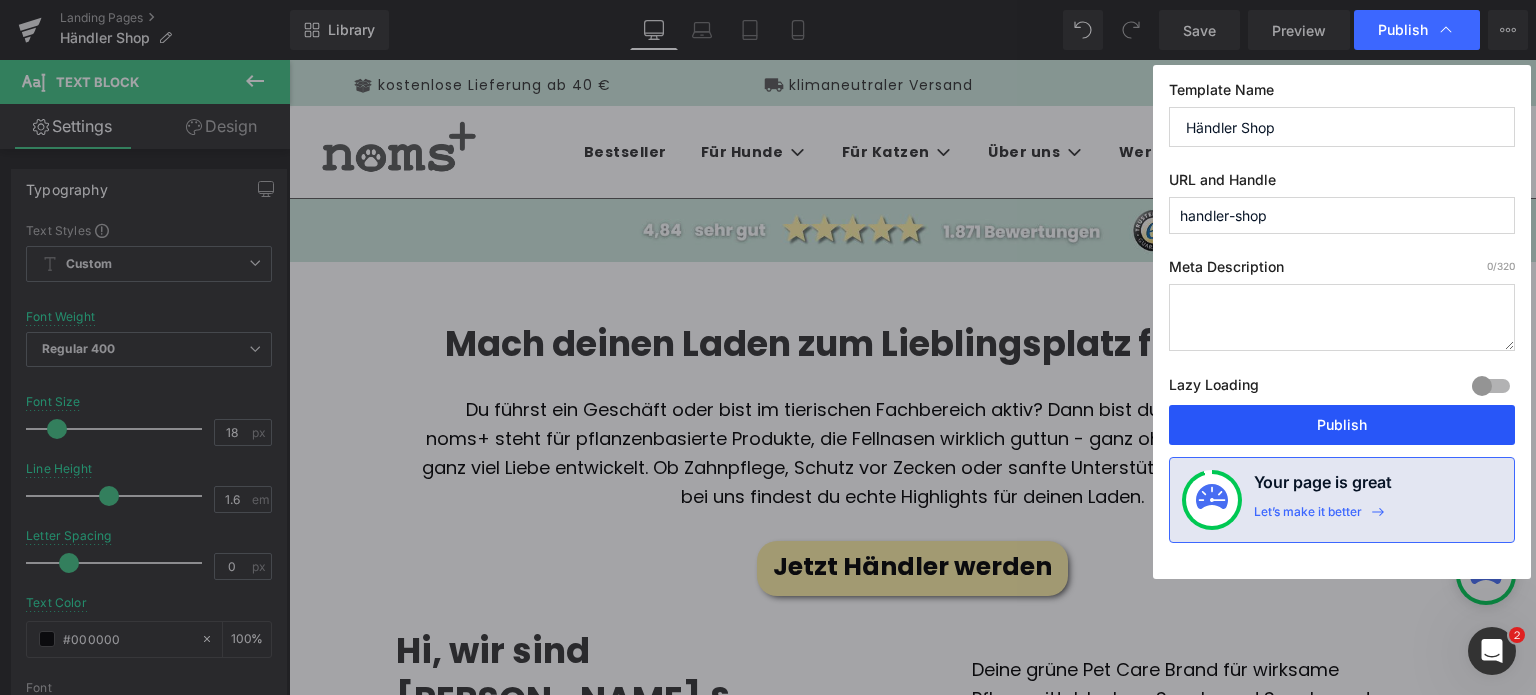 click on "Publish" at bounding box center (1342, 425) 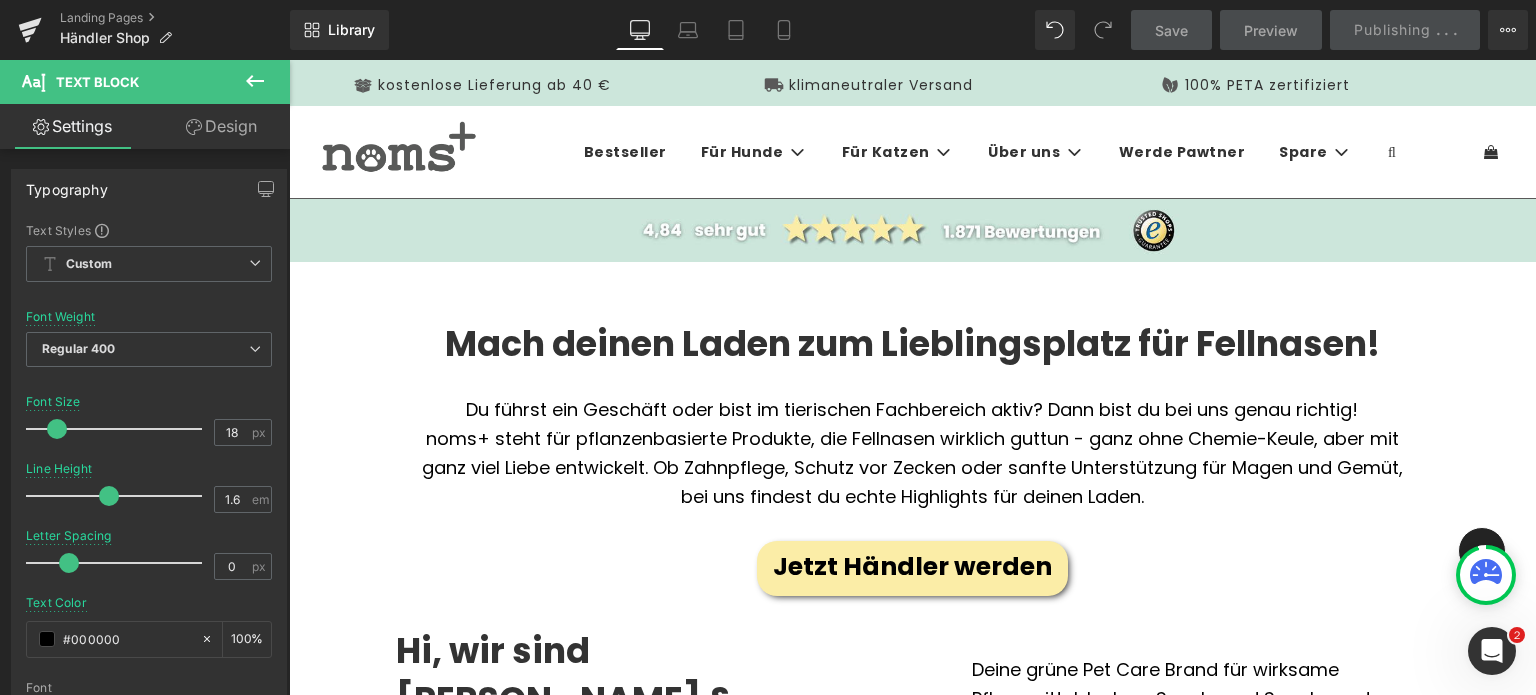 click at bounding box center [289, 60] 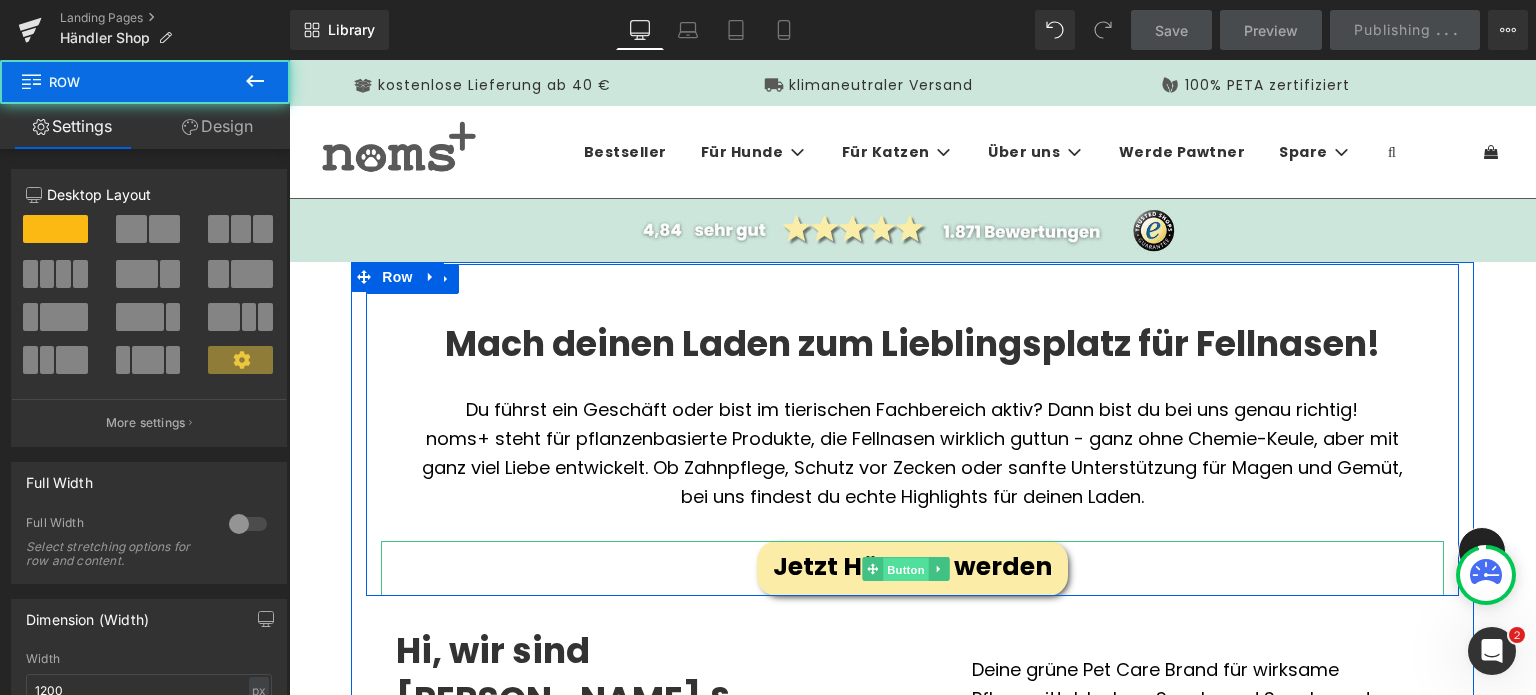 click on "Button" at bounding box center [906, 569] 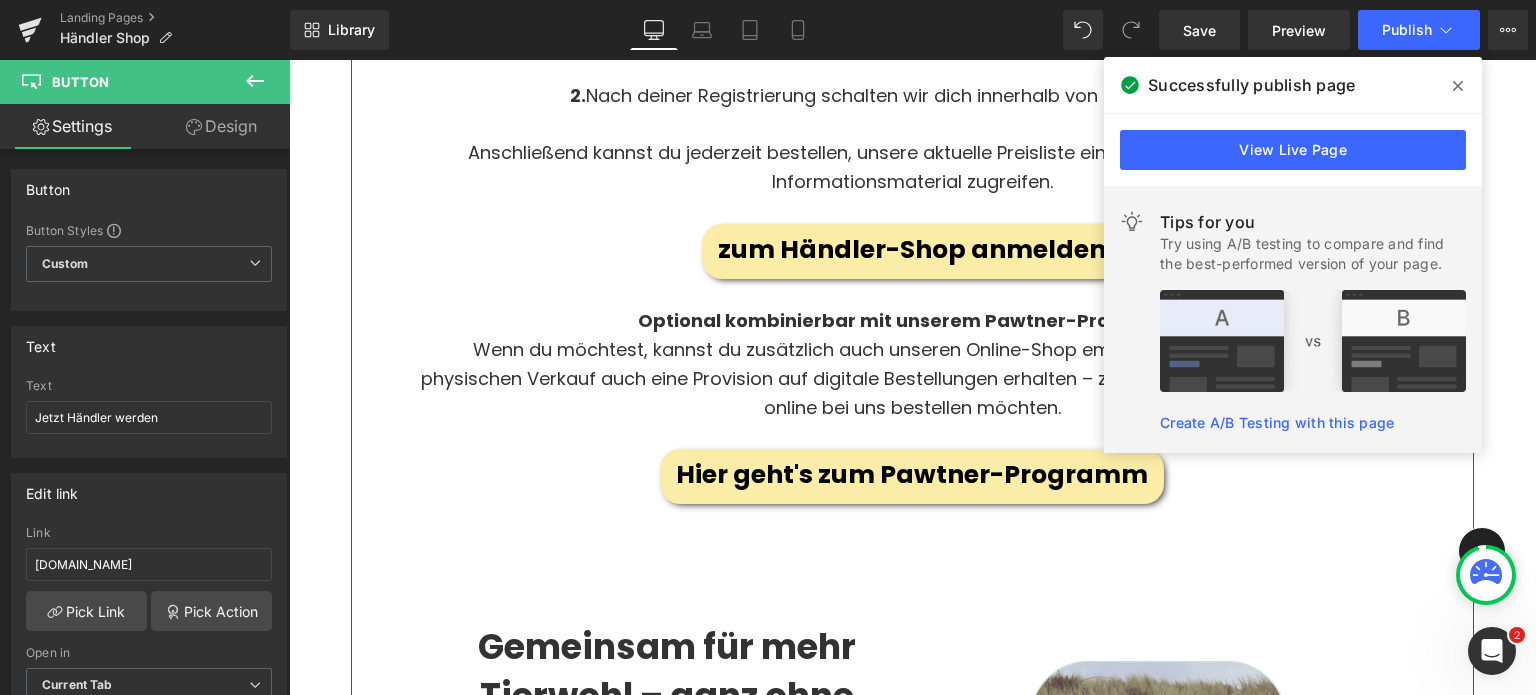 click on "Wenn du möchtest, kannst du zusätzlich auch unseren Online-Shop empfehlen und so neben dem physischen Verkauf auch eine Provision auf digitale Bestellungen erhalten – z. B. für Kund:innen, die lieber direkt online bei uns bestellen möchten." at bounding box center (912, 379) 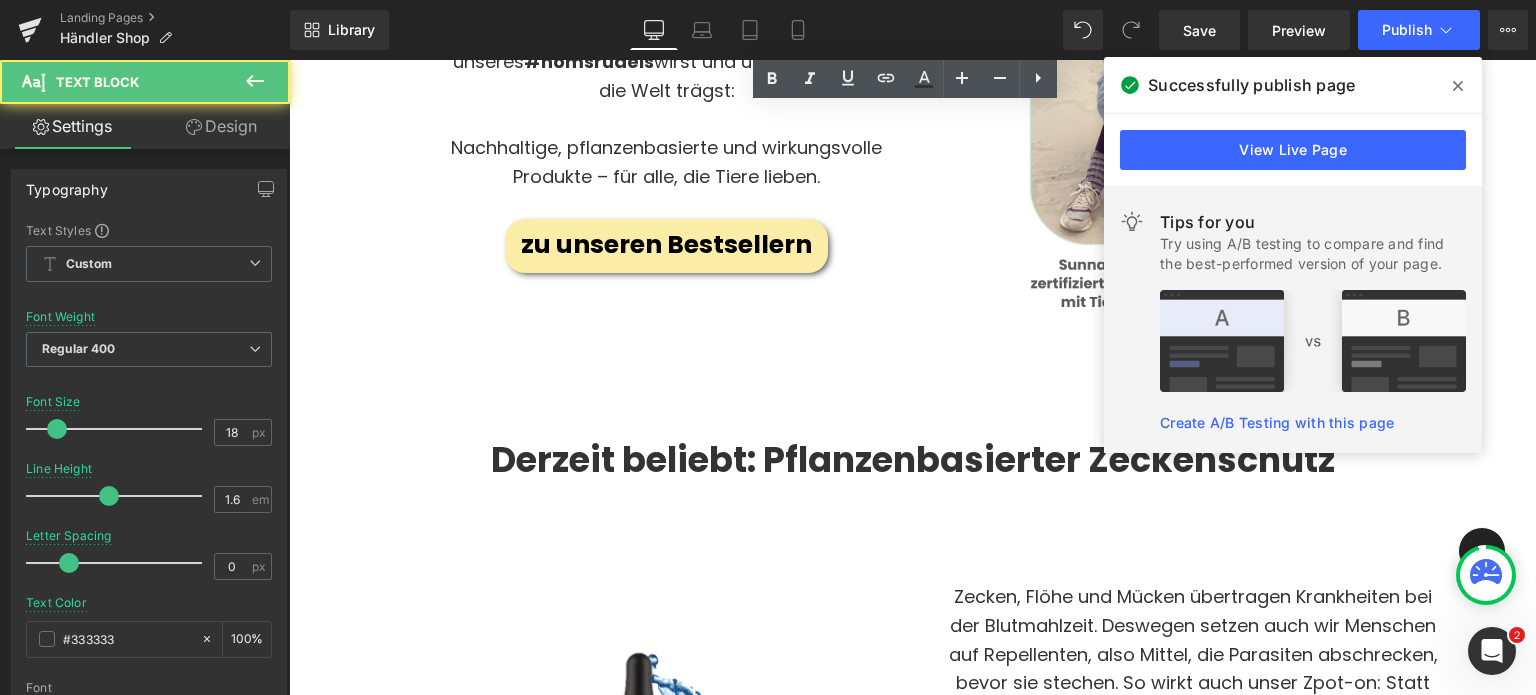 scroll, scrollTop: 2732, scrollLeft: 0, axis: vertical 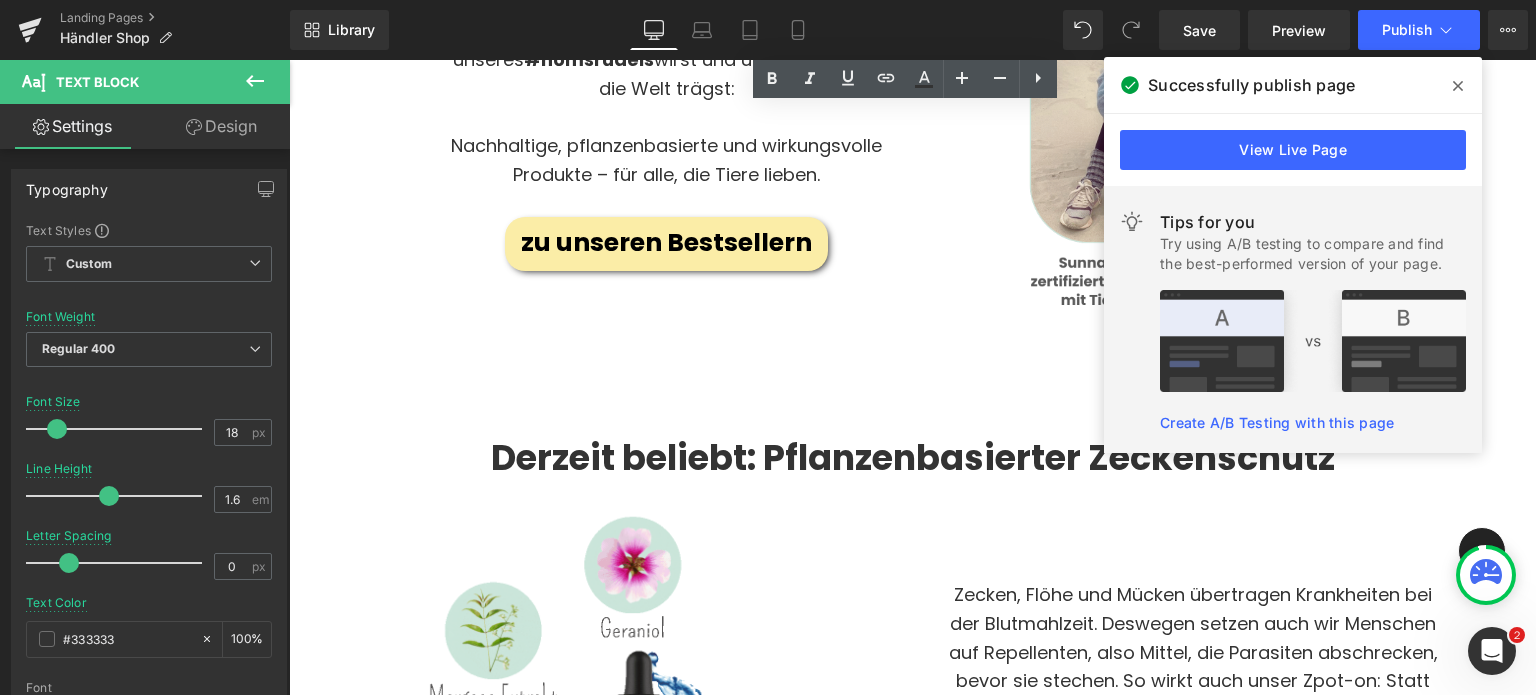 click on "zu unseren Bestsellern" at bounding box center [666, 243] 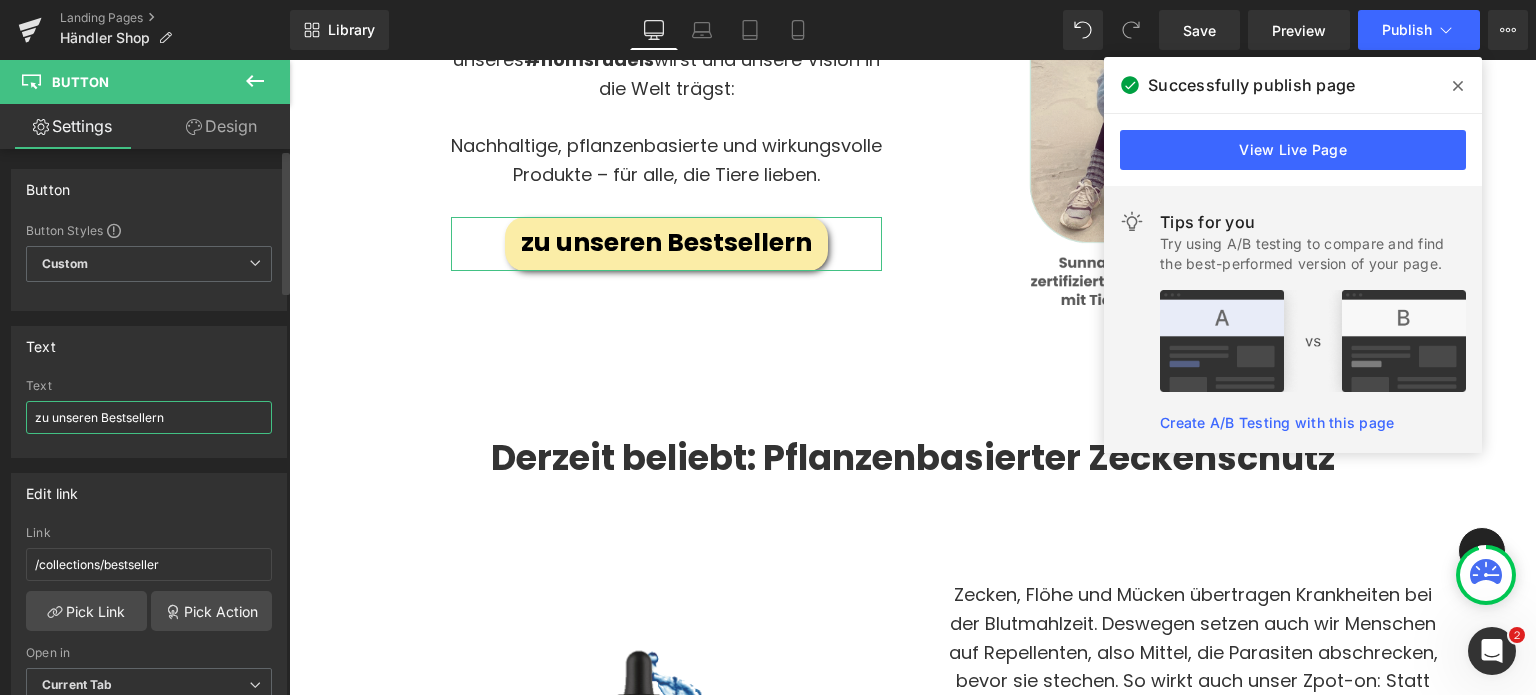 click on "zu unseren Bestsellern" at bounding box center [149, 417] 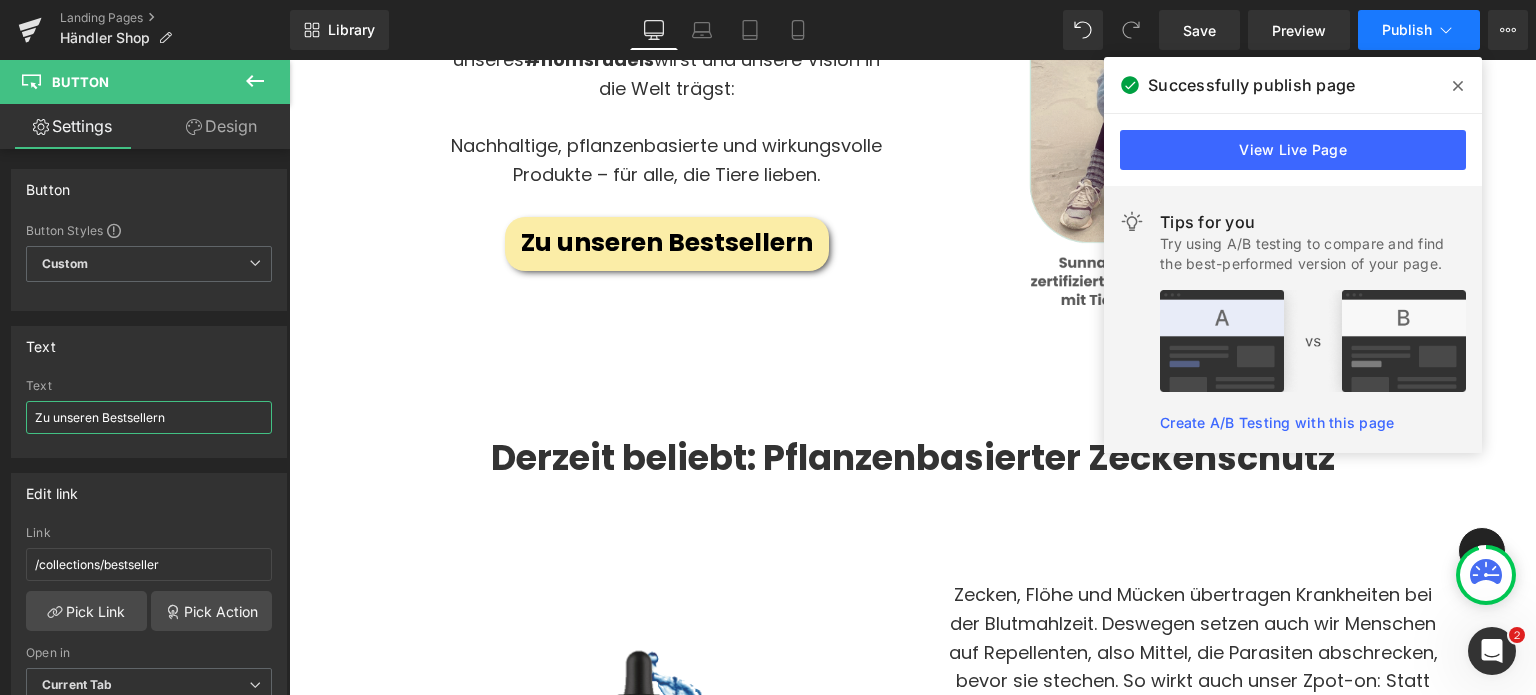 type on "Zu unseren Bestsellern" 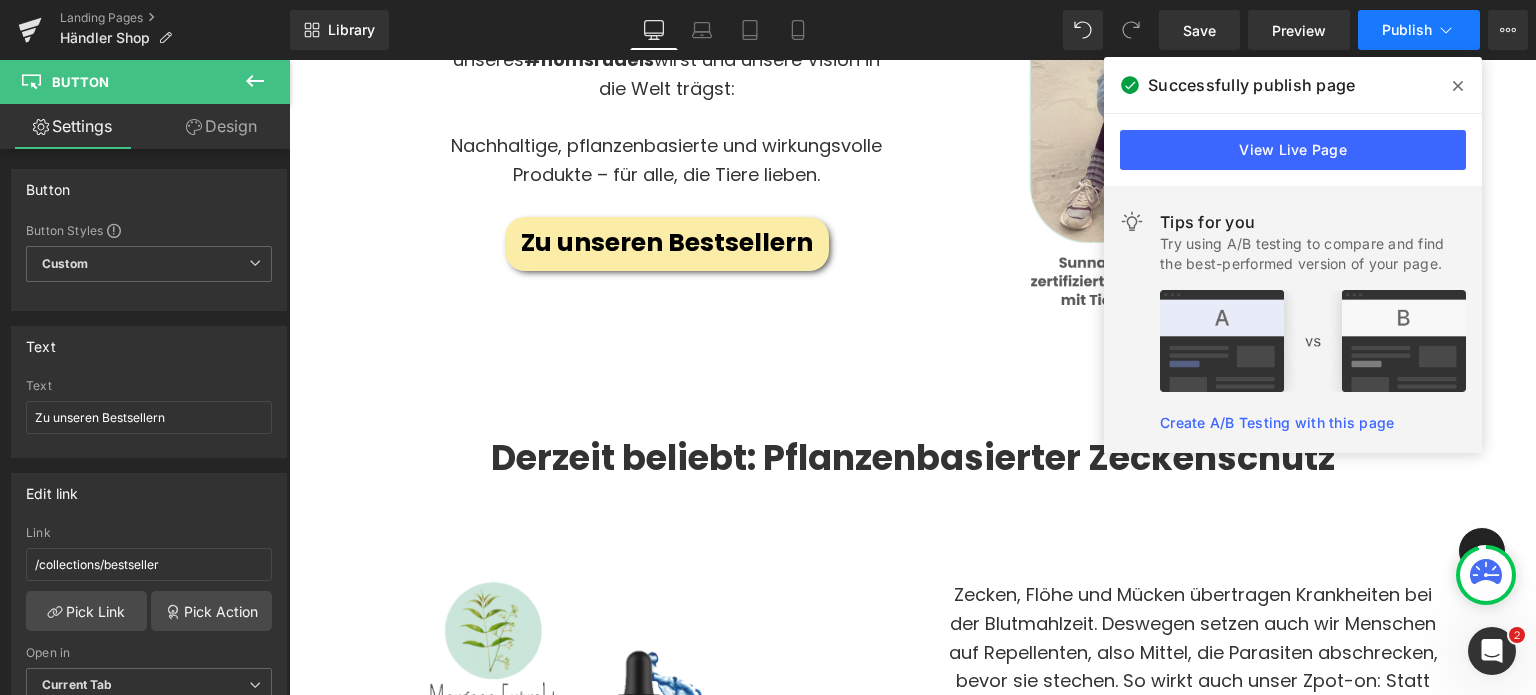 click on "Publish" at bounding box center [1419, 30] 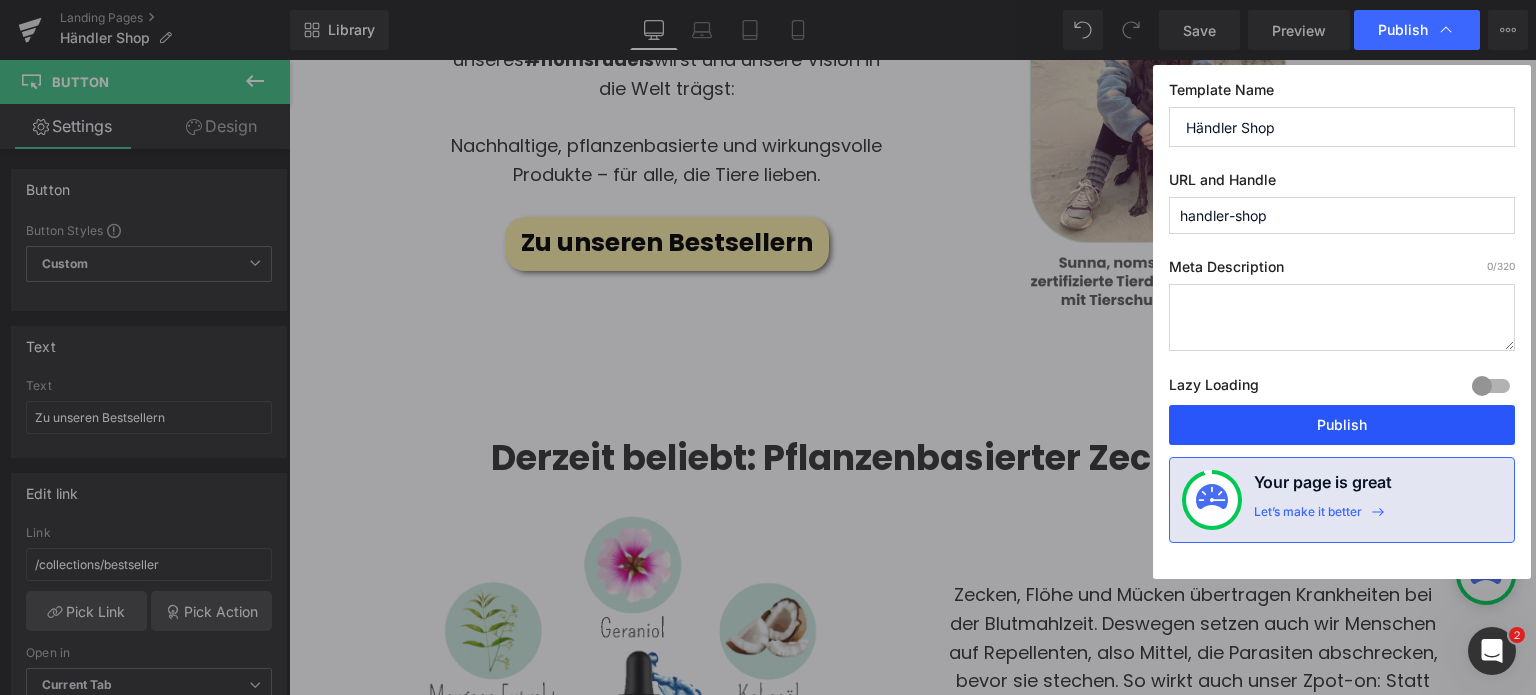 click on "Publish" at bounding box center [1342, 425] 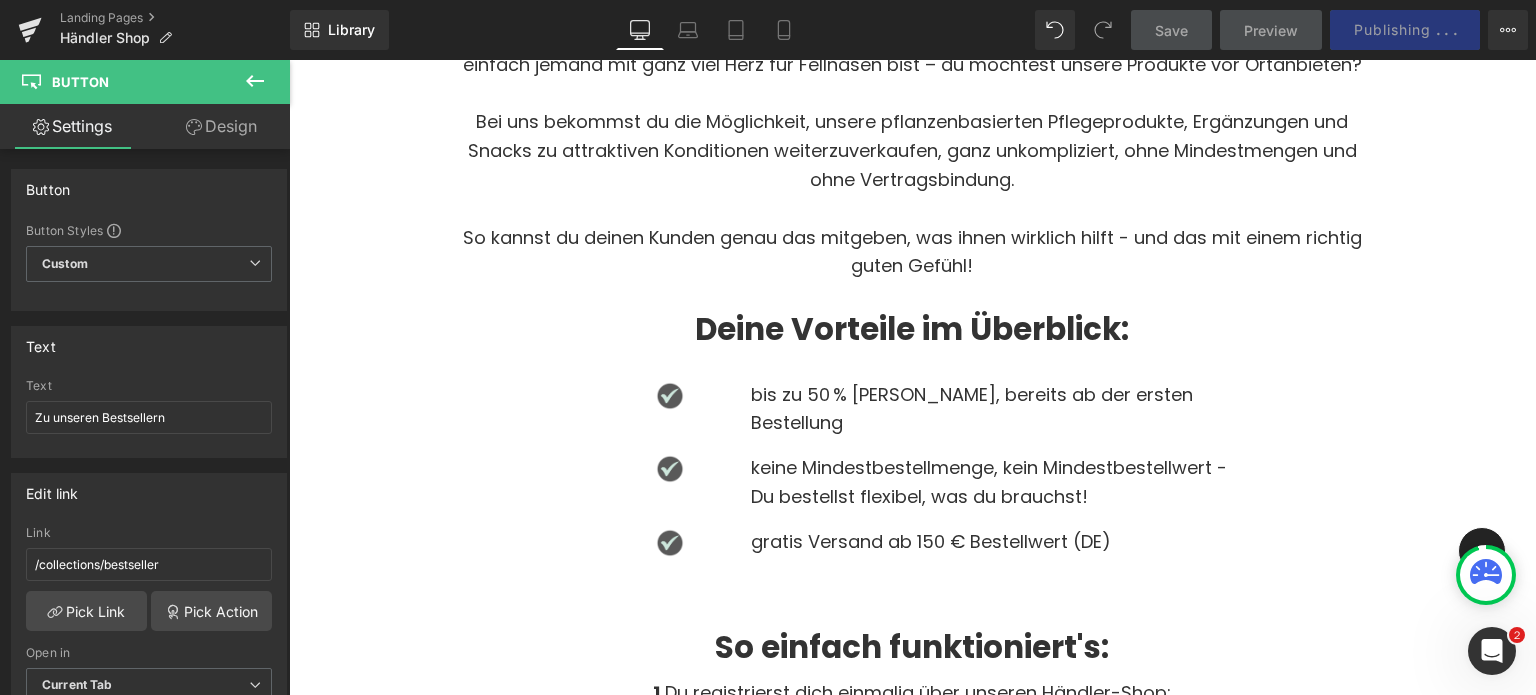 scroll, scrollTop: 1264, scrollLeft: 0, axis: vertical 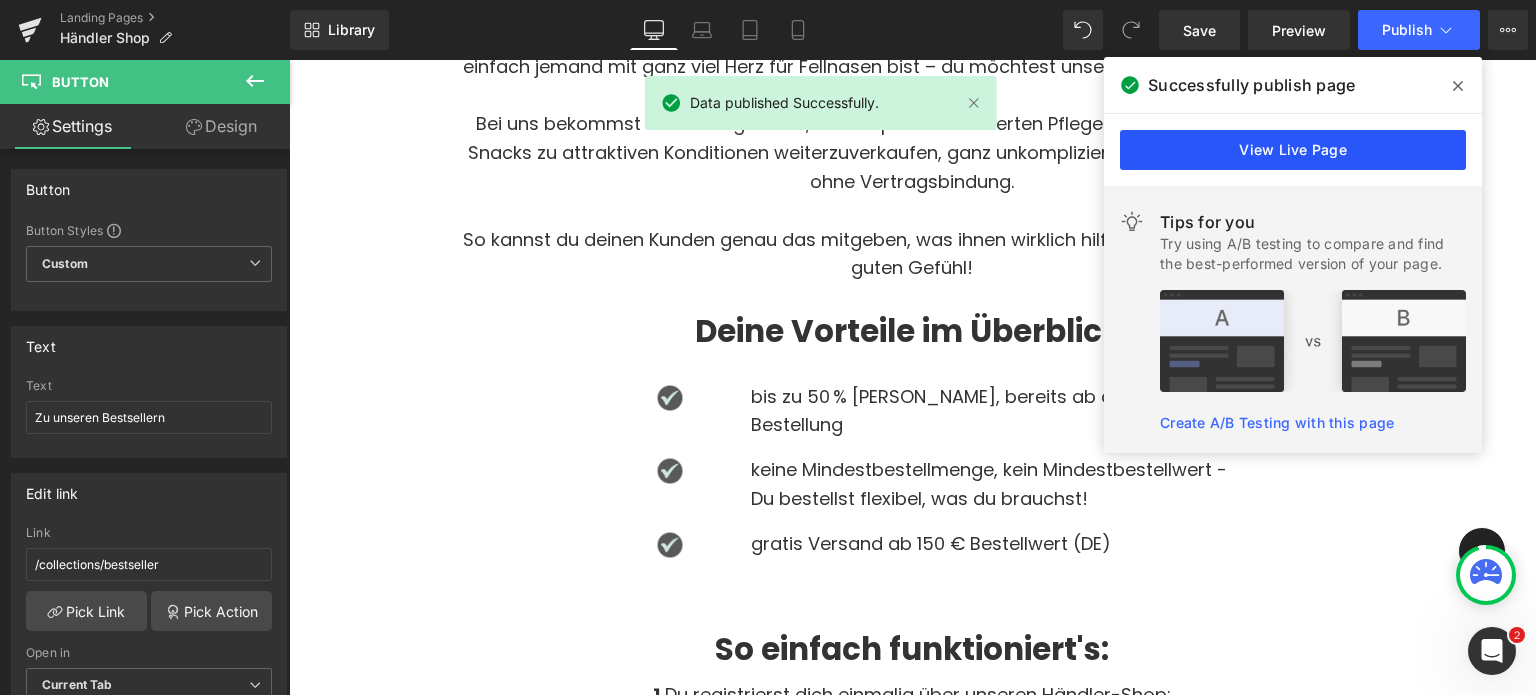 click on "View Live Page" at bounding box center [1293, 150] 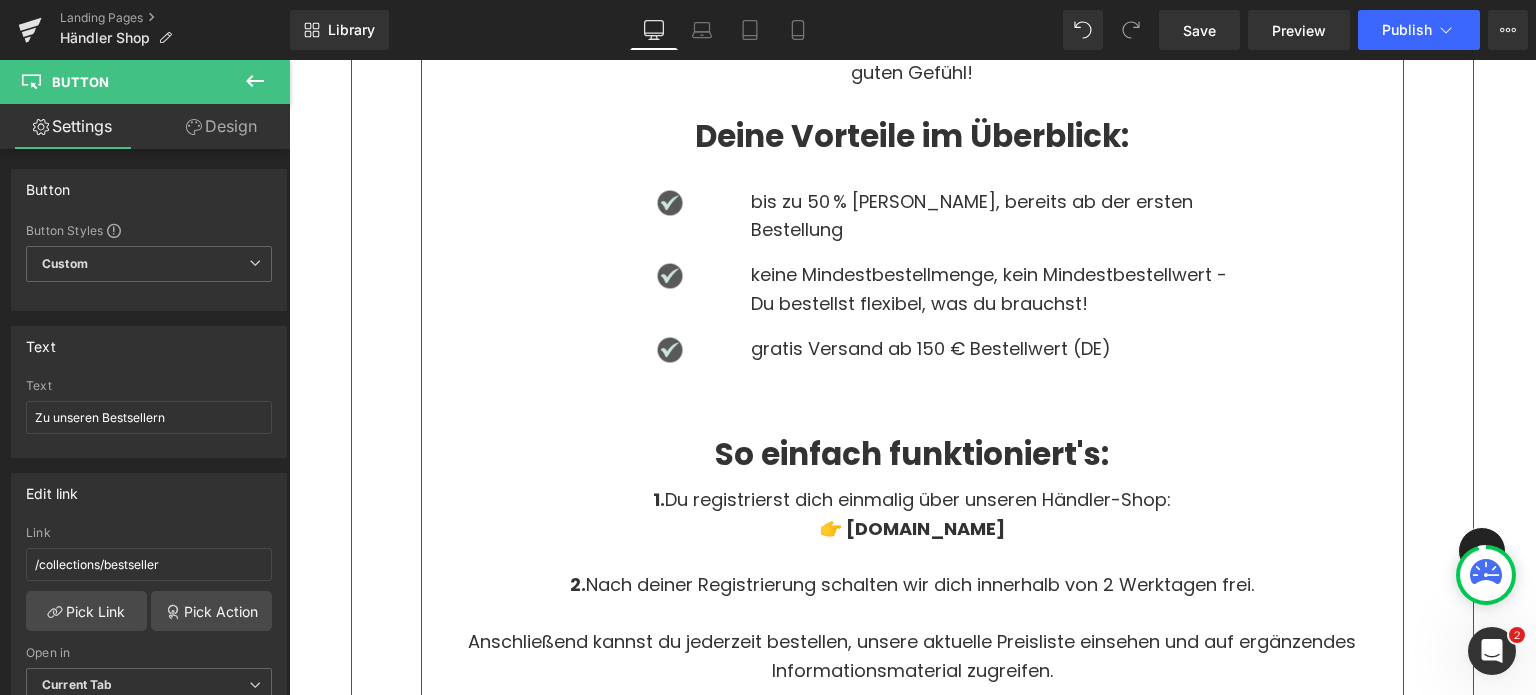 scroll, scrollTop: 1451, scrollLeft: 0, axis: vertical 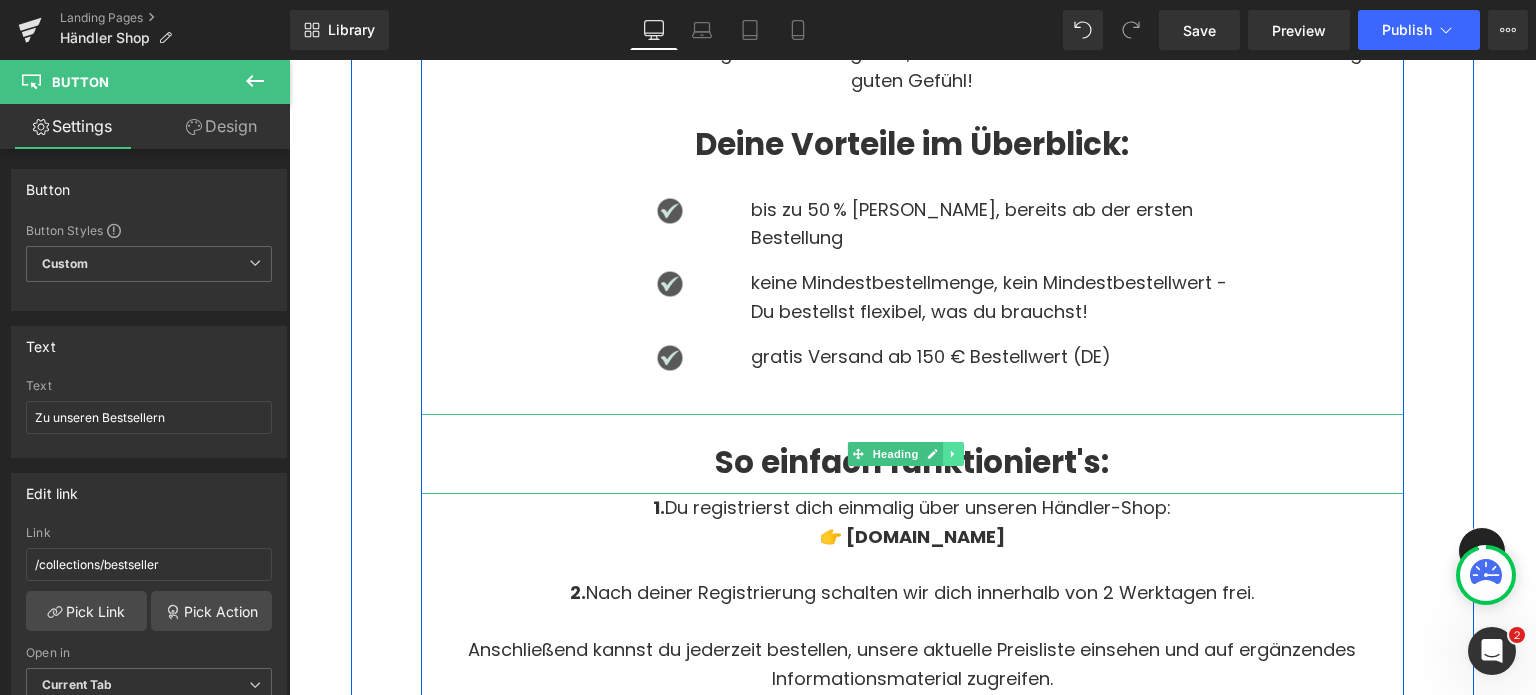 click at bounding box center [954, 454] 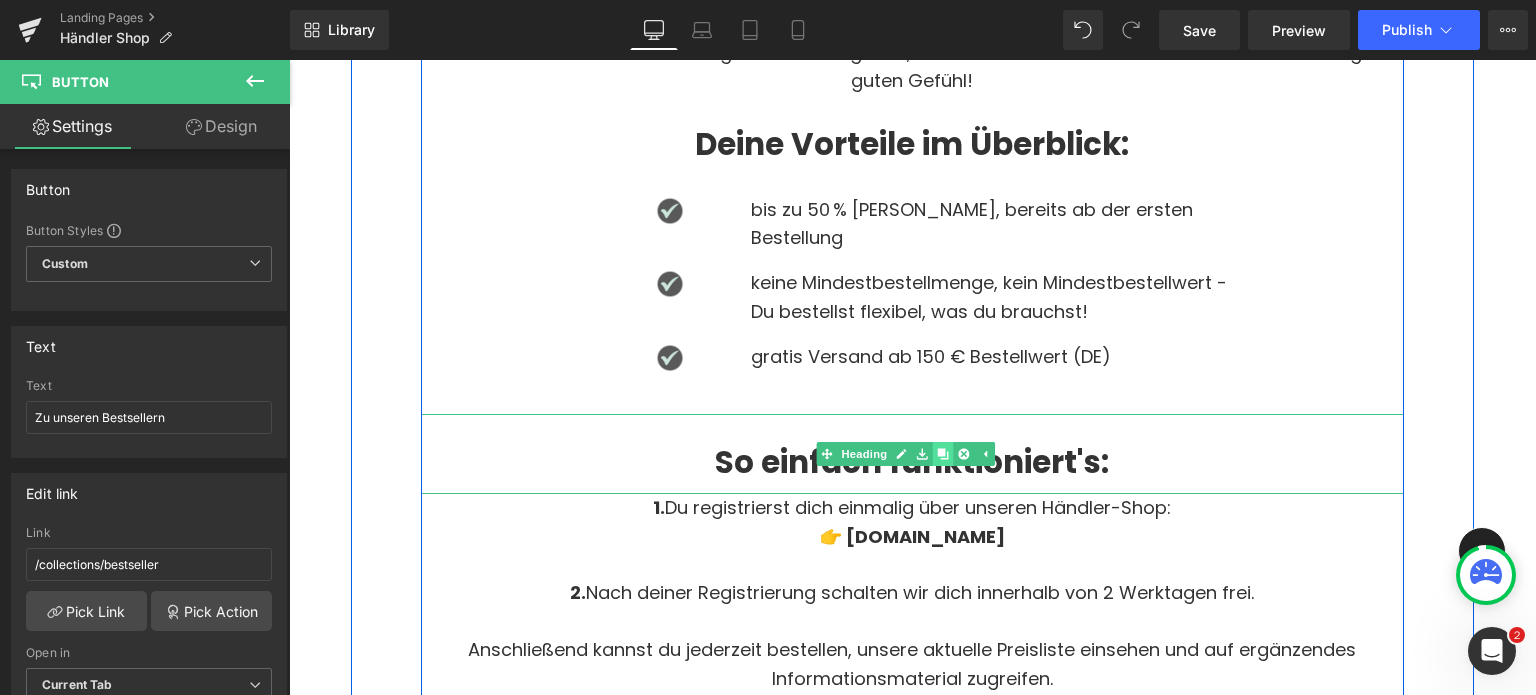 click at bounding box center (943, 454) 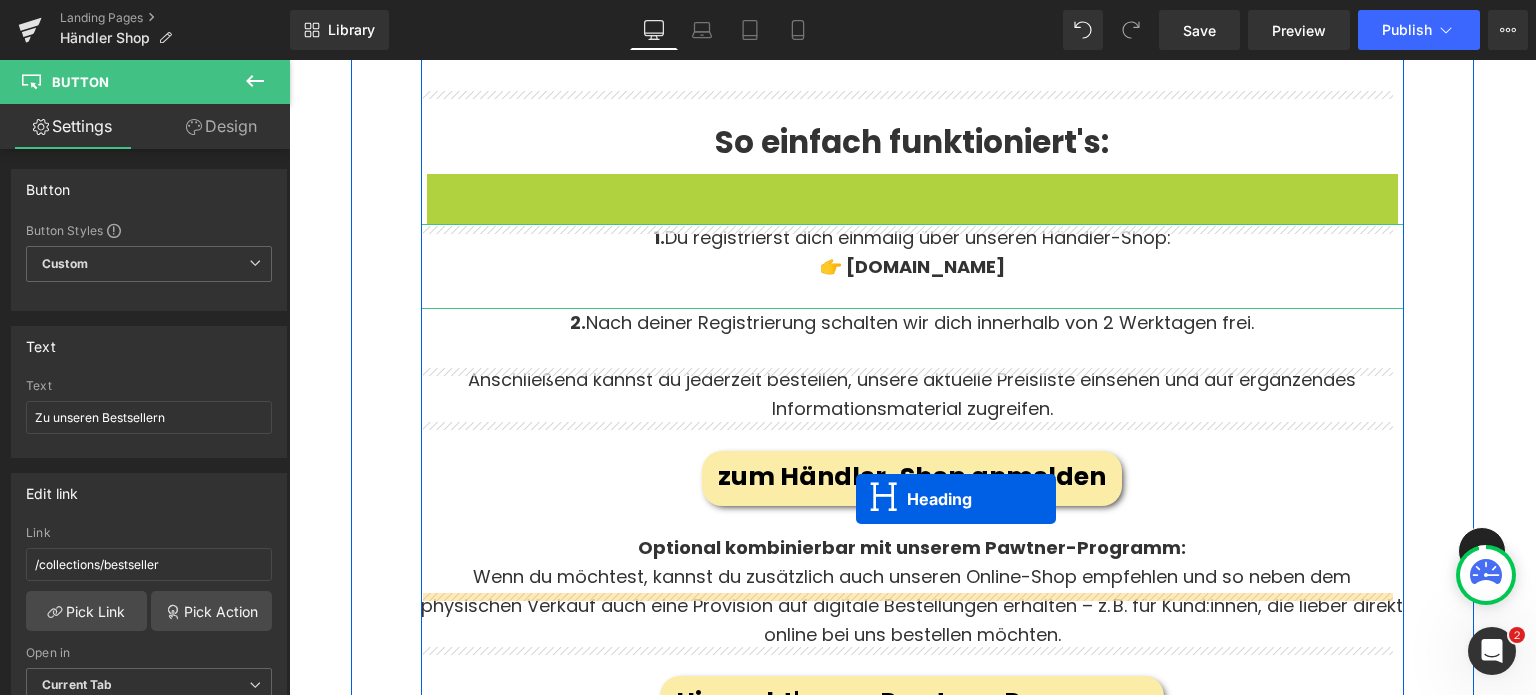 scroll, scrollTop: 1791, scrollLeft: 0, axis: vertical 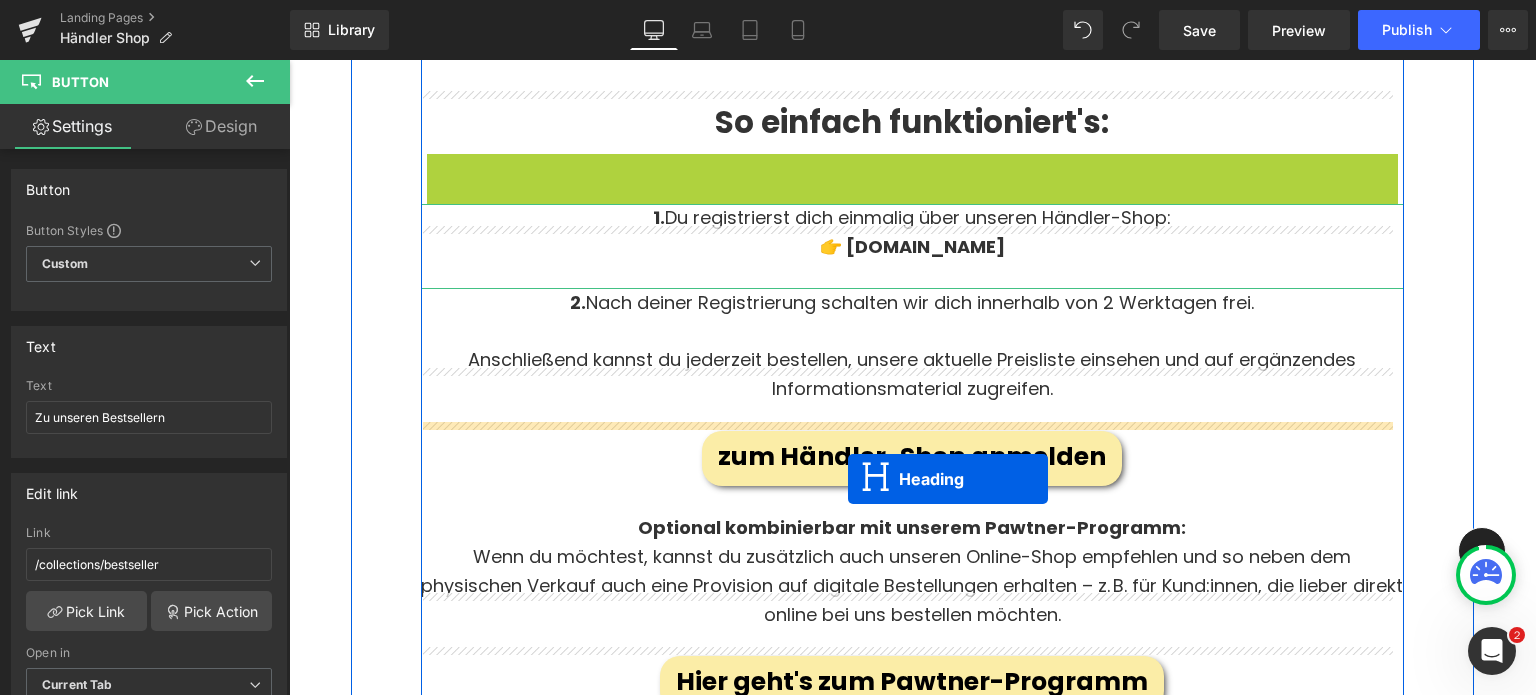 drag, startPoint x: 863, startPoint y: 473, endPoint x: 848, endPoint y: 479, distance: 16.155495 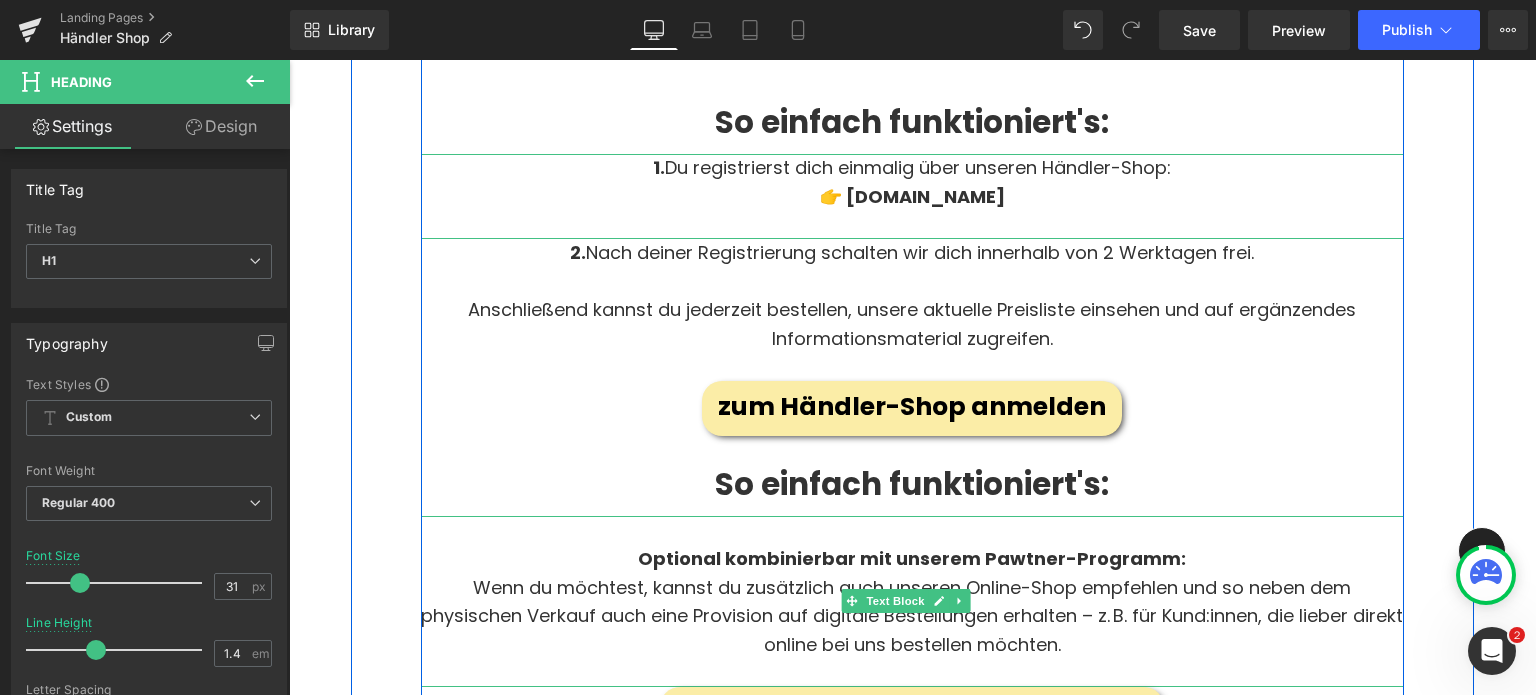 click on "Optional kombinierbar mit unserem Pawtner-Programm:" at bounding box center (912, 558) 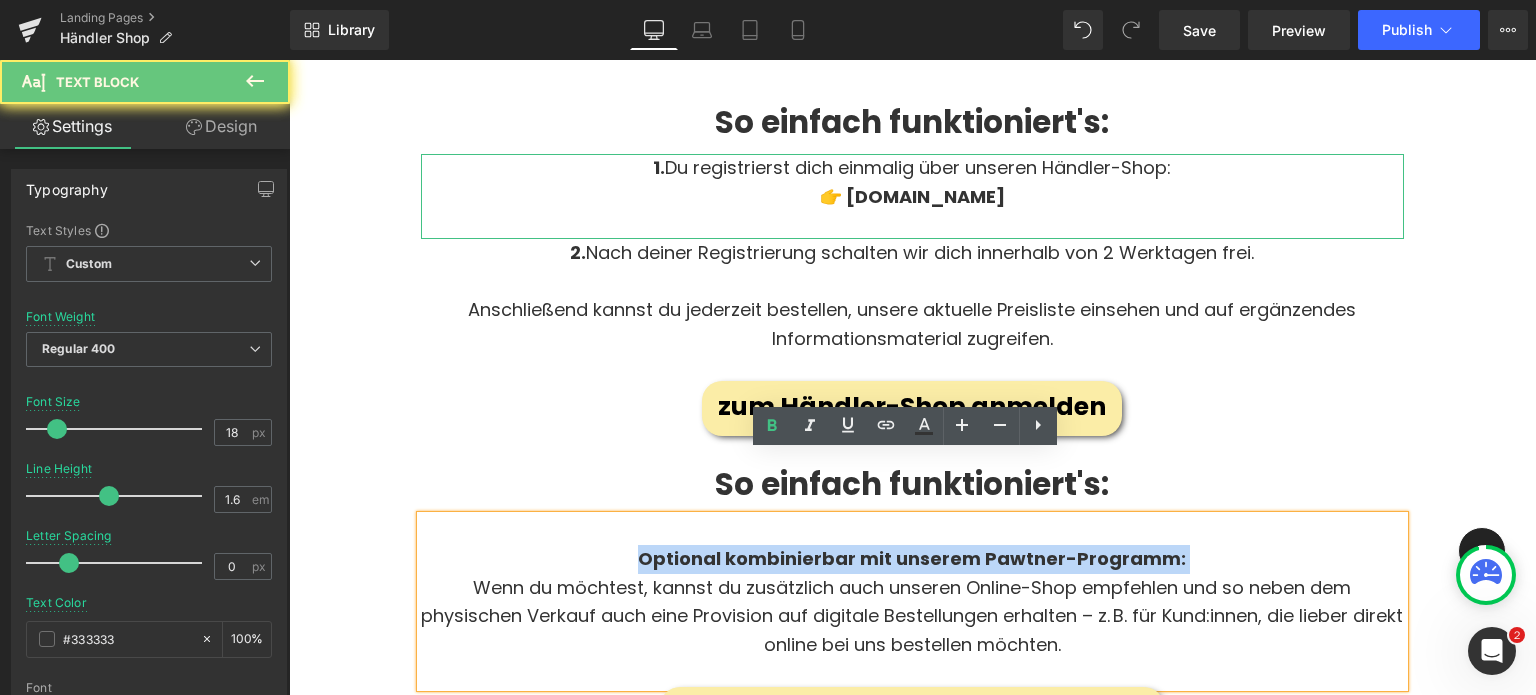 click on "Optional kombinierbar mit unserem Pawtner-Programm:" at bounding box center (912, 558) 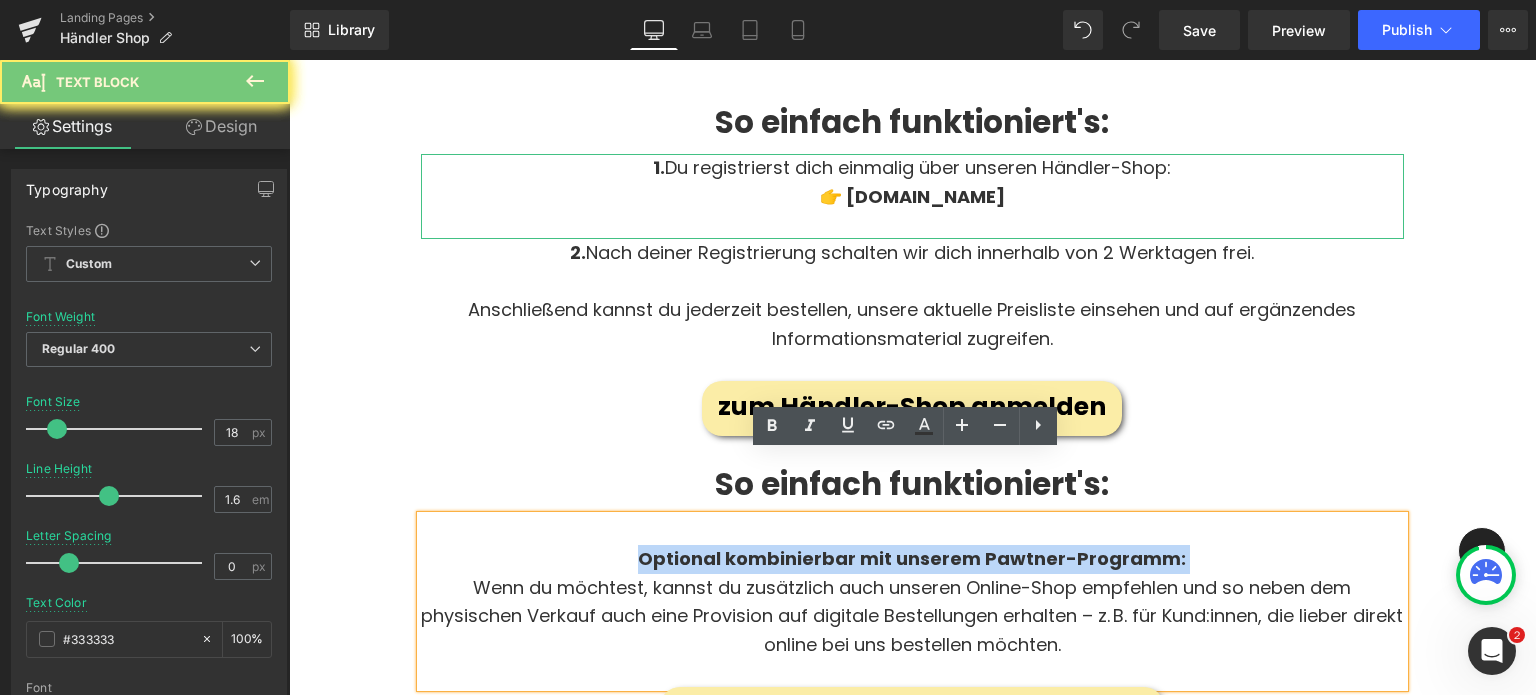 copy on "Optional kombinierbar mit unserem Pawtner-Programm:" 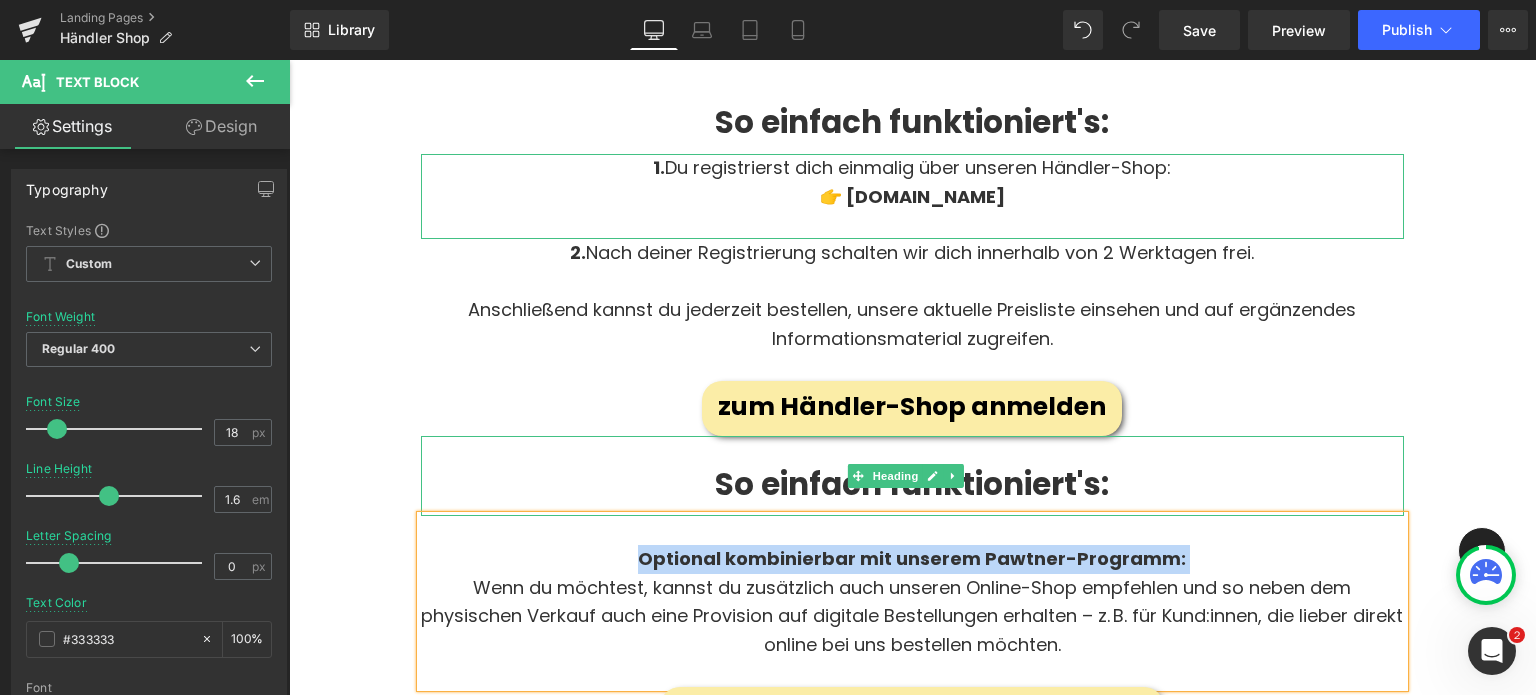 click on "So einfach funktioniert's:" at bounding box center [912, 484] 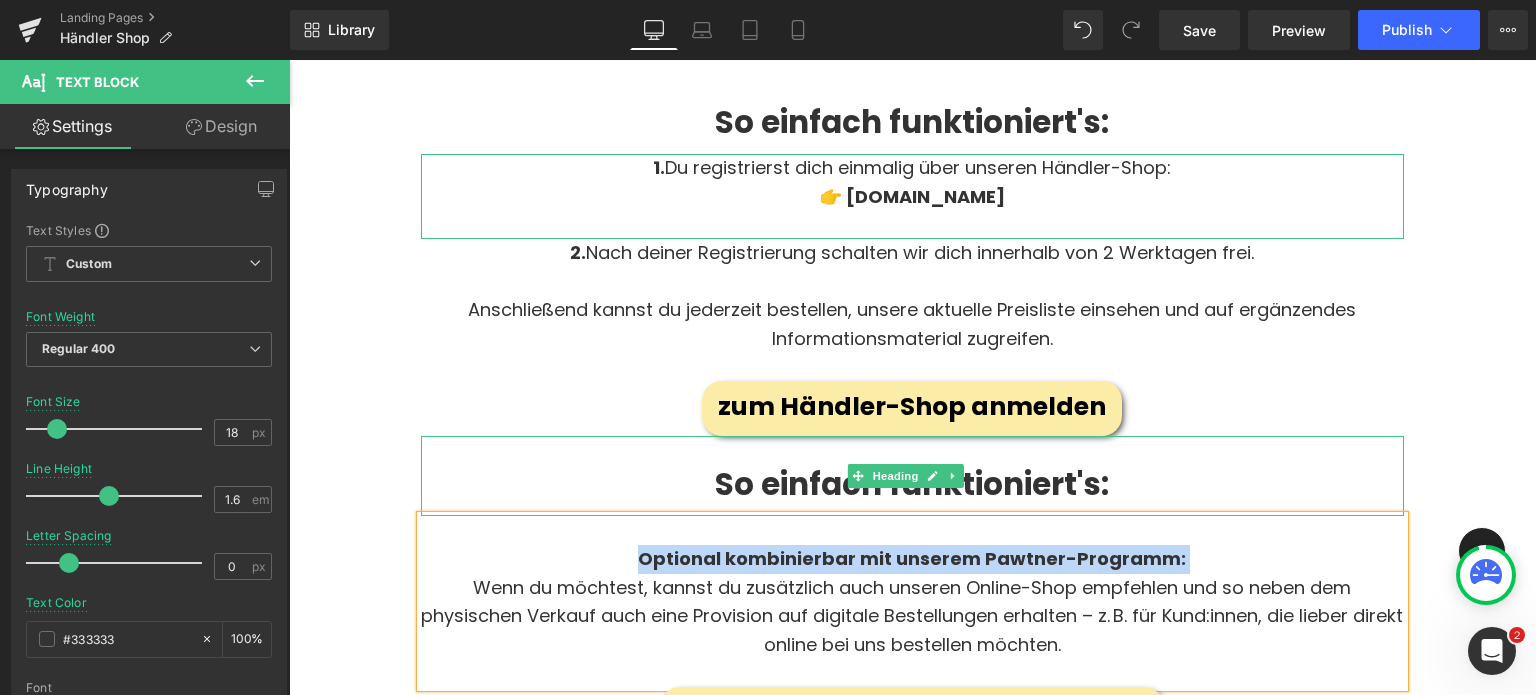 click on "So einfach funktioniert's:" at bounding box center [912, 484] 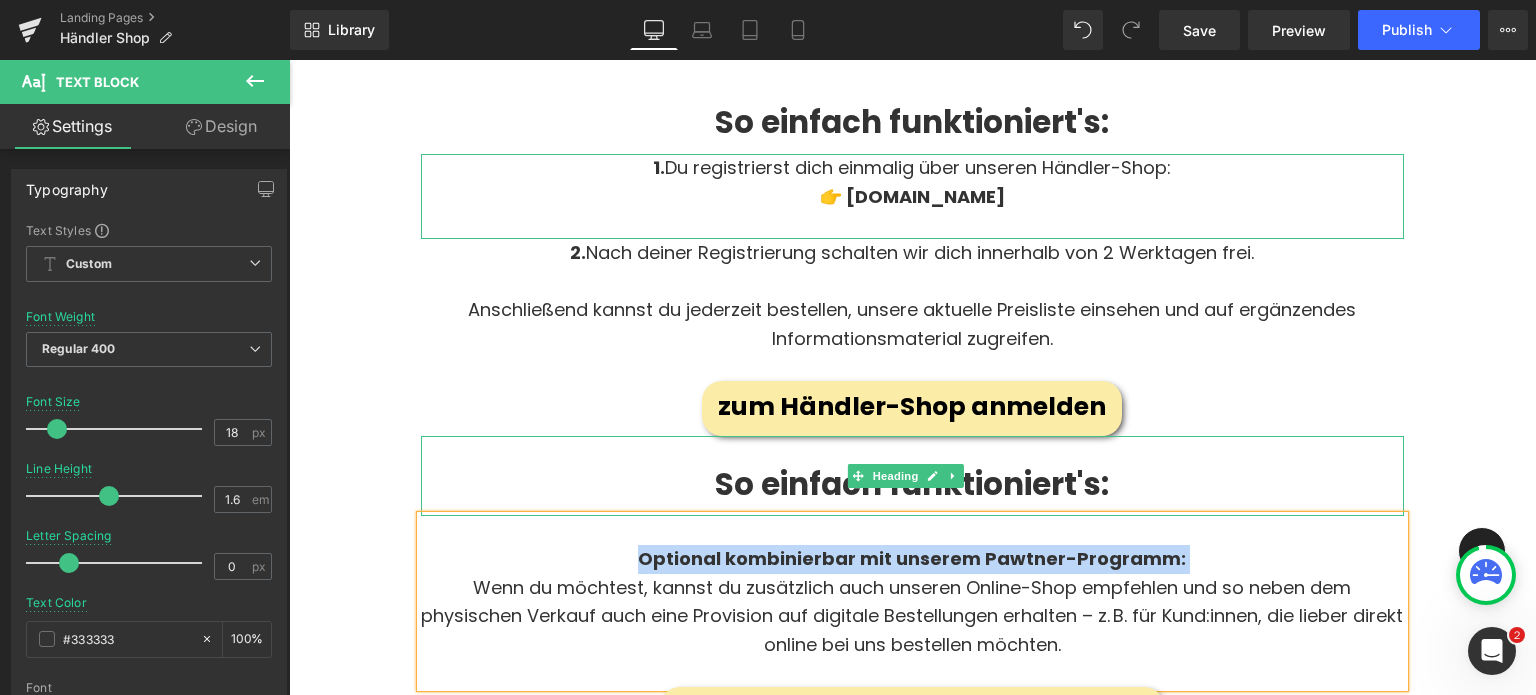click on "So einfach funktioniert's:" at bounding box center [912, 484] 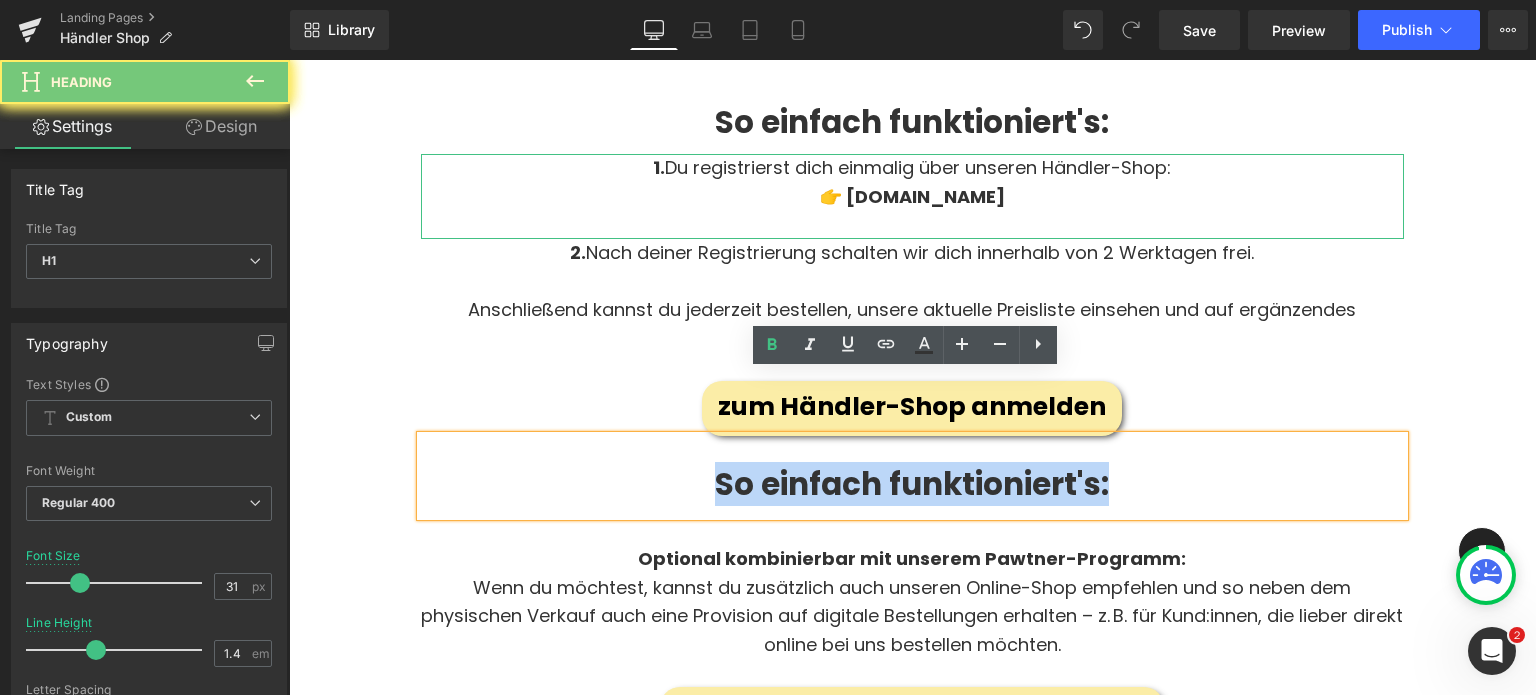 paste 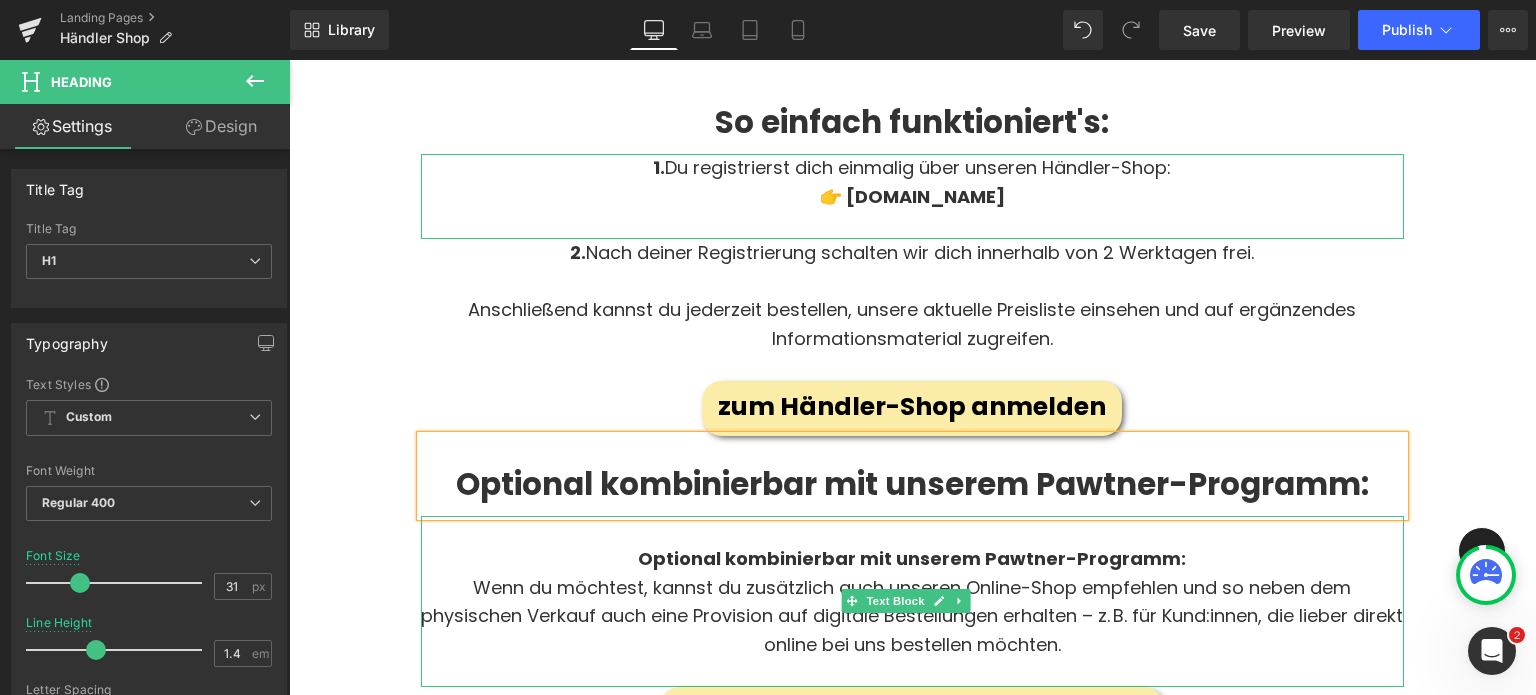 click on "Optional kombinierbar mit unserem Pawtner-Programm:" at bounding box center [912, 558] 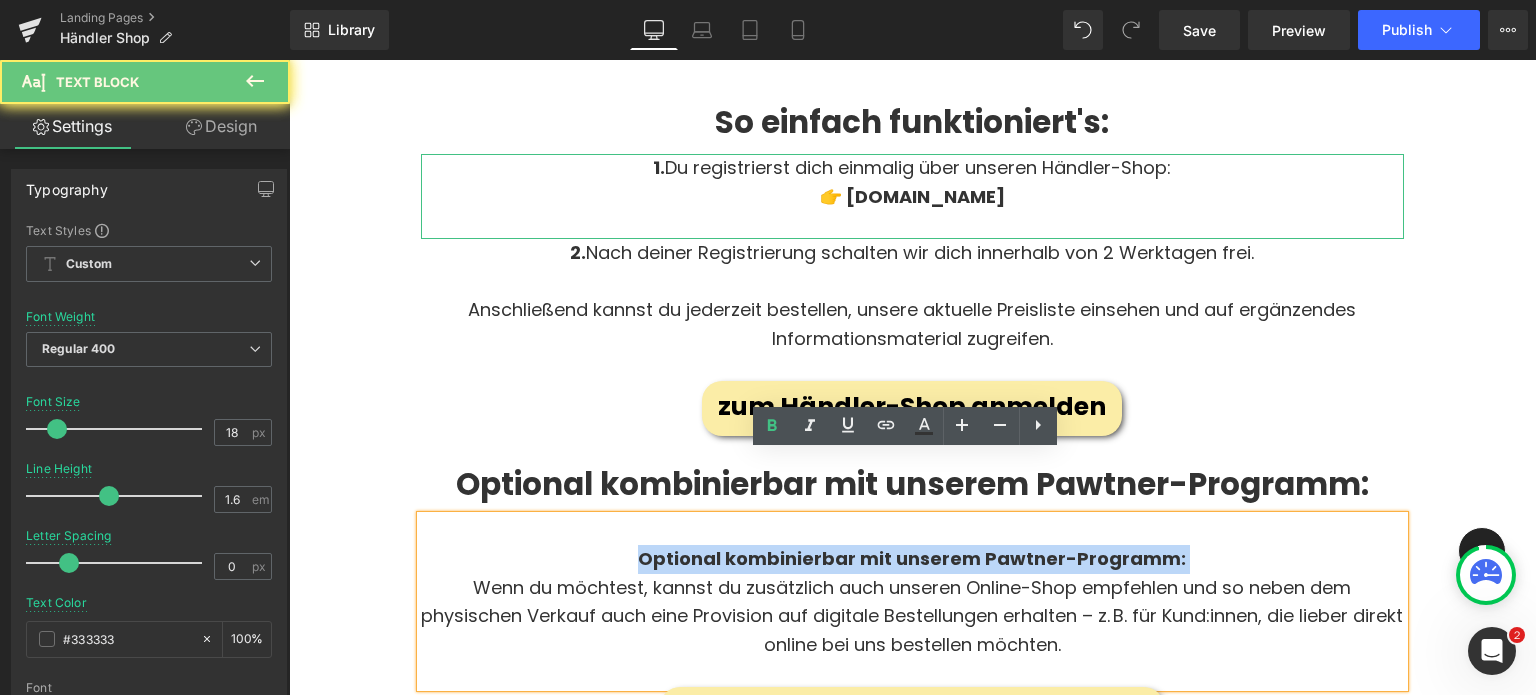 click on "Optional kombinierbar mit unserem Pawtner-Programm:" at bounding box center [912, 558] 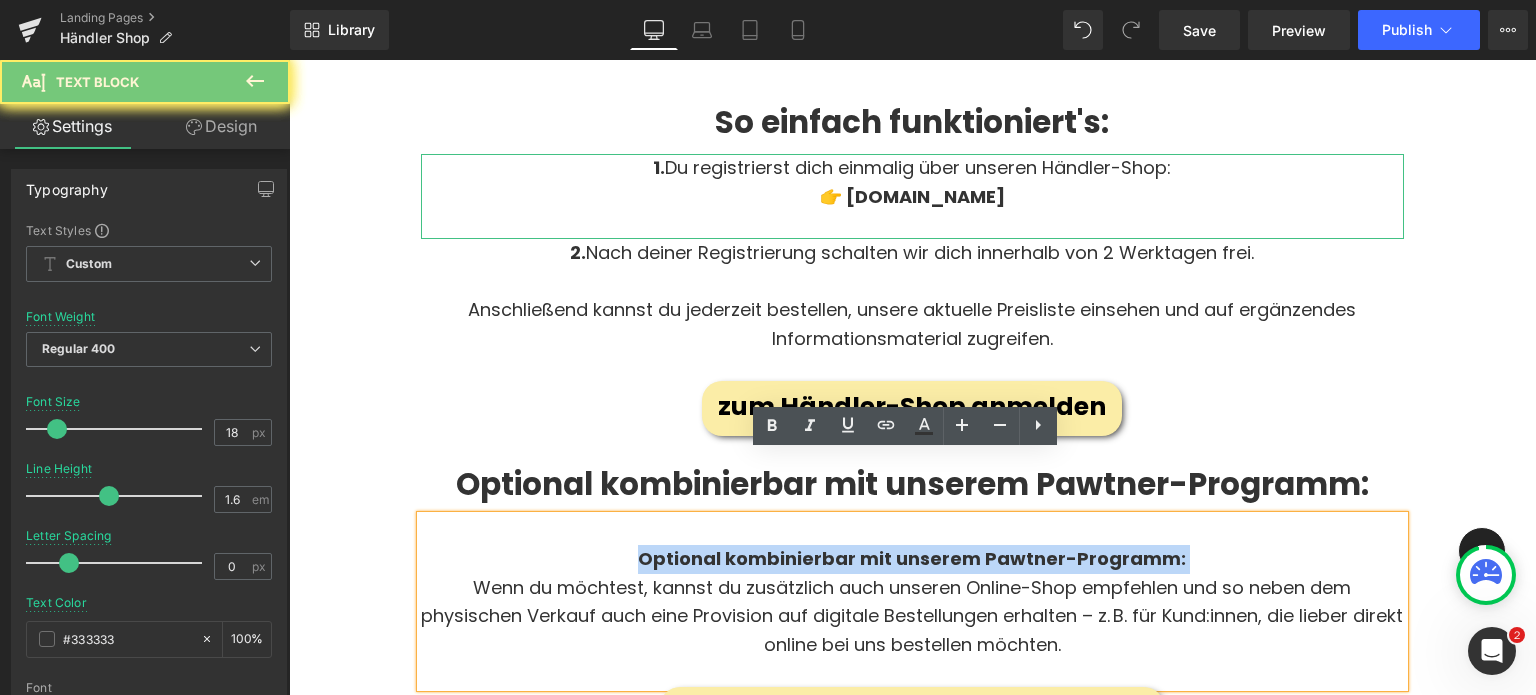 type 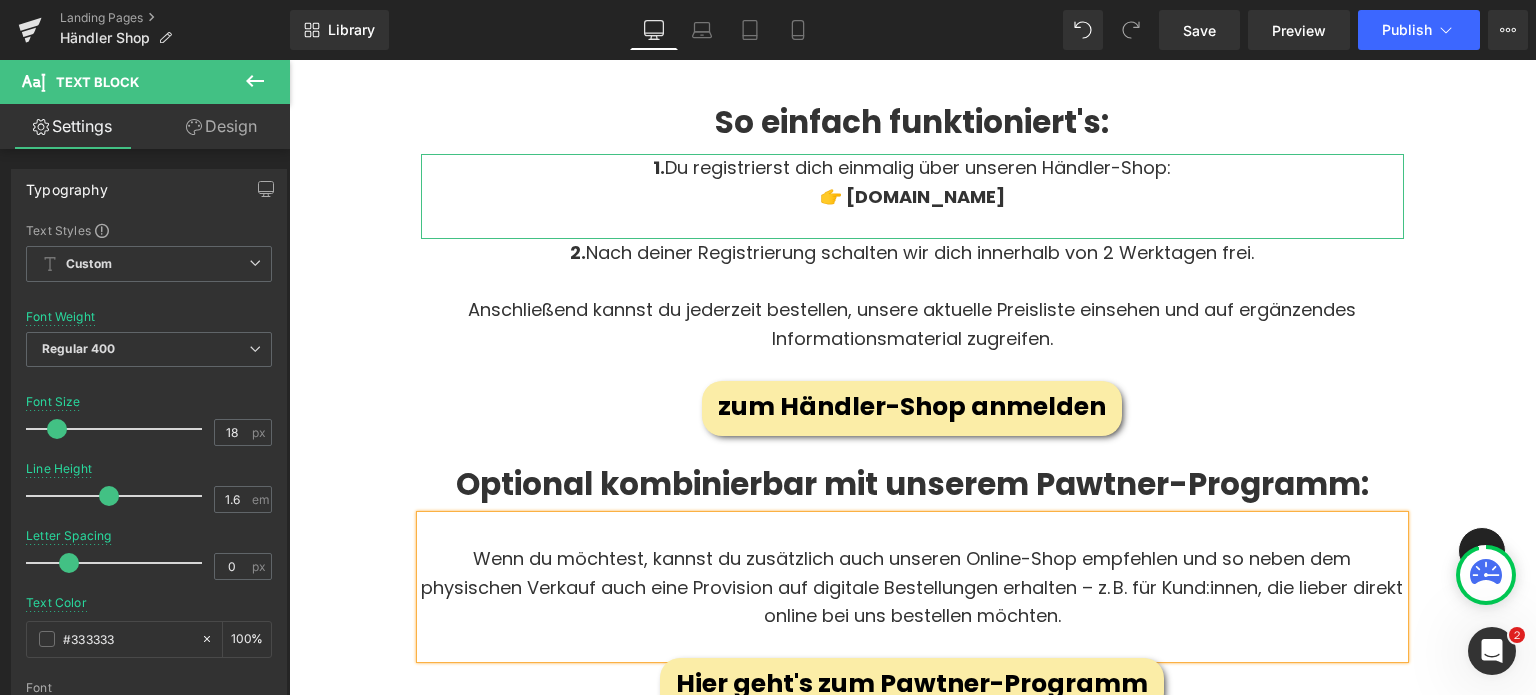 click on "Mach deinen Laden zum Lieblingsplatz für Fellnasen! Heading         Du führst ein Geschäft oder bist im tierischen Fachbereich aktiv? Dann bist du bei uns genau richtig! noms+ steht für pflanzenbasierte Produkte, die Fellnasen wirklich guttun - ganz ohne Chemie-Keule, aber mit ganz viel Liebe entwickelt. Ob Zahnpflege, Schutz vor Zecken oder sanfte Unterstützung für Magen und Gemüt, bei uns findest du echte Highlights für deinen Laden. Text Block         Jetzt Händler werden Button         Row         Hi, wir sind Sunna, Lukas & Sarah! Heading         Image         Row         Deine grüne Pet Care Brand für wirksame Pflegemittel, leckere Snacks und Supplements made in Germany. Wieso noms+ die ideale Ergänzung für deine Kundschaft ist:   Text Block         Row         Image         Qualität statt Massenware Text Block         Row         Image         Deutschlands einzige PETA zertifizierte, 100% vegane & tierversuchsfreie Pet Care Brand Text Block         Row         Image         Text Block" at bounding box center [912, -96] 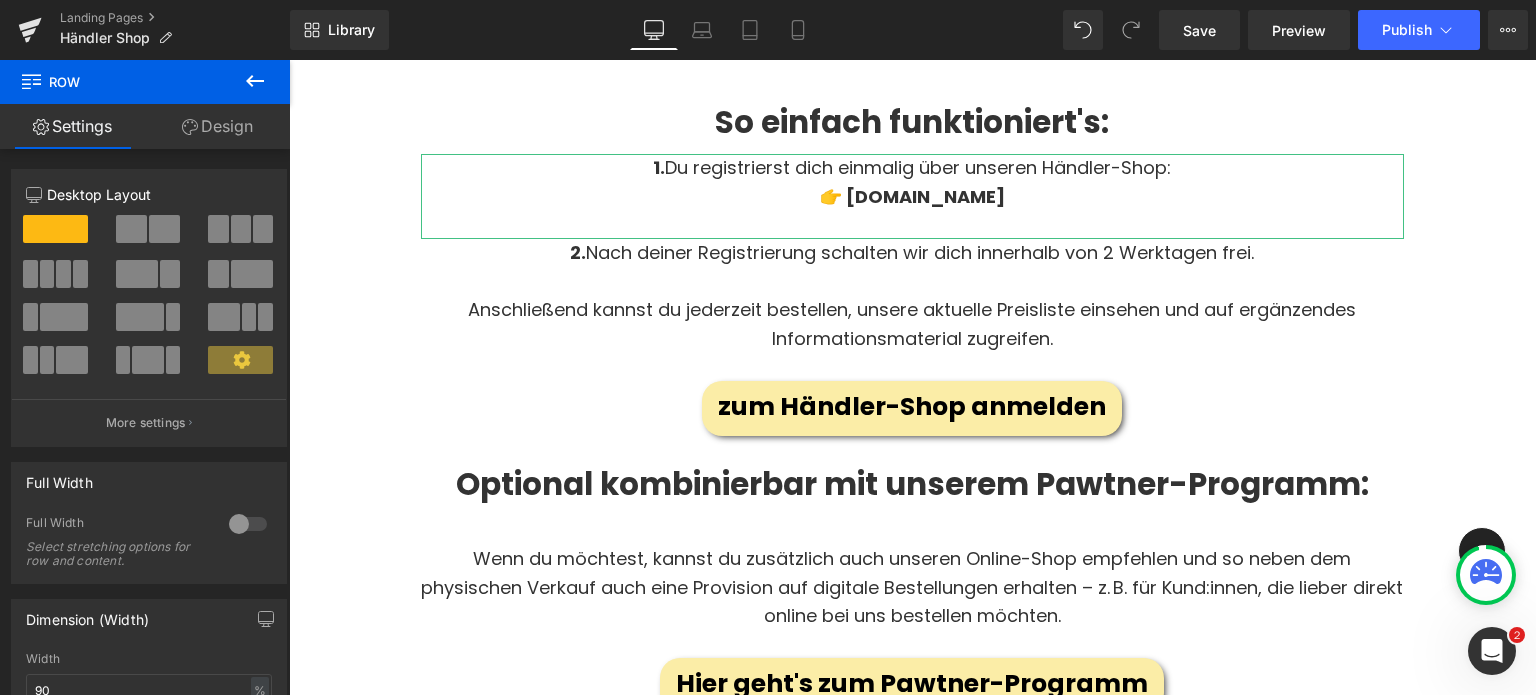 click 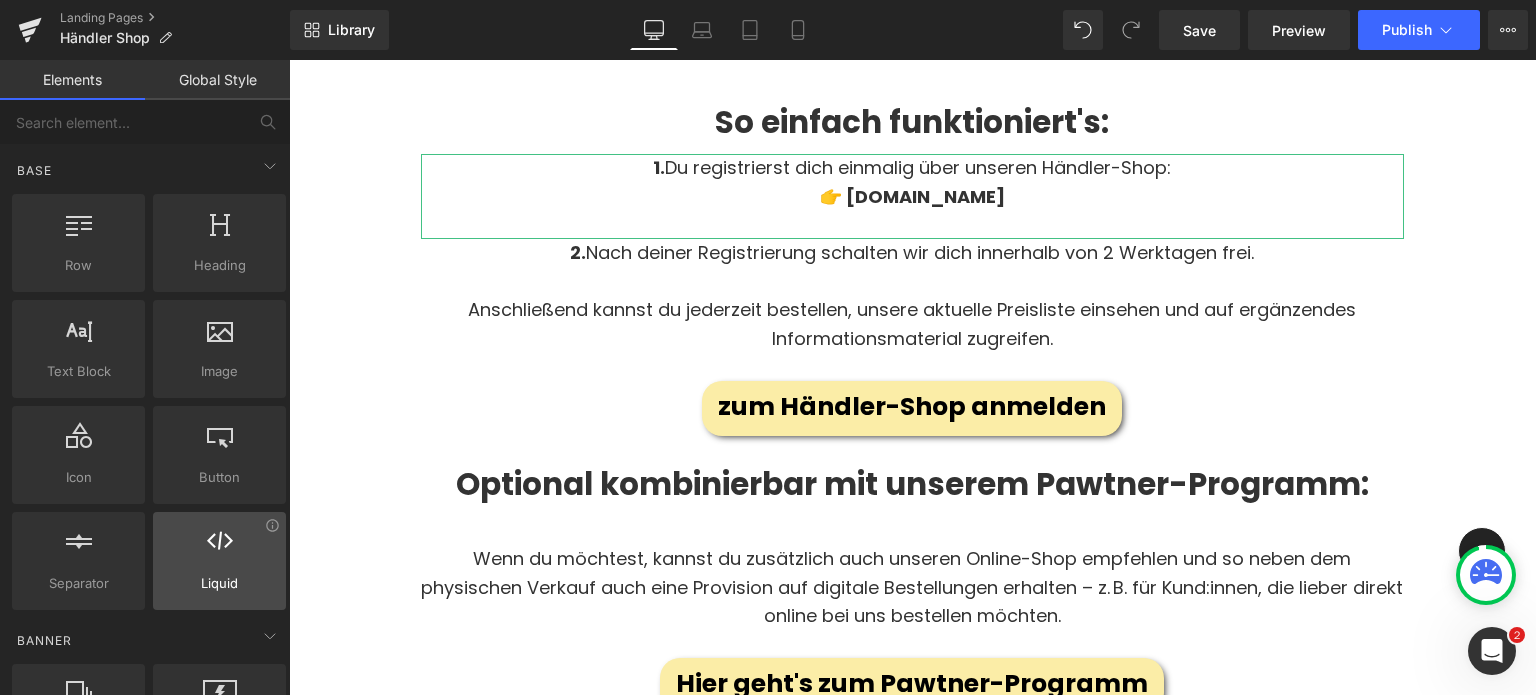 scroll, scrollTop: 0, scrollLeft: 0, axis: both 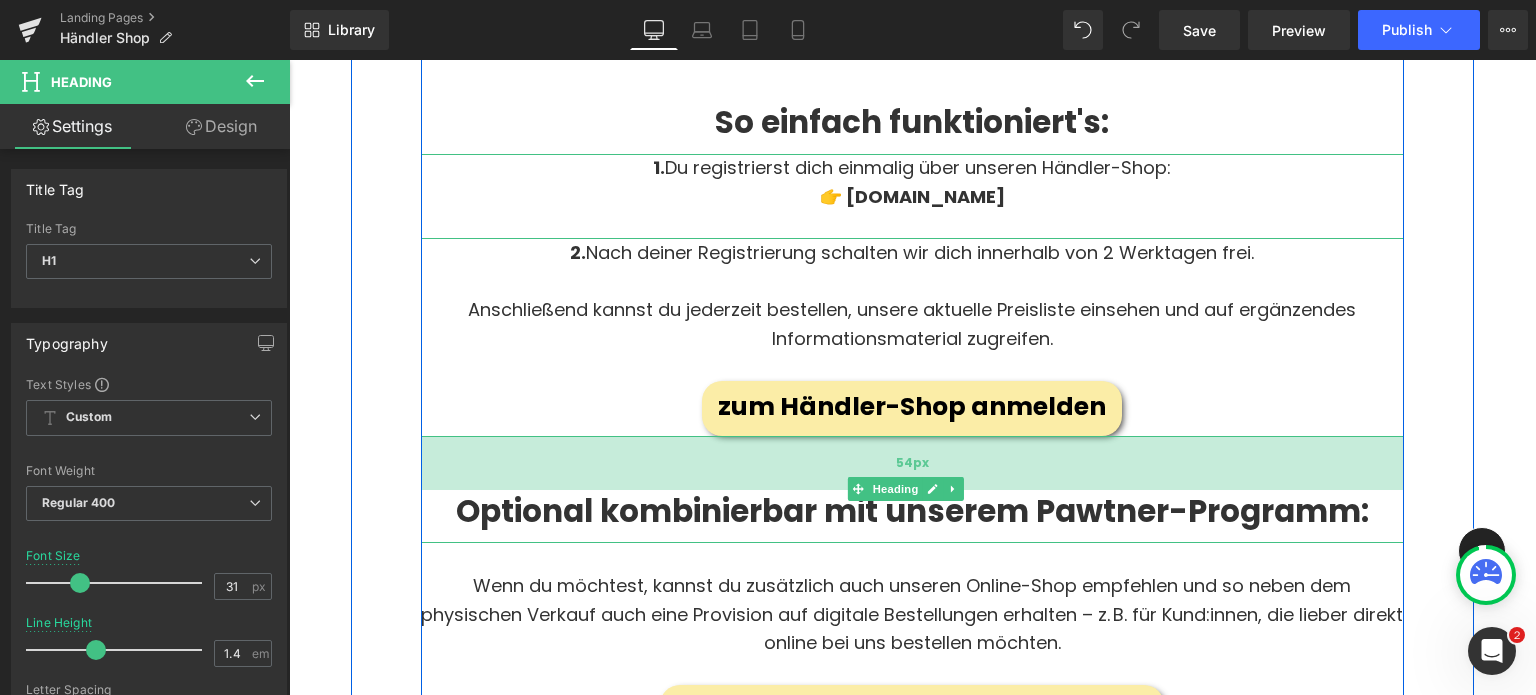 drag, startPoint x: 682, startPoint y: 375, endPoint x: 688, endPoint y: 402, distance: 27.658634 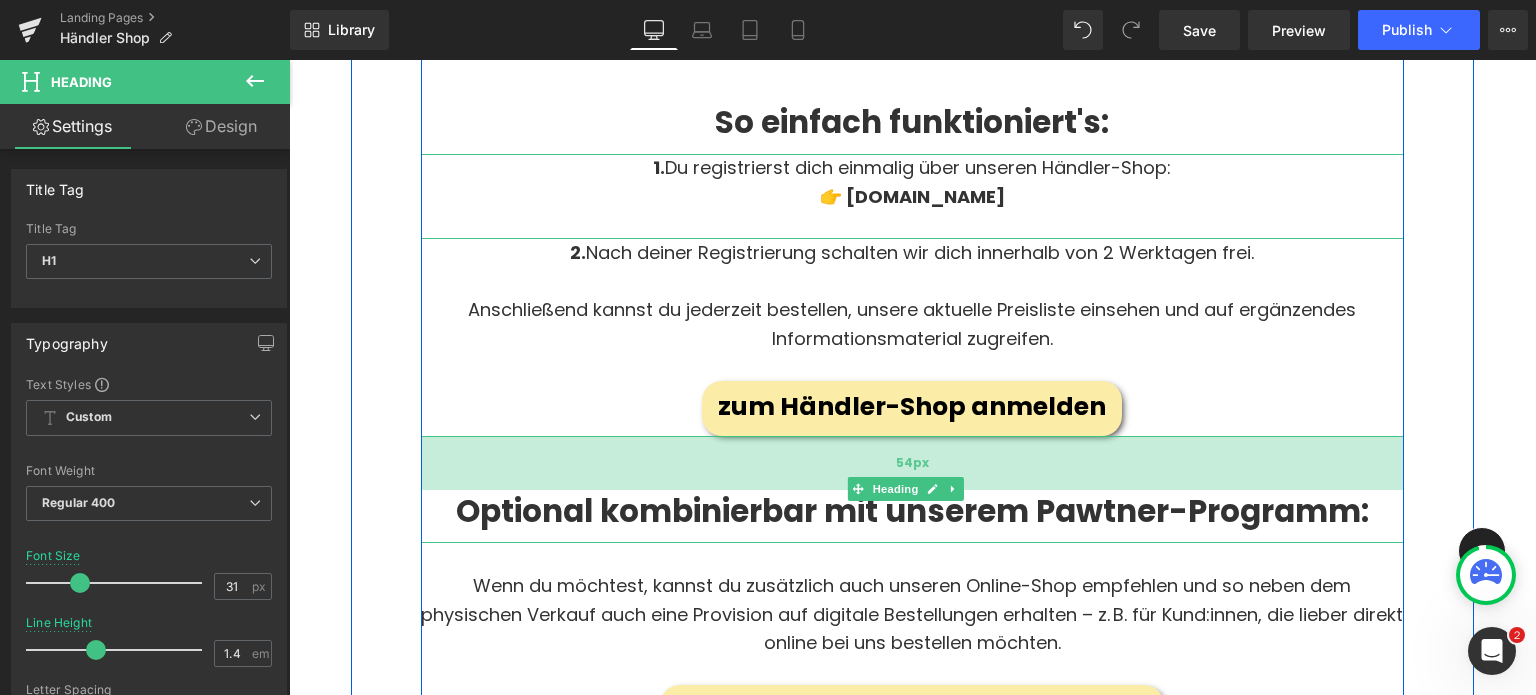 click on "54px" at bounding box center (912, 463) 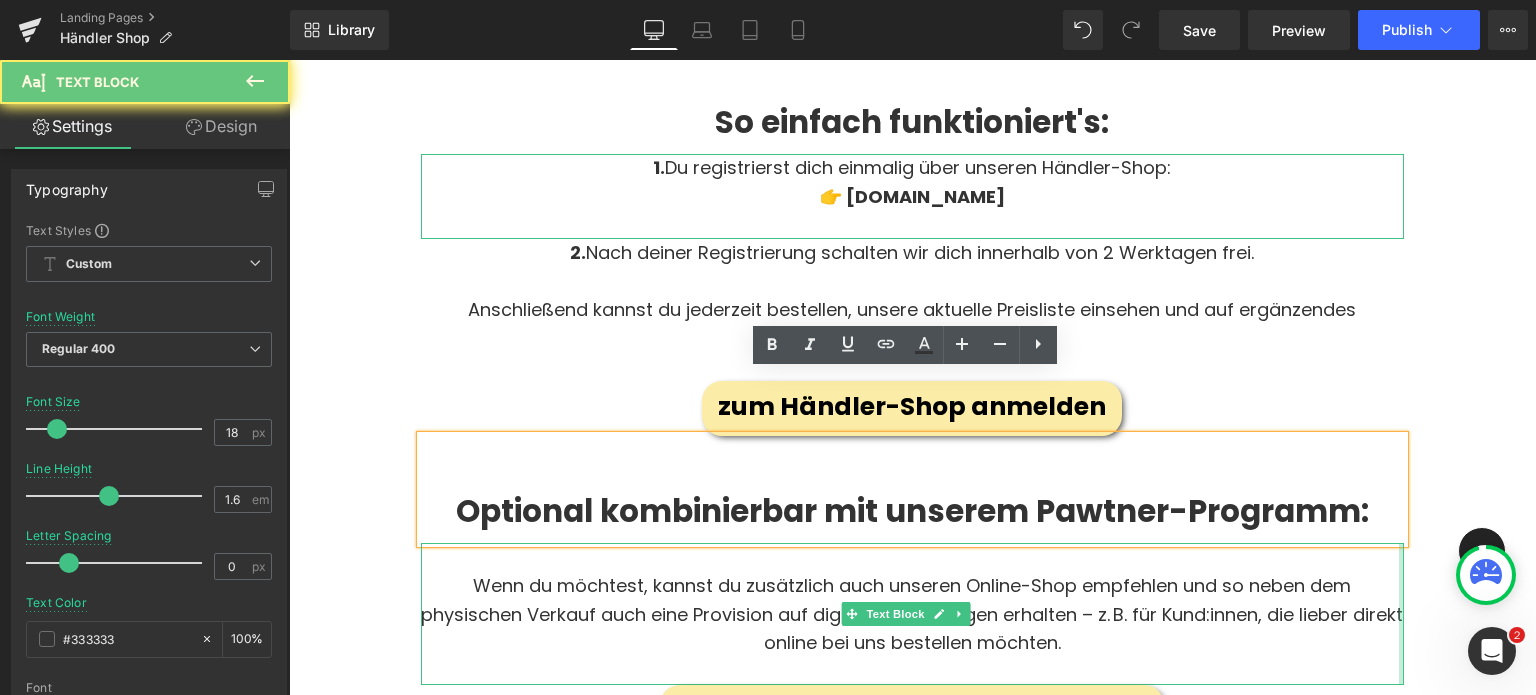 click on "Wenn du möchtest, kannst du zusätzlich auch unseren Online-Shop empfehlen und so neben dem physischen Verkauf auch eine Provision auf digitale Bestellungen erhalten – z. B. für Kund:innen, die lieber direkt online bei uns bestellen möchten. Text Block" at bounding box center (912, 614) 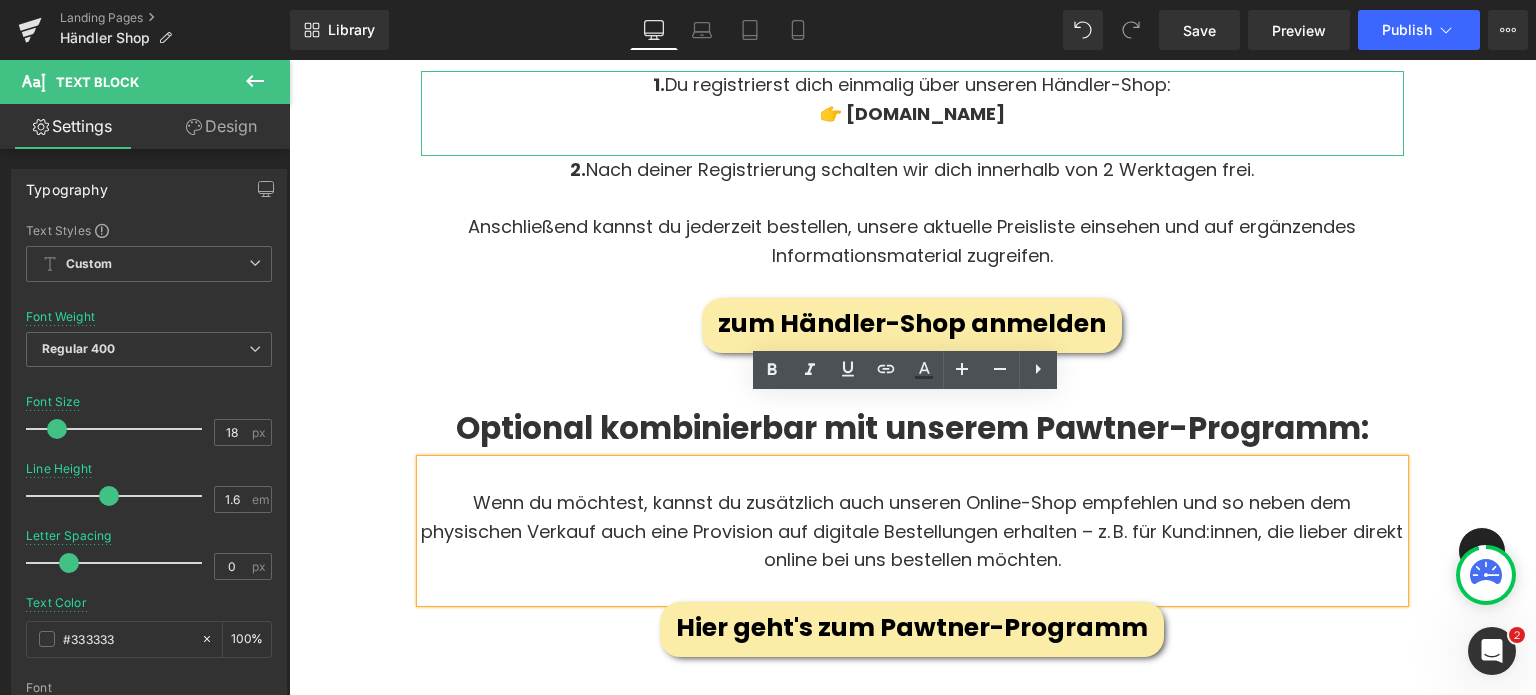 scroll, scrollTop: 1875, scrollLeft: 0, axis: vertical 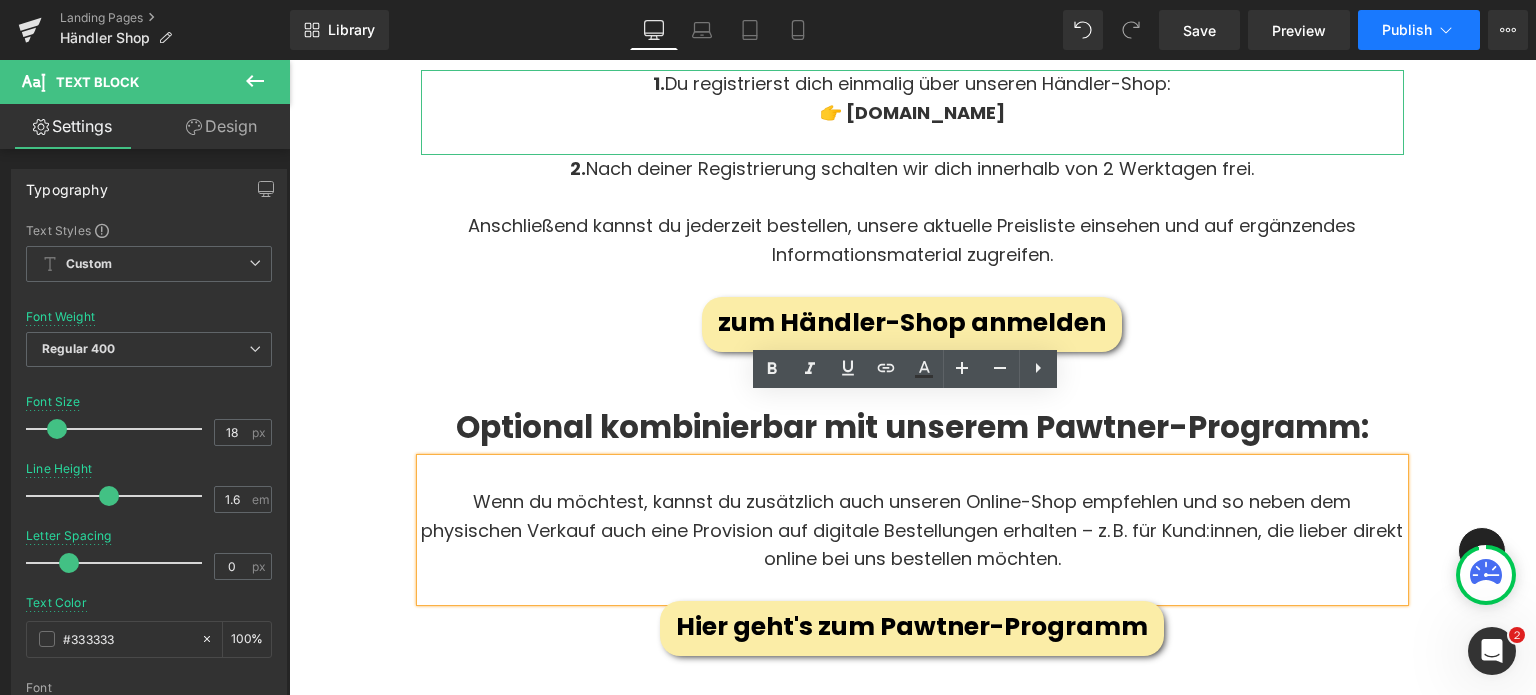 click on "Publish" at bounding box center (1419, 30) 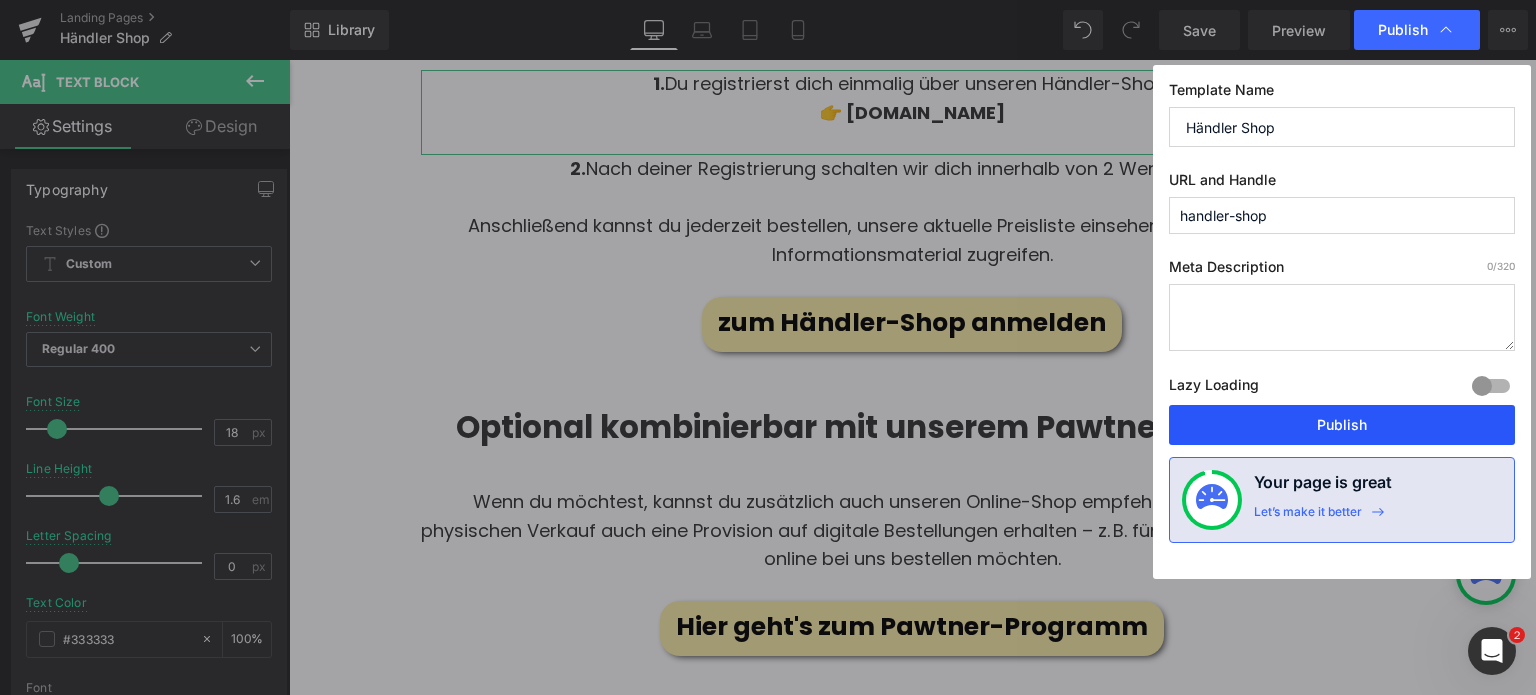 click on "Publish" at bounding box center (1342, 425) 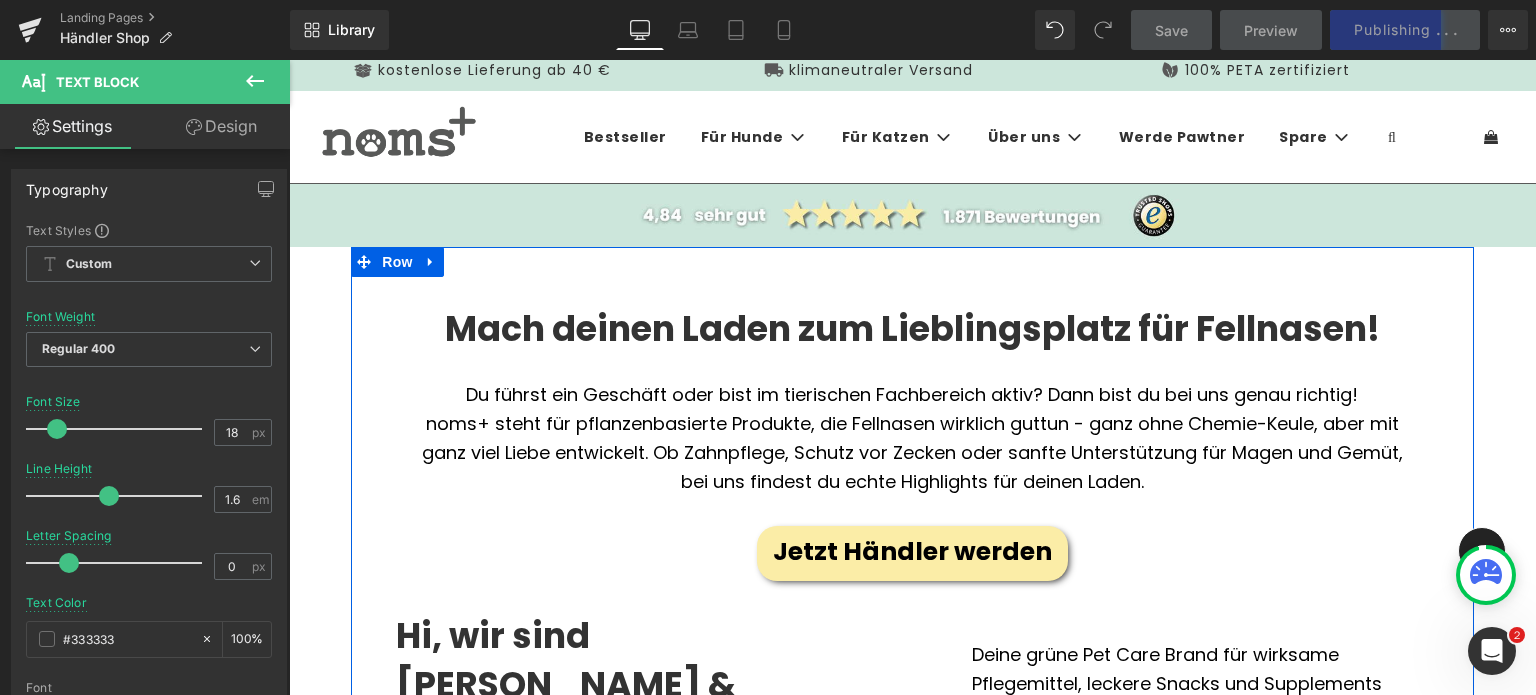 scroll, scrollTop: 0, scrollLeft: 0, axis: both 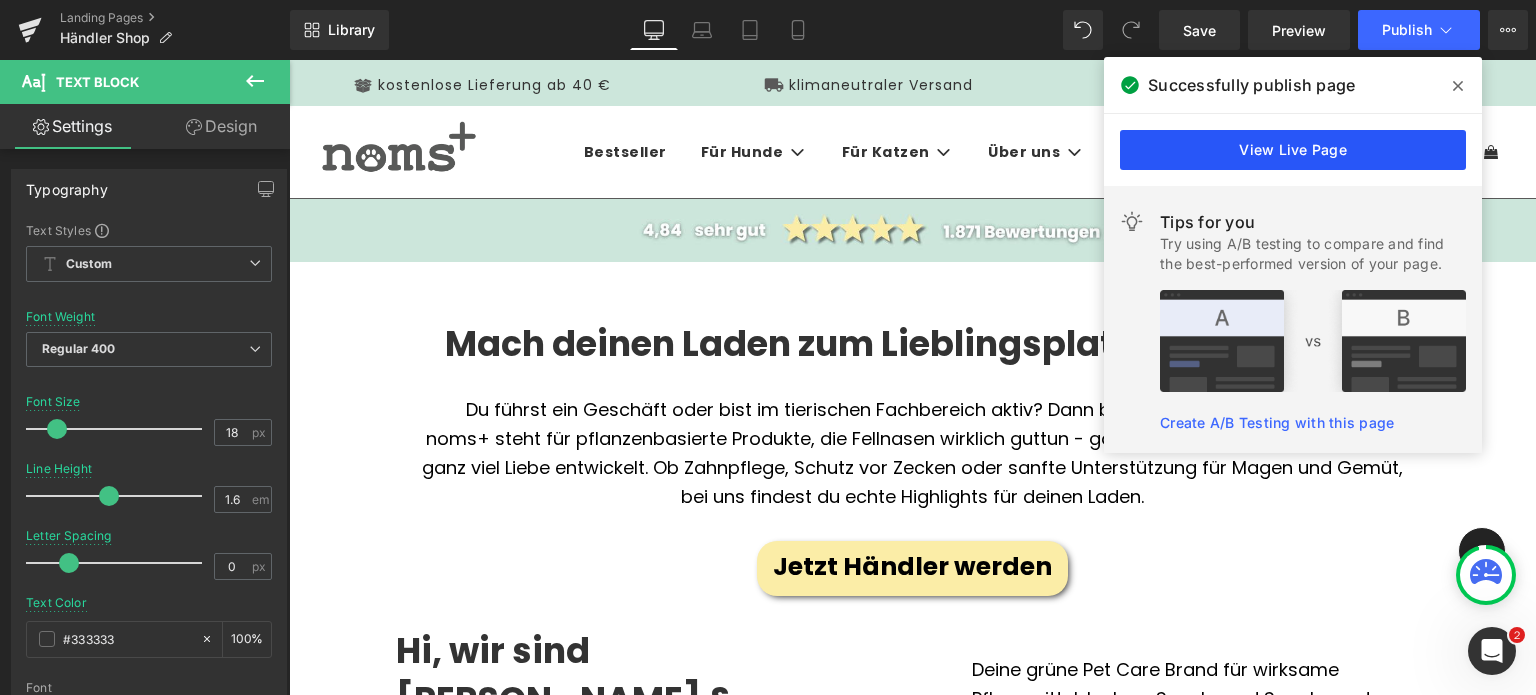 click on "View Live Page" at bounding box center (1293, 150) 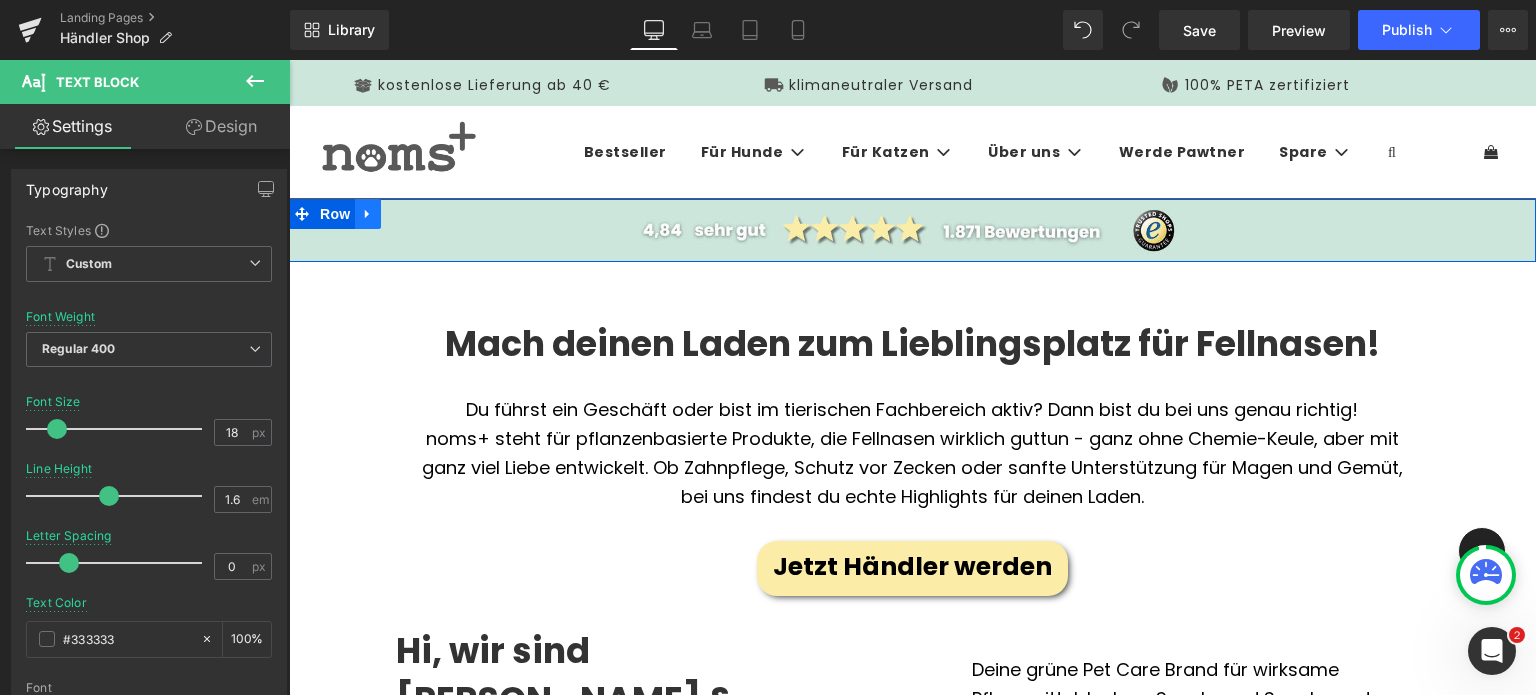 click at bounding box center (368, 214) 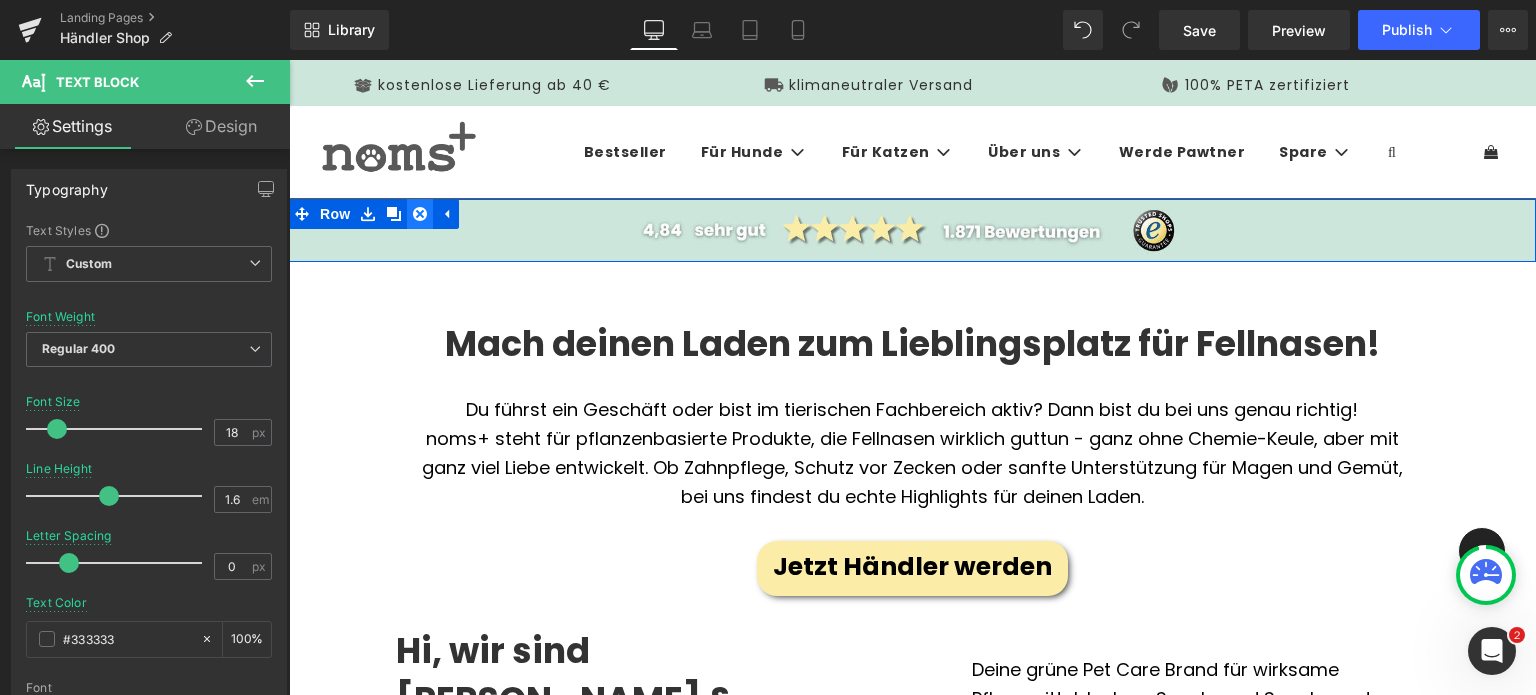 click at bounding box center [420, 214] 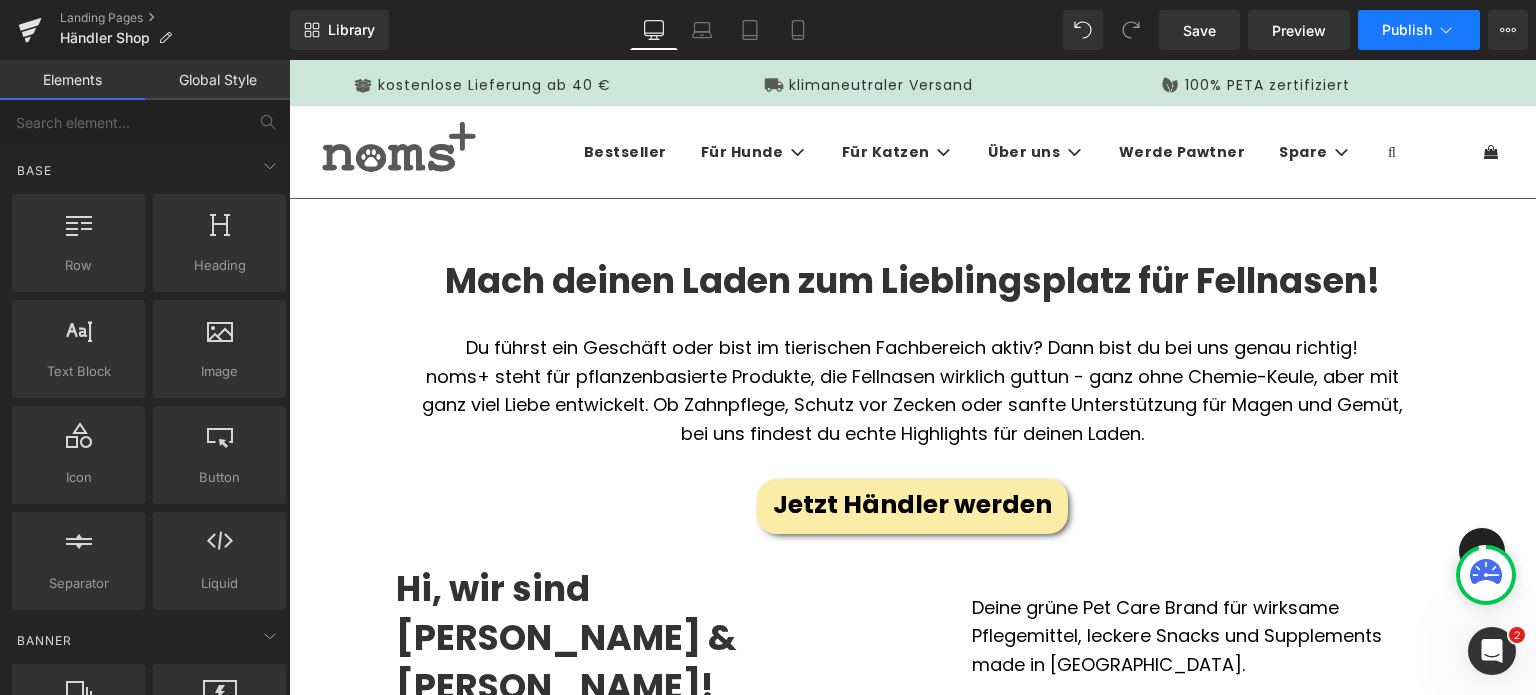 click on "Publish" at bounding box center [1407, 30] 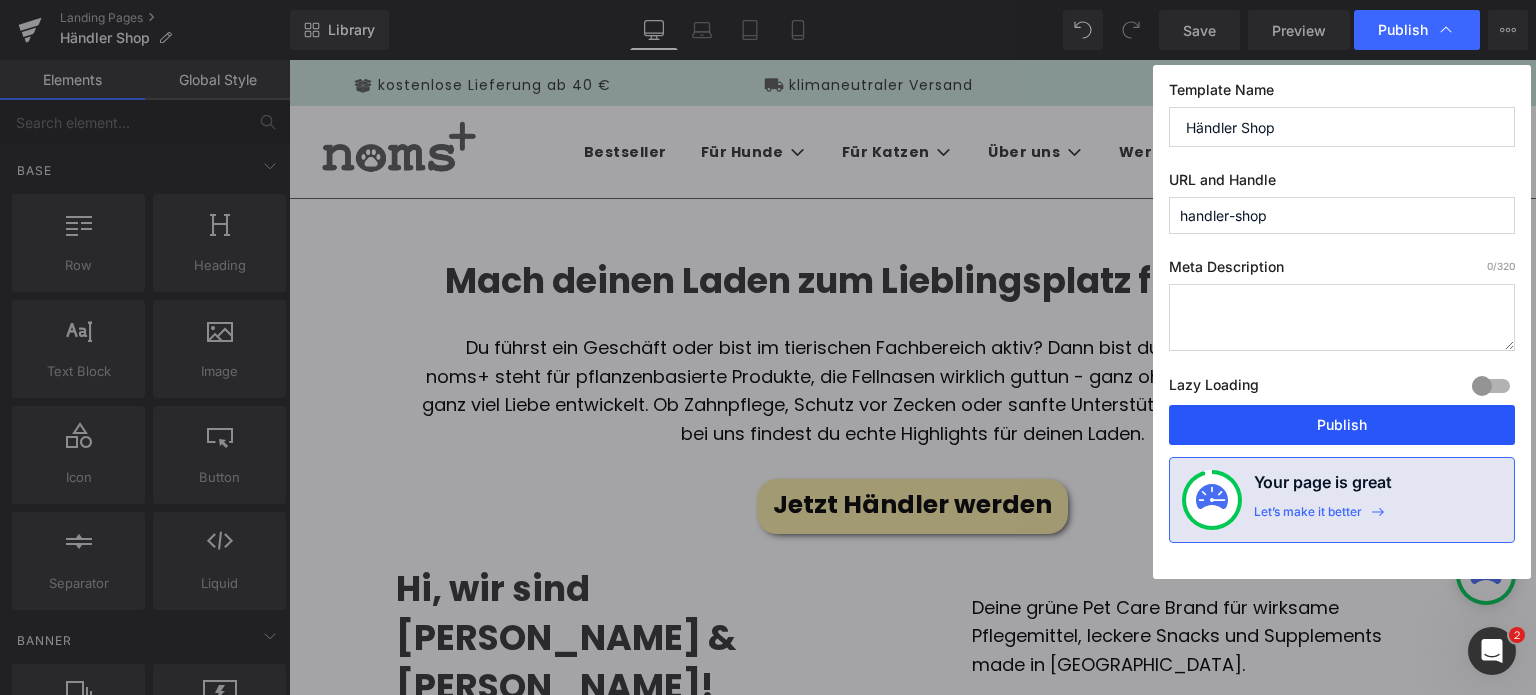click on "Publish" at bounding box center [1342, 425] 